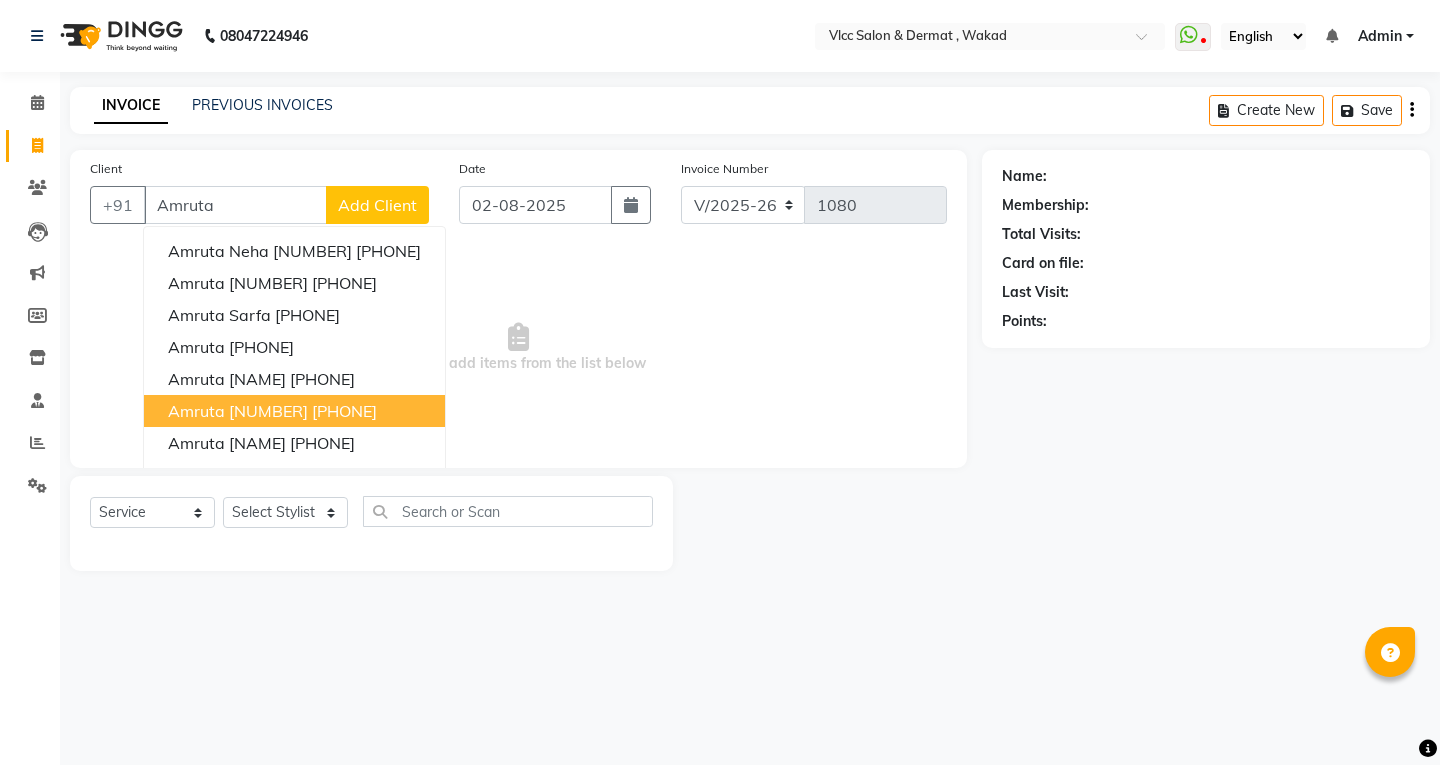 select on "5256" 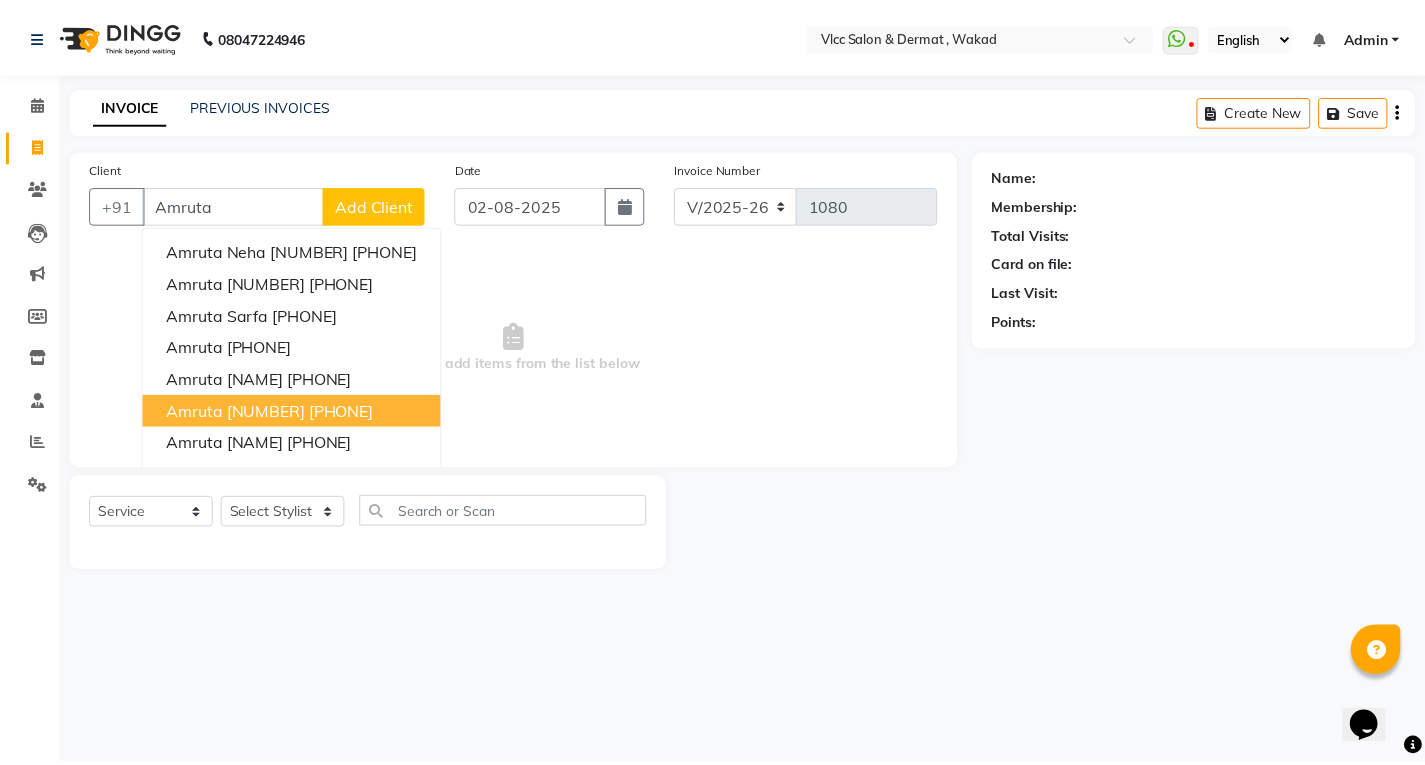 scroll, scrollTop: 0, scrollLeft: 0, axis: both 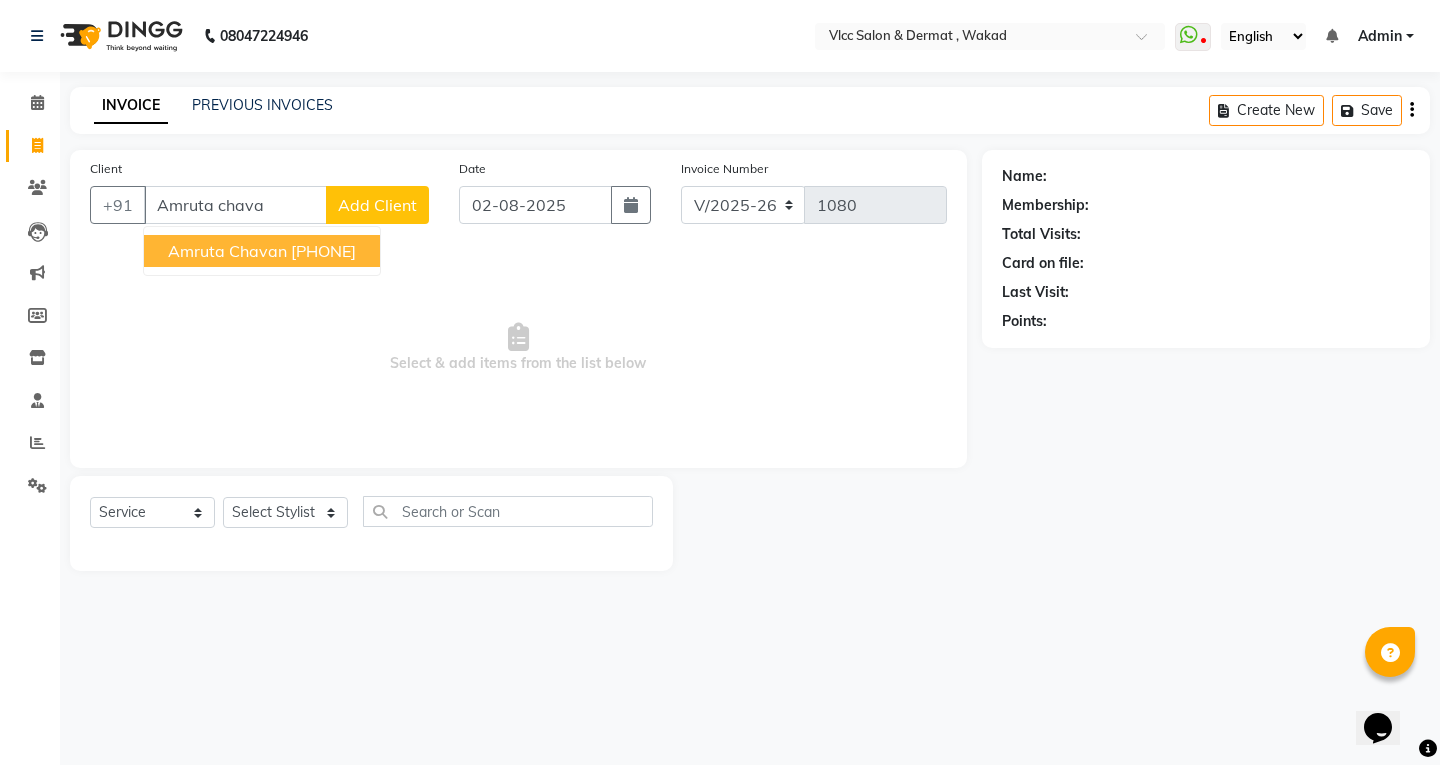 click on "[PHONE]" at bounding box center [323, 251] 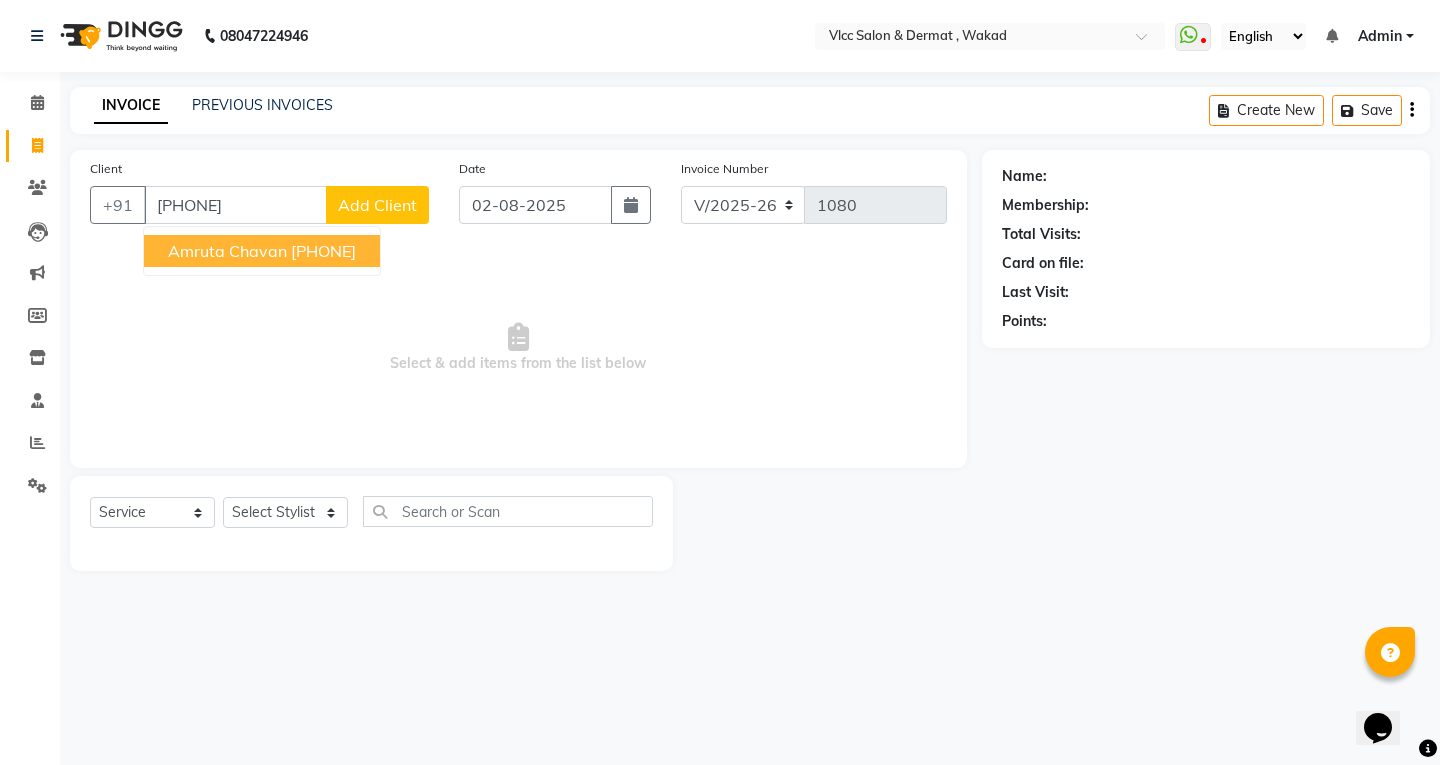 type on "[PHONE]" 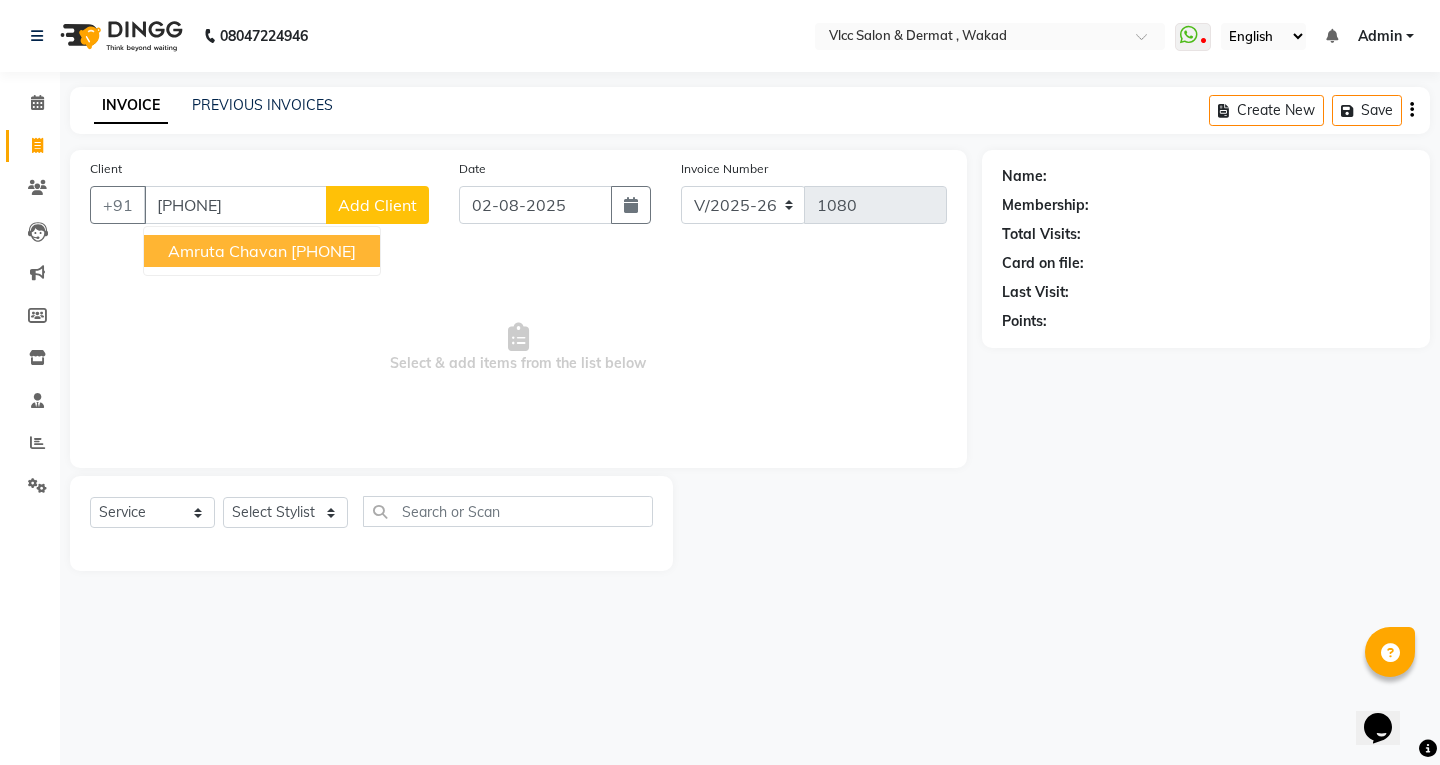 select on "1: Object" 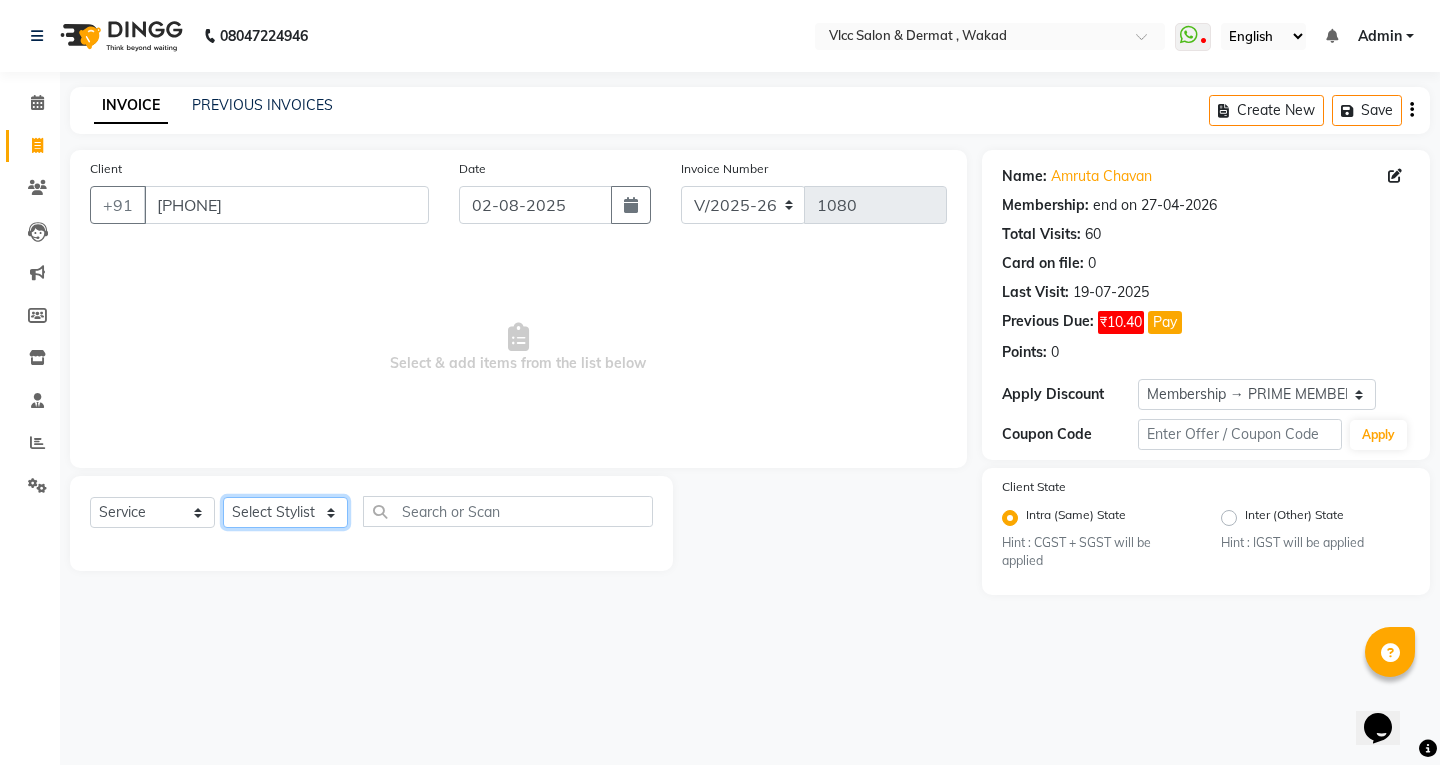 click on "Select Stylist Anagha Aniket Anil Dr nupur Junaid Karishma Payal Pranjali Prema Birajdar Radha Radhika Sakshi Shivani Shravan Varsha Malpote Vidya" 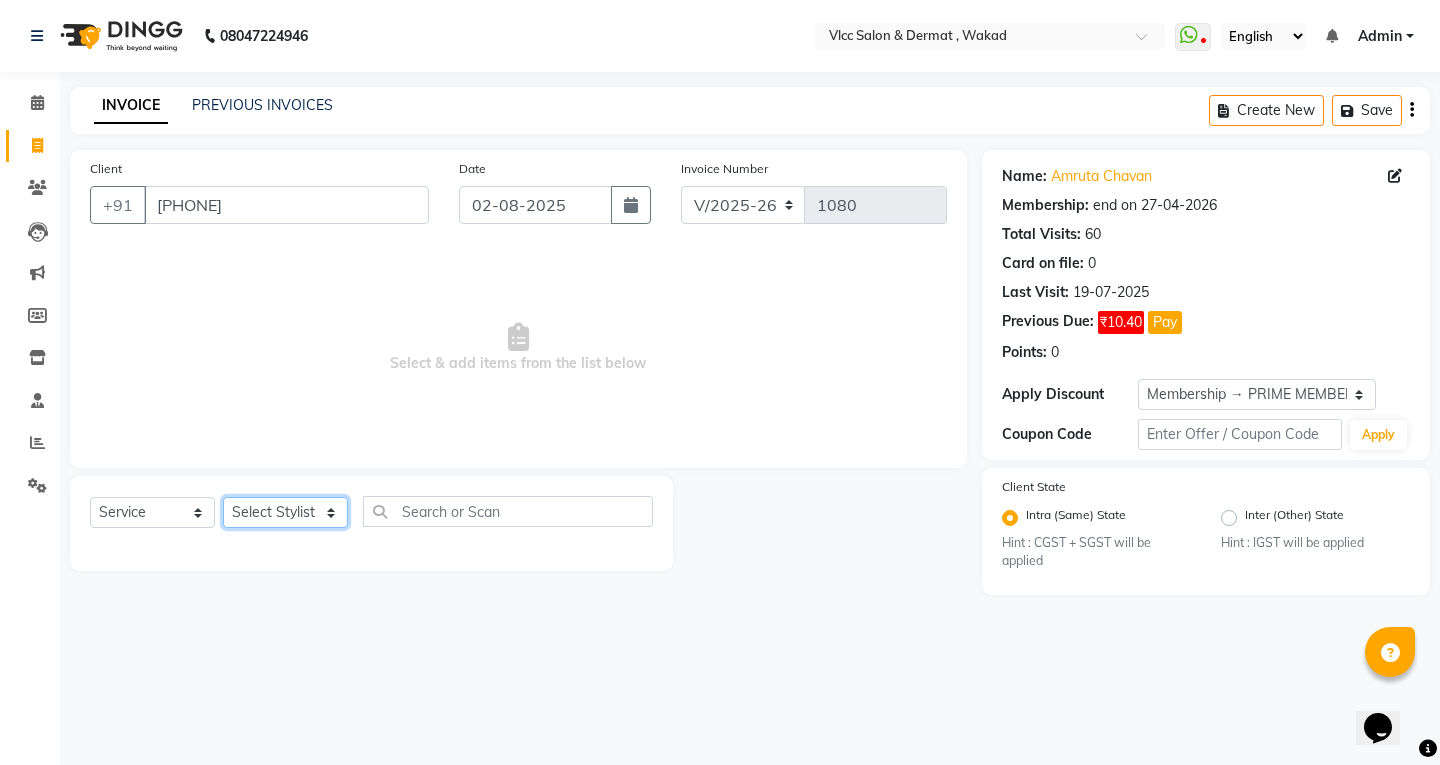 click on "Select Stylist Anagha Aniket Anil Dr nupur Junaid Karishma Payal Pranjali Prema Birajdar Radha Radhika Sakshi Shivani Shravan Varsha Malpote Vidya" 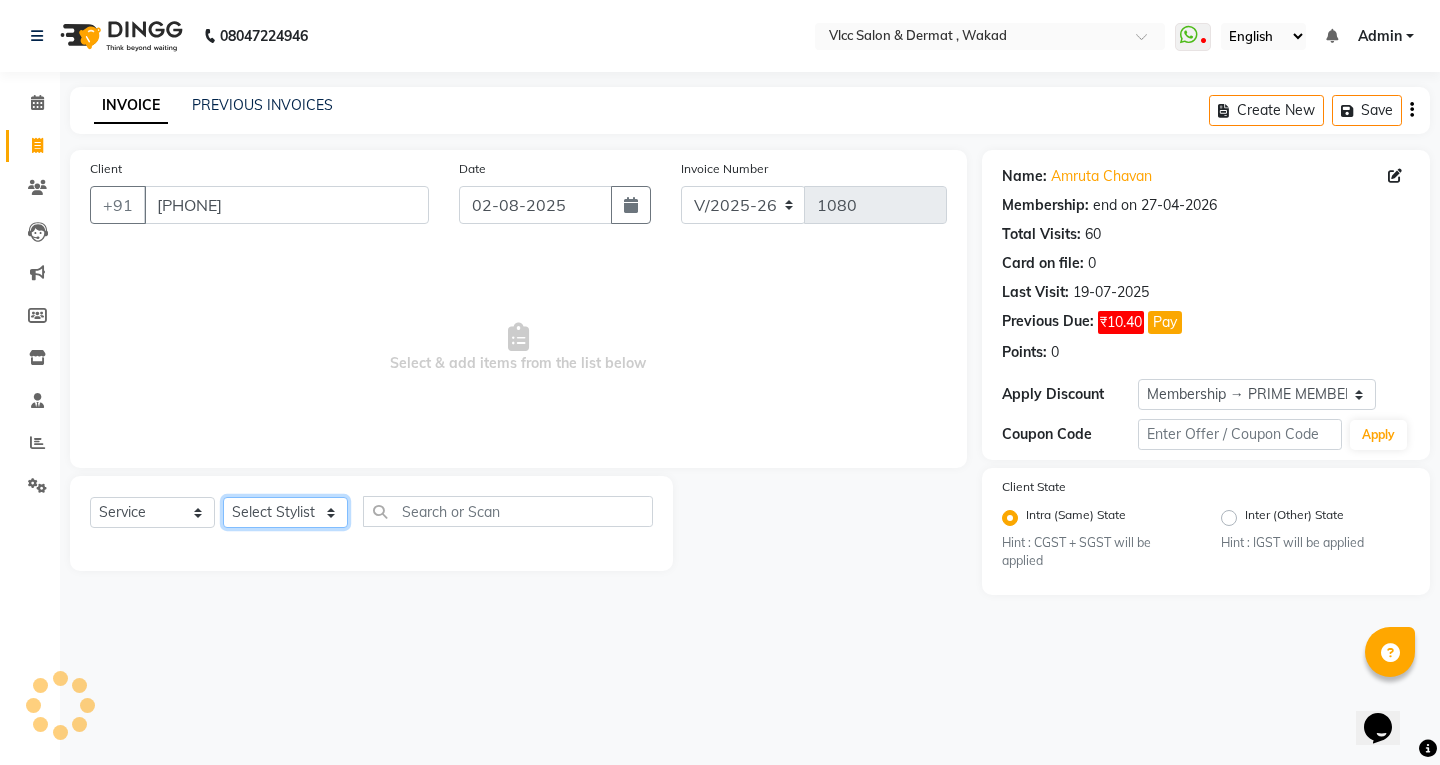 drag, startPoint x: 282, startPoint y: 521, endPoint x: 283, endPoint y: 498, distance: 23.021729 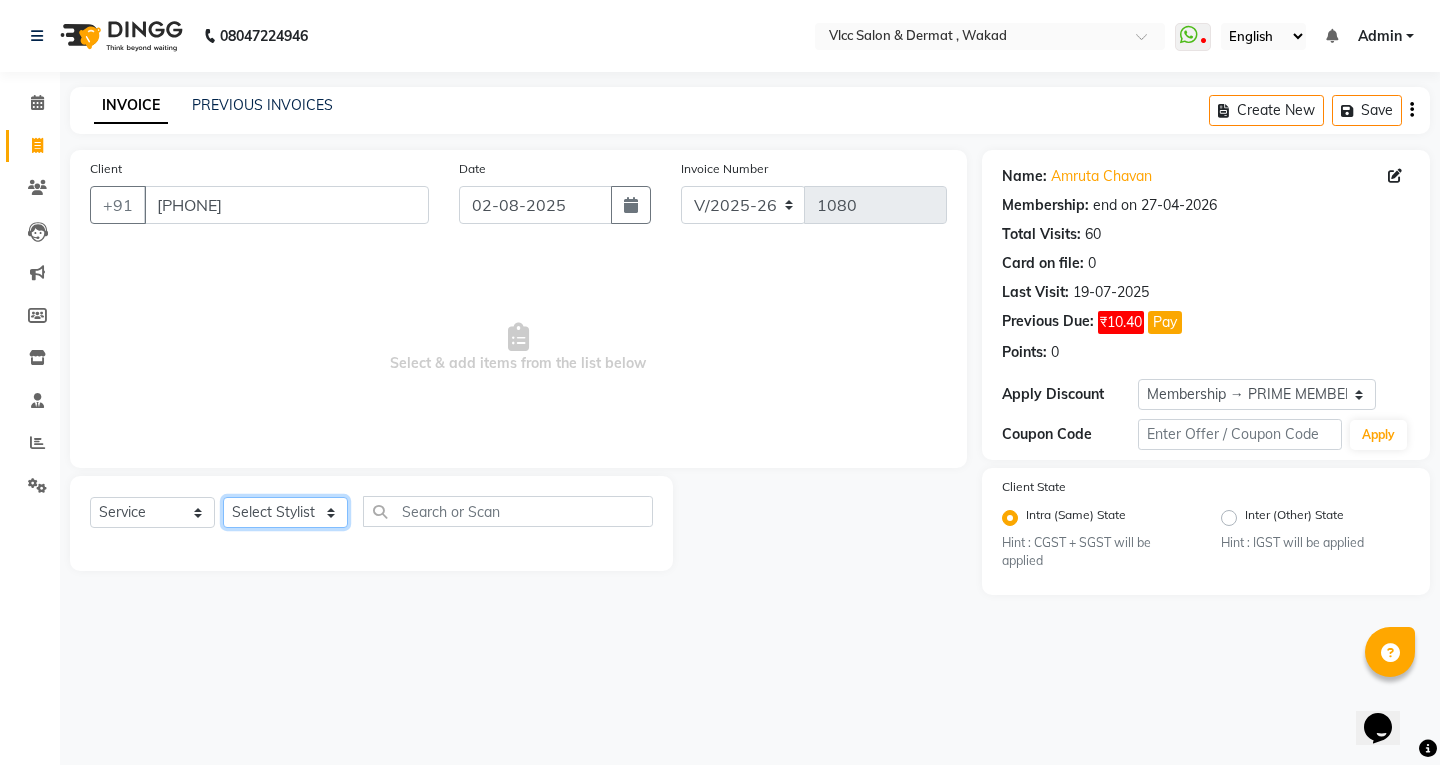 select on "37781" 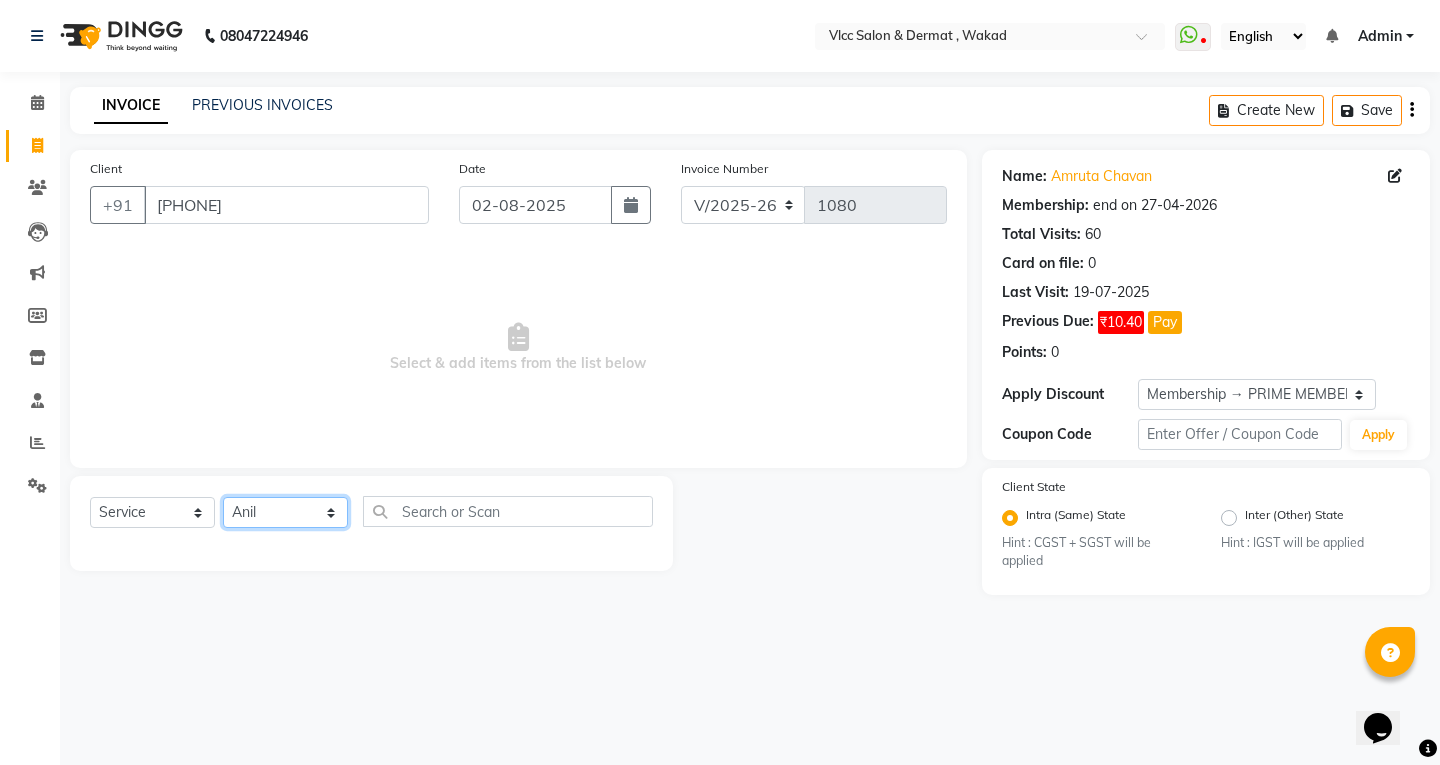 click on "Select Stylist Anagha Aniket Anil Dr nupur Junaid Karishma Payal Pranjali Prema Birajdar Radha Radhika Sakshi Shivani Shravan Varsha Malpote Vidya" 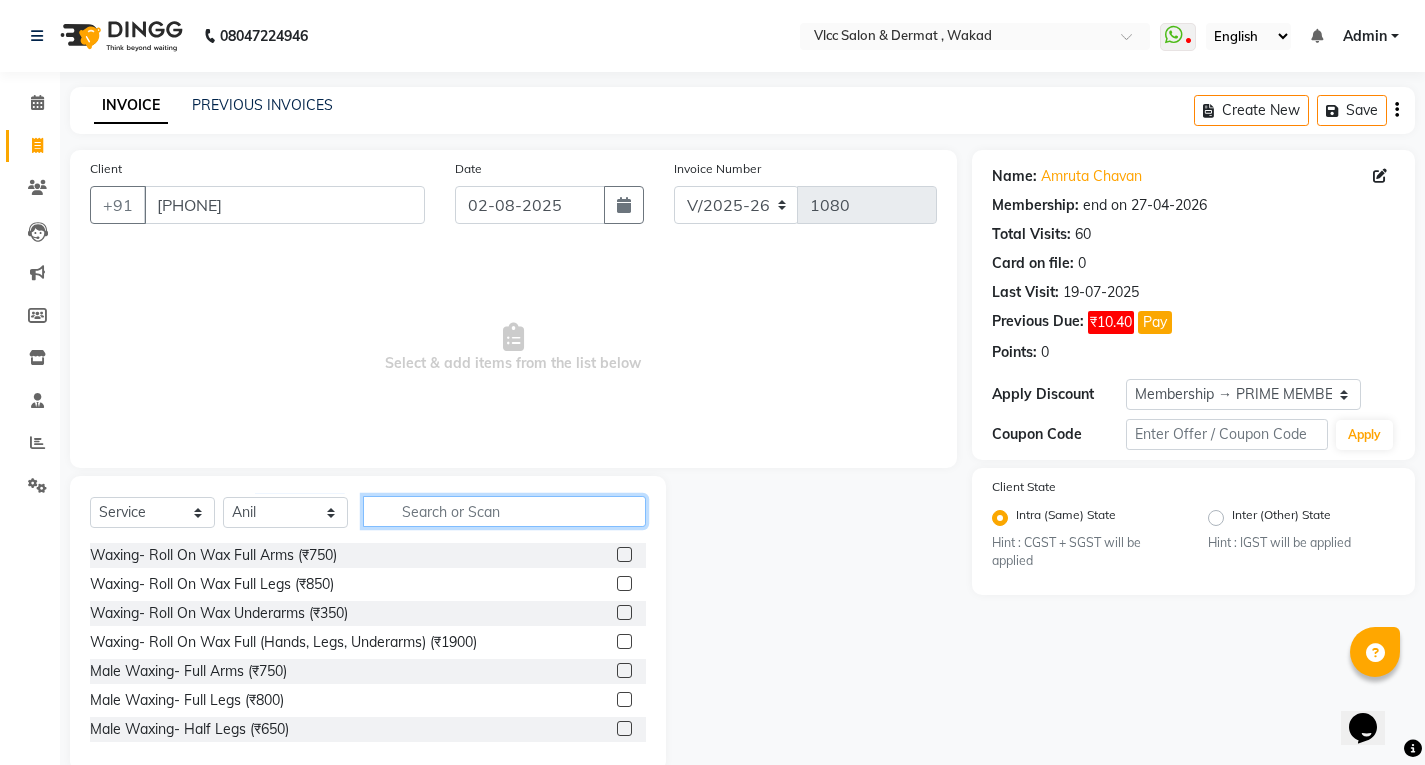 click 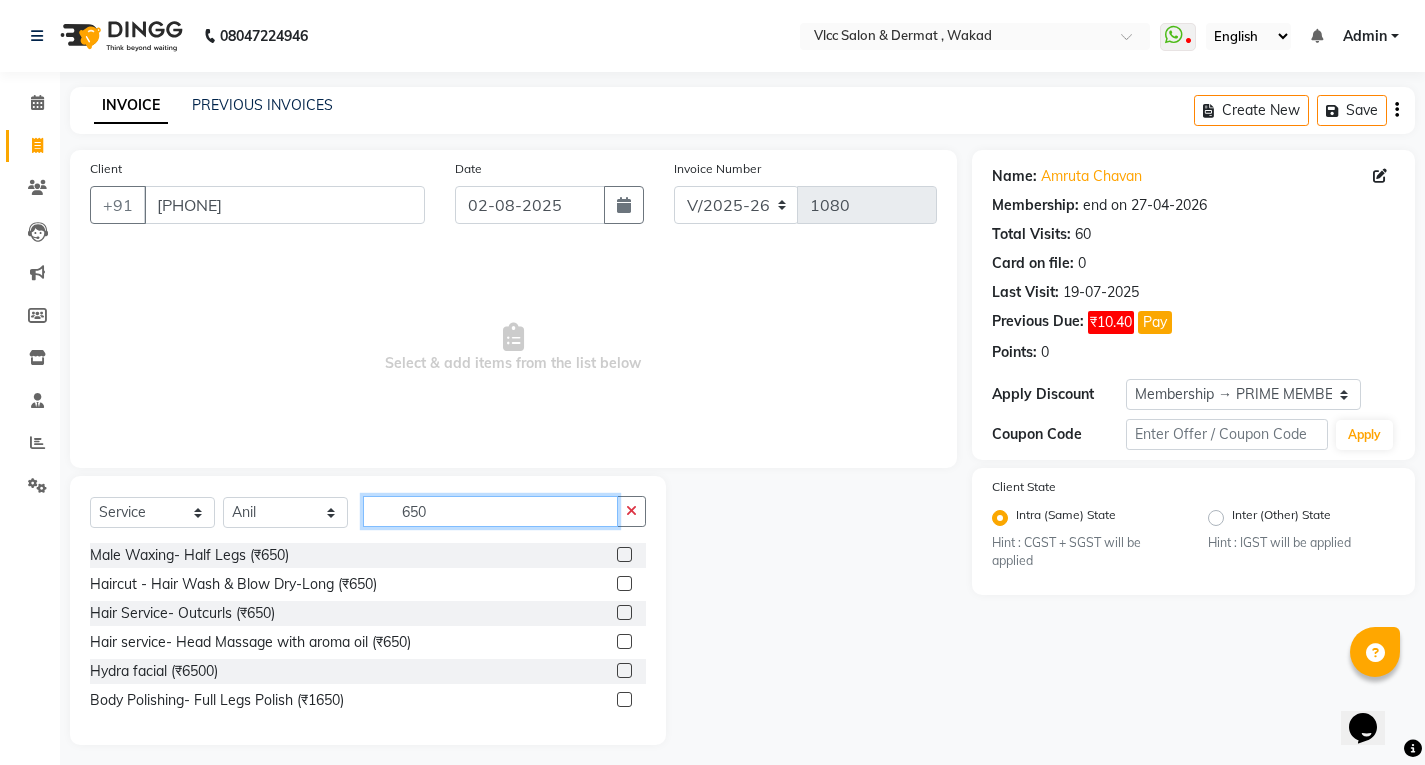 type on "650" 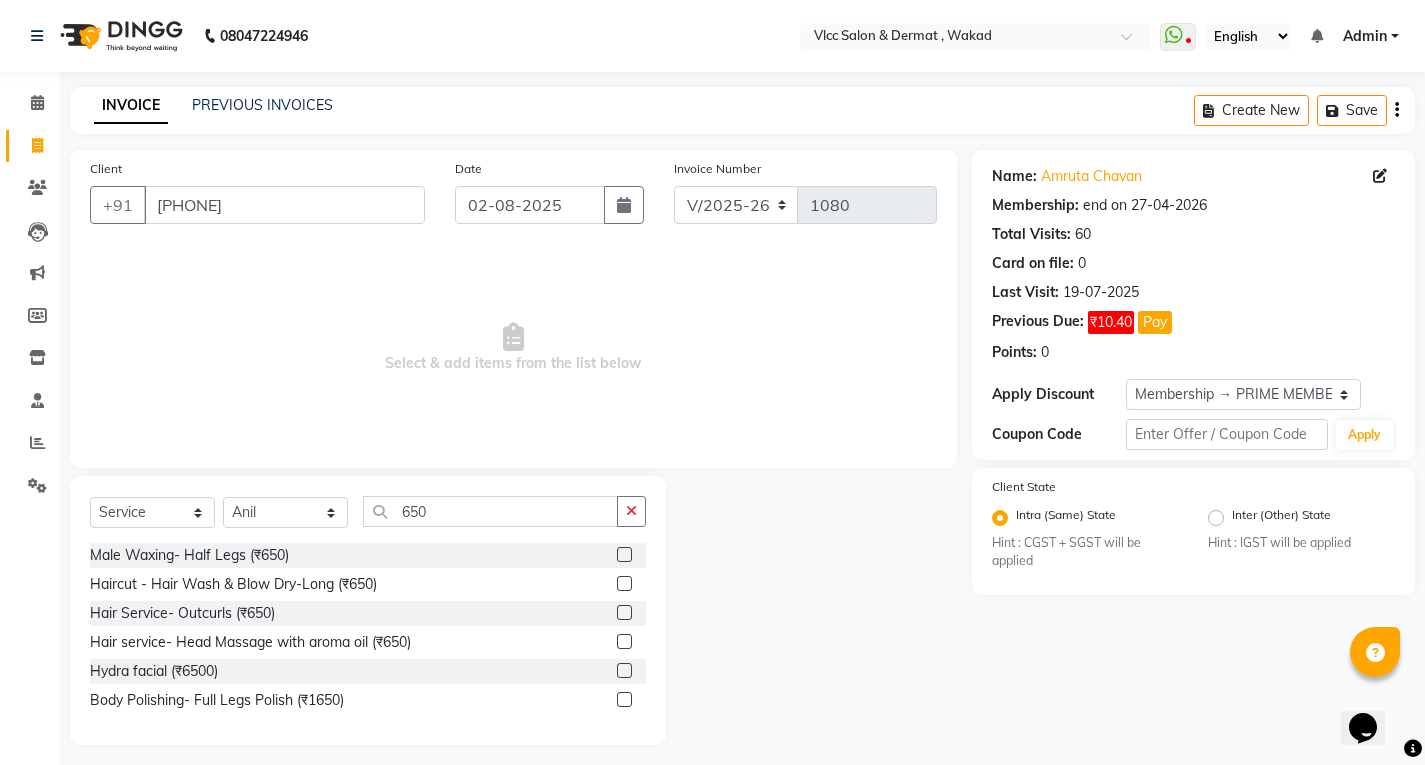 click 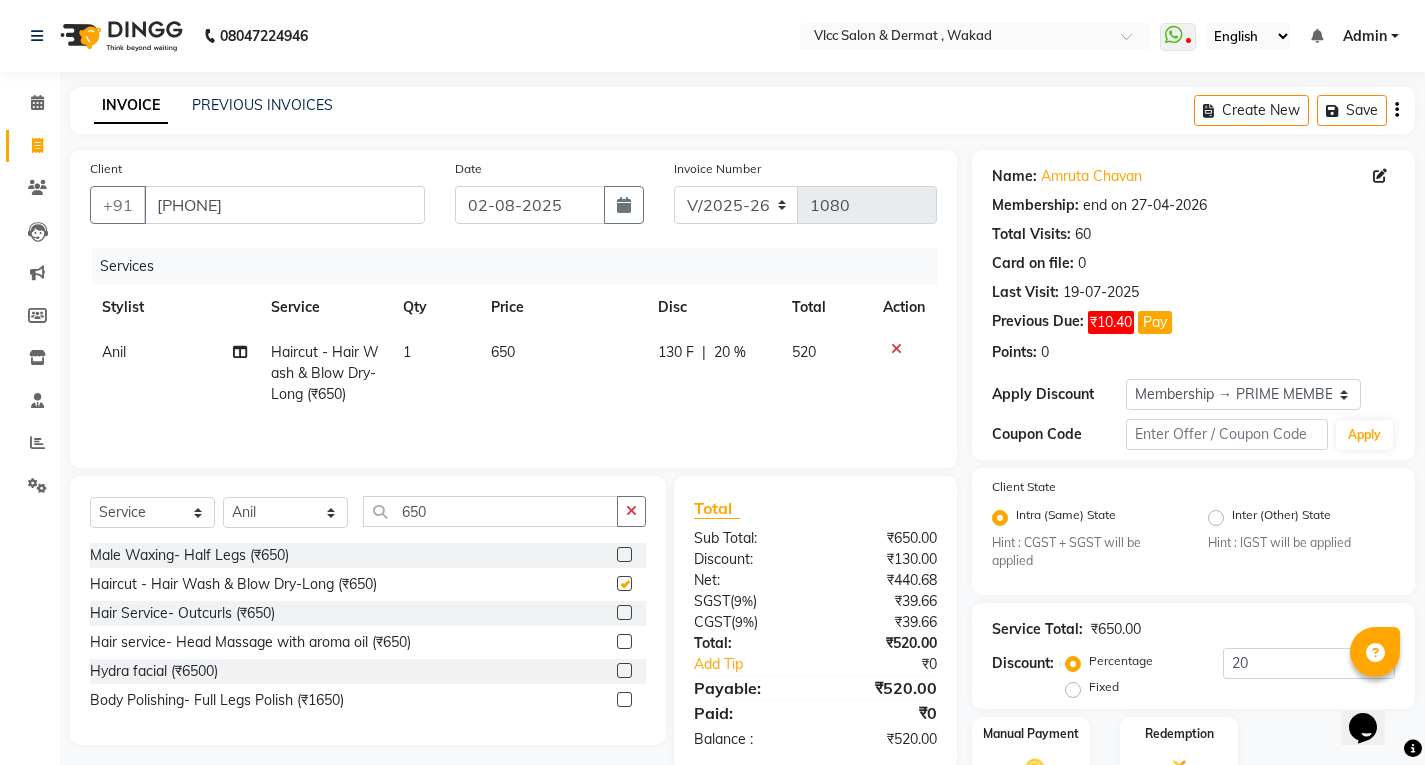 checkbox on "false" 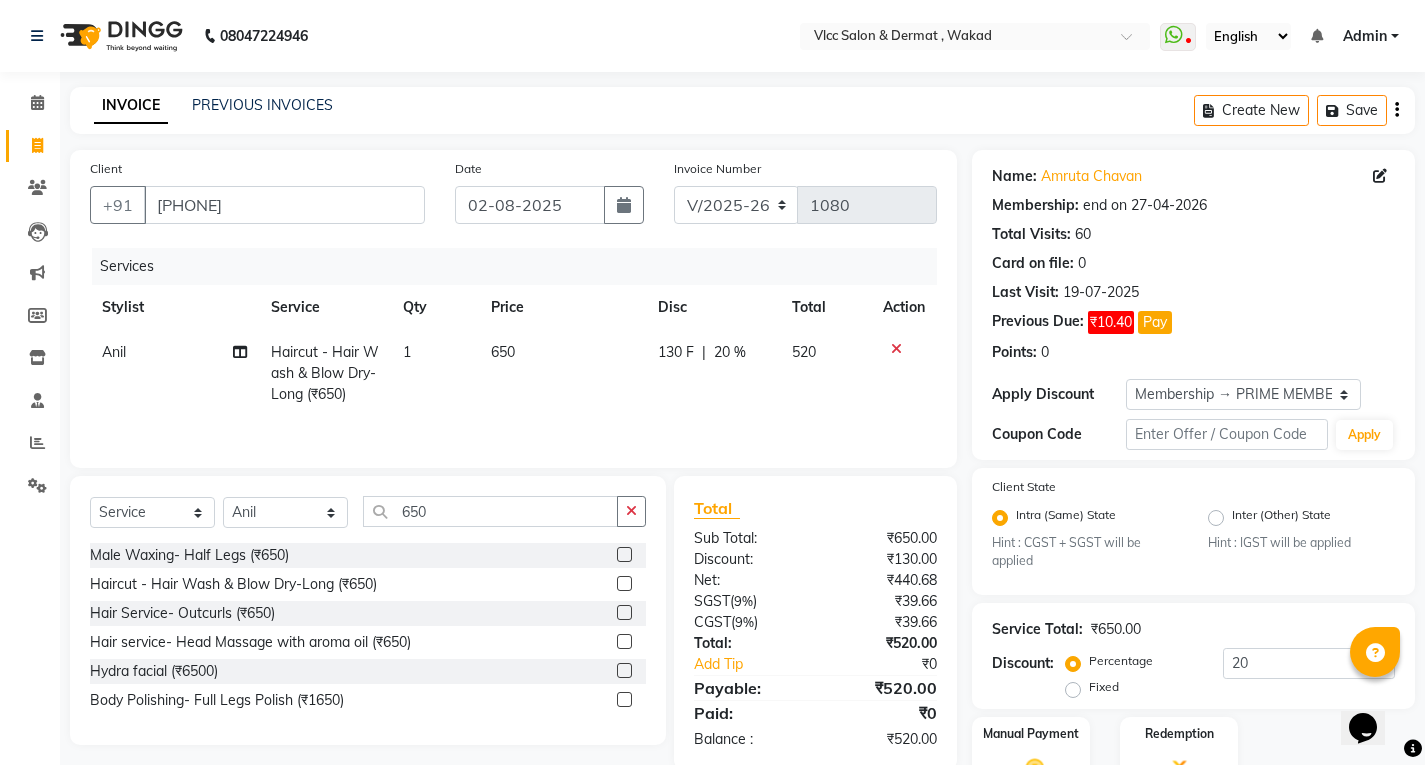 click 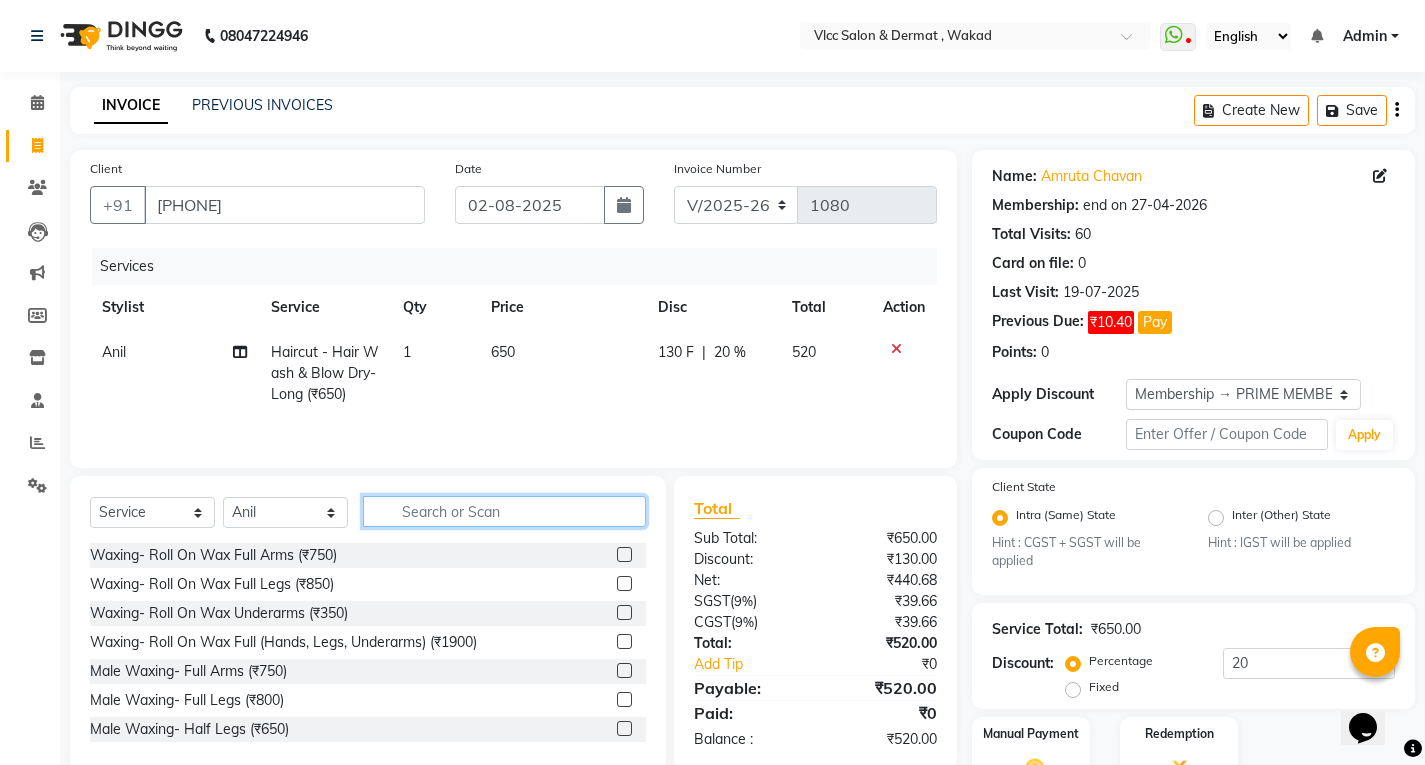 click 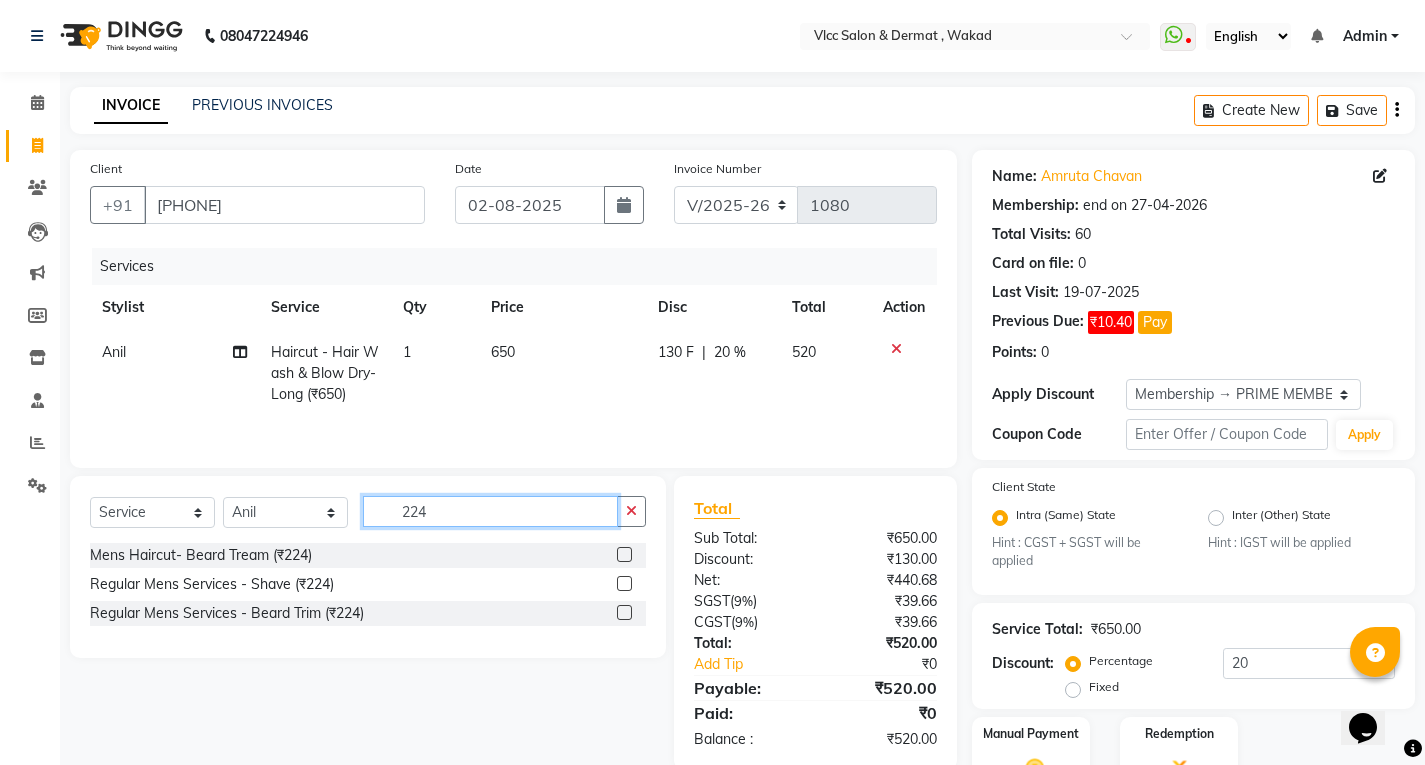 type on "224" 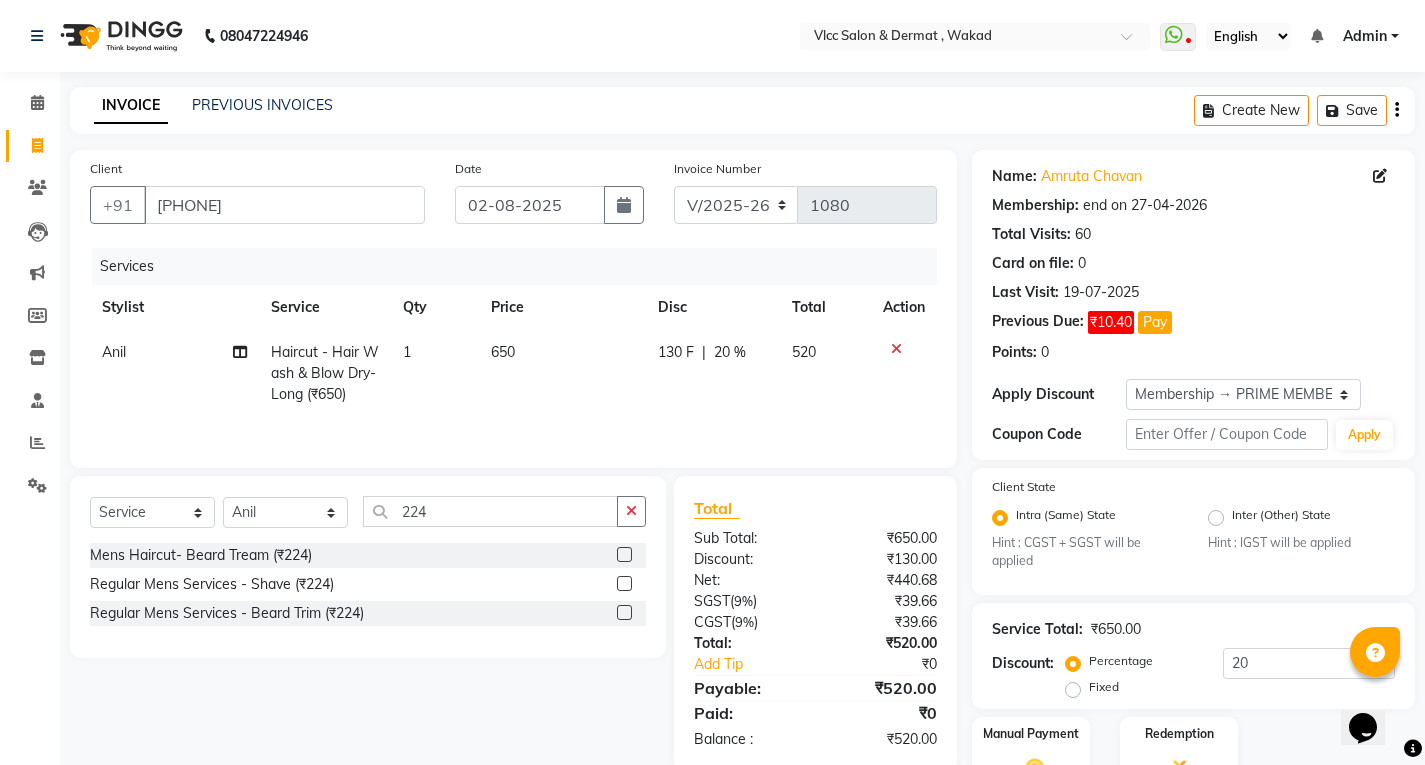 click 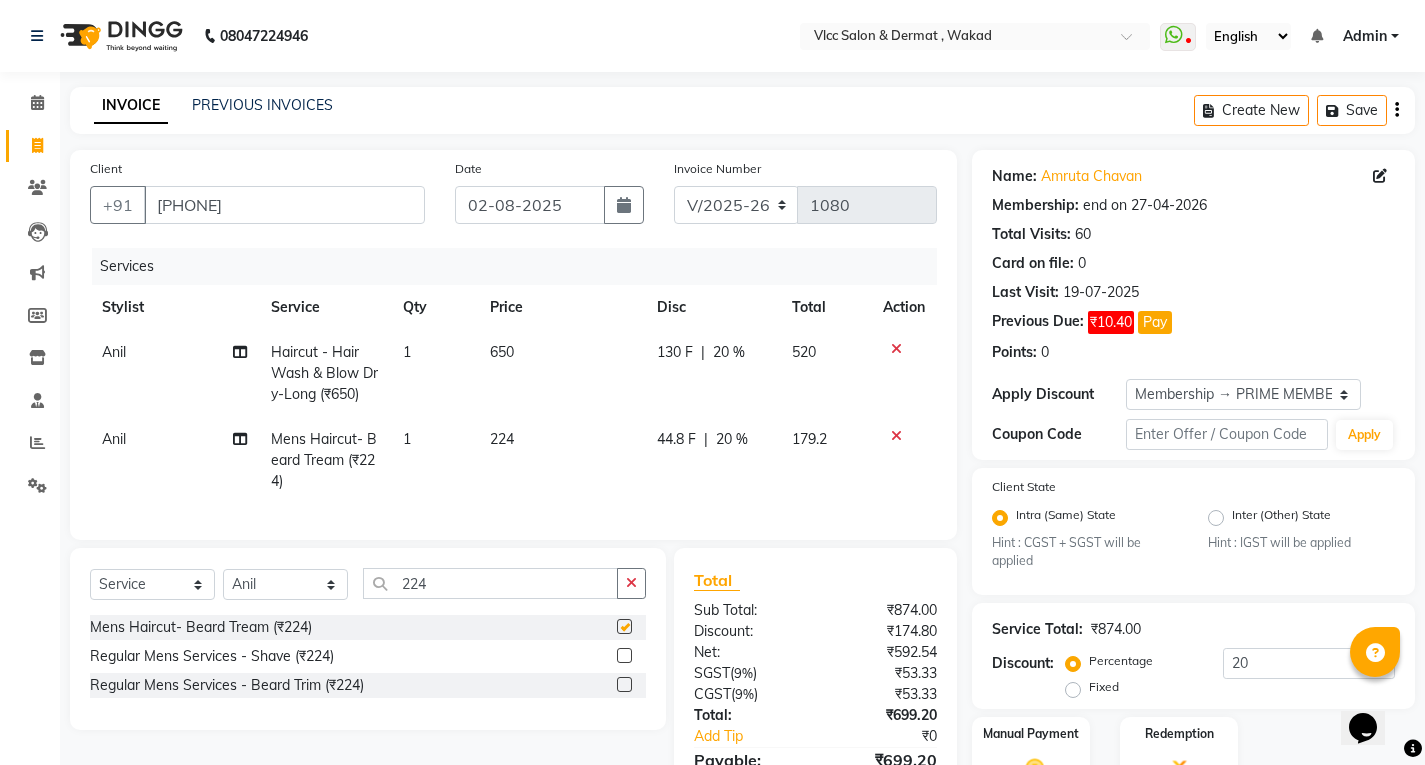 checkbox on "false" 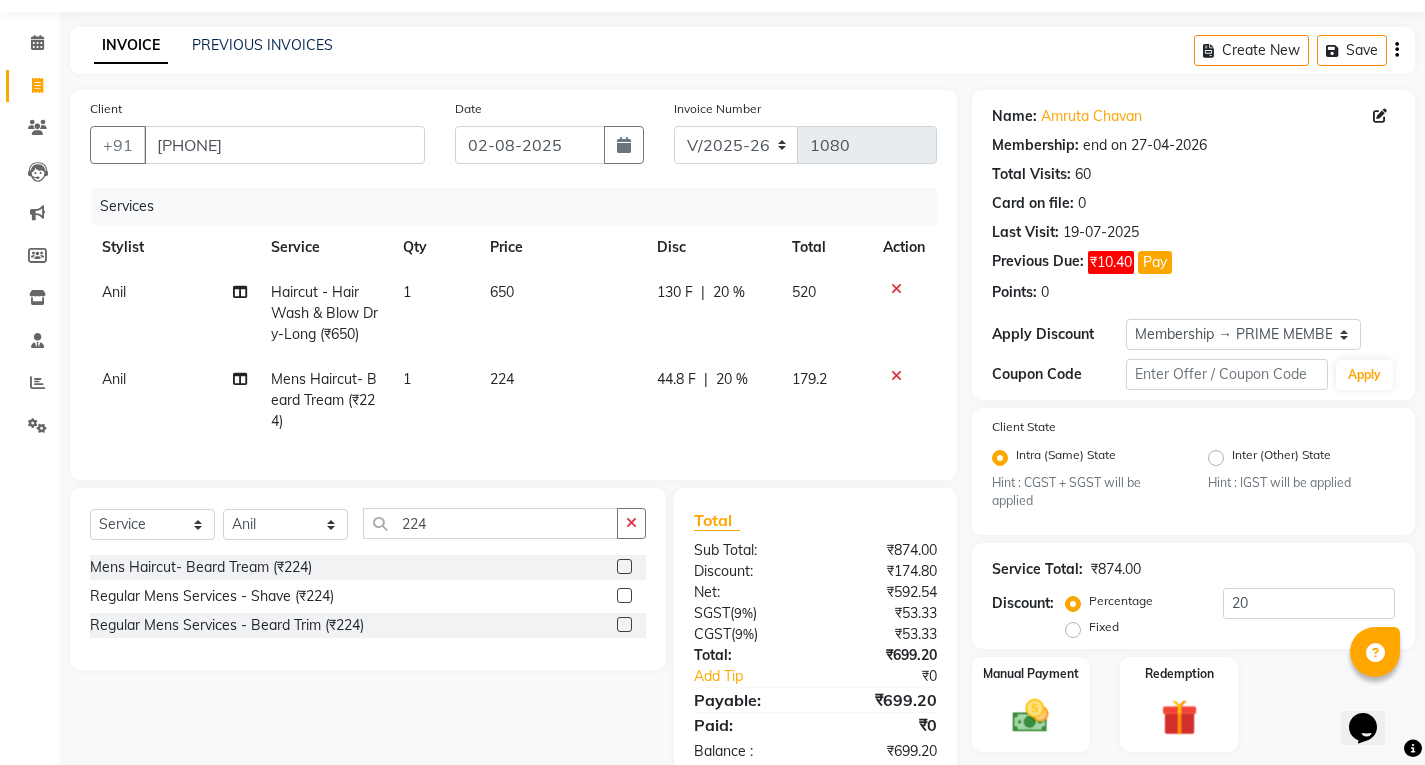scroll, scrollTop: 122, scrollLeft: 0, axis: vertical 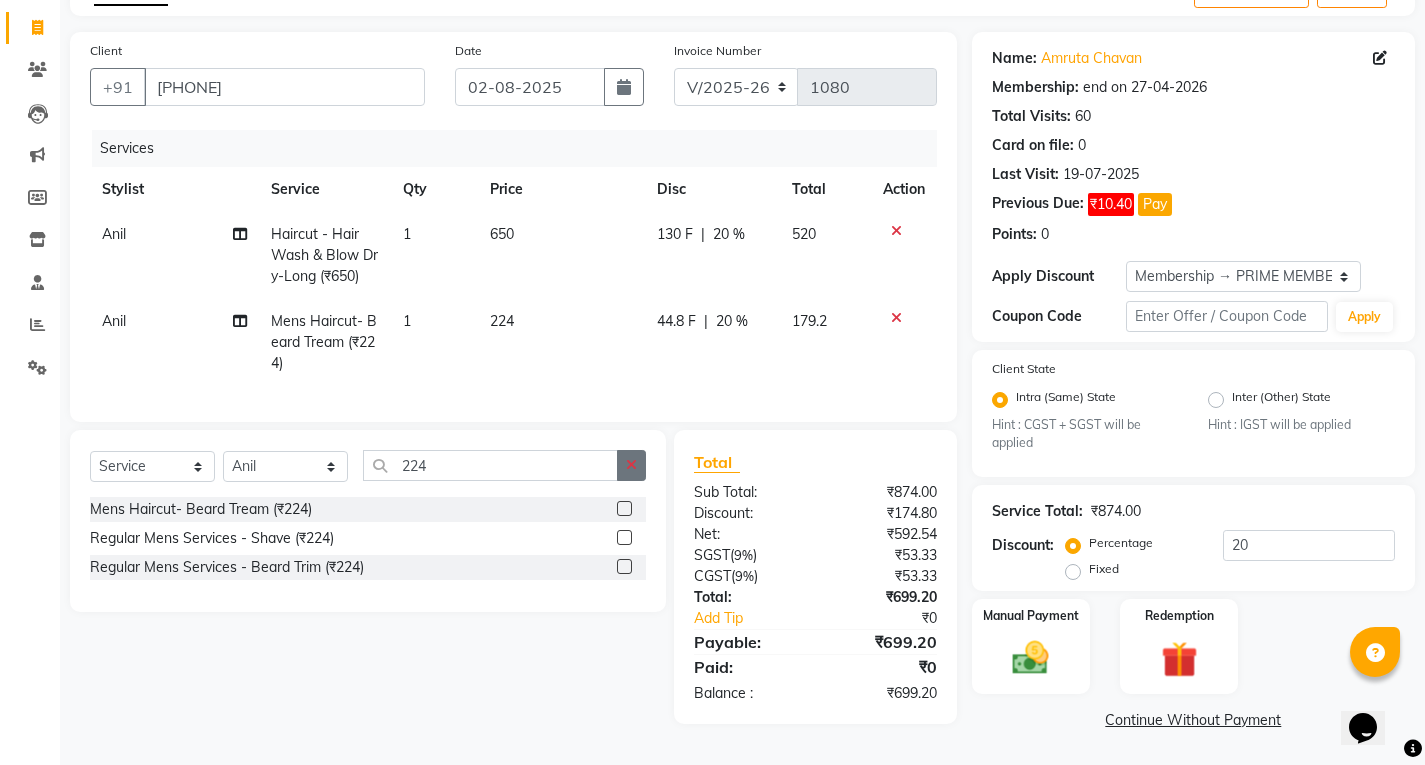 click 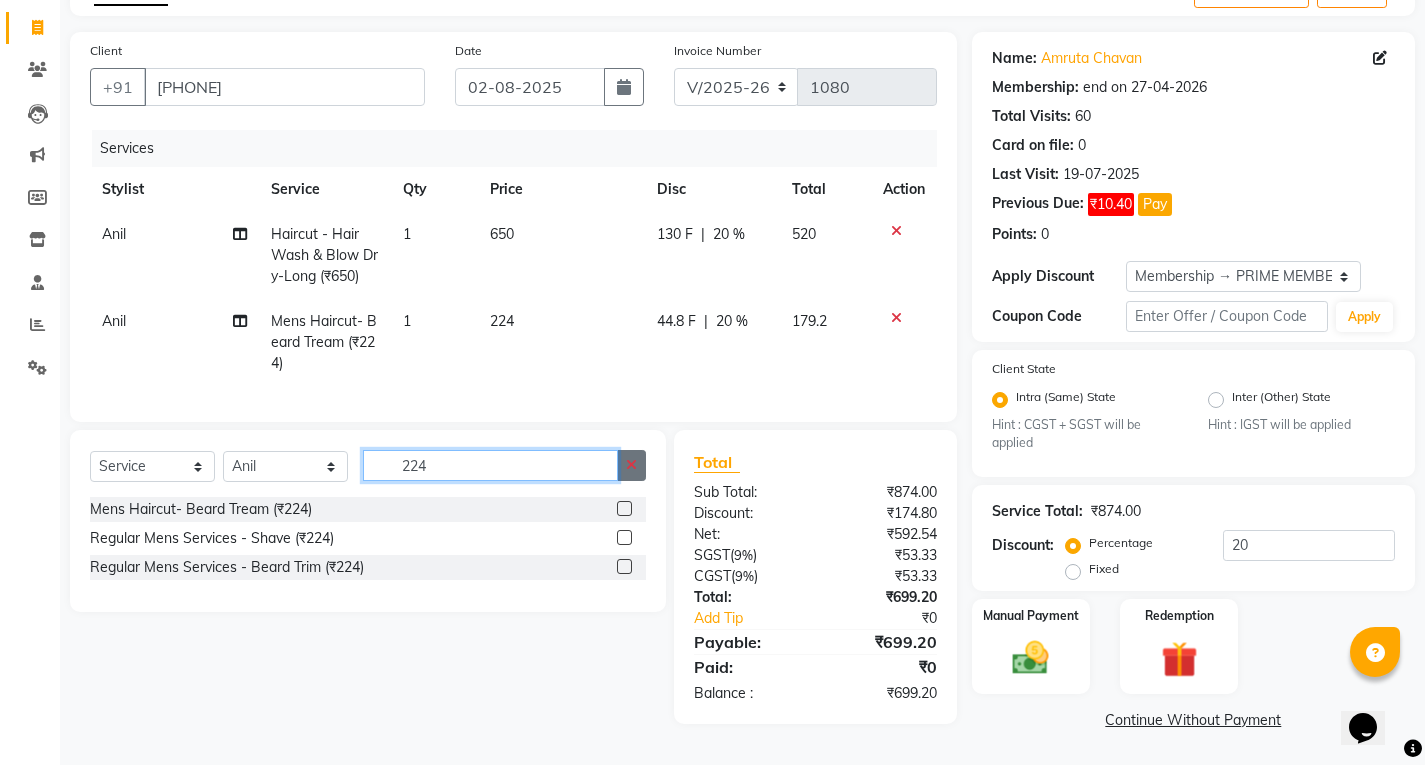 type 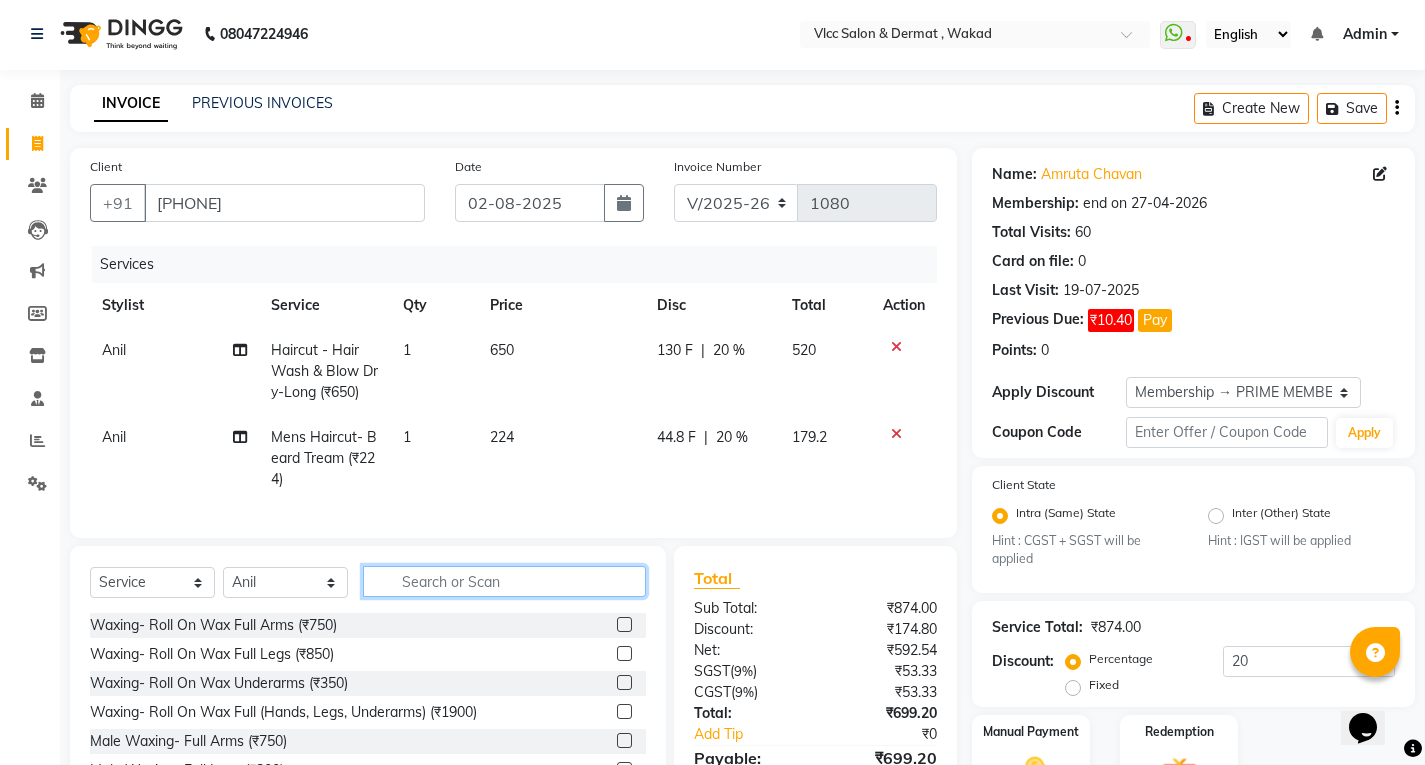 scroll, scrollTop: 0, scrollLeft: 0, axis: both 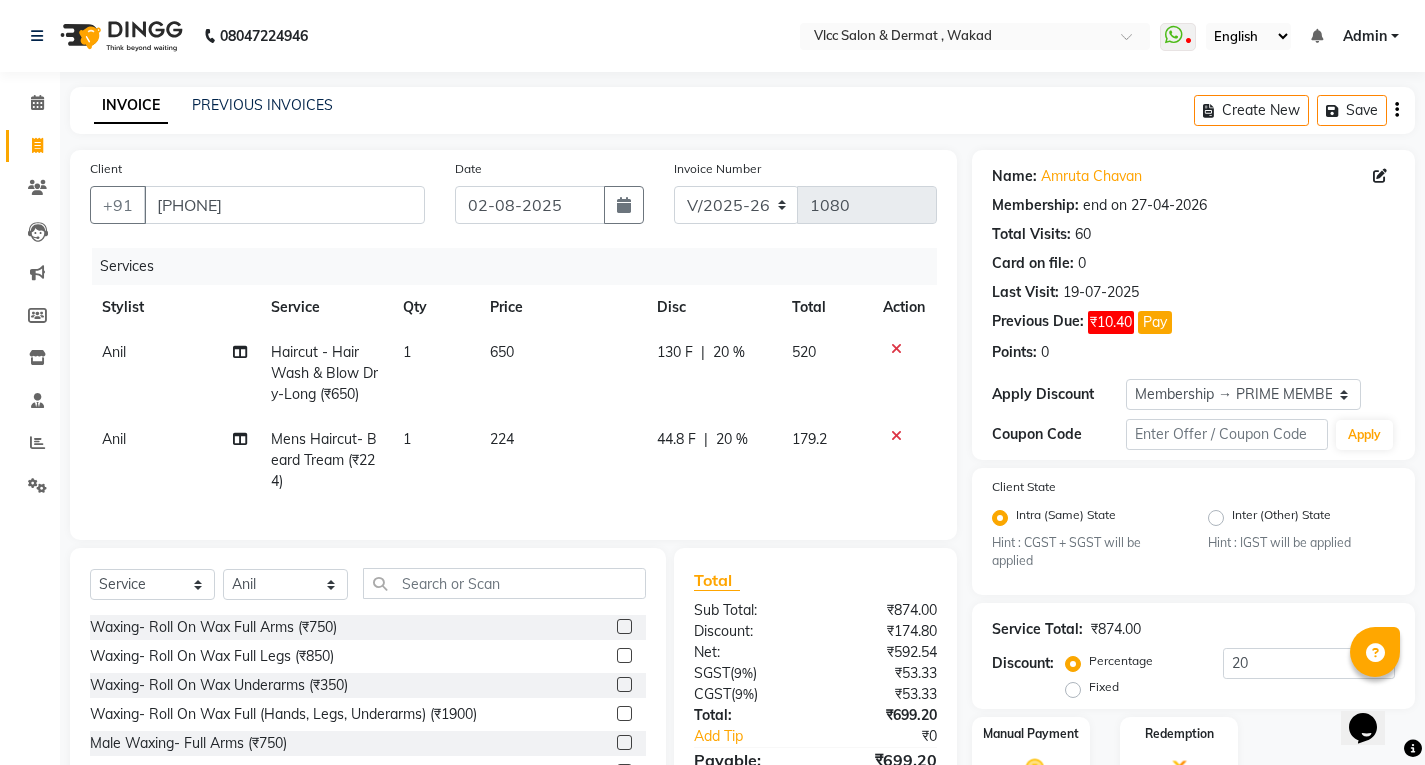 click on "Anil" 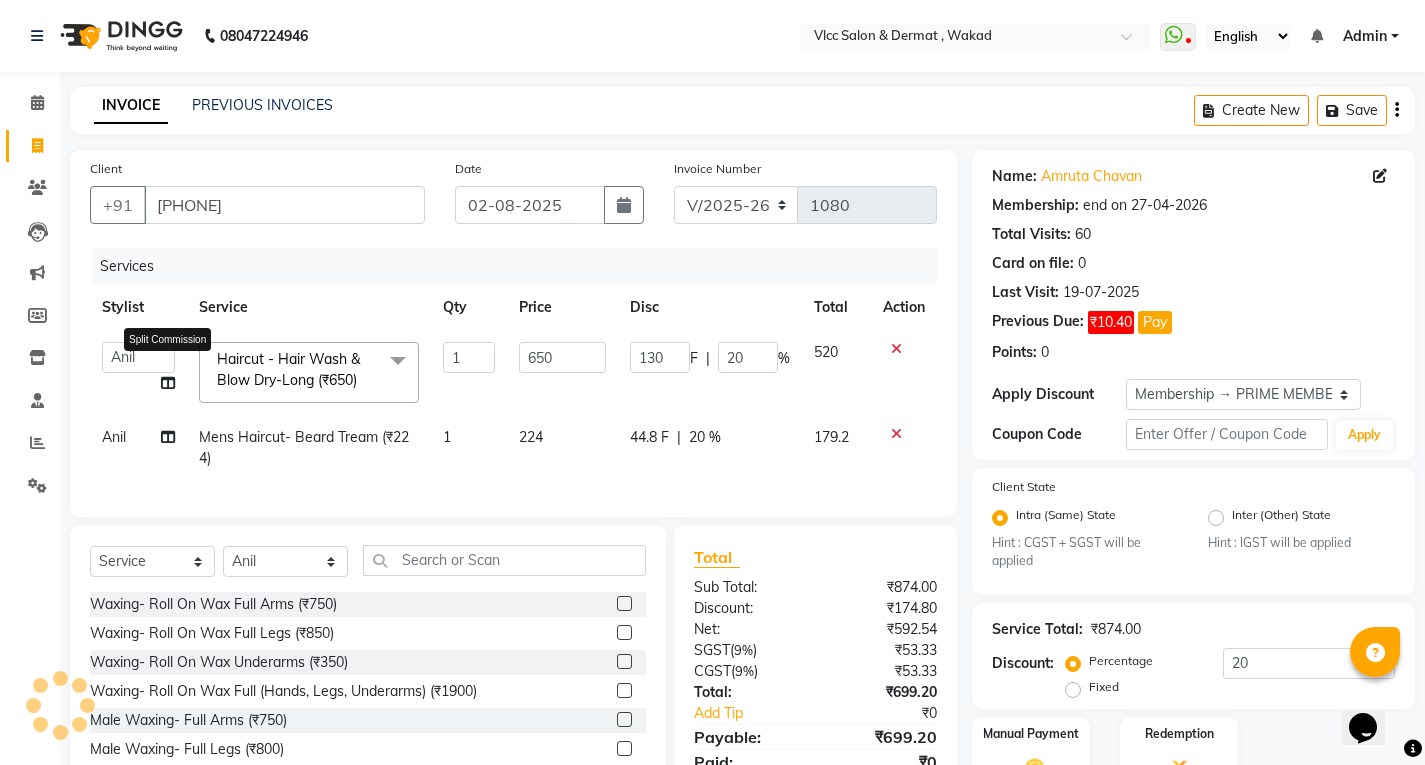 click 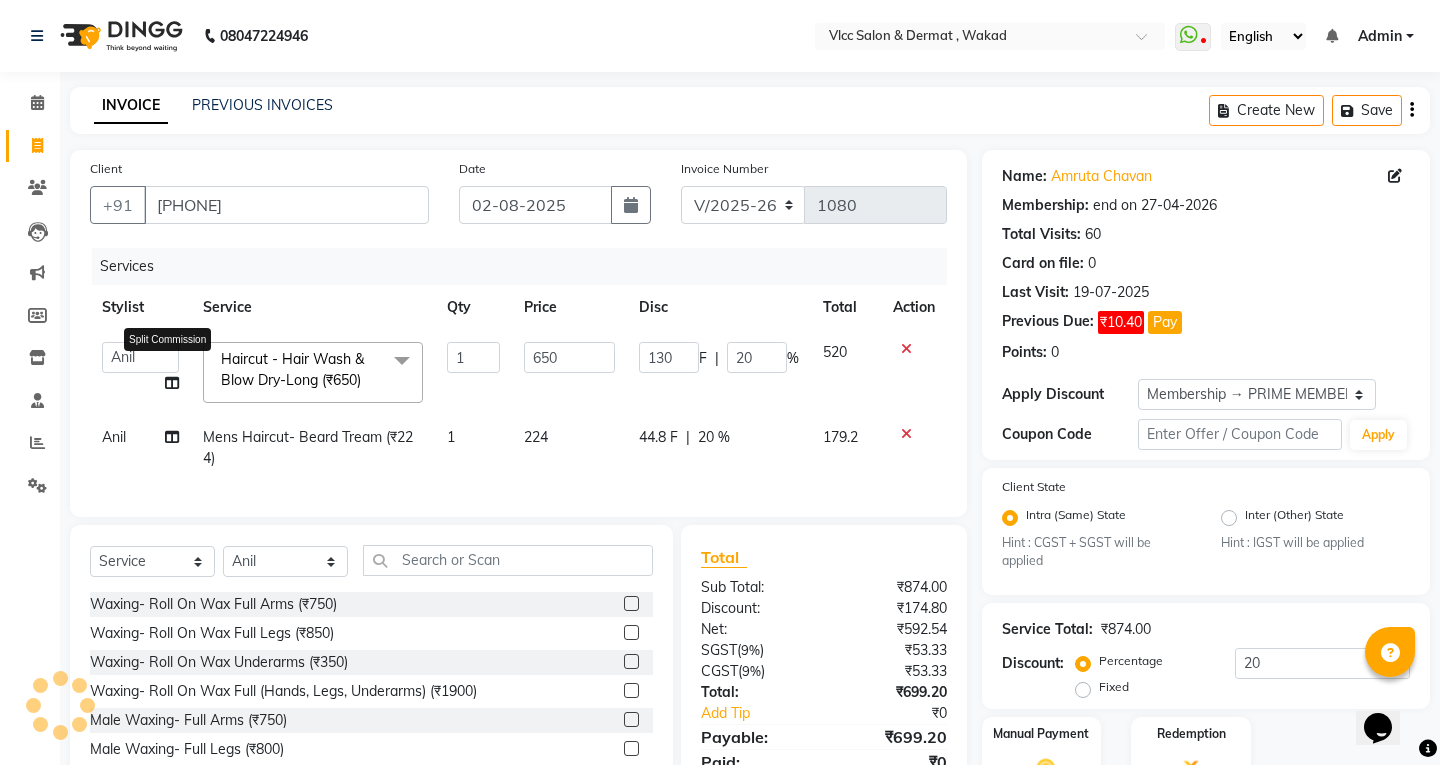 select on "37781" 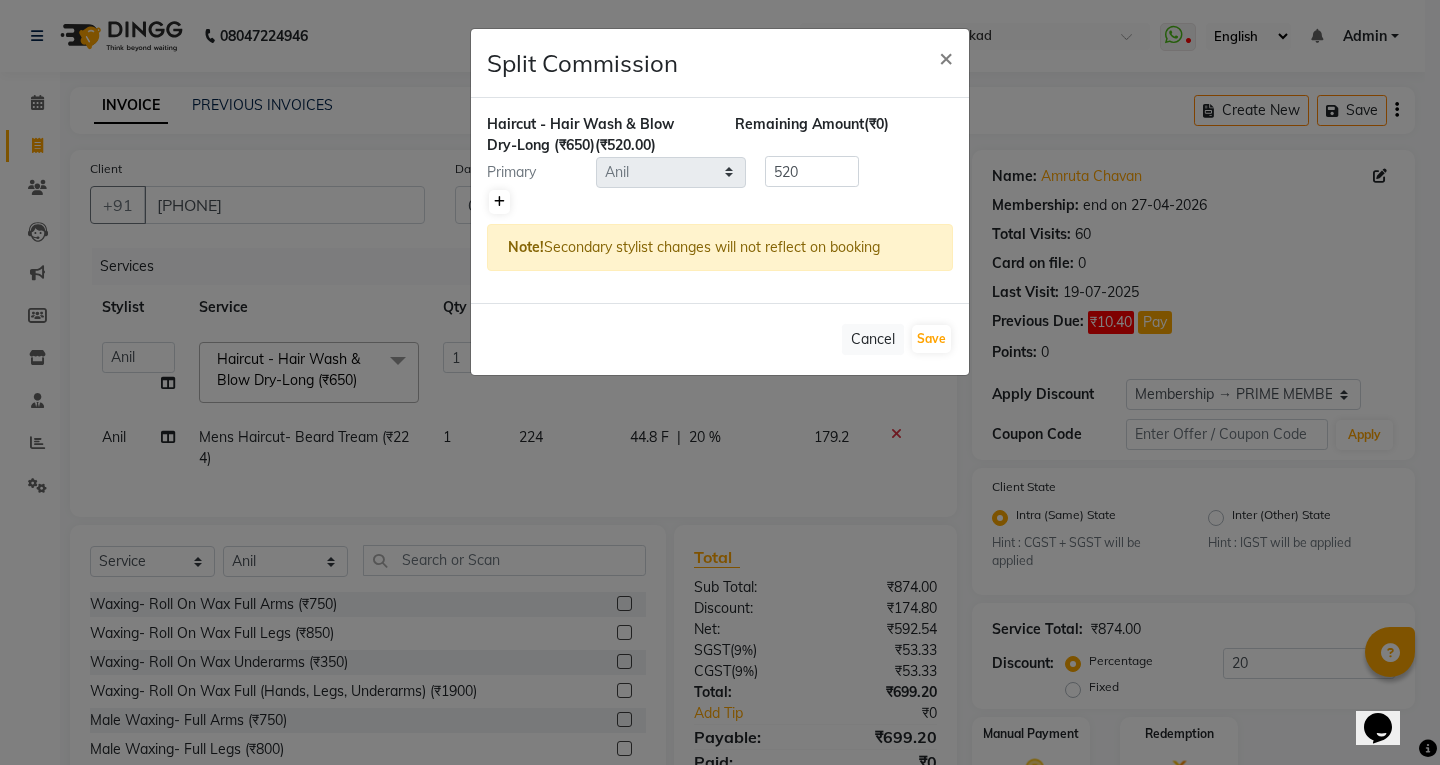 click 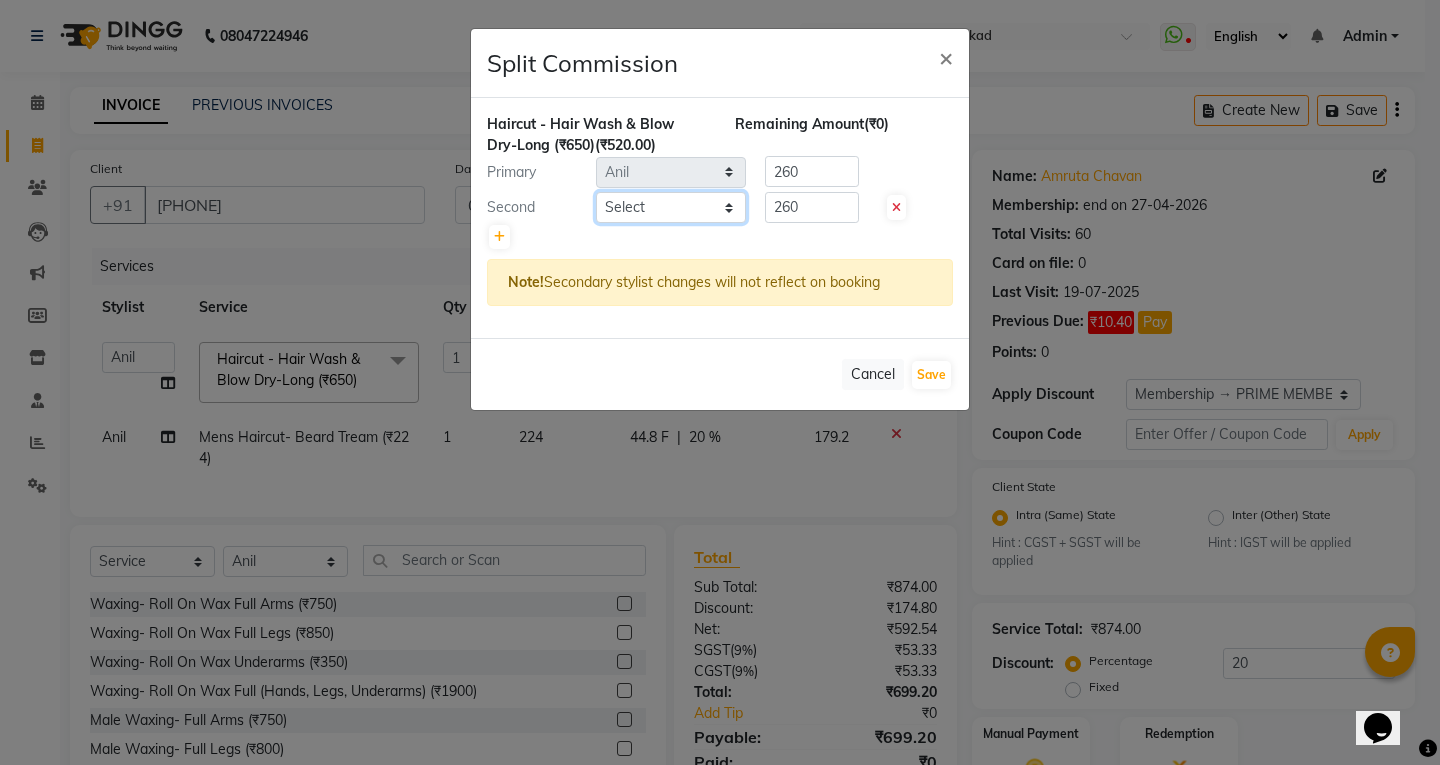 click on "Select Anagha Aniket Anil Dr nupur Junaid Karishma Payal Pranjali Prema Birajdar Radha Radhika Sakshi Shivani Shravan Varsha Malpote Vidya" 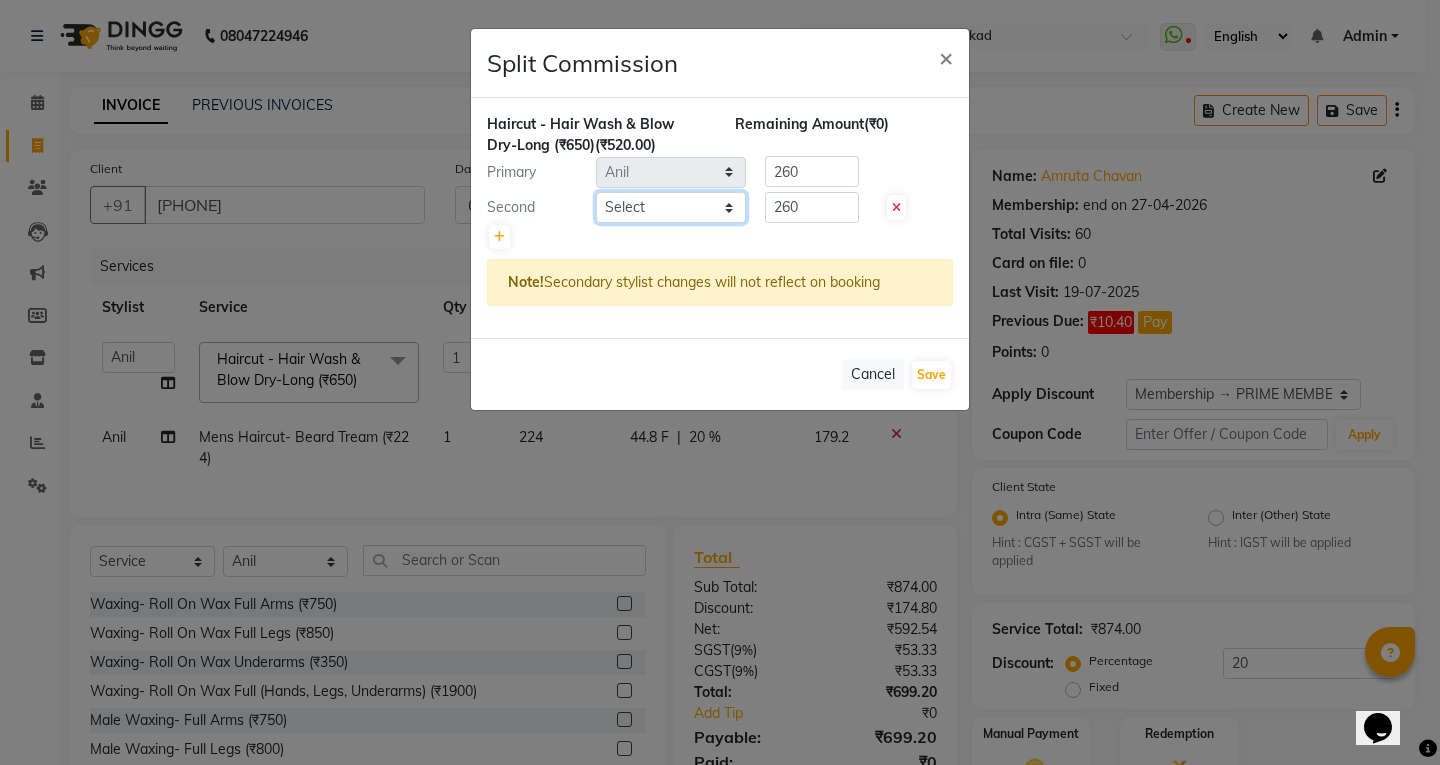 select on "78207" 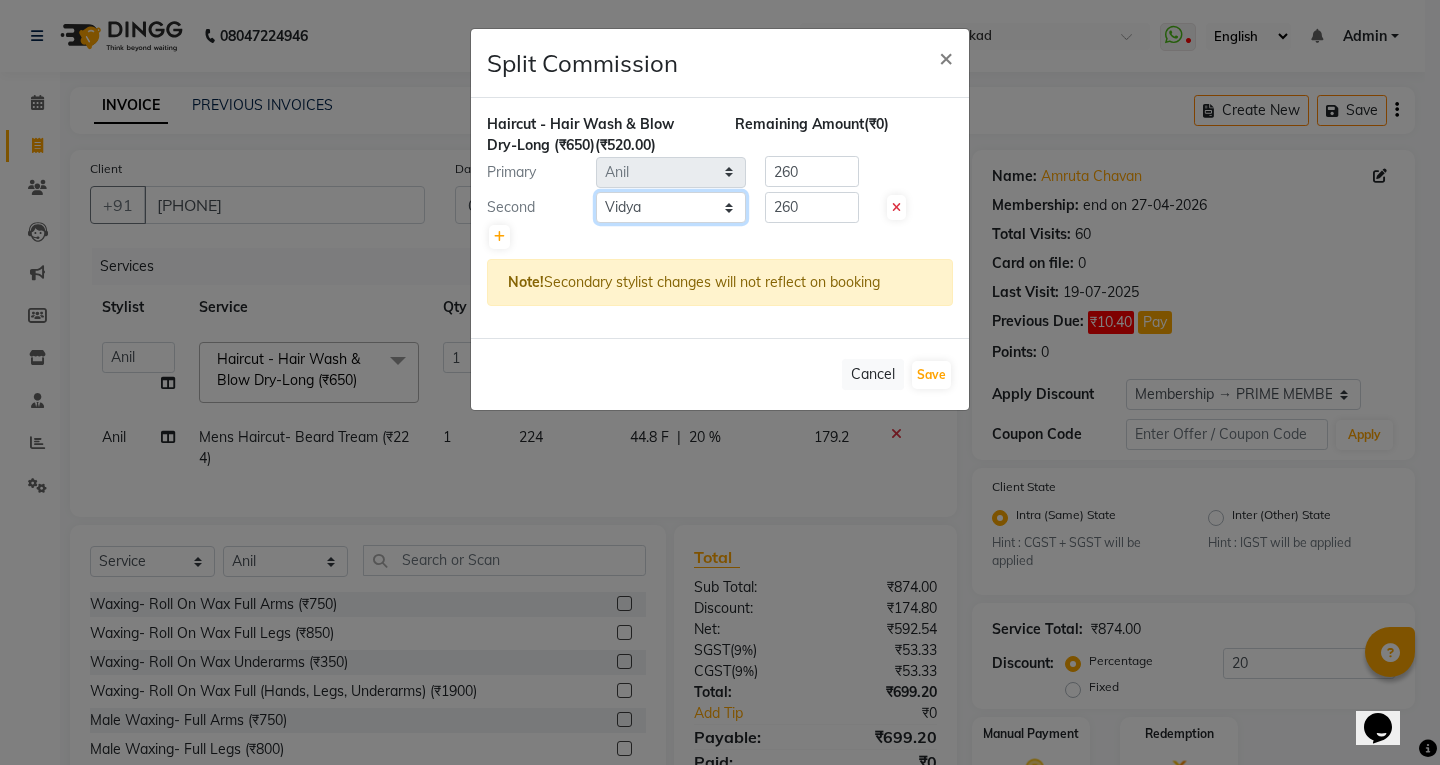click on "Select Anagha Aniket Anil Dr nupur Junaid Karishma Payal Pranjali Prema Birajdar Radha Radhika Sakshi Shivani Shravan Varsha Malpote Vidya" 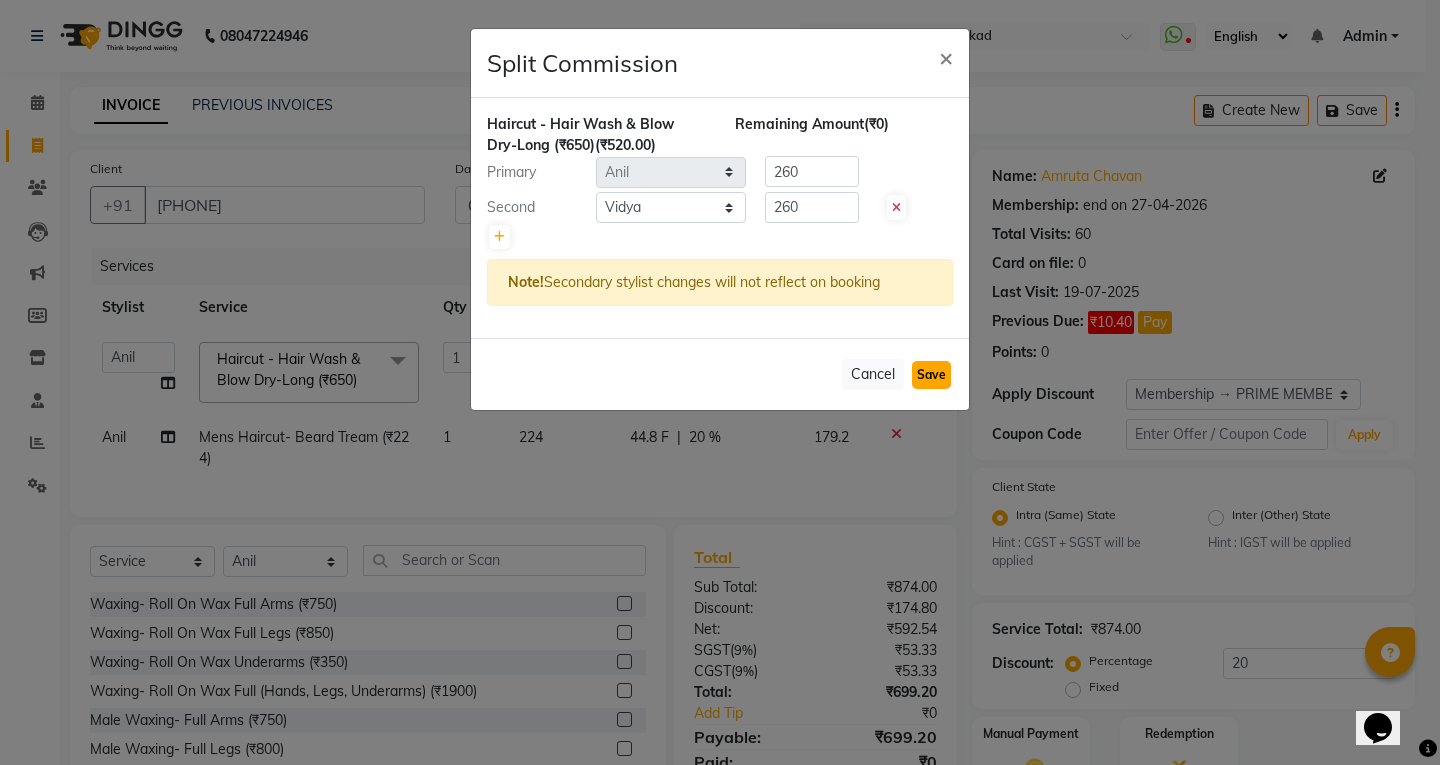 click on "Save" 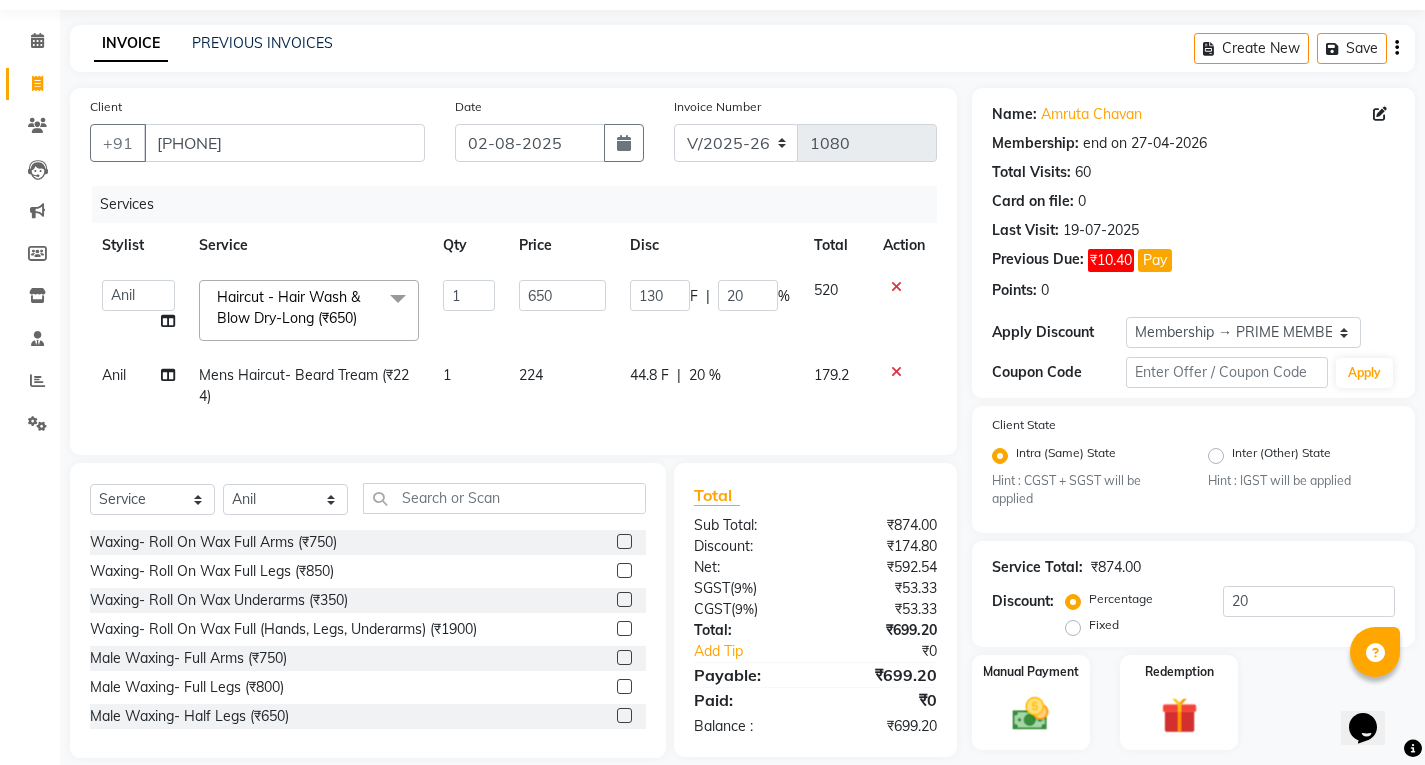 scroll, scrollTop: 118, scrollLeft: 0, axis: vertical 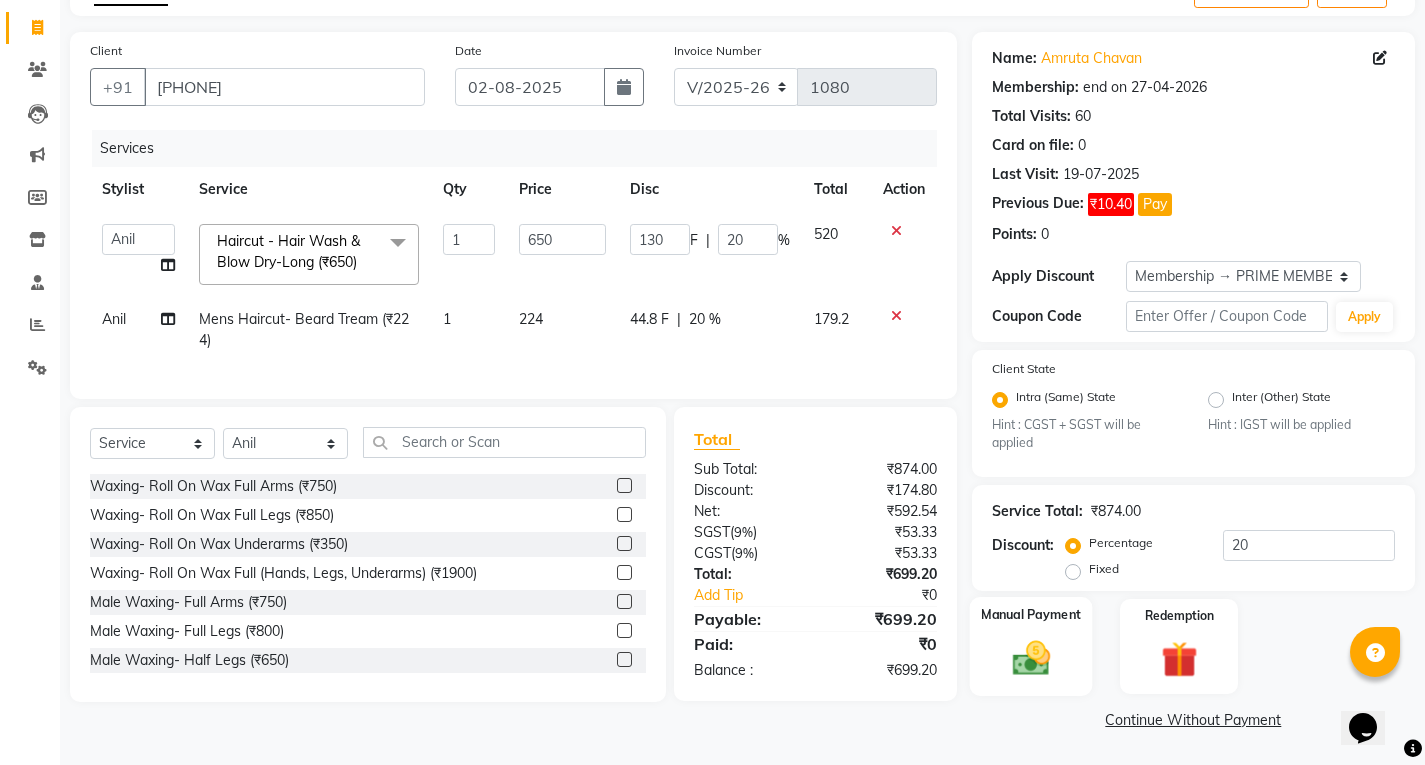 click 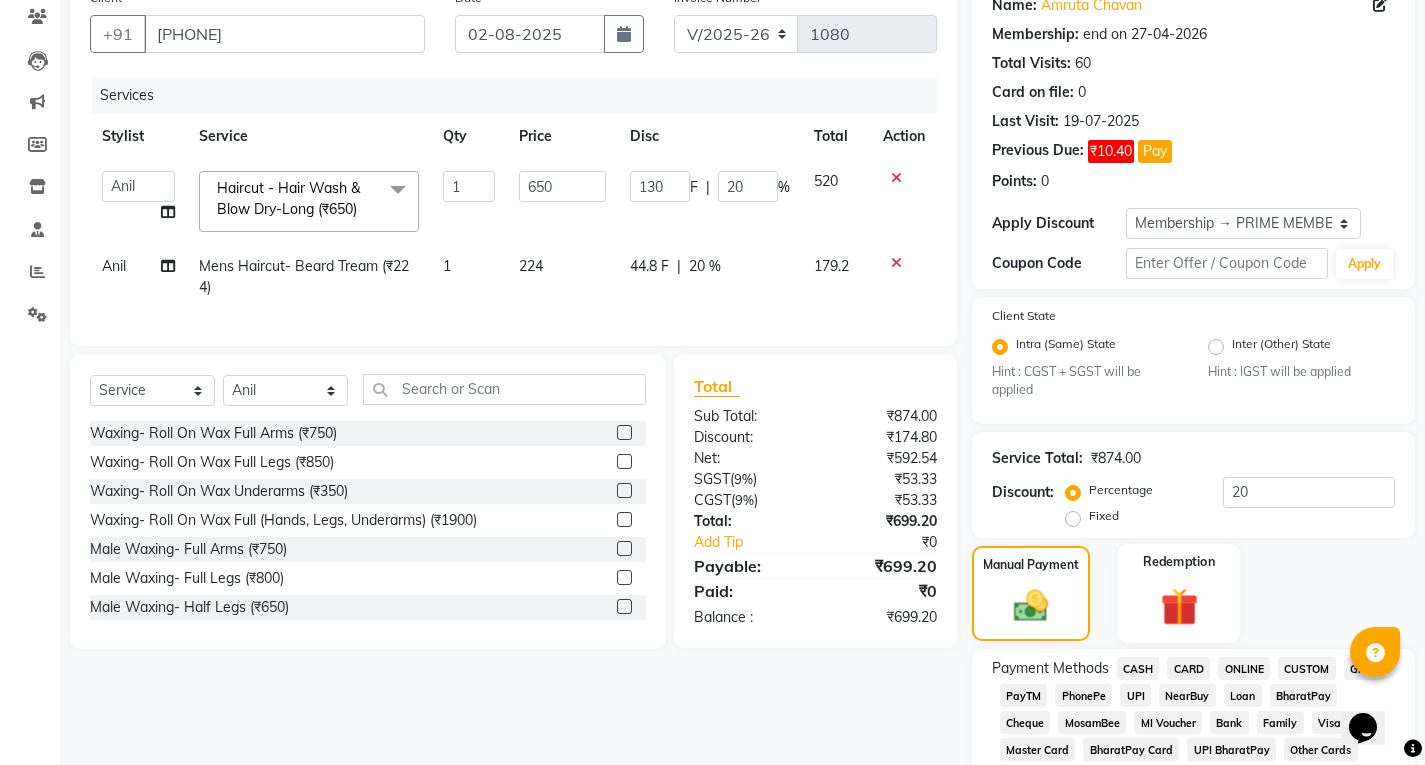 scroll, scrollTop: 218, scrollLeft: 0, axis: vertical 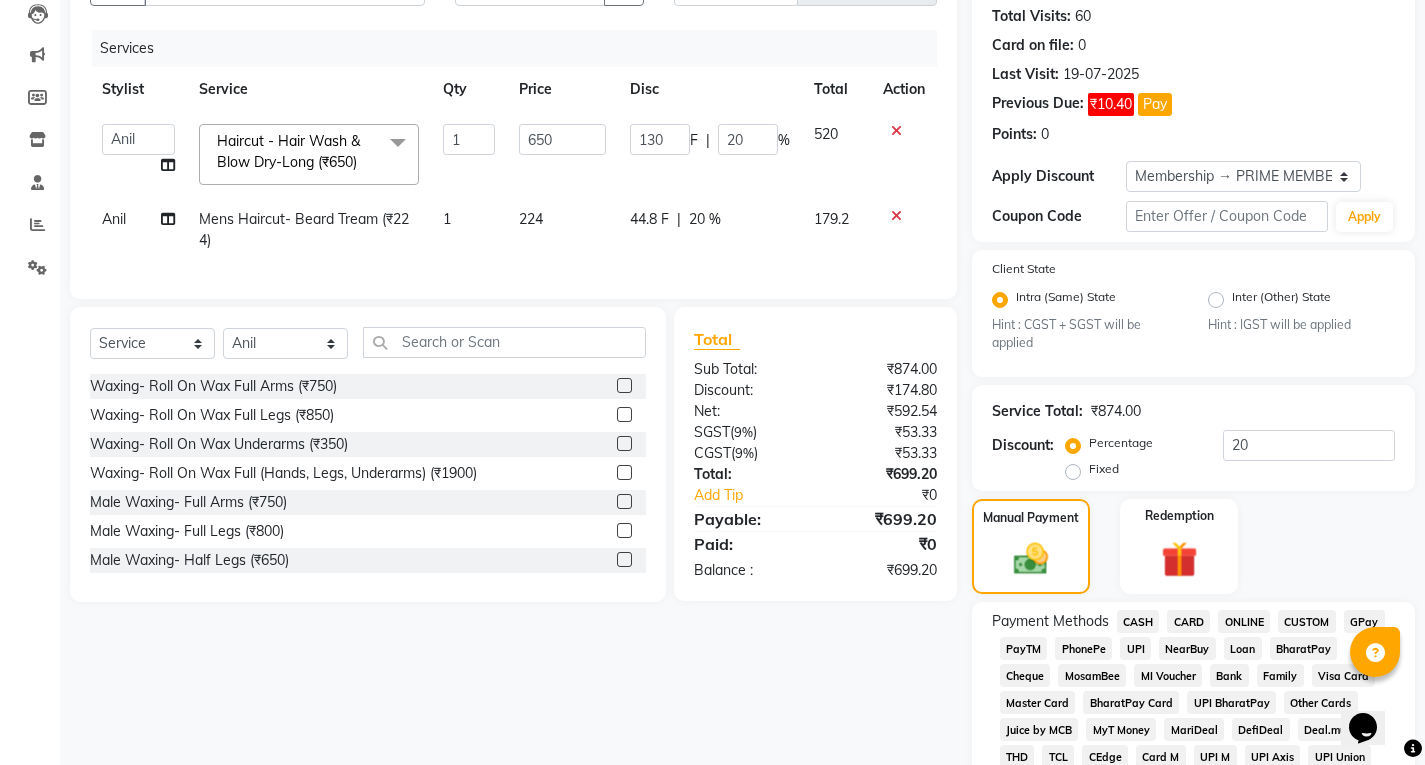 click on "UPI" 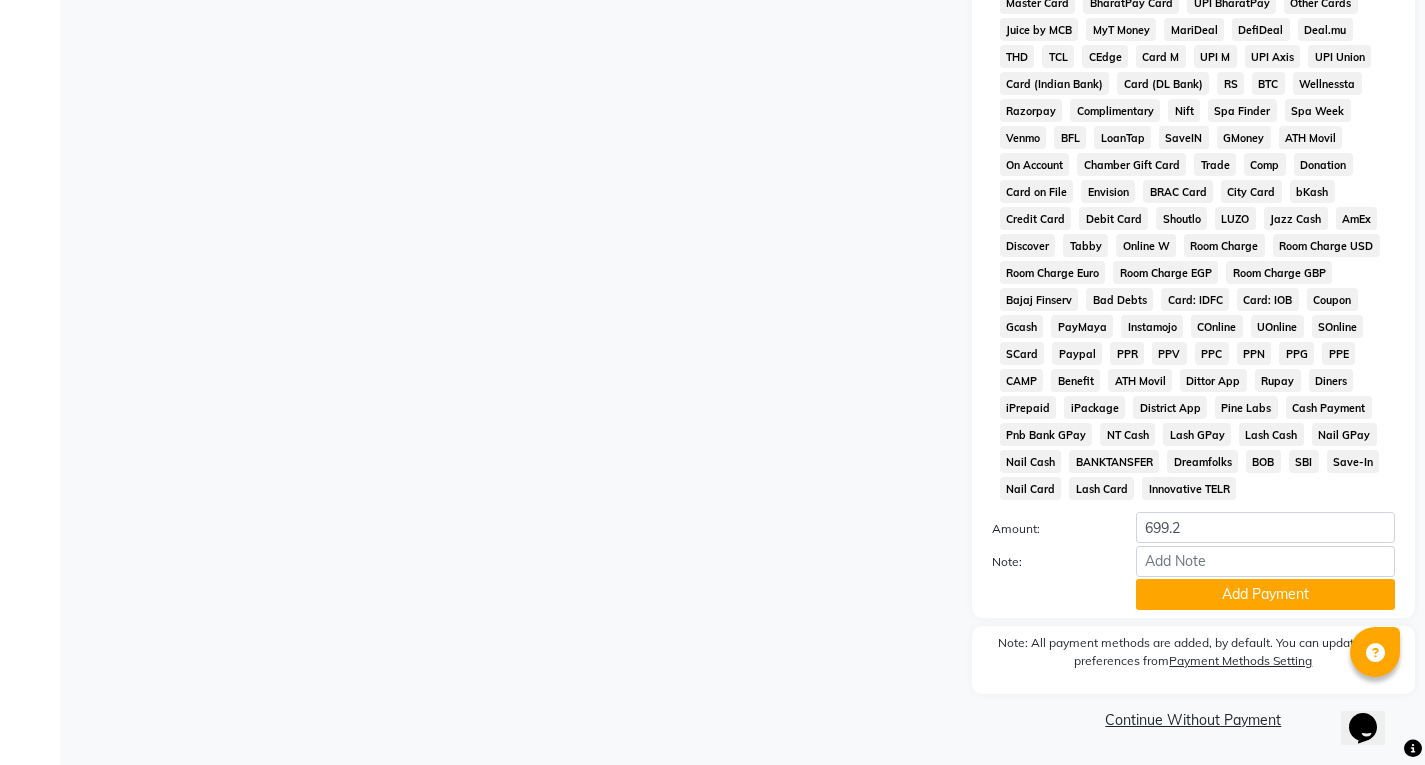click on "Add Payment" 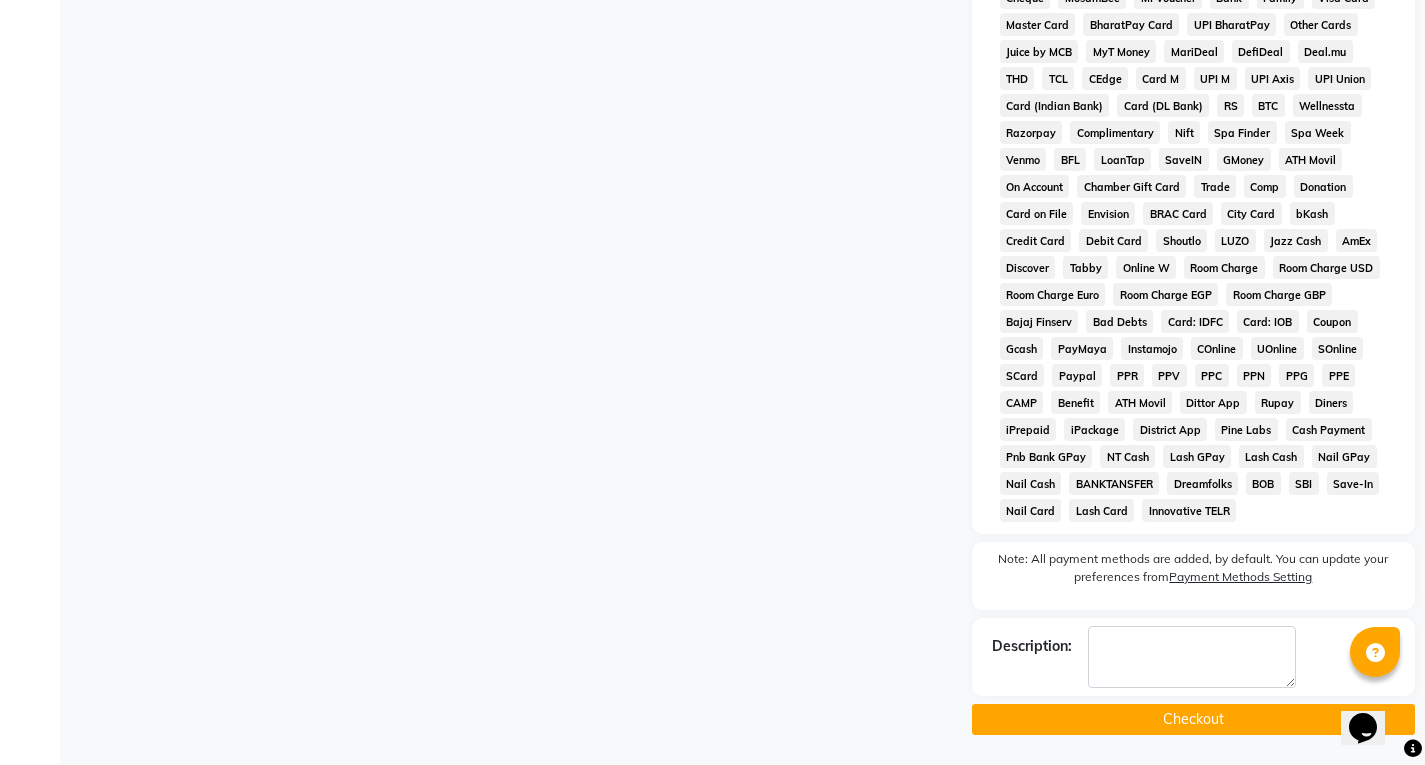 click on "Checkout" 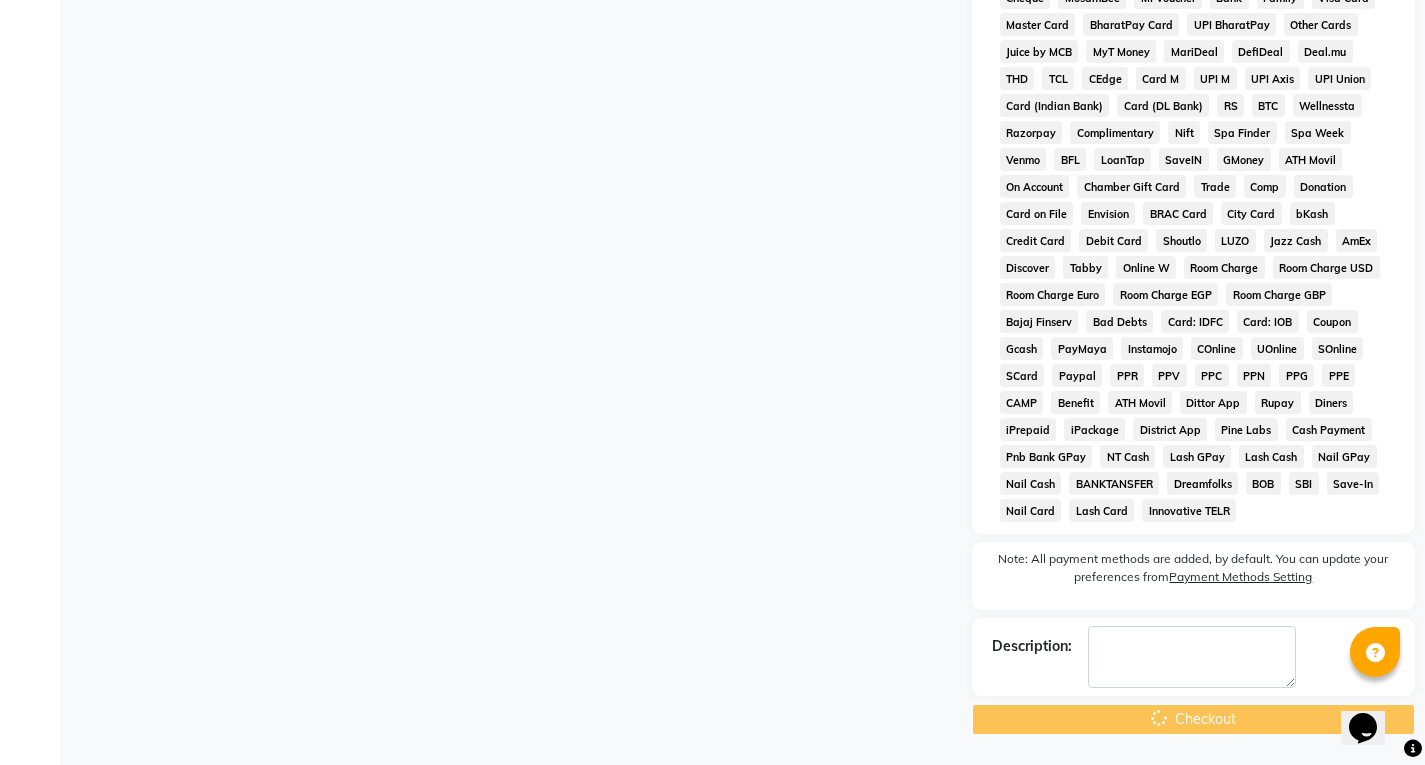 scroll, scrollTop: 374, scrollLeft: 0, axis: vertical 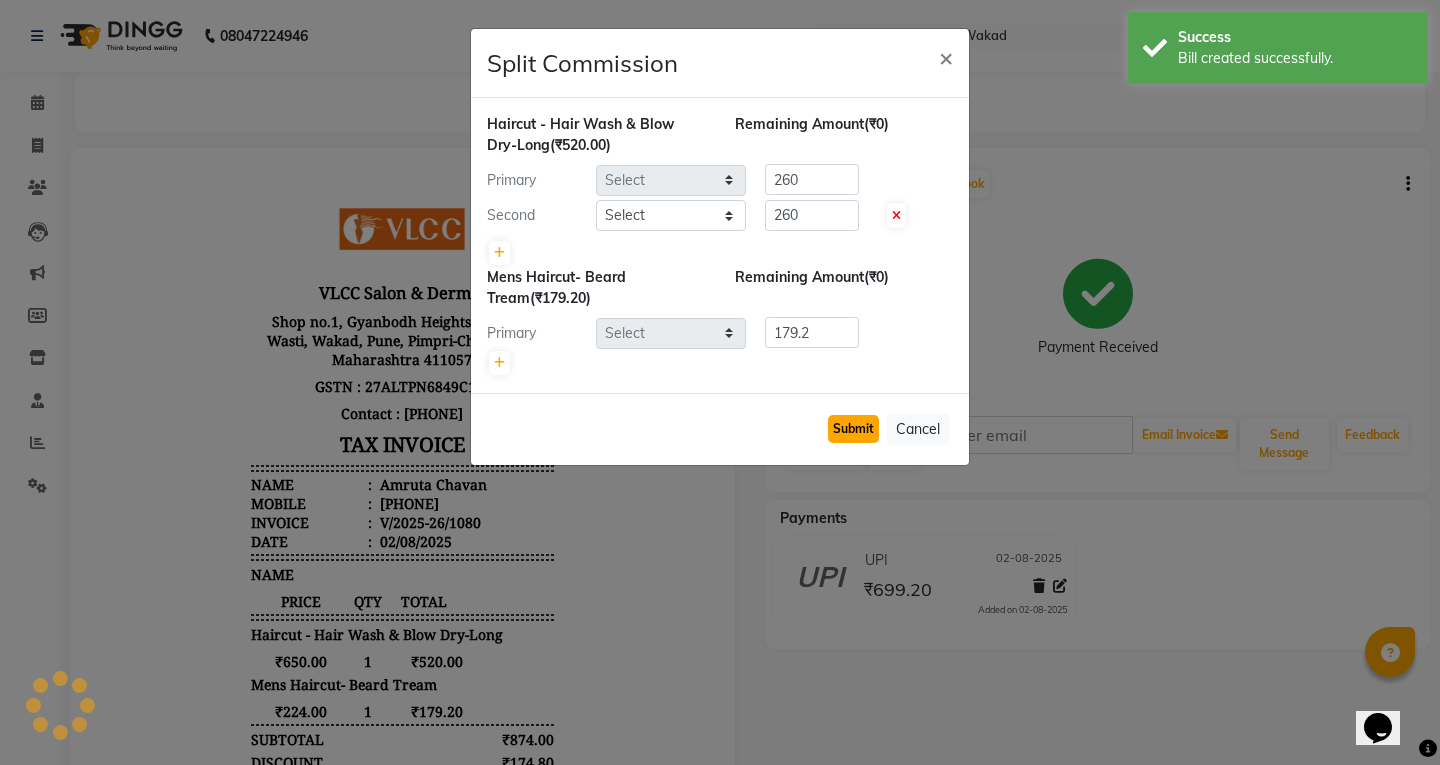 select on "37781" 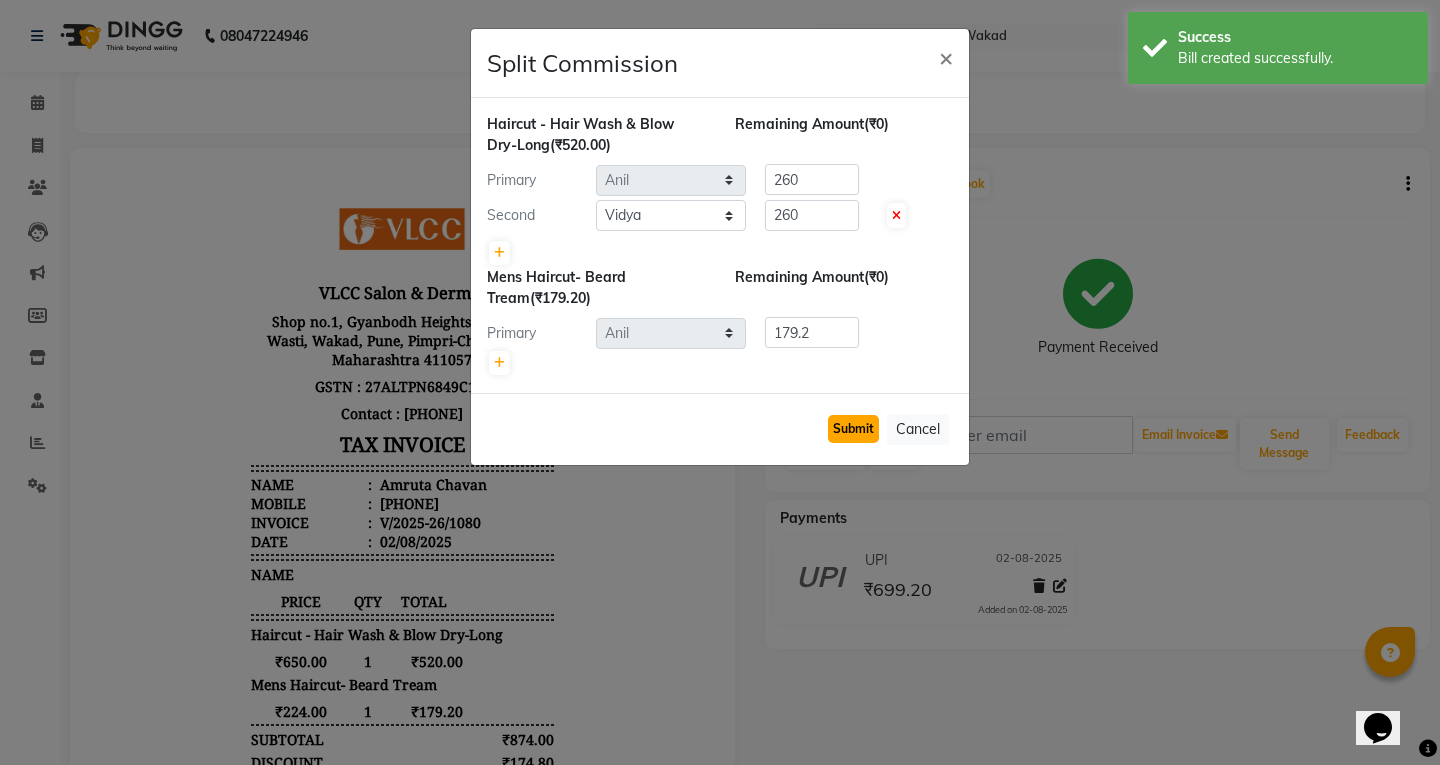 click on "Submit" 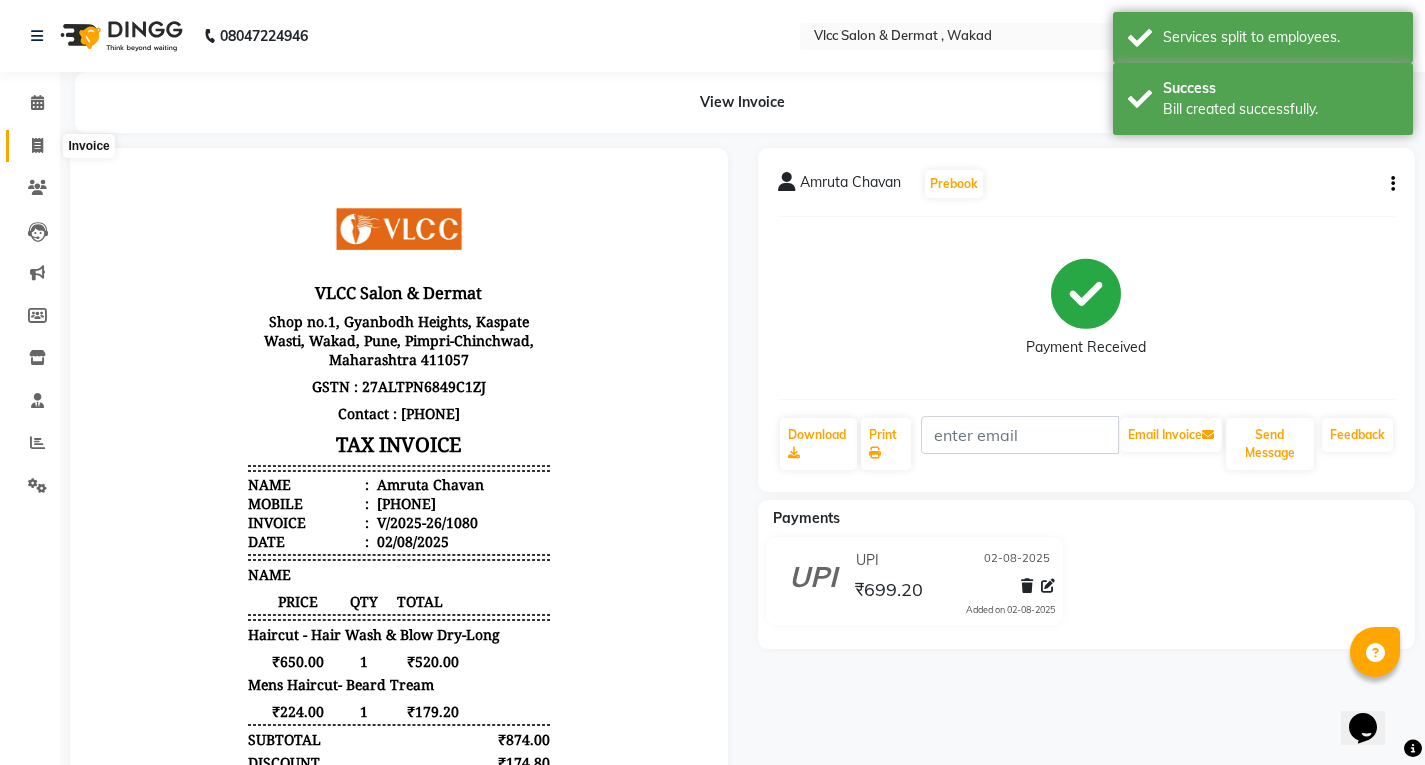 click 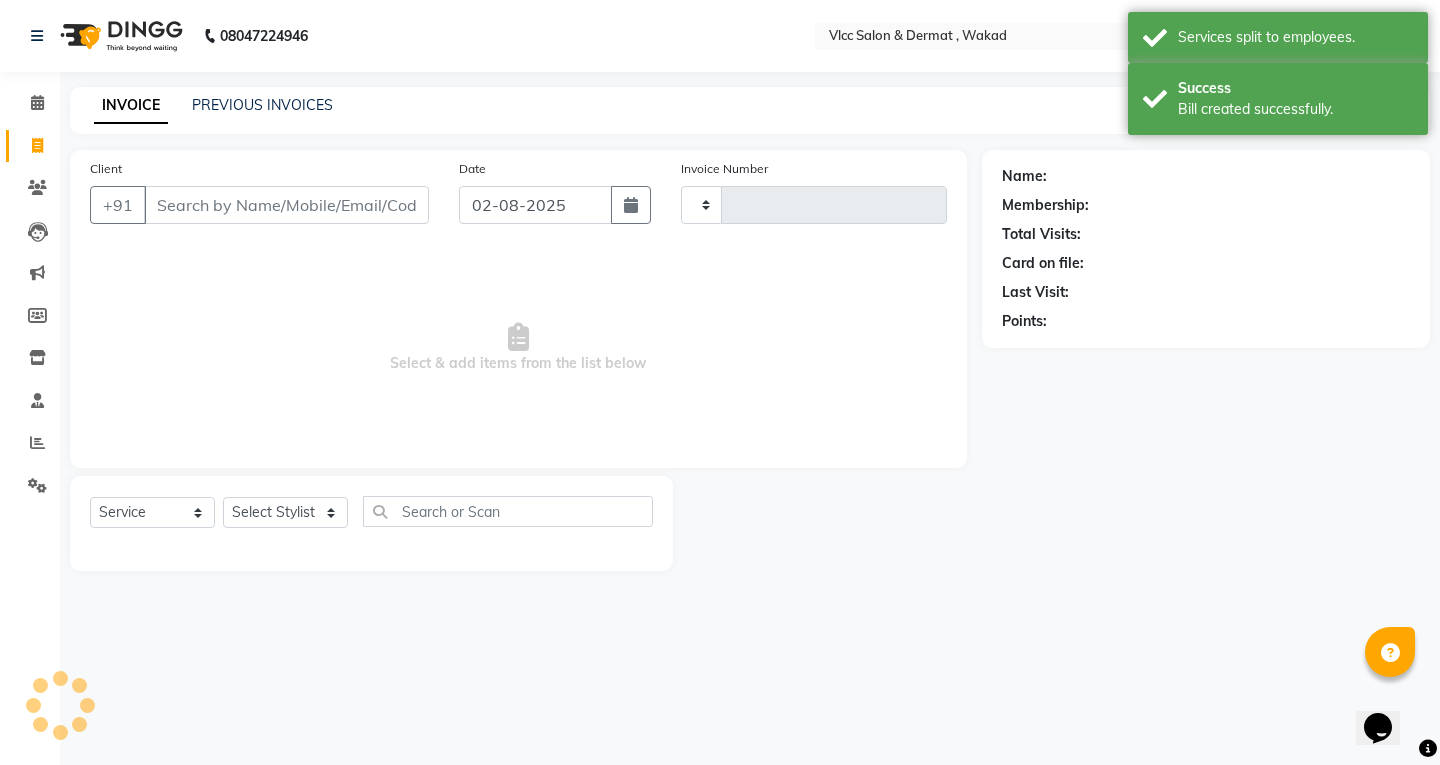type on "1081" 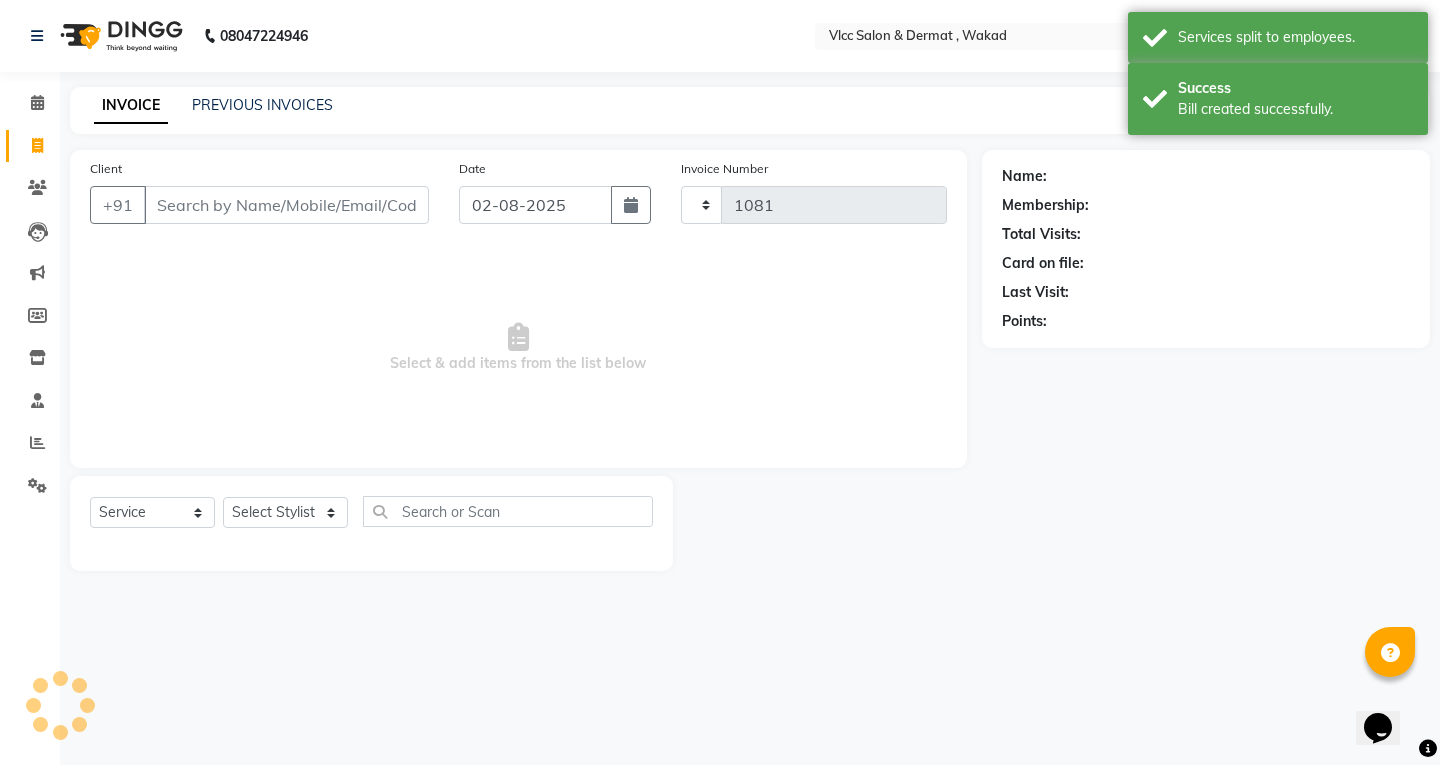 select on "5256" 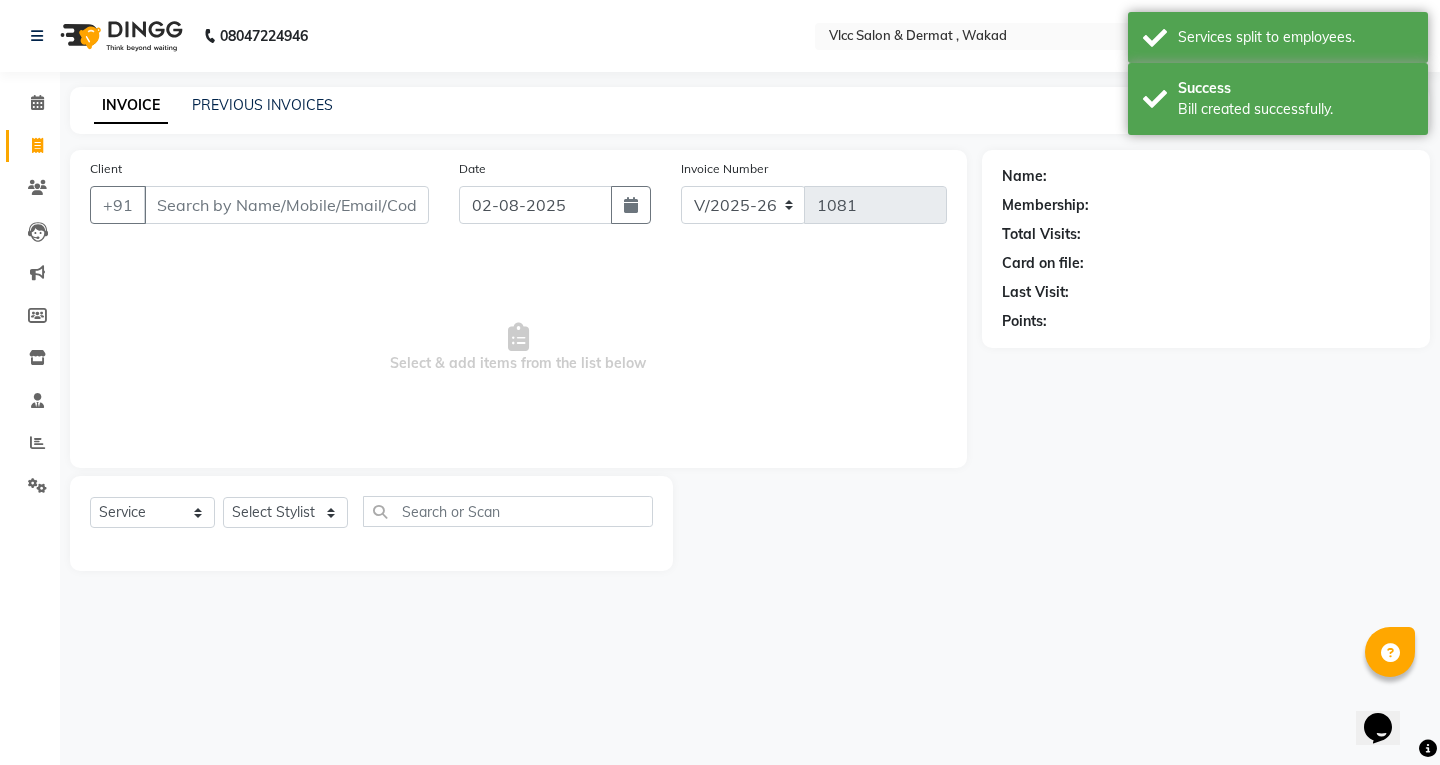 click on "Client" at bounding box center (286, 205) 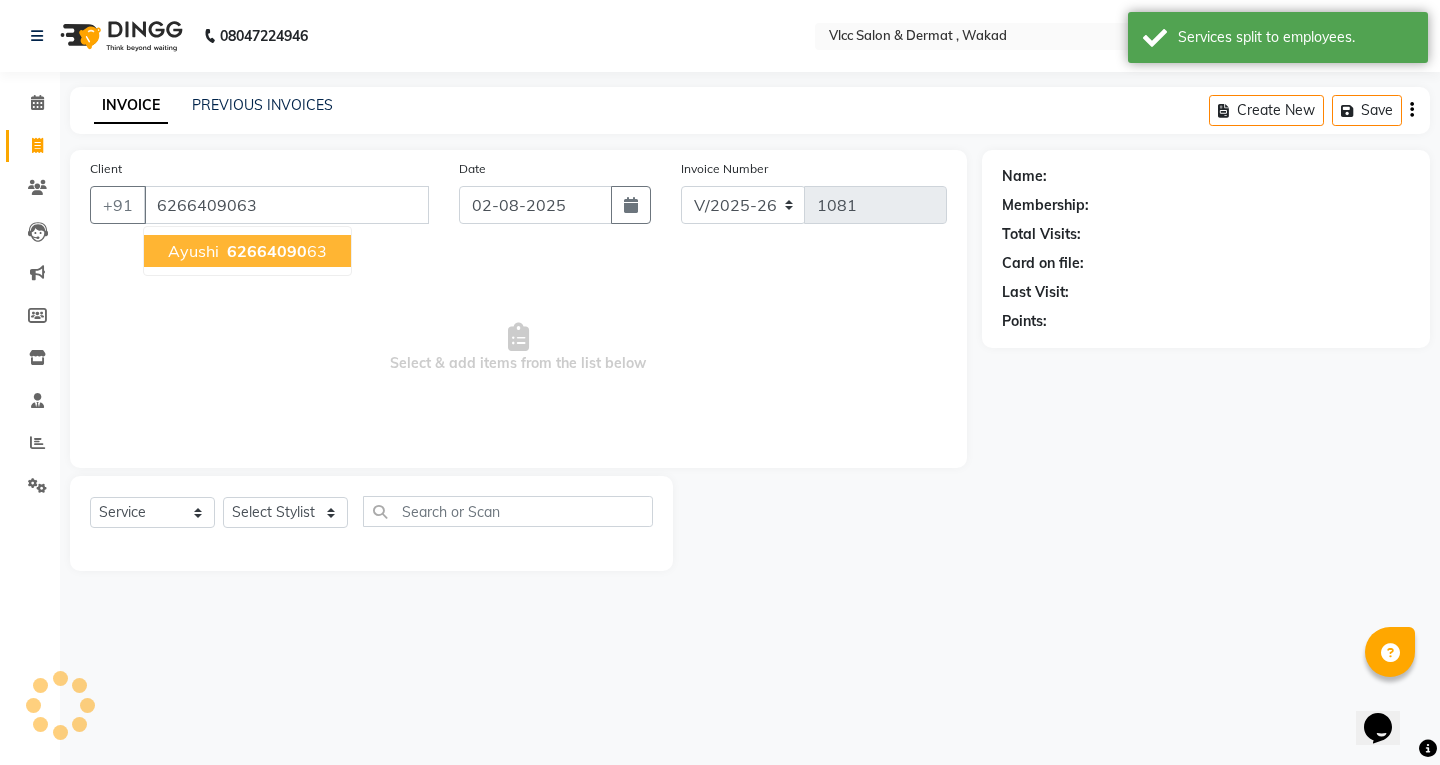type on "6266409063" 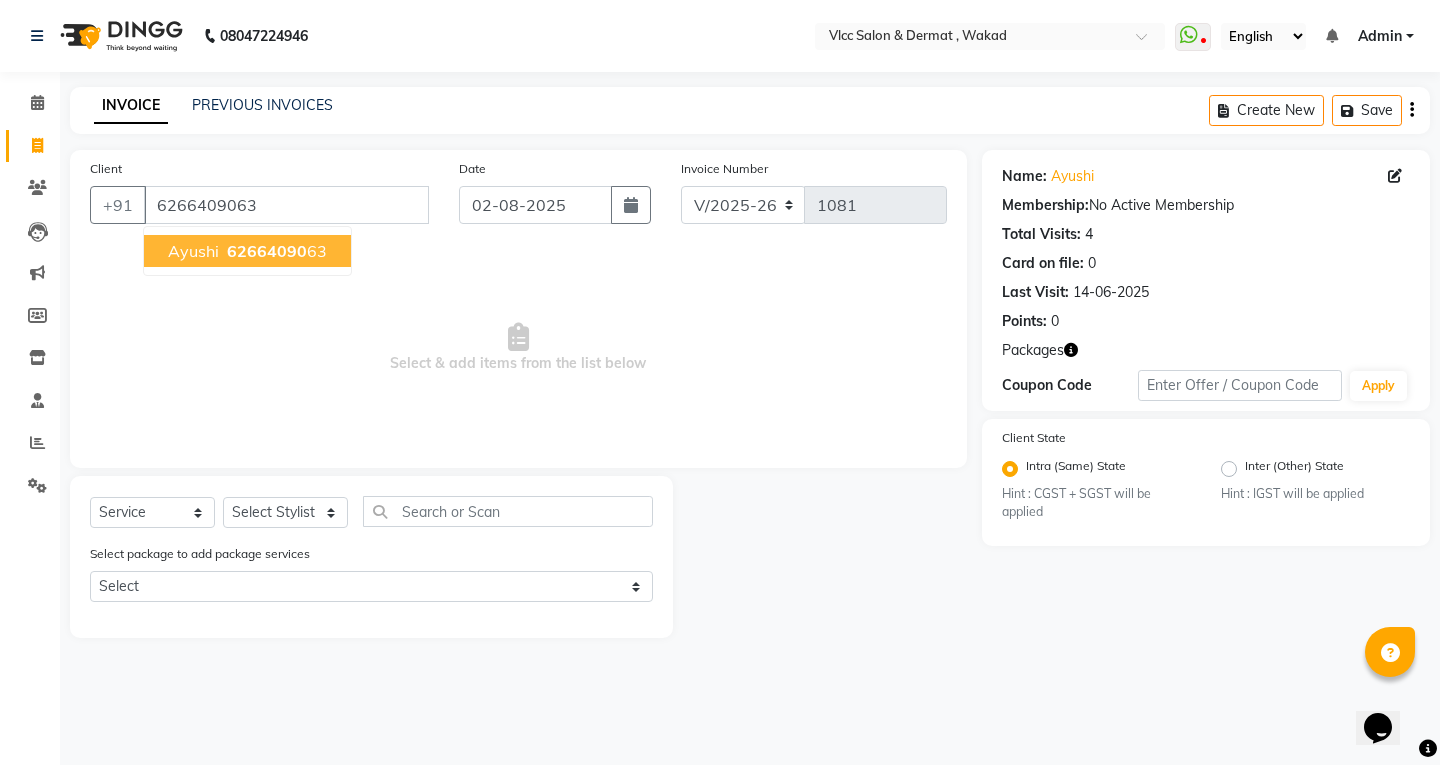 click on "62664090" at bounding box center [267, 251] 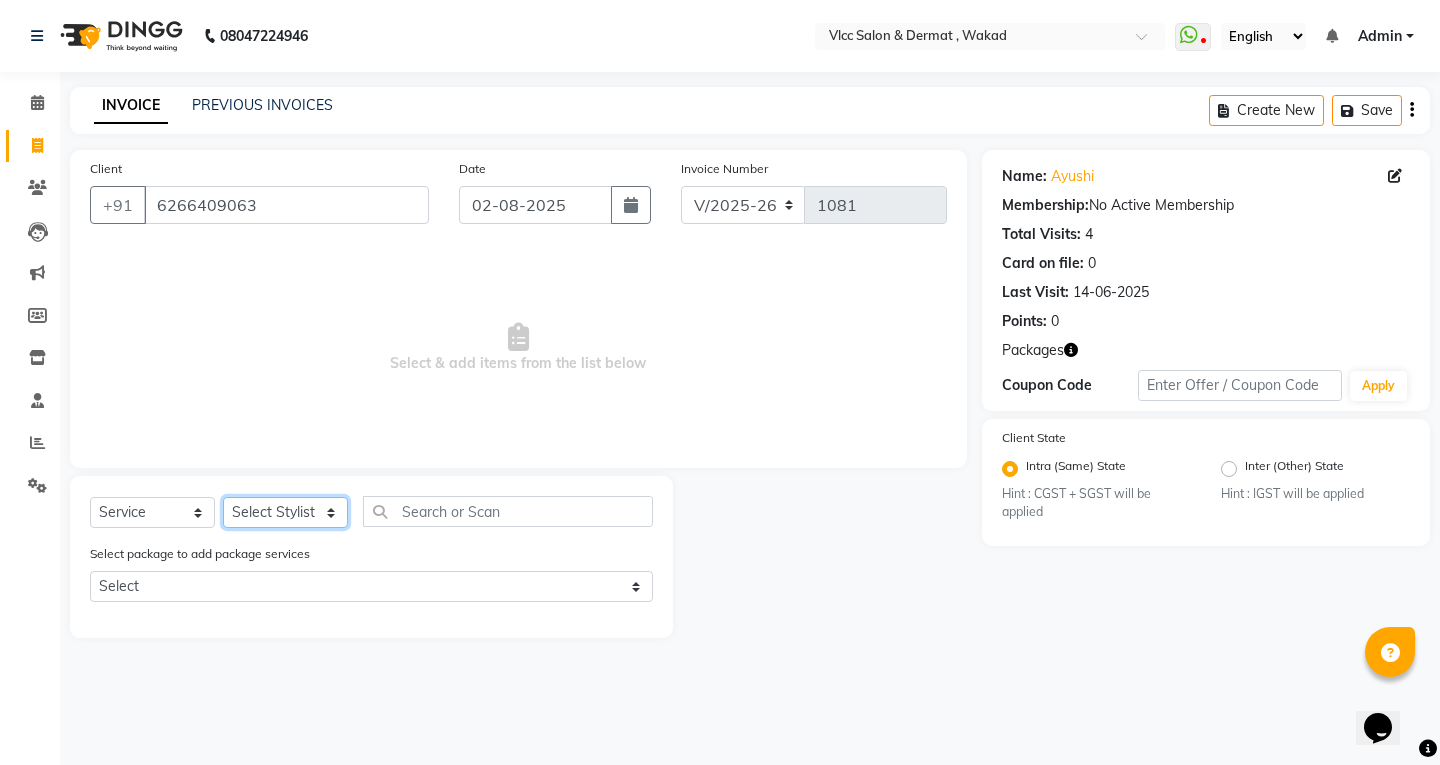 click on "Select Stylist Anagha Aniket Anil Dr nupur Junaid Karishma Payal Pranjali Prema Birajdar Radha Radhika Sakshi Shivani Shravan Varsha Malpote Vidya" 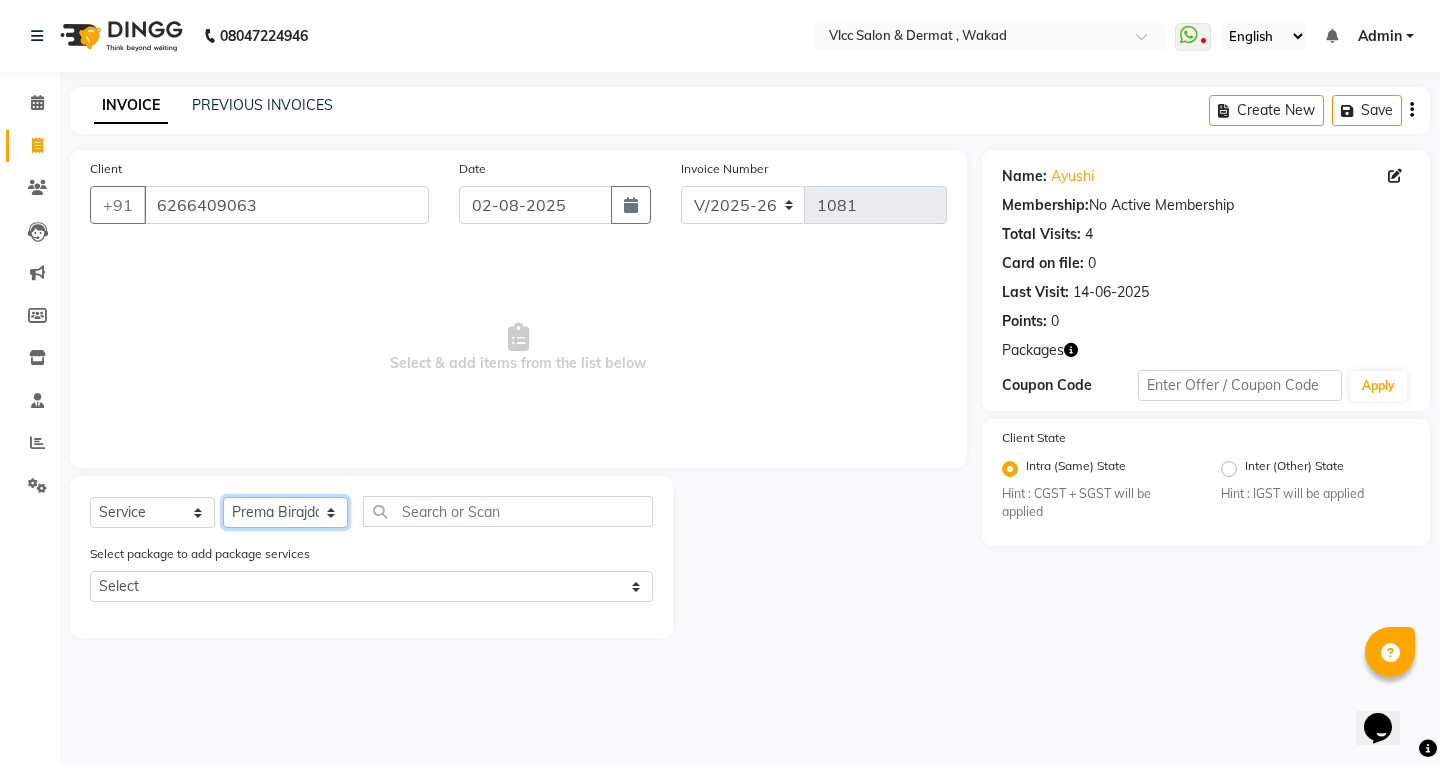 click on "Select Stylist Anagha Aniket Anil Dr nupur Junaid Karishma Payal Pranjali Prema Birajdar Radha Radhika Sakshi Shivani Shravan Varsha Malpote Vidya" 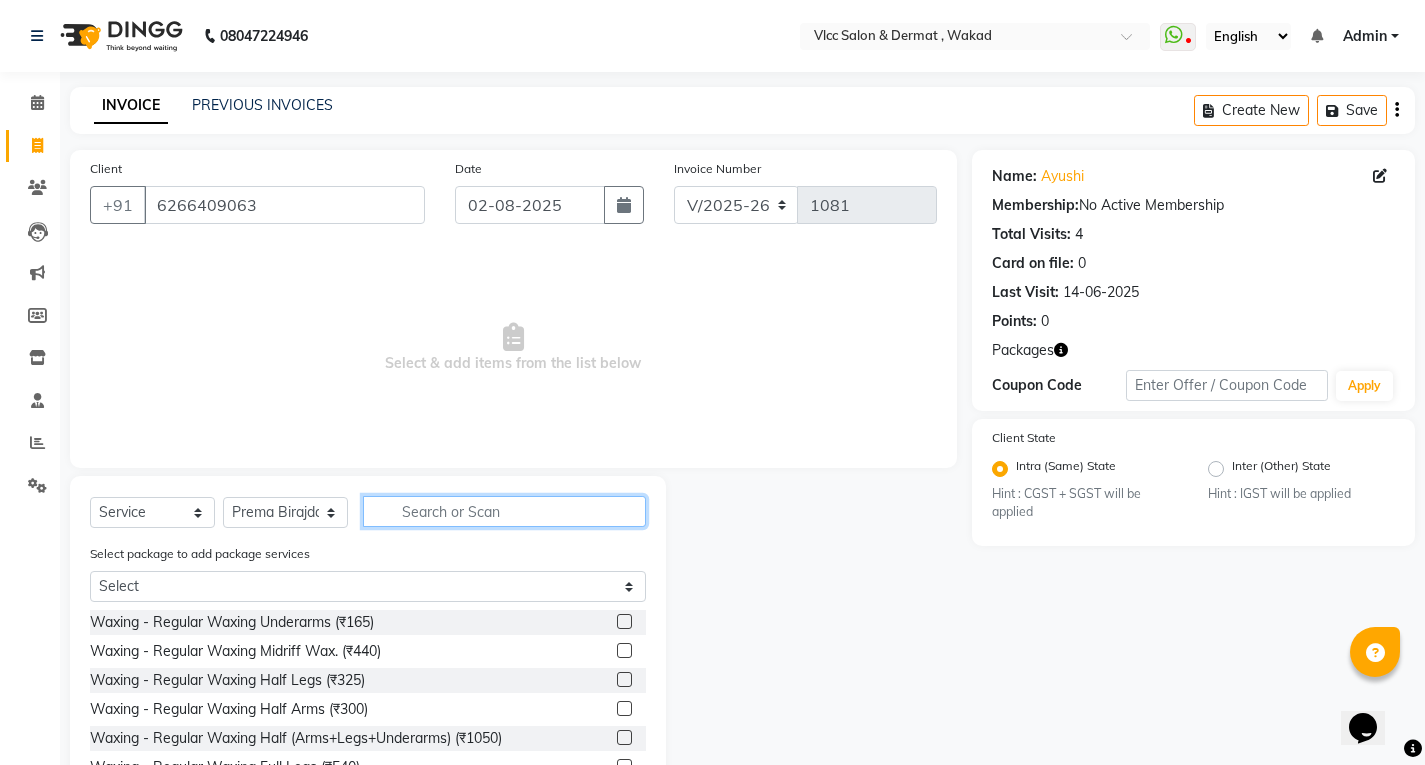 click 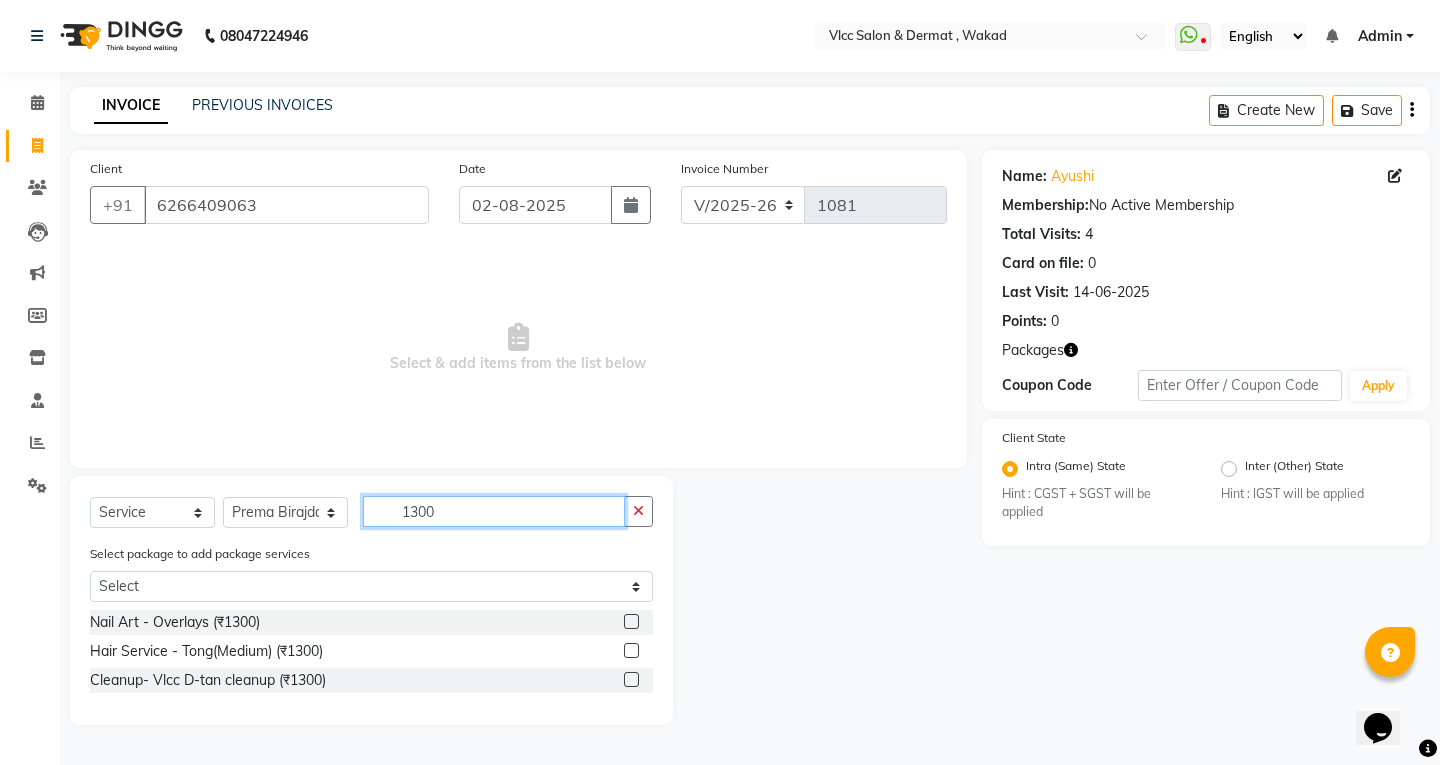 type on "1300" 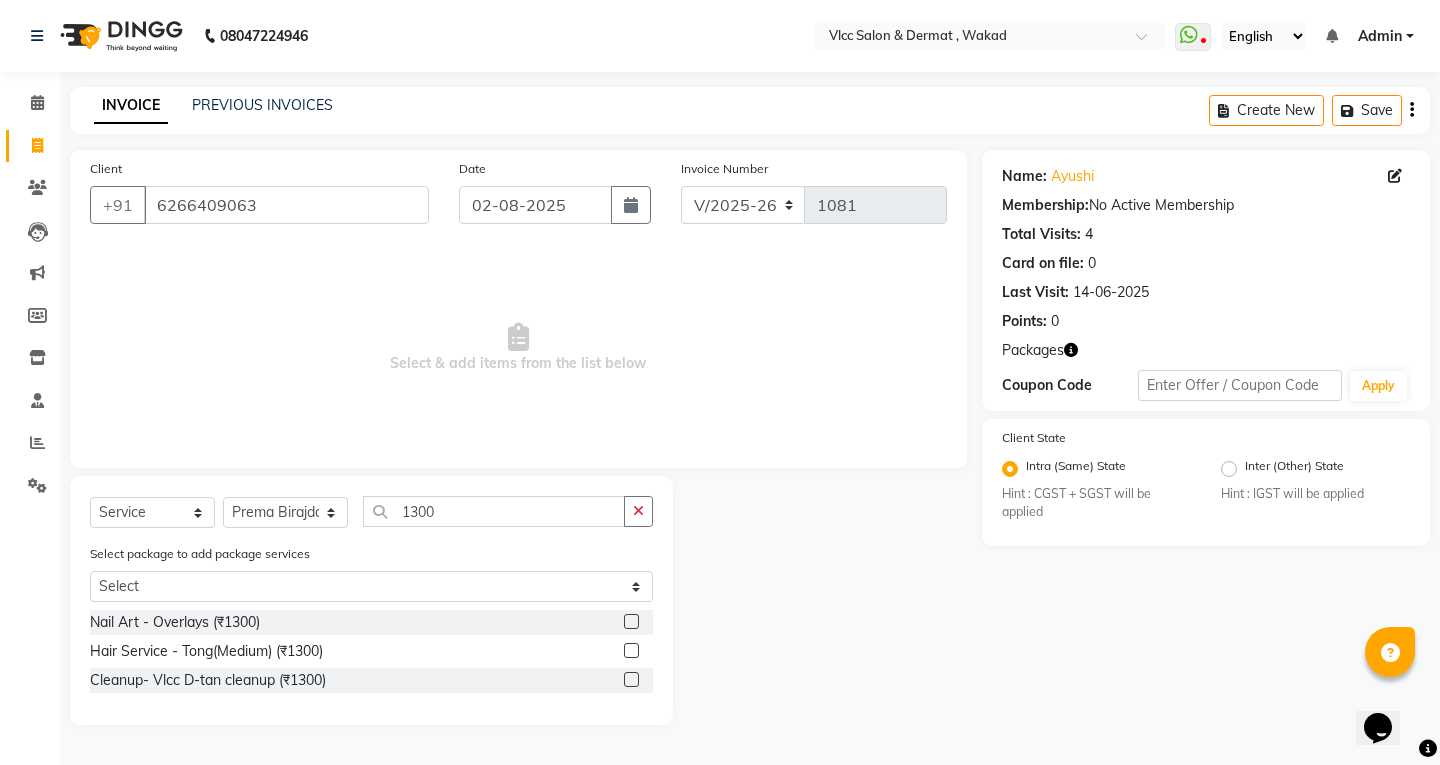 click 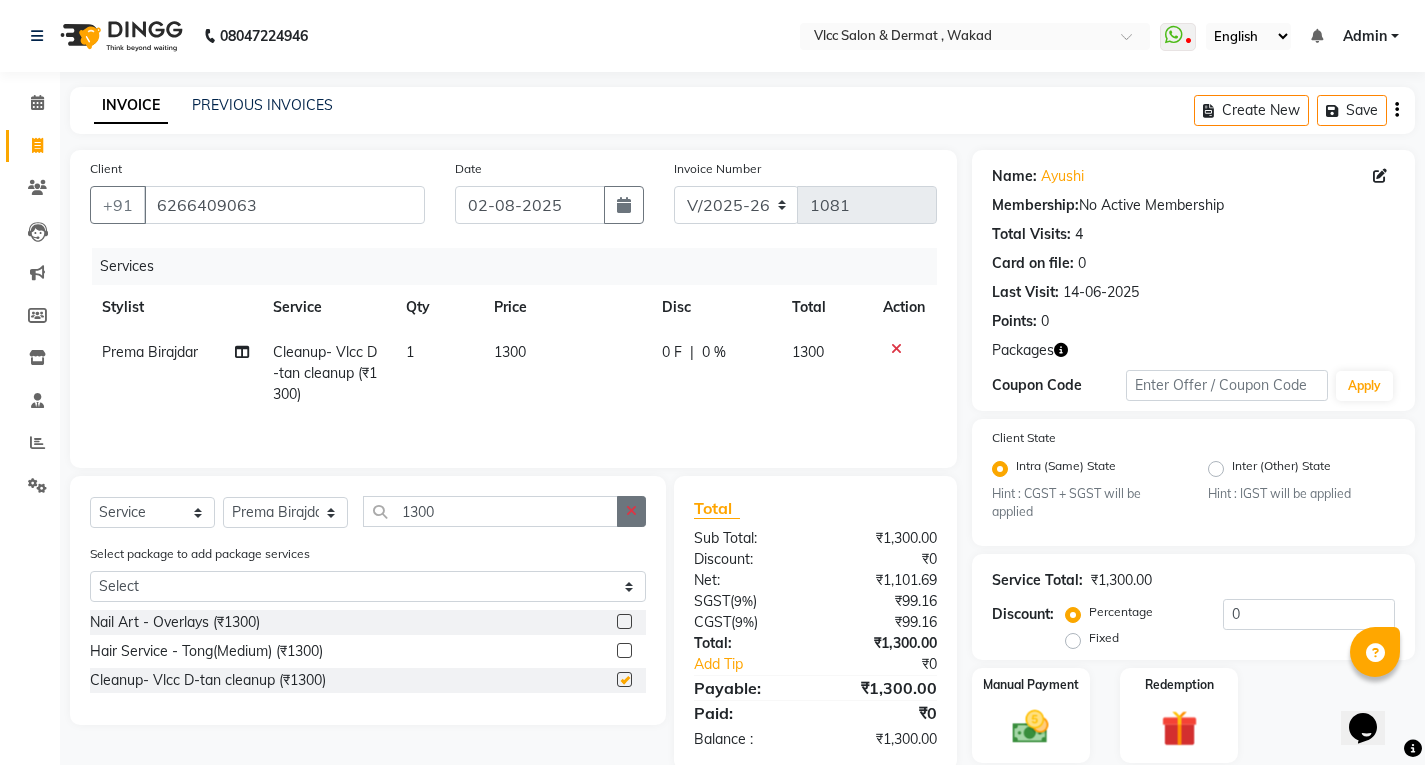 checkbox on "false" 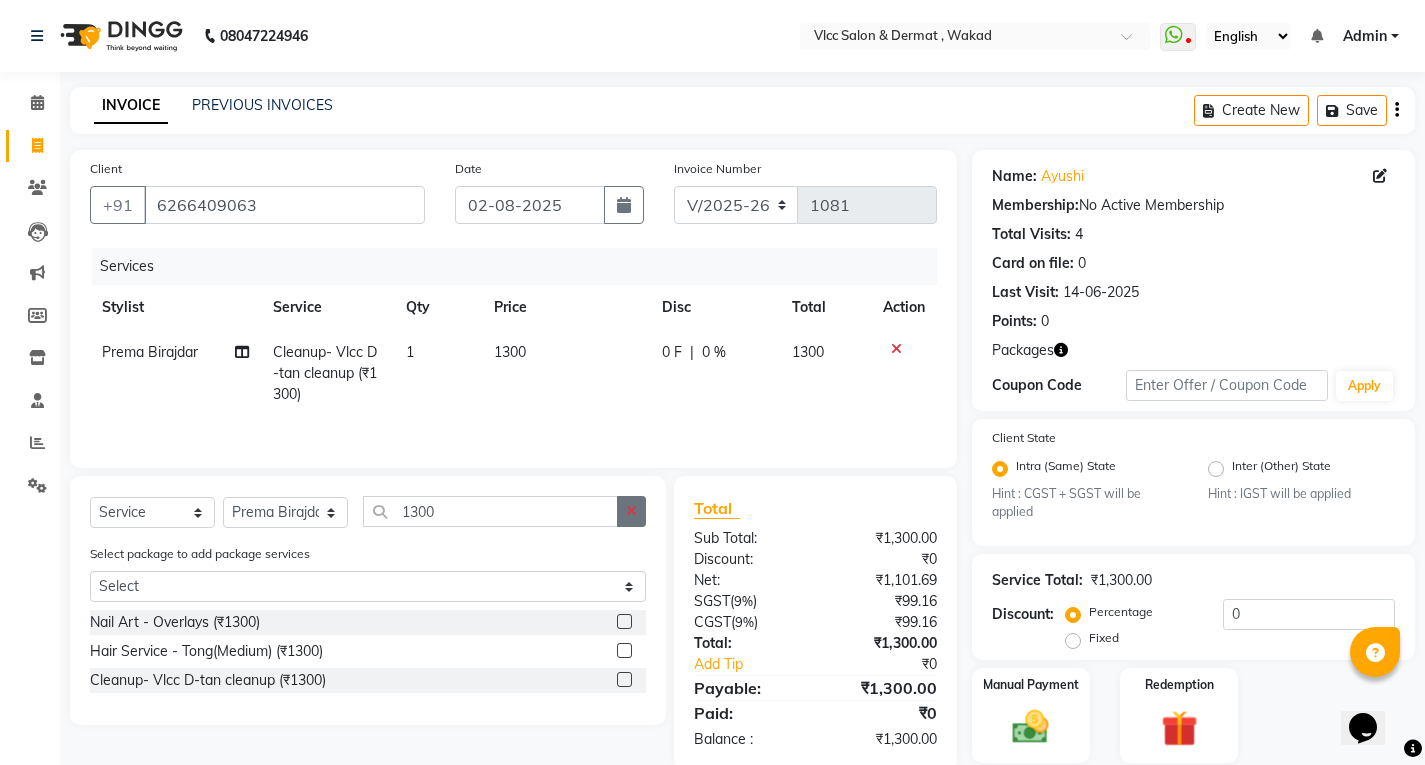 click 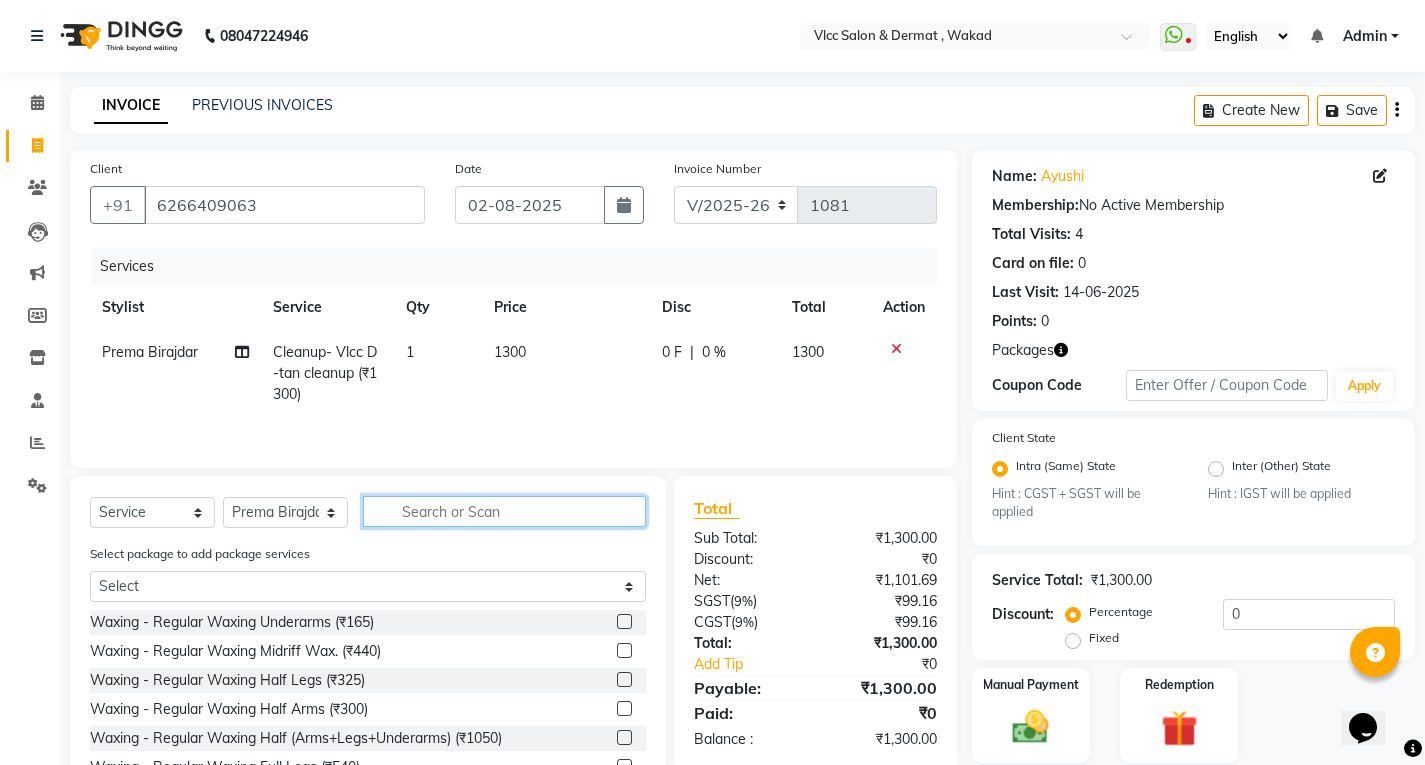 drag, startPoint x: 596, startPoint y: 516, endPoint x: 585, endPoint y: 536, distance: 22.825424 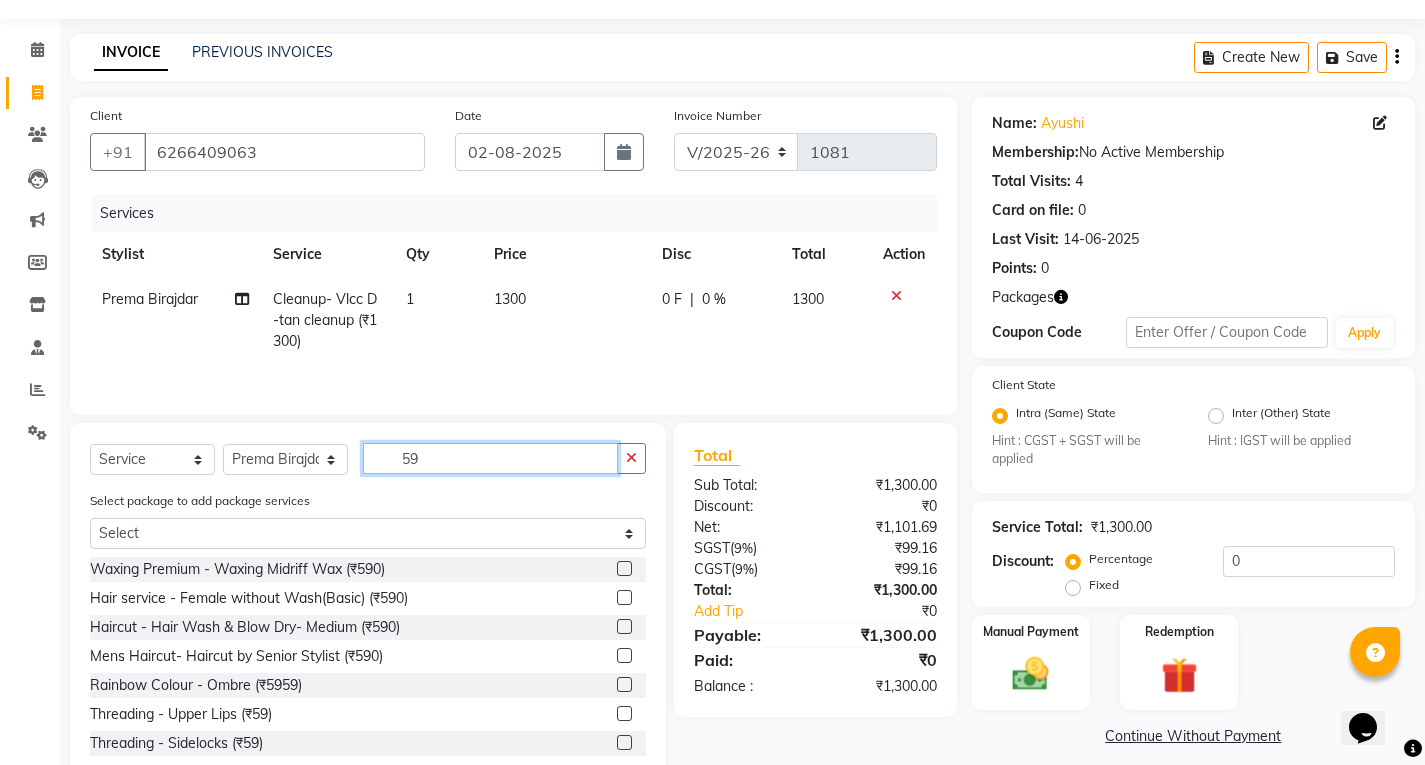 scroll, scrollTop: 103, scrollLeft: 0, axis: vertical 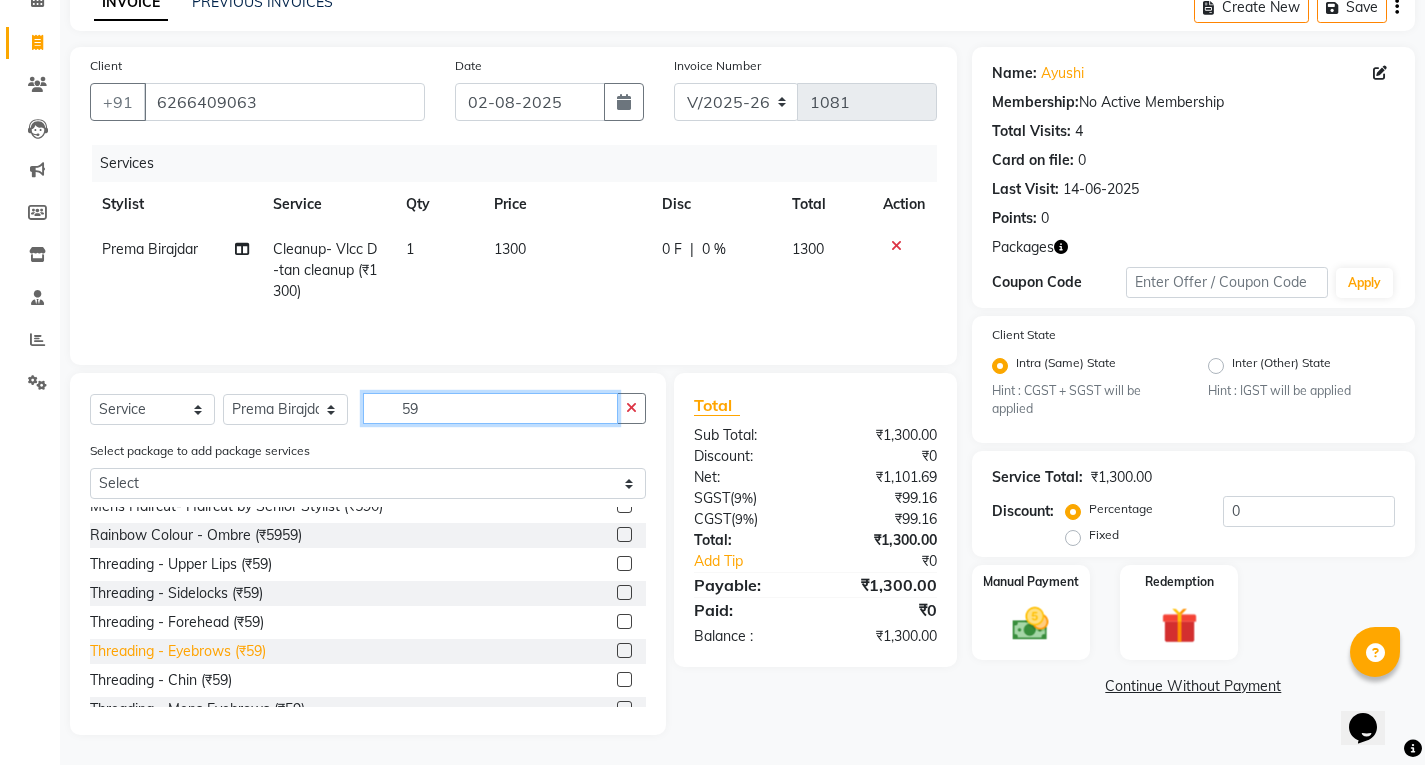 type on "59" 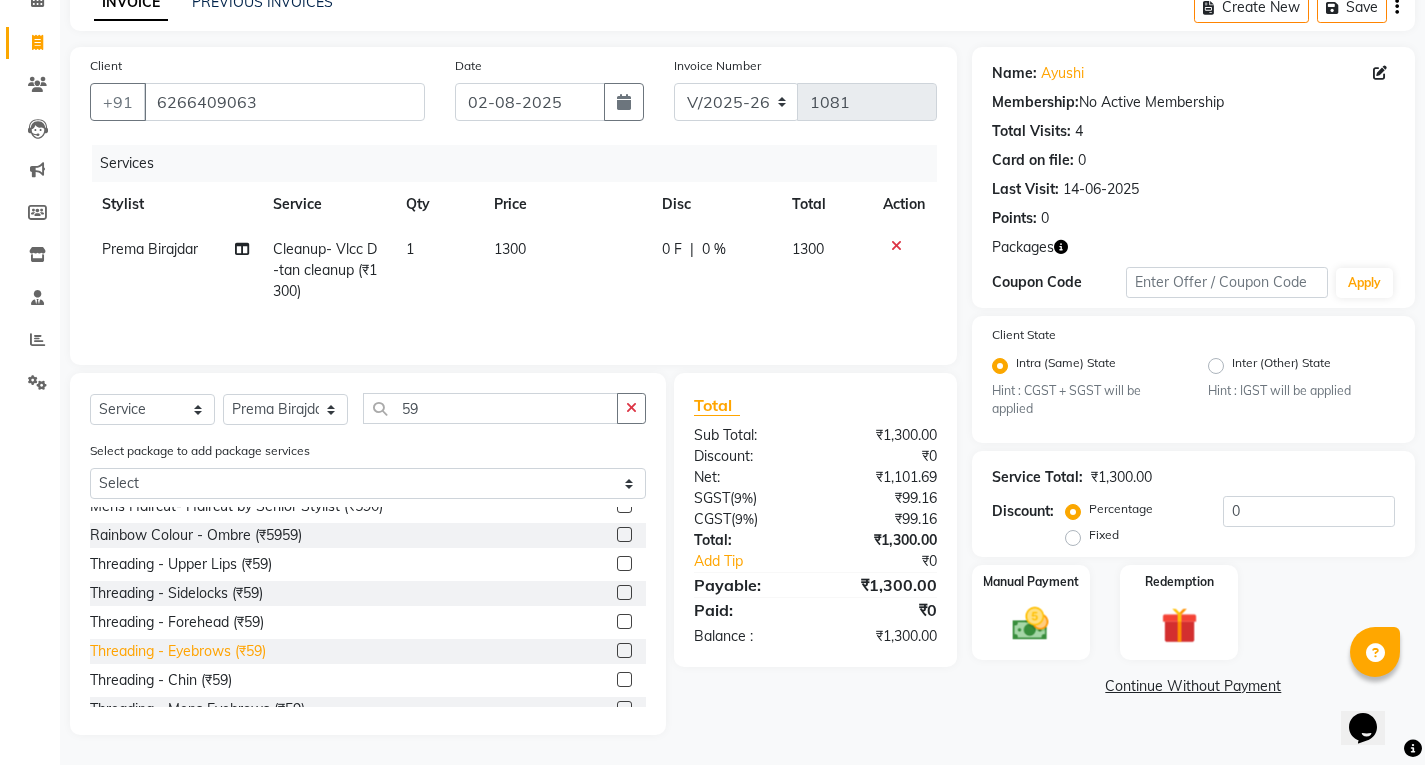 click on "Threading - Eyebrows (₹59)" 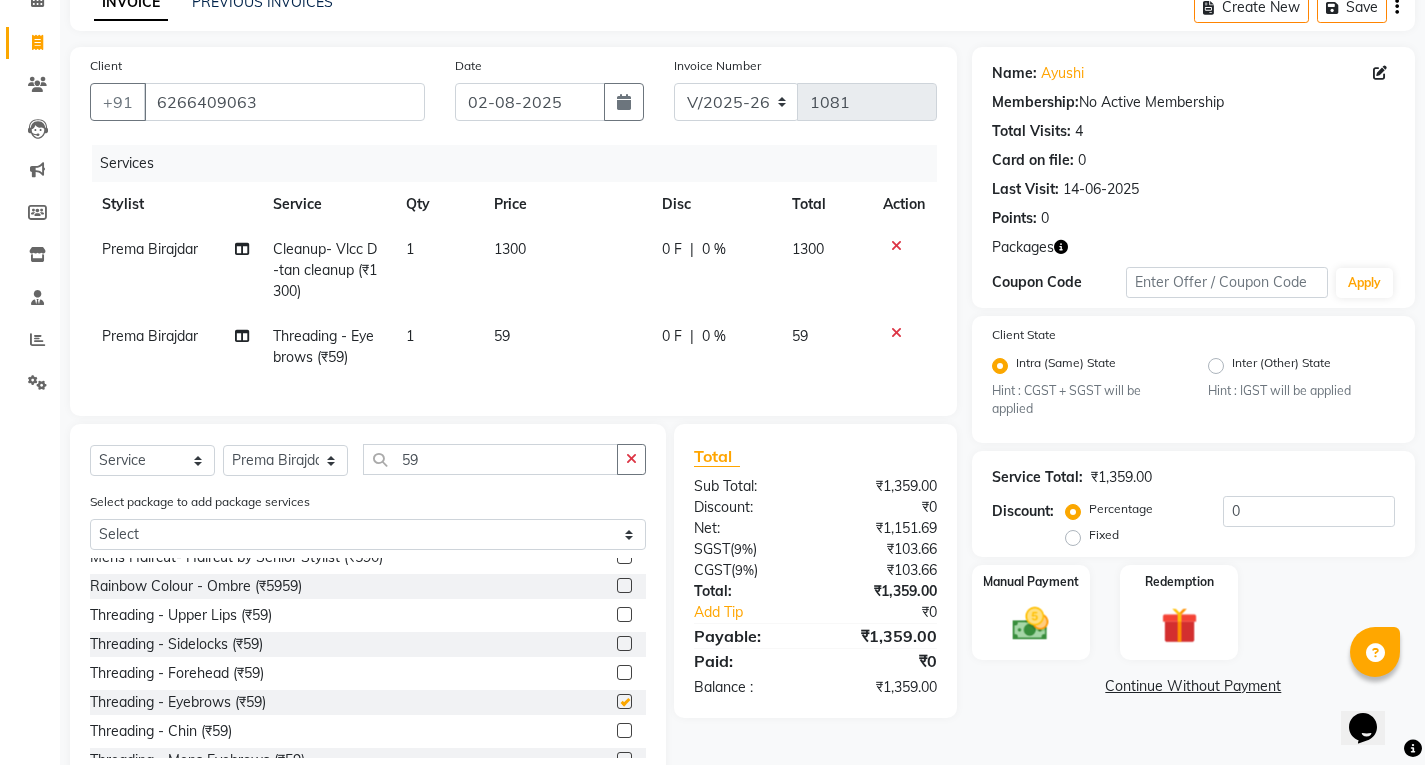 checkbox on "false" 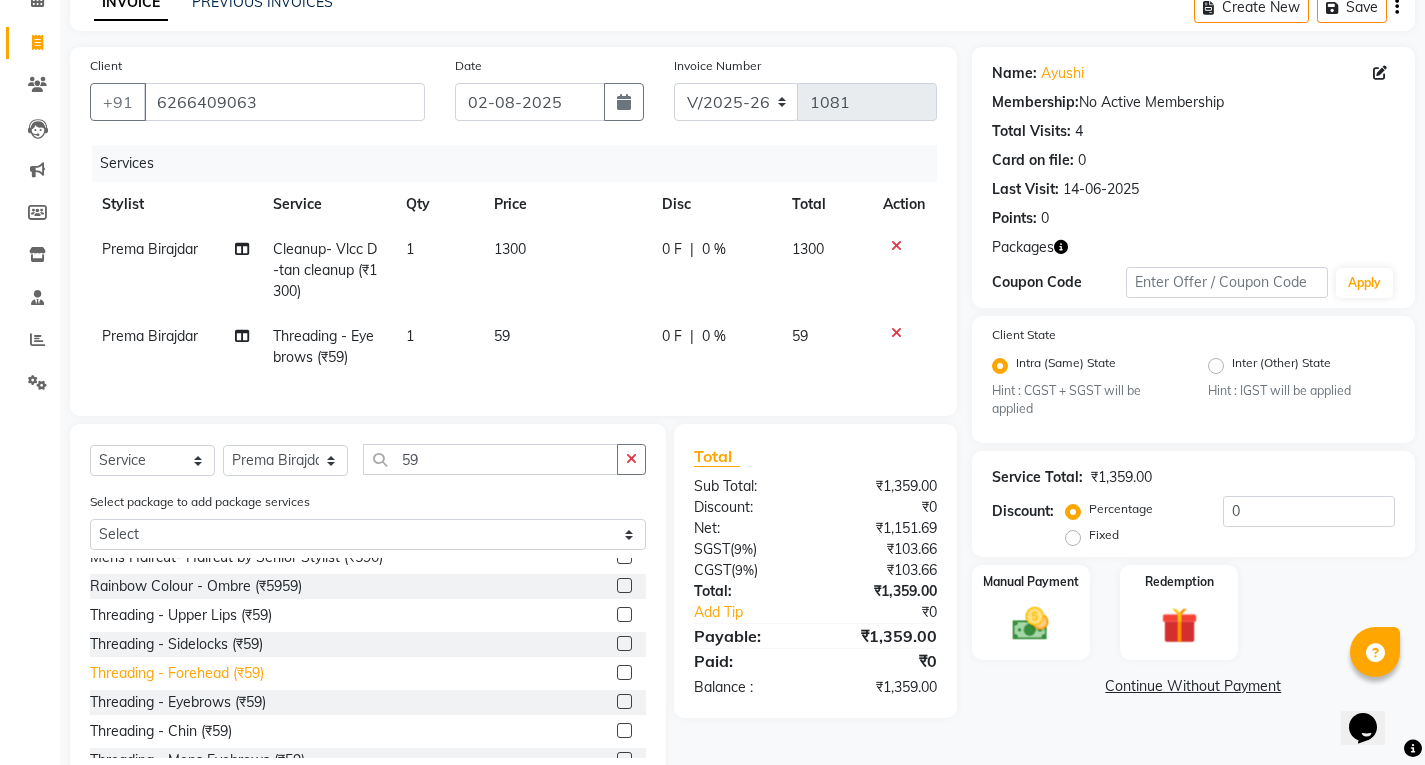click on "Threading - Forehead (₹59)" 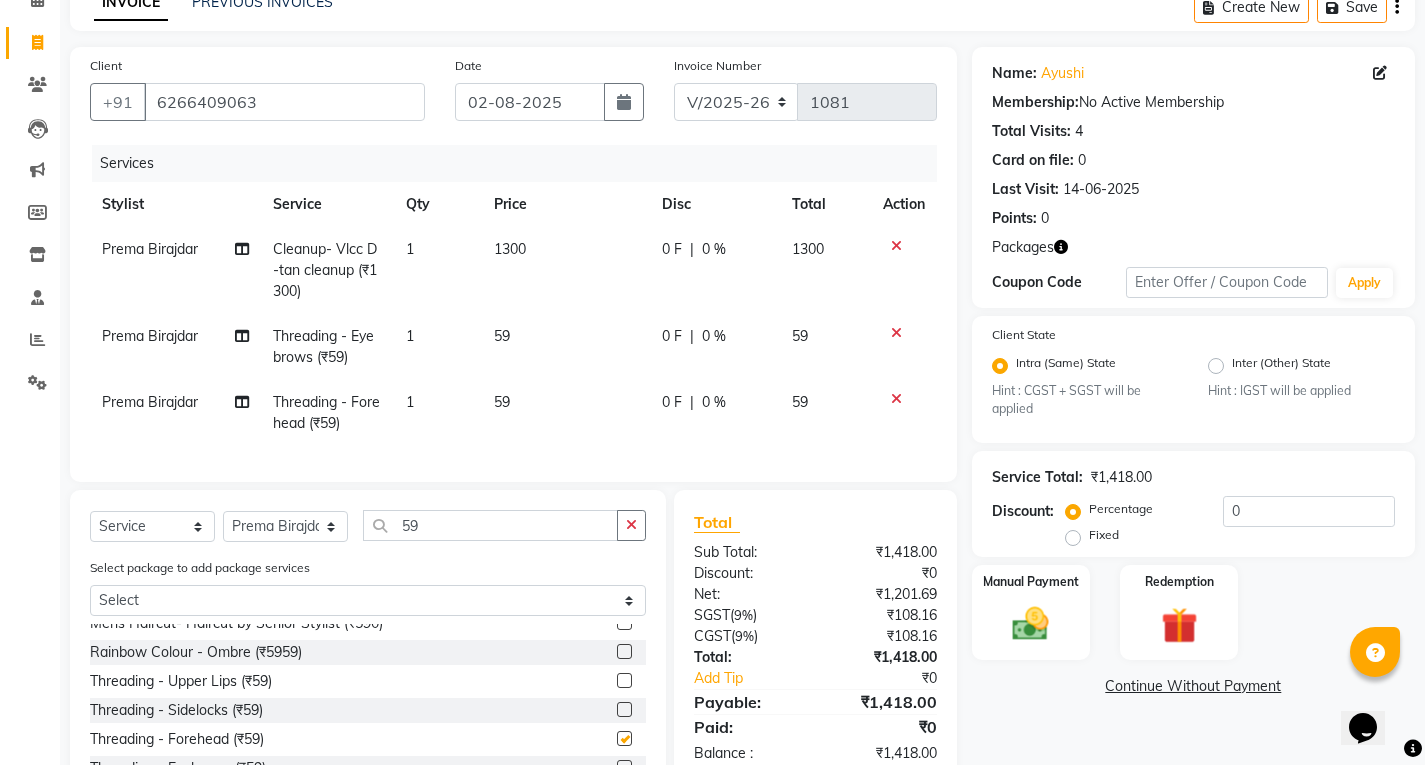 checkbox on "false" 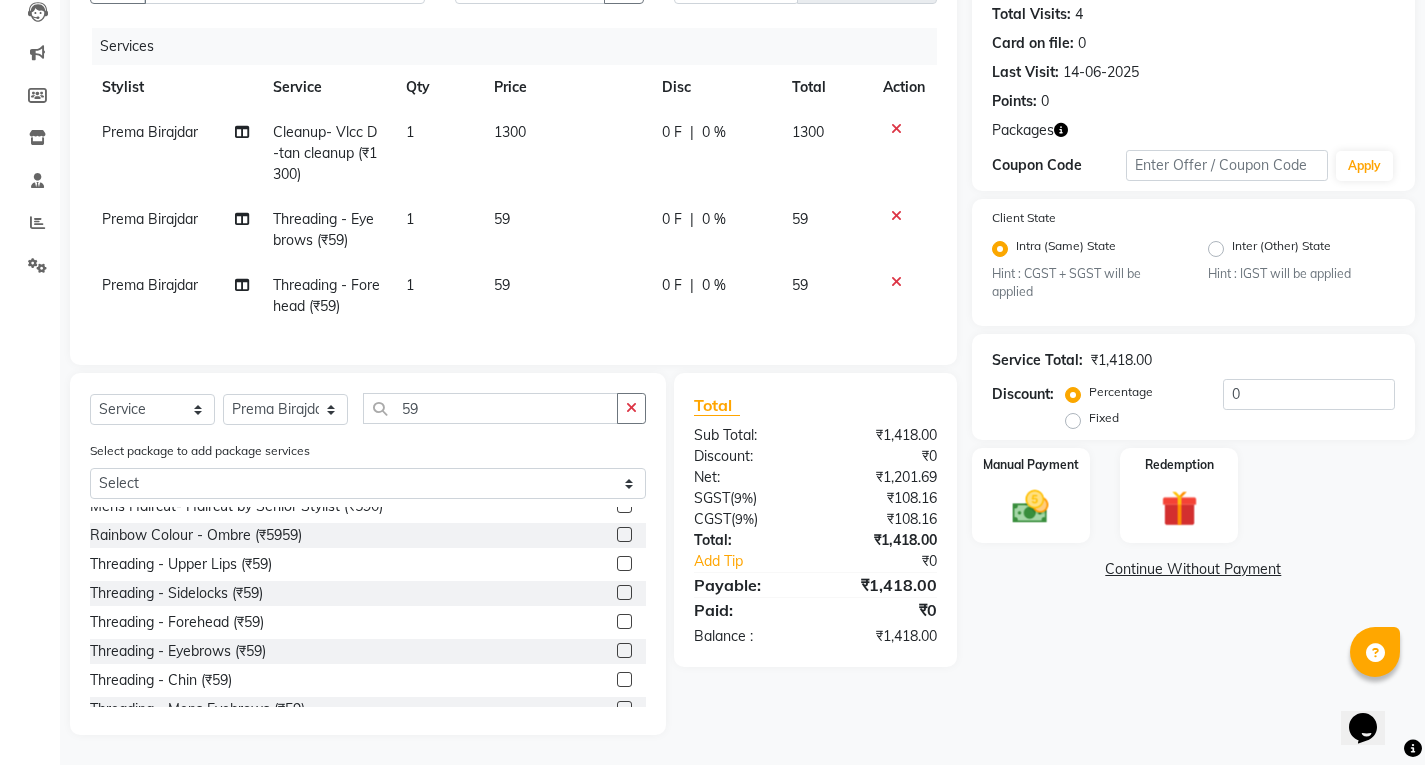 scroll, scrollTop: 235, scrollLeft: 0, axis: vertical 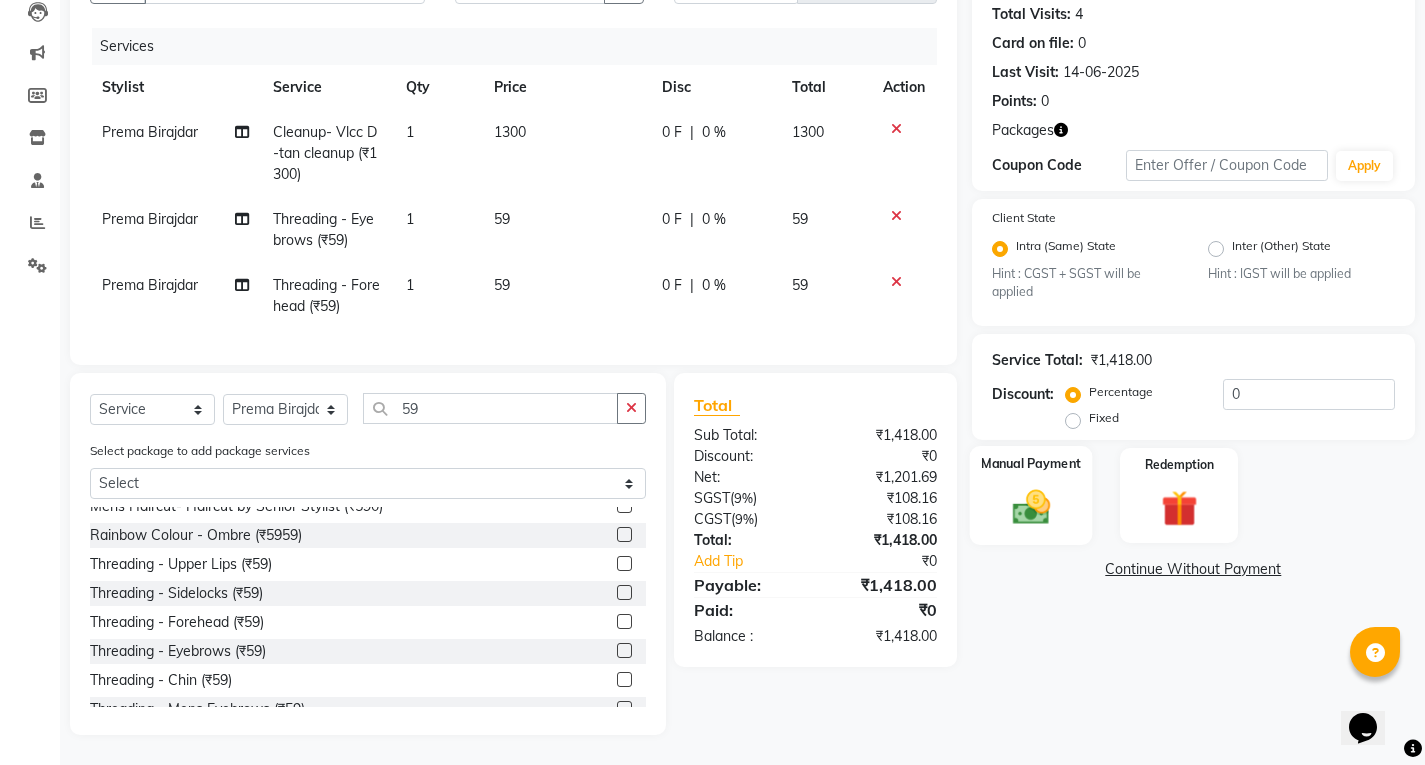 click on "Manual Payment" 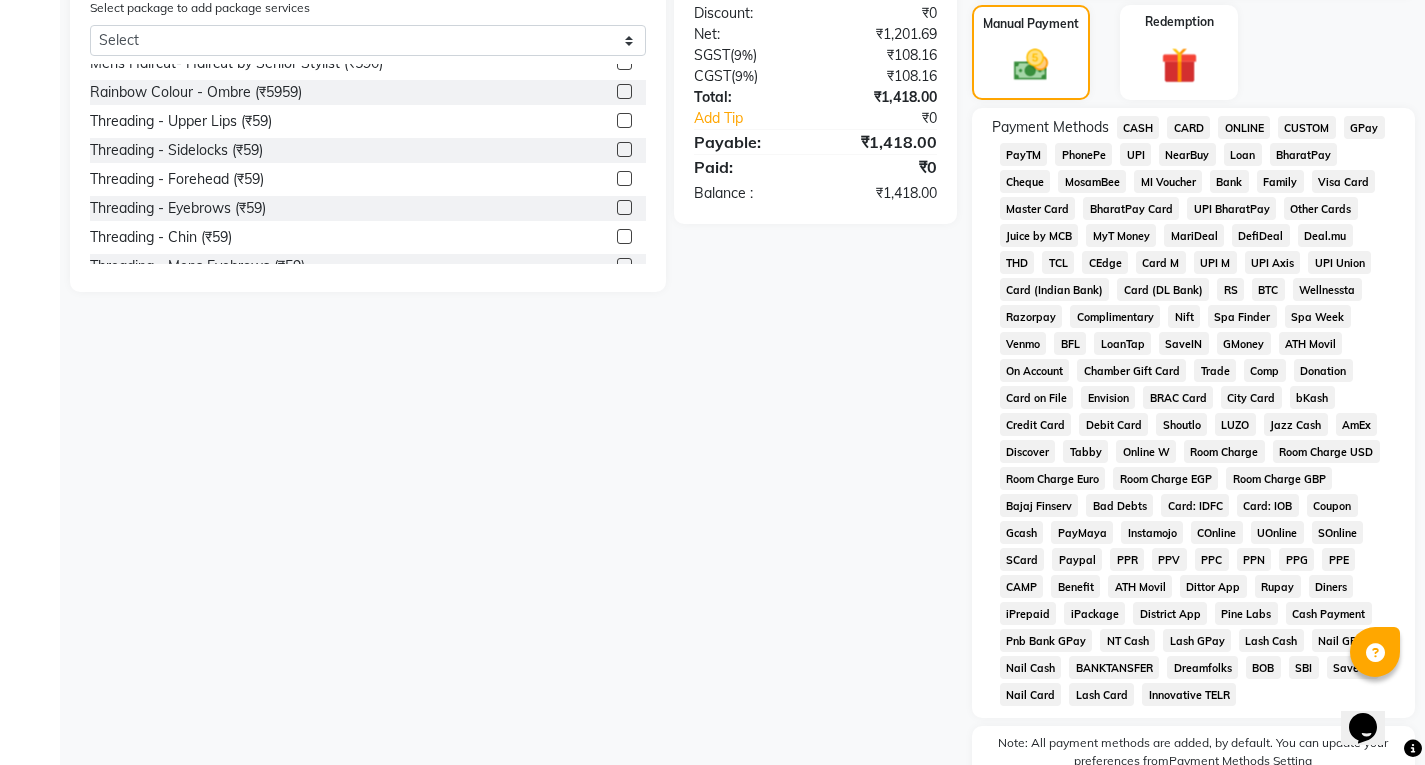 scroll, scrollTop: 763, scrollLeft: 0, axis: vertical 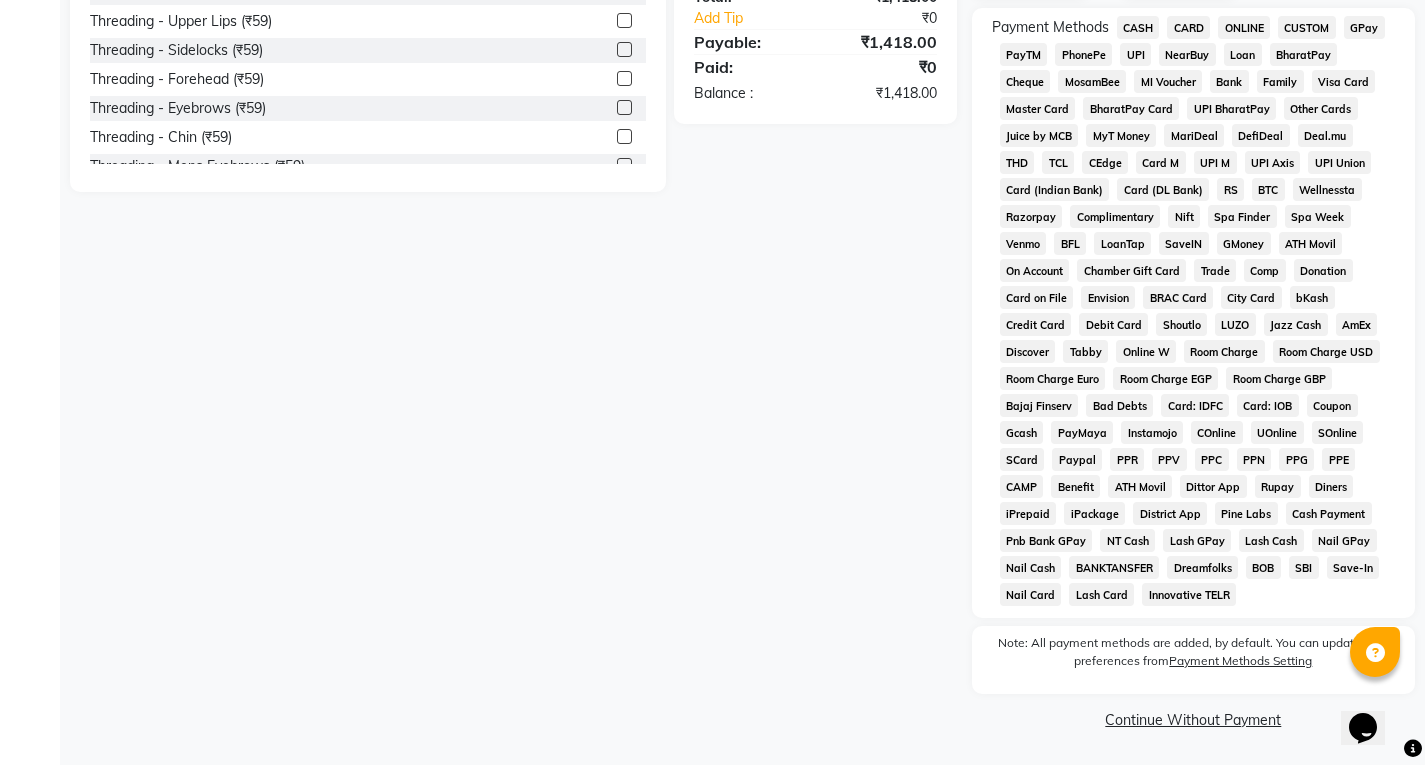 click on "Continue Without Payment" 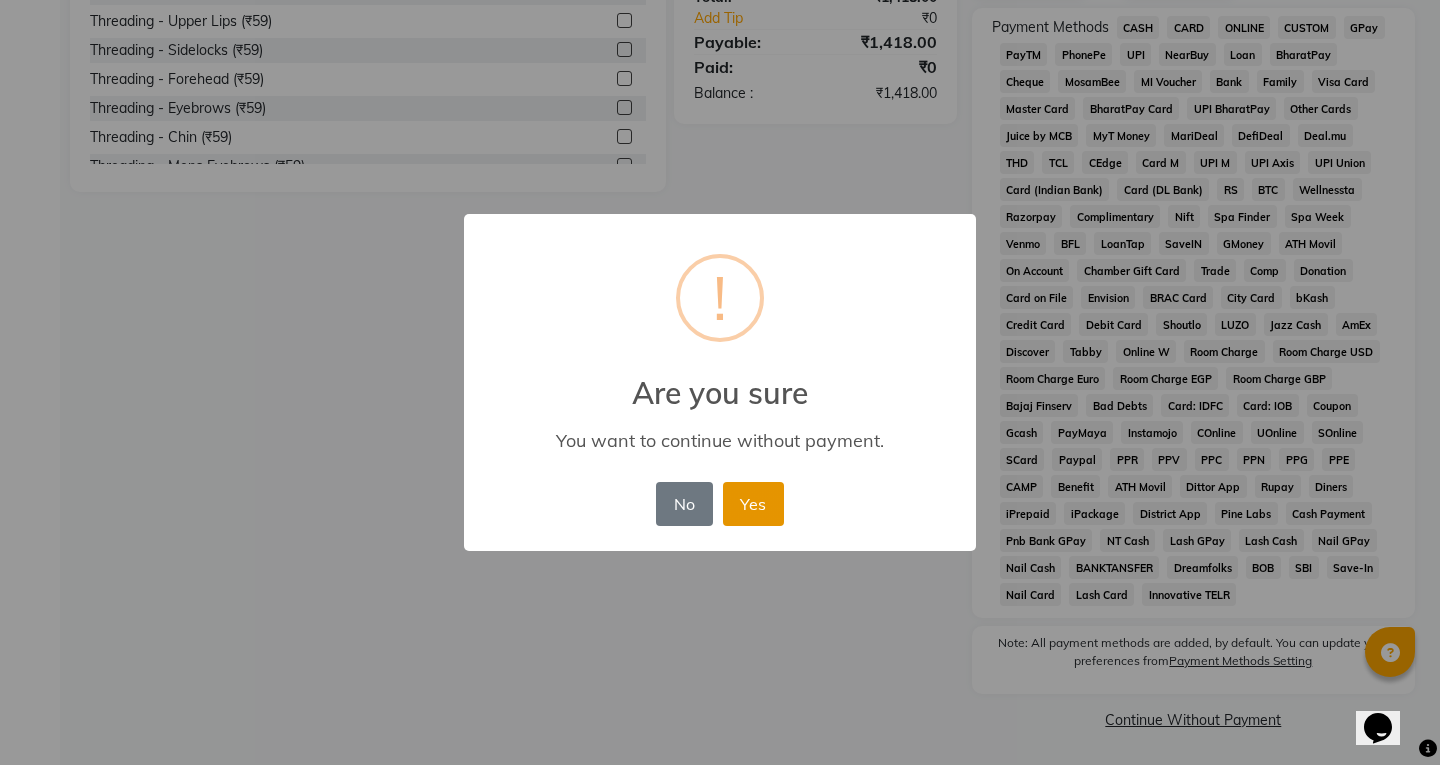 click on "Yes" at bounding box center (753, 504) 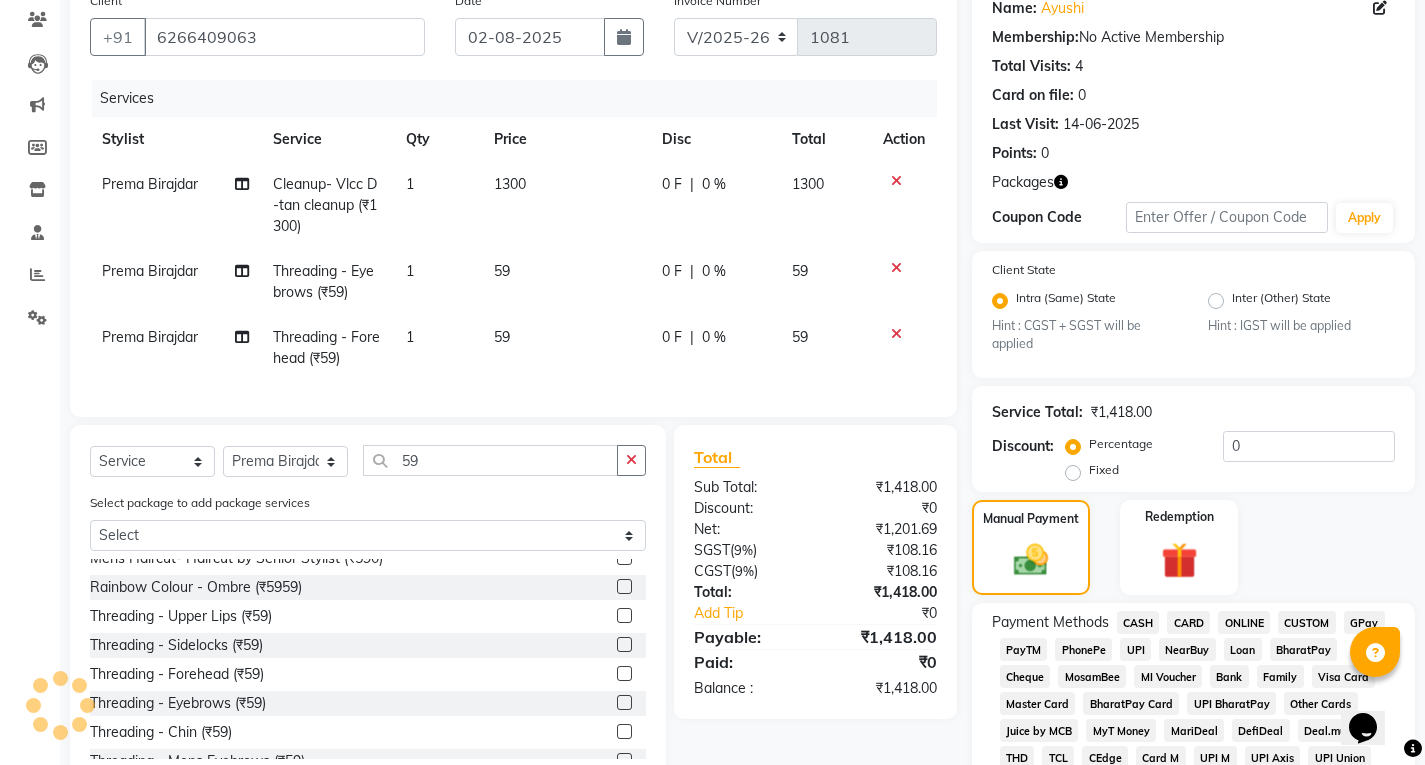 scroll, scrollTop: 0, scrollLeft: 0, axis: both 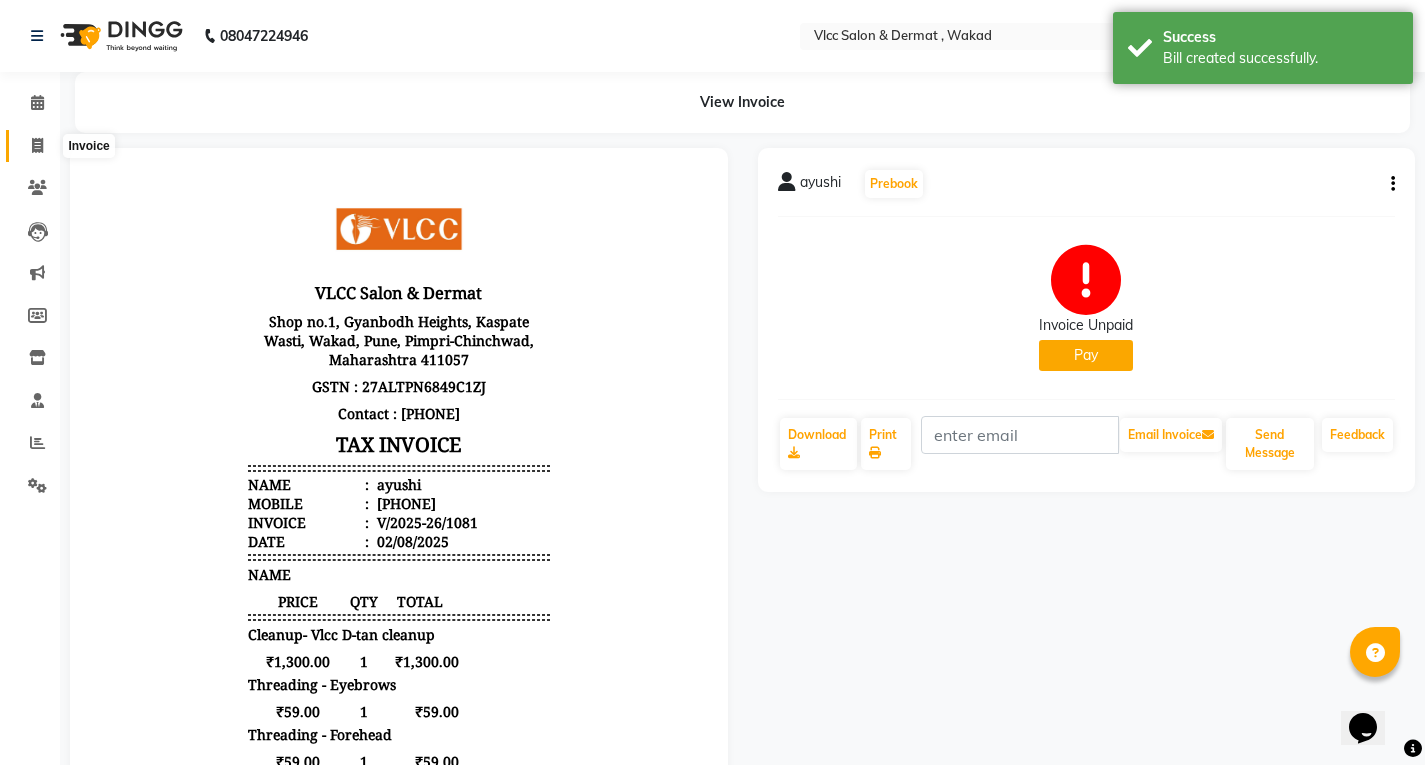 click 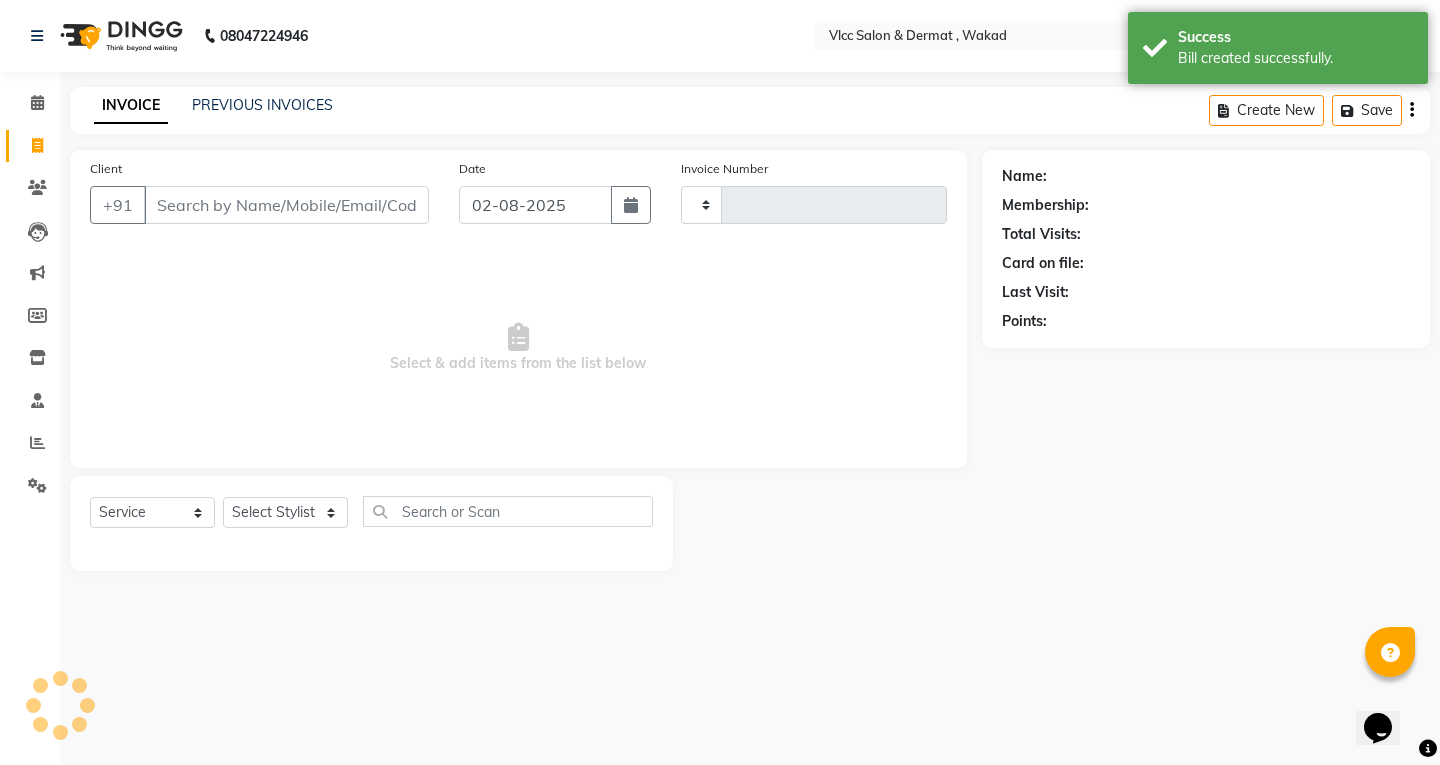 click on "Client" at bounding box center [286, 205] 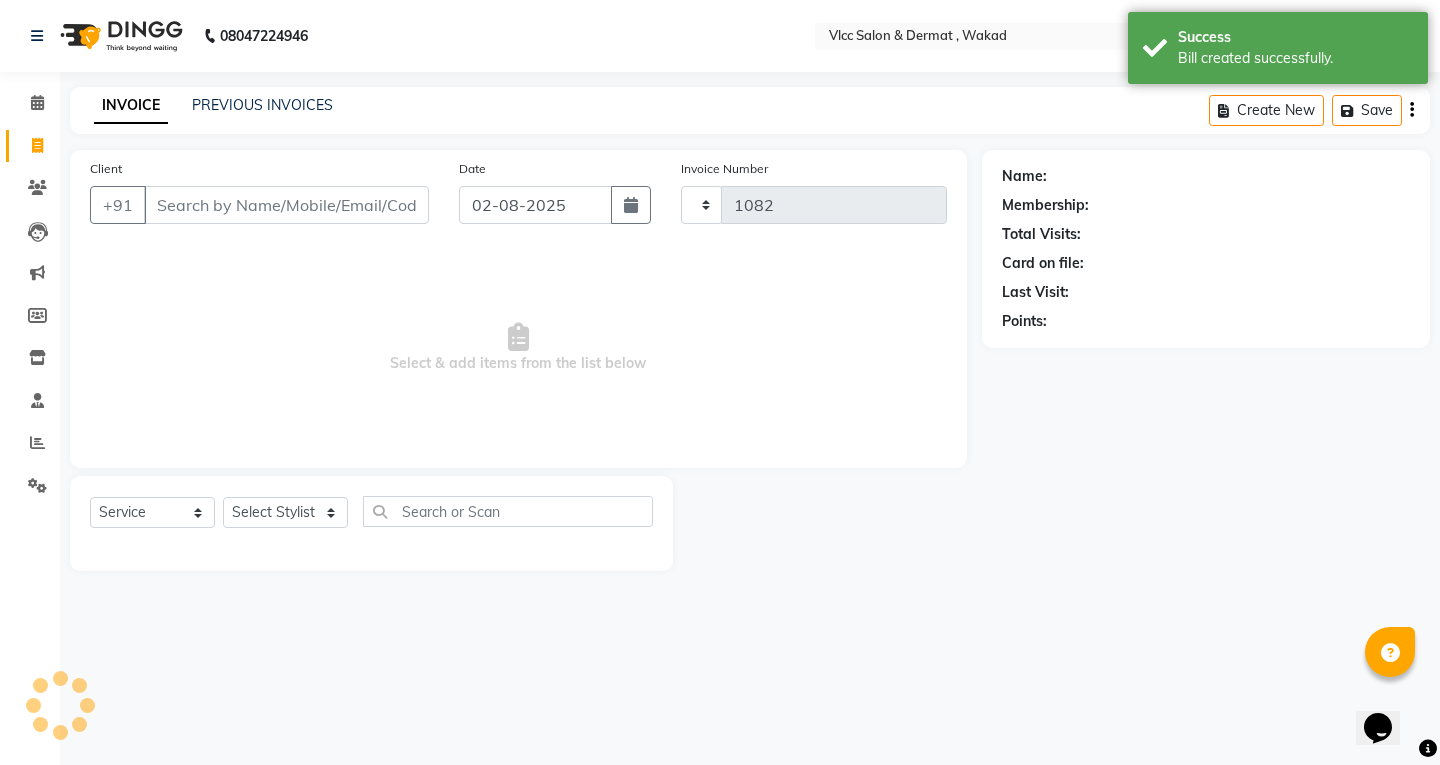 select on "5256" 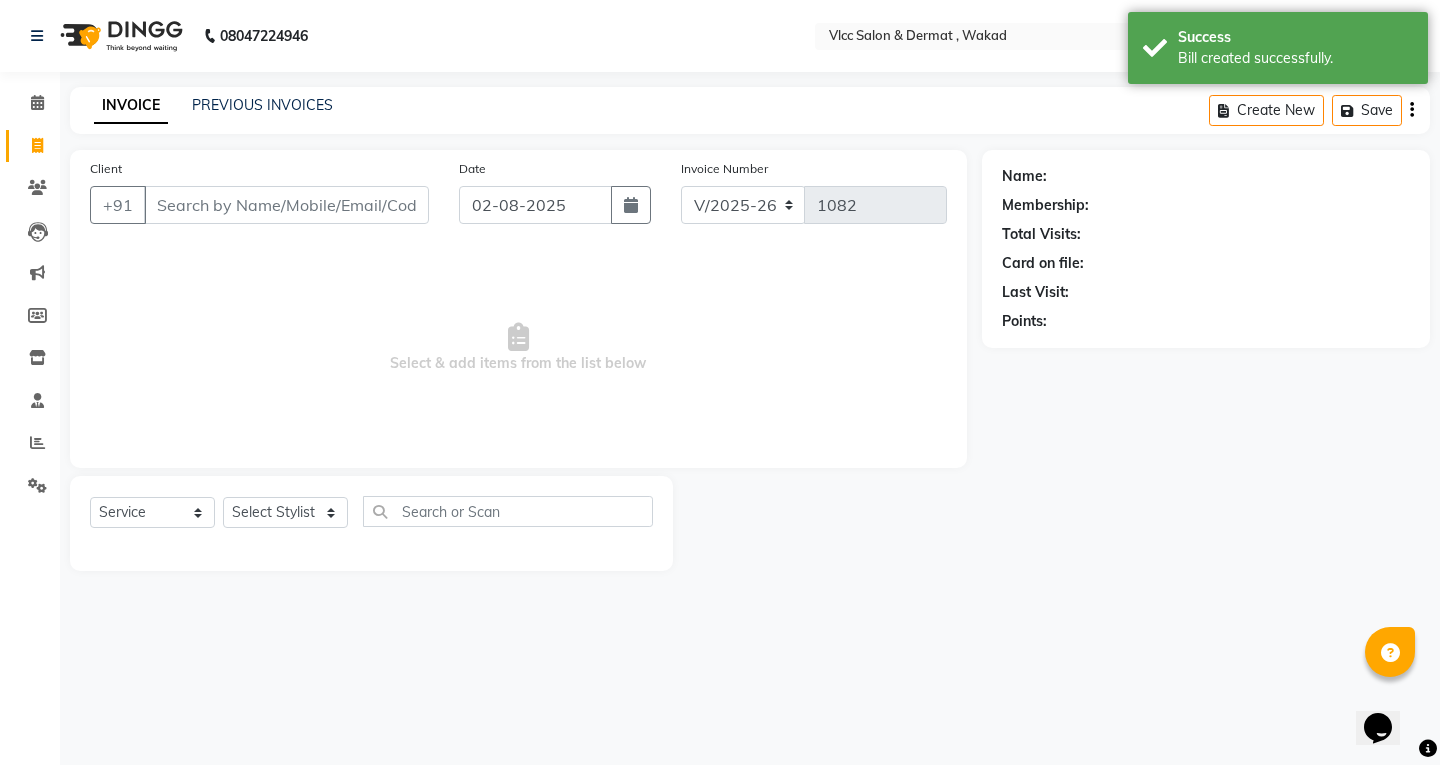 type on "6" 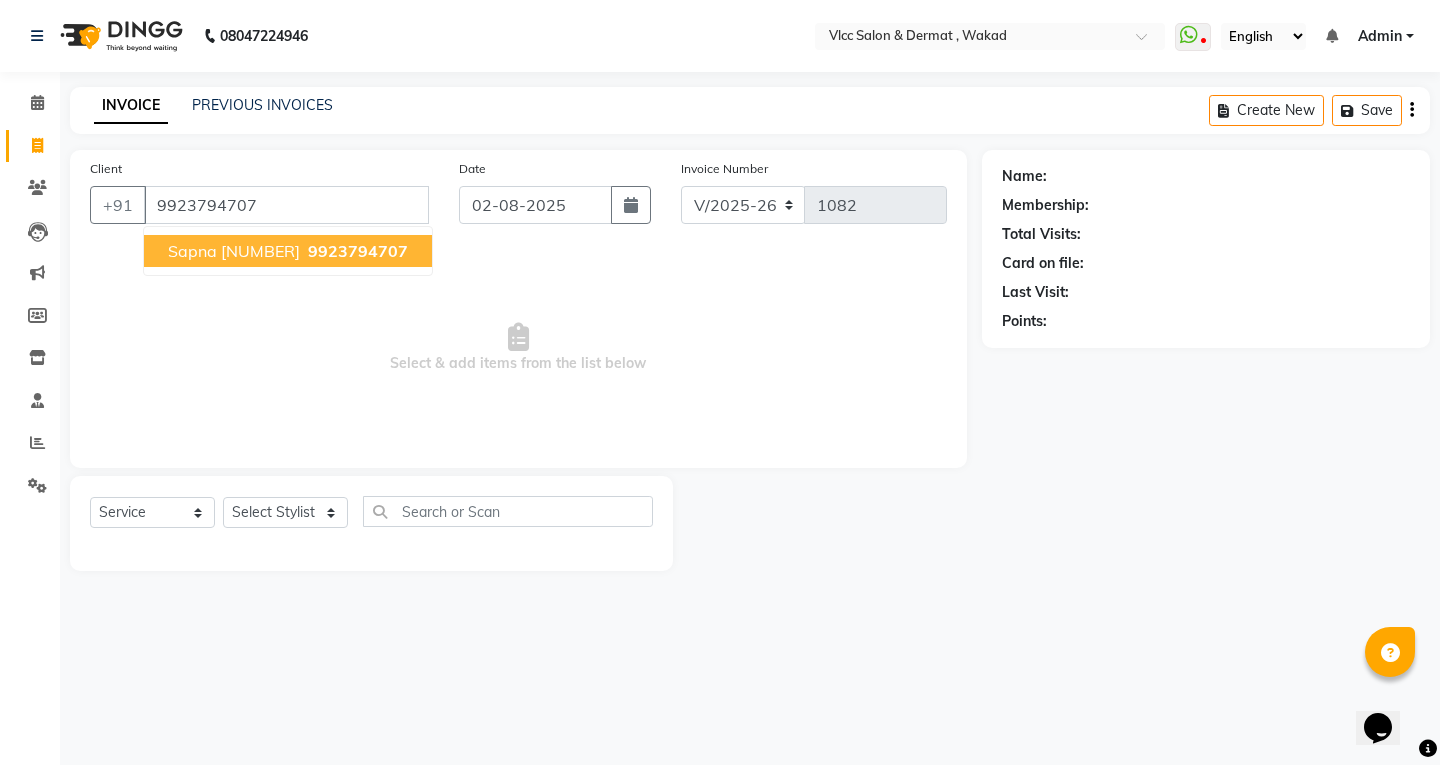 type on "9923794707" 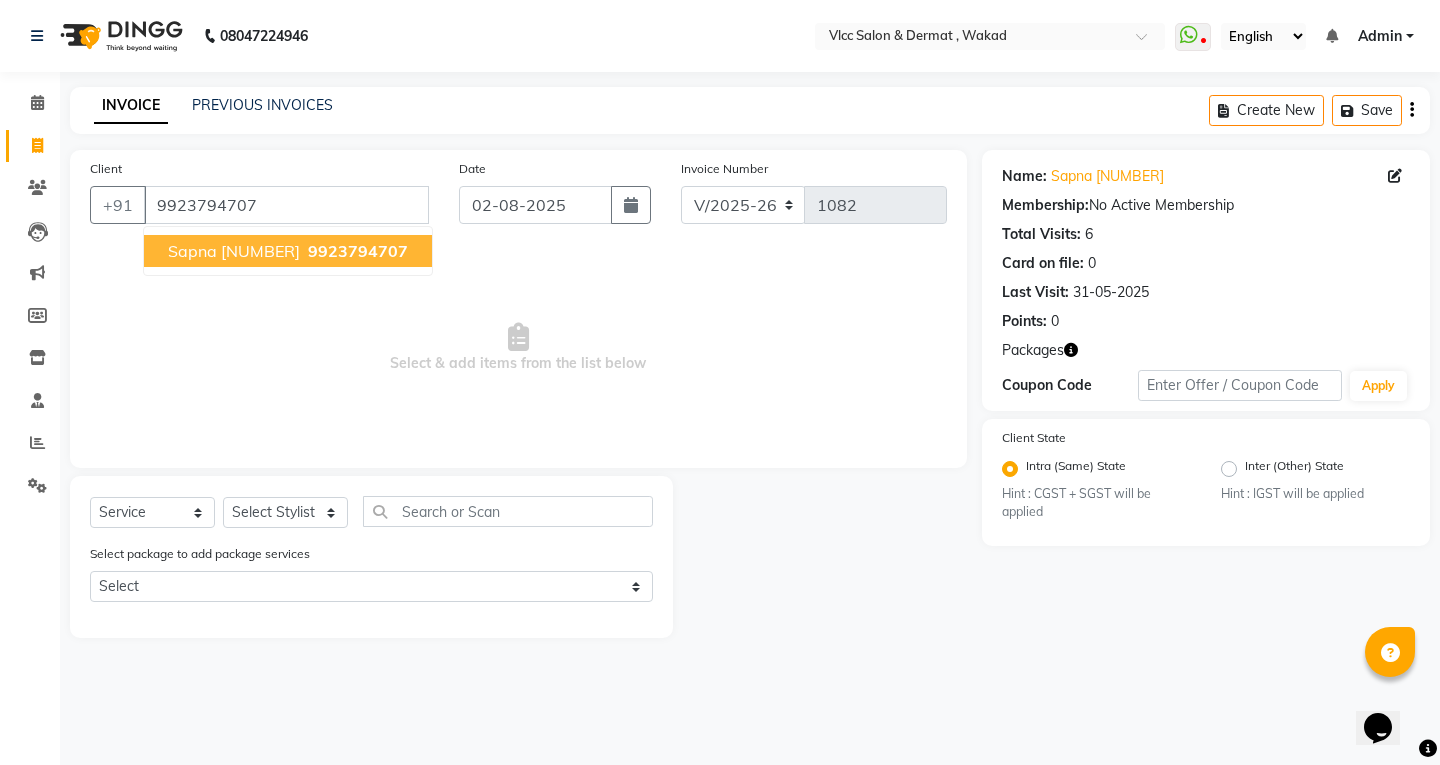 click on "Sapna [NUMBER]" at bounding box center (234, 251) 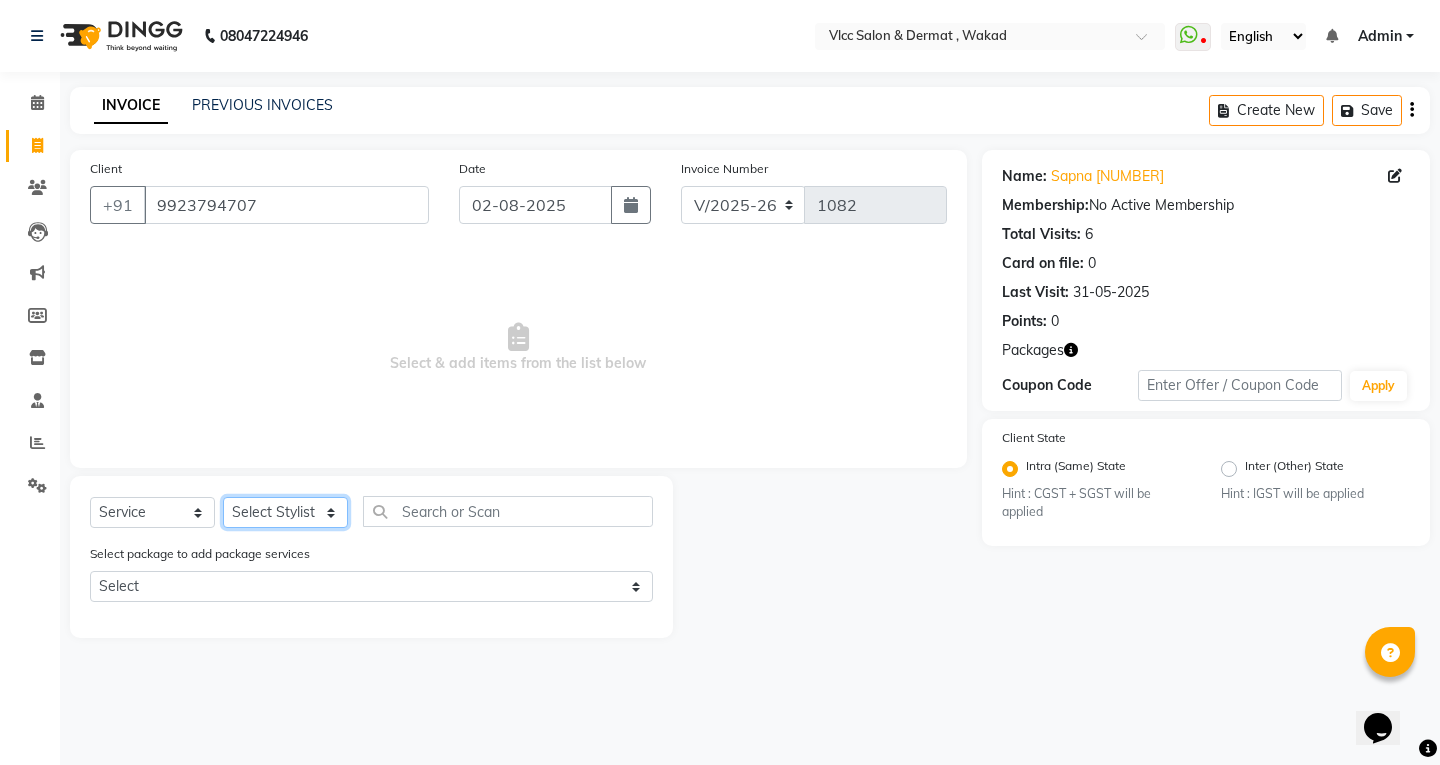 click on "Select Stylist Anagha Aniket Anil Dr nupur Junaid Karishma Payal Pranjali Prema Birajdar Radha Radhika Sakshi Shivani Shravan Varsha Malpote Vidya" 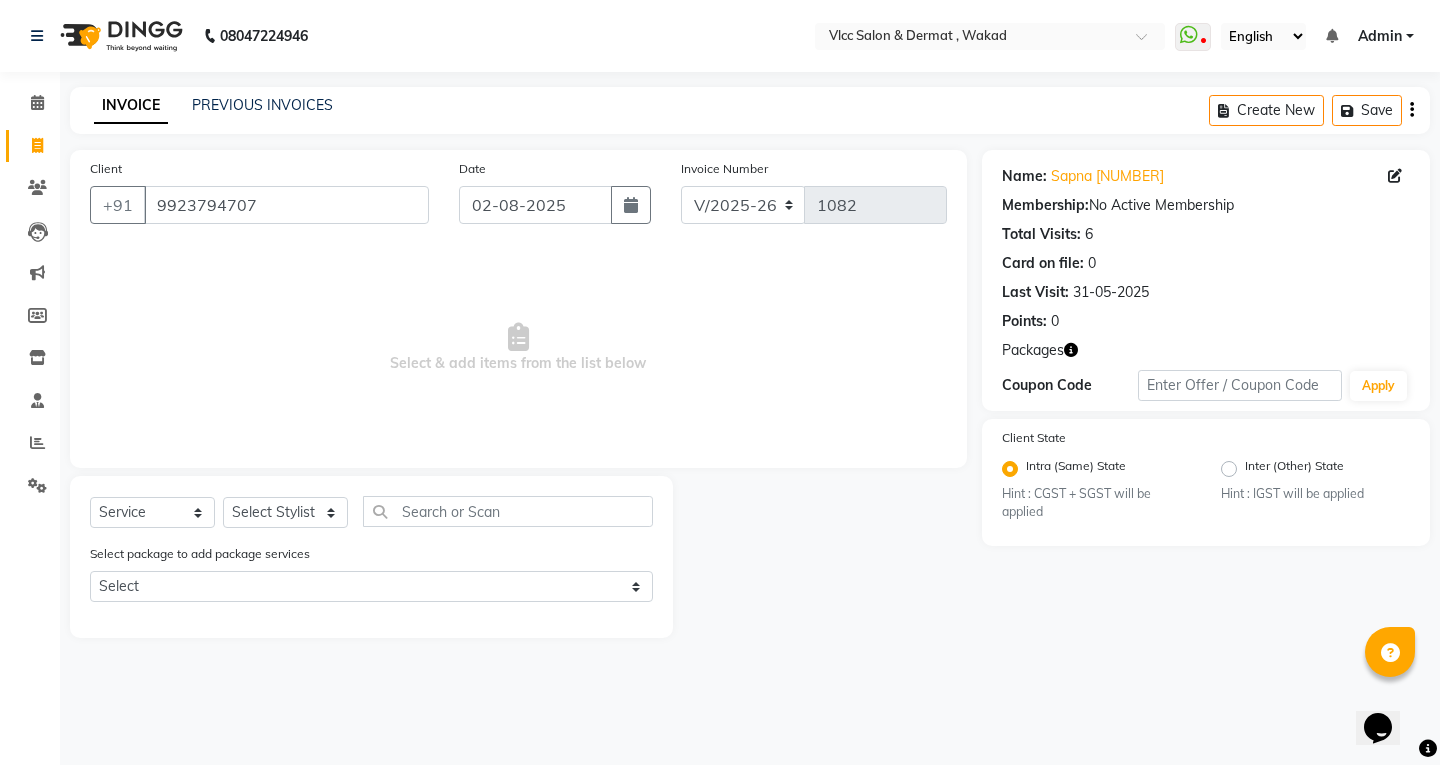 click on "Select & add items from the list below" at bounding box center [518, 348] 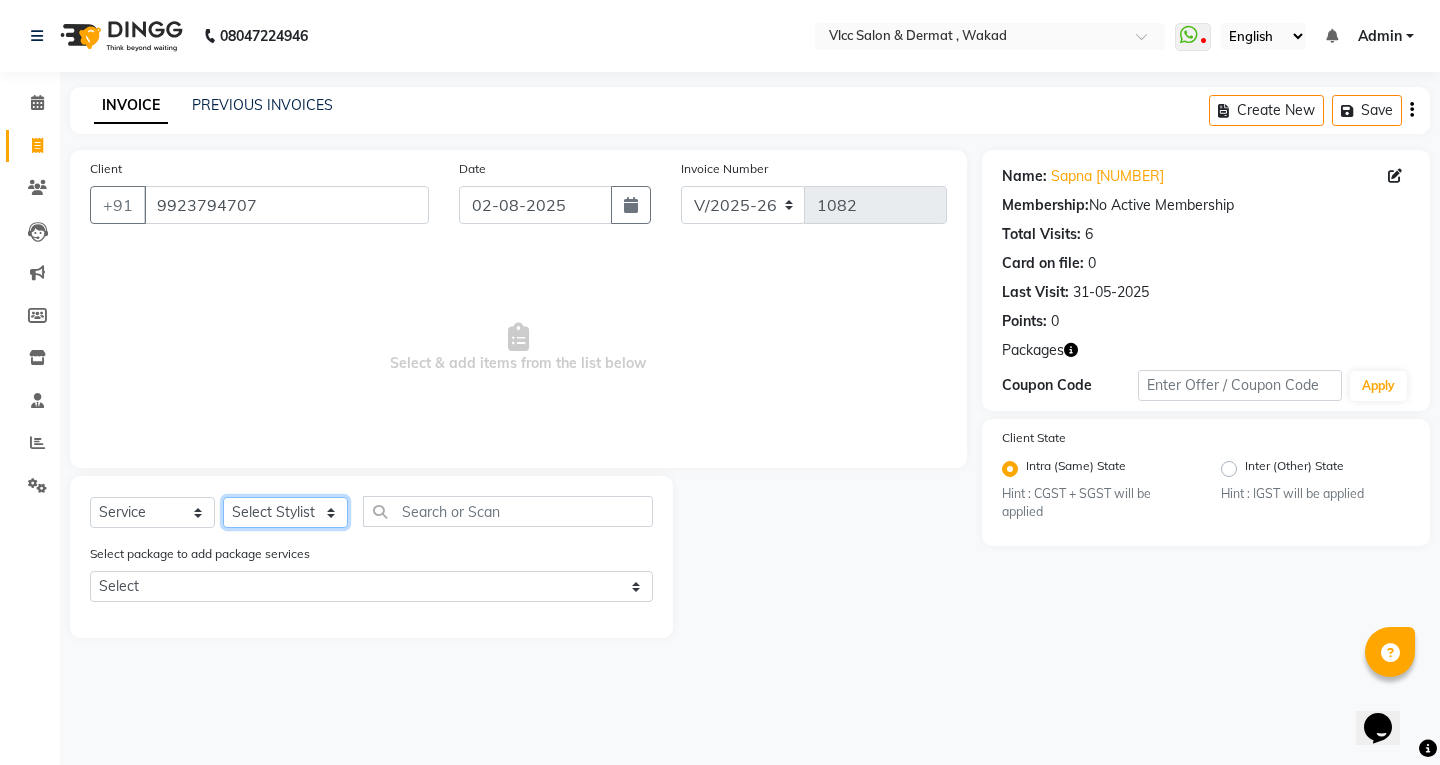 click on "Select Stylist Anagha Aniket Anil Dr nupur Junaid Karishma Payal Pranjali Prema Birajdar Radha Radhika Sakshi Shivani Shravan Varsha Malpote Vidya" 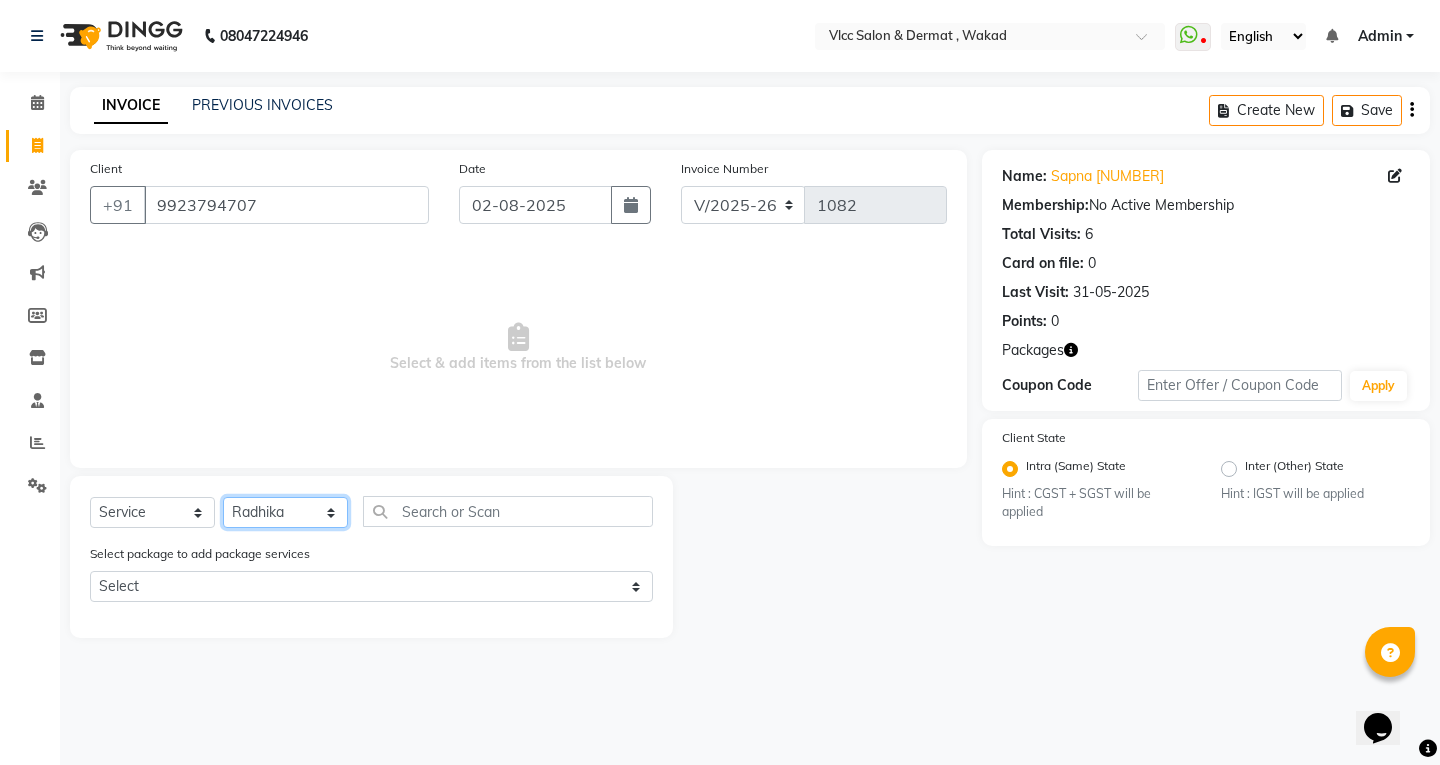 click on "Select Stylist Anagha Aniket Anil Dr nupur Junaid Karishma Payal Pranjali Prema Birajdar Radha Radhika Sakshi Shivani Shravan Varsha Malpote Vidya" 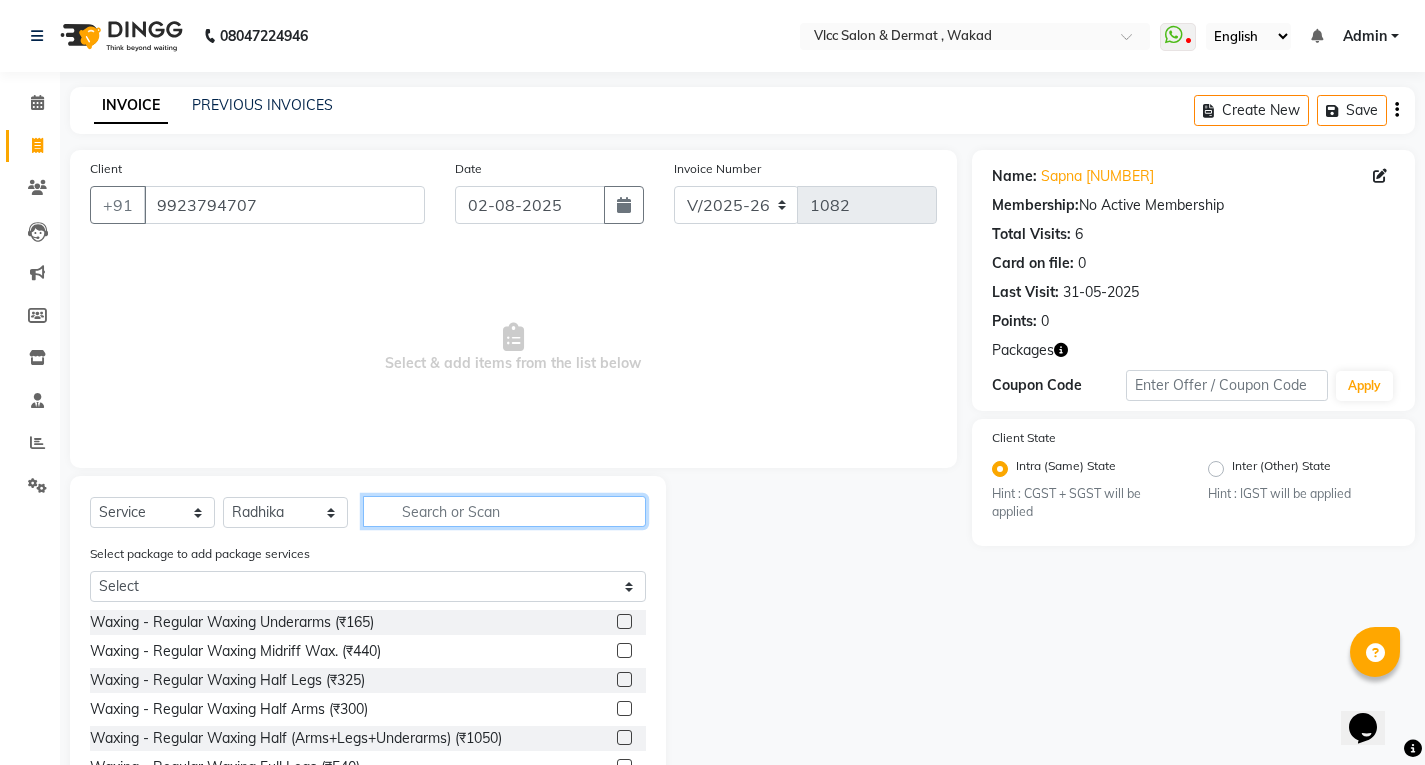 click 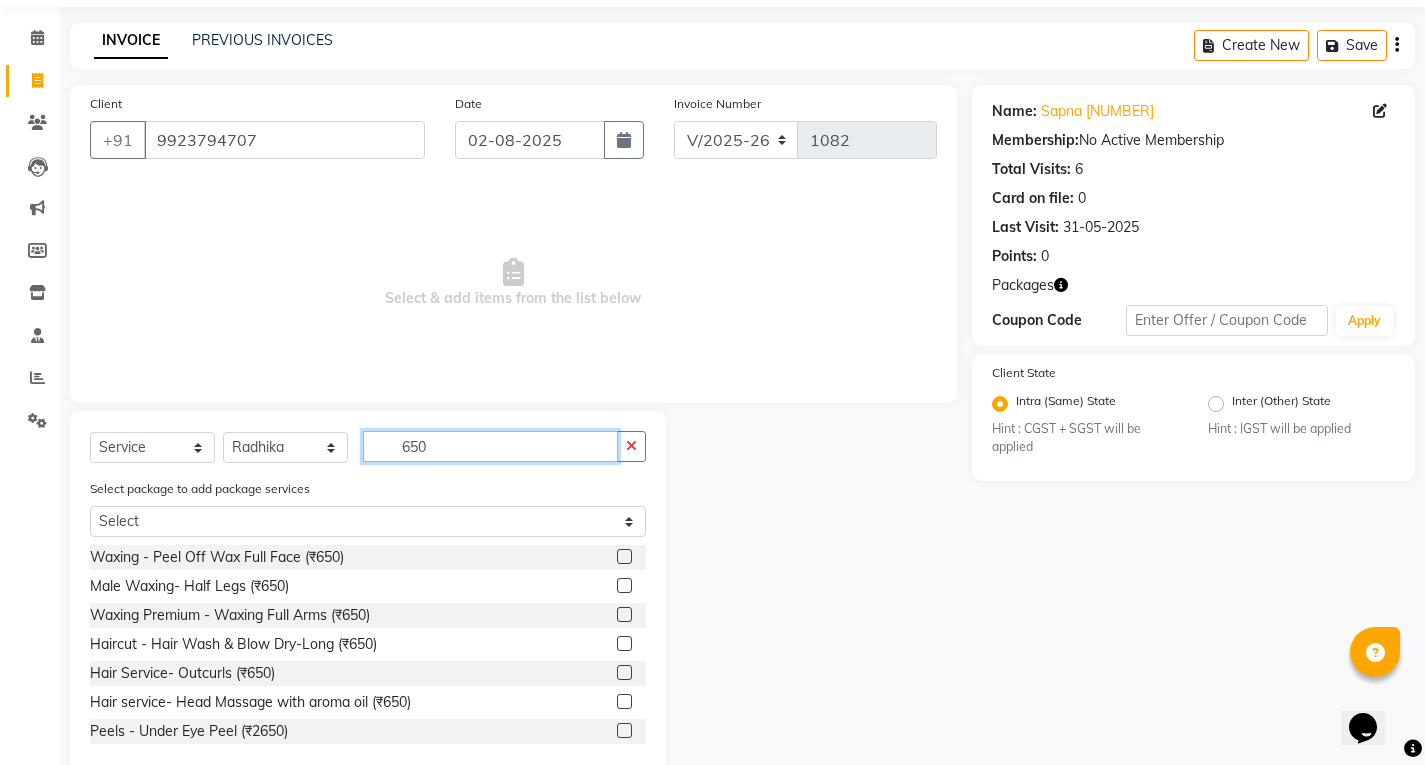 scroll, scrollTop: 103, scrollLeft: 0, axis: vertical 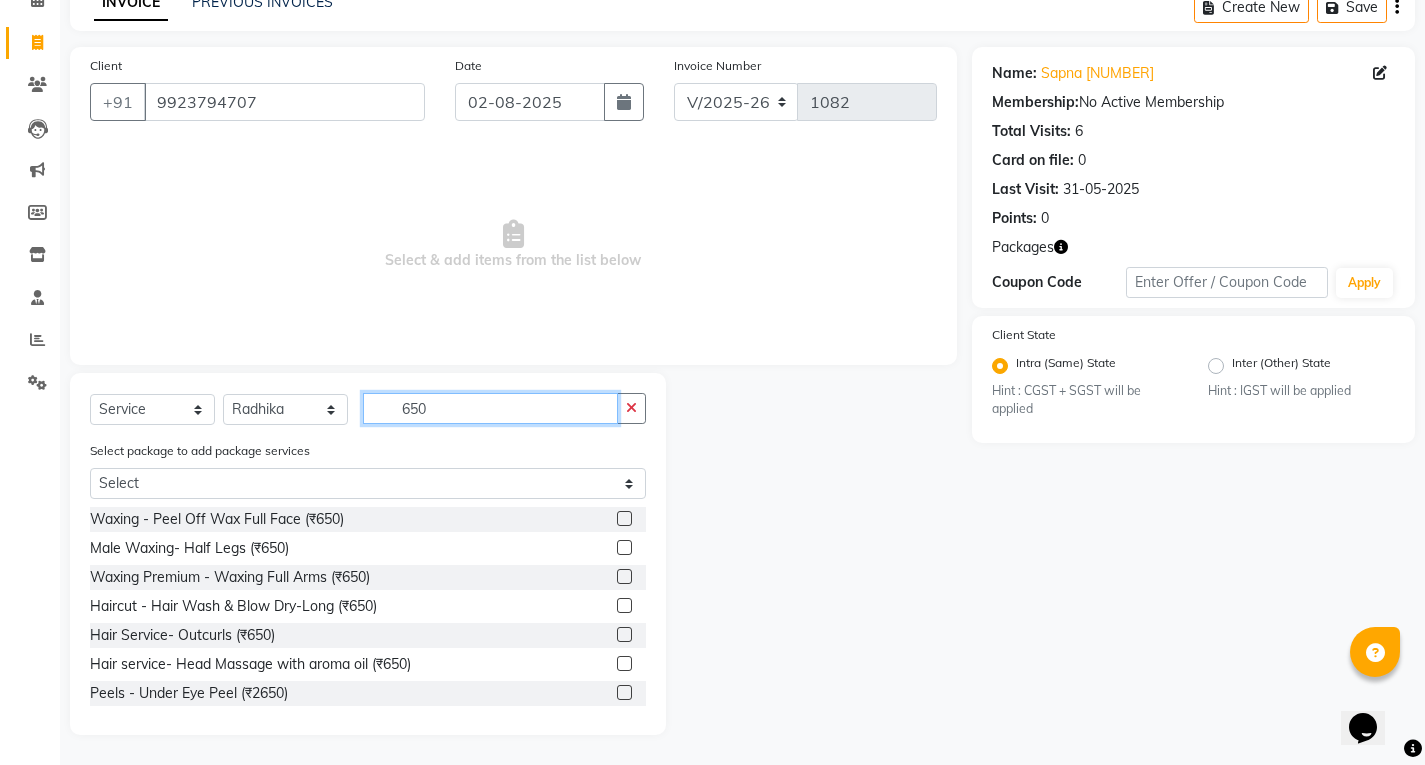 type on "650" 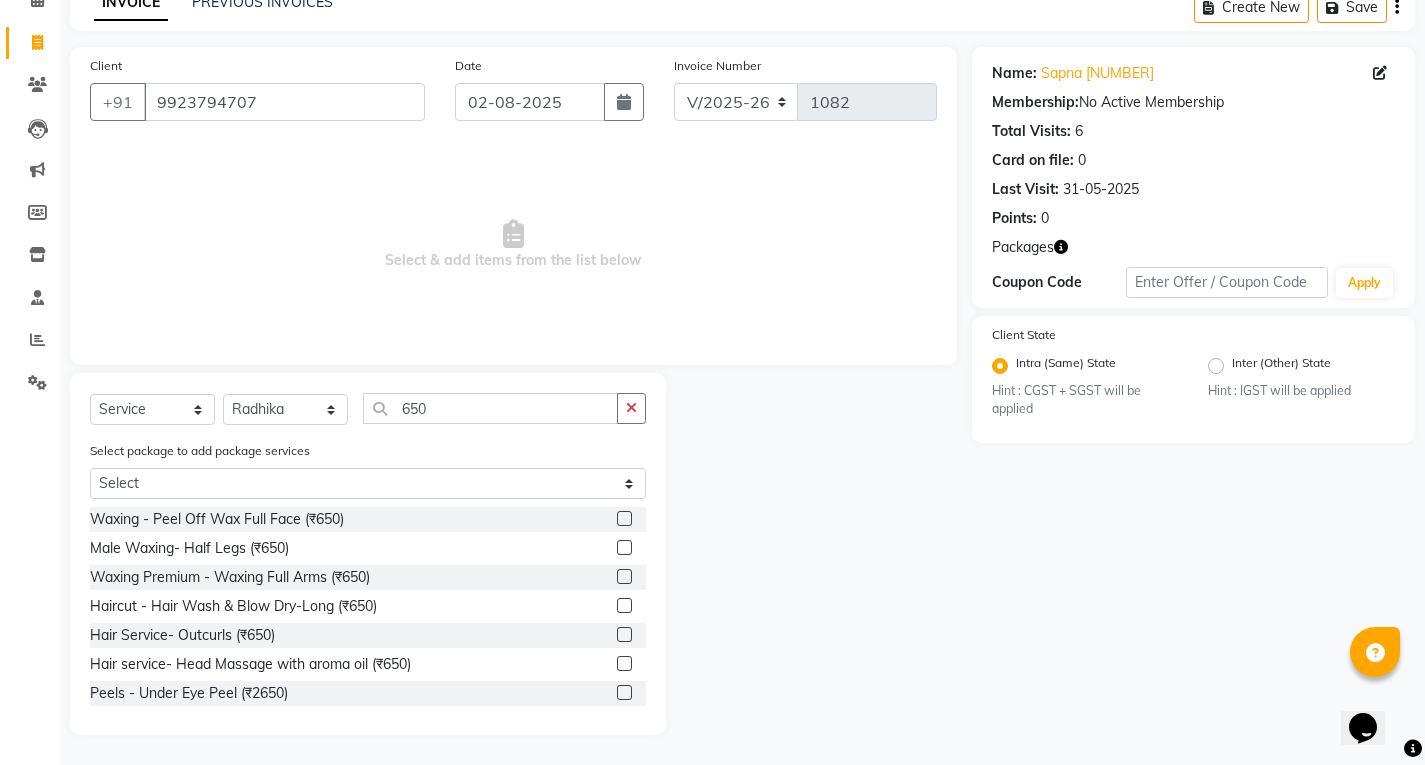 click 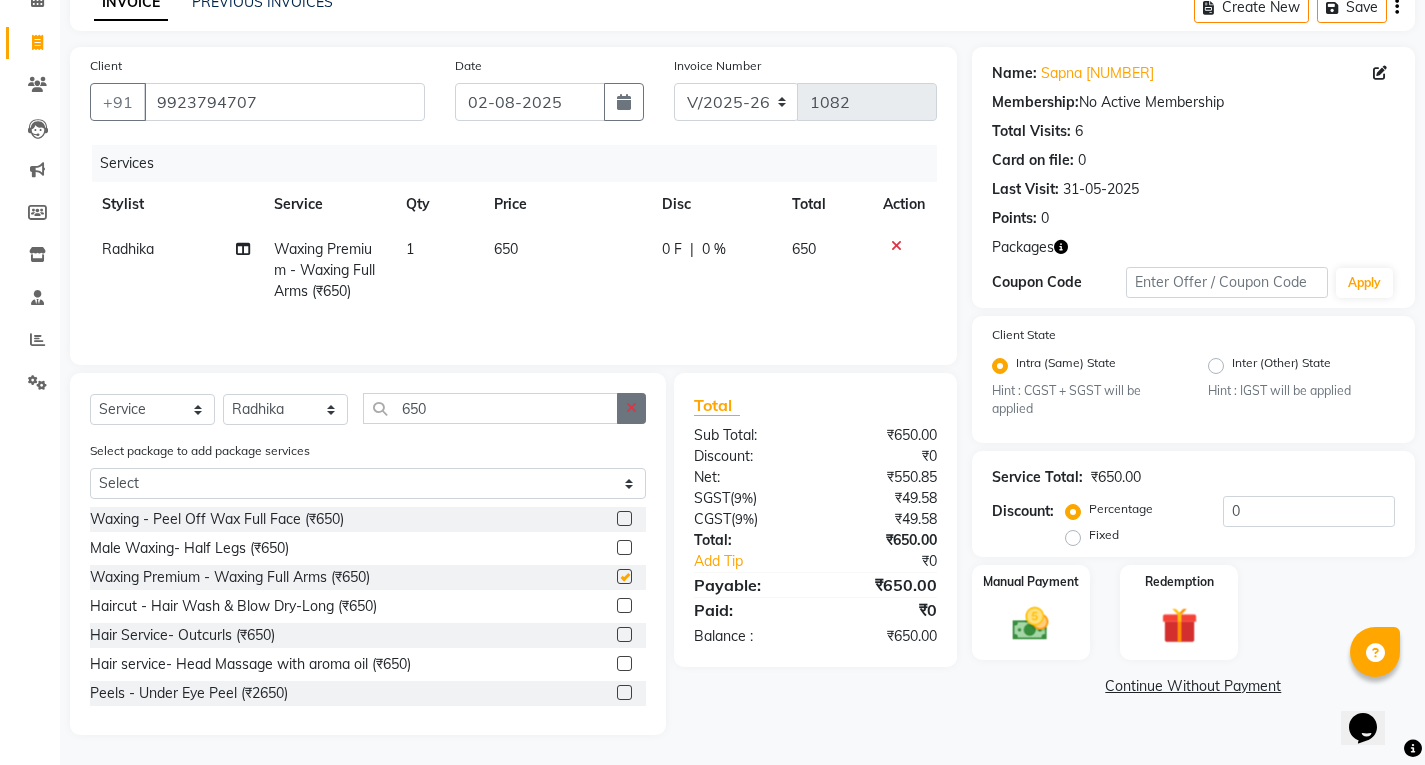 checkbox on "false" 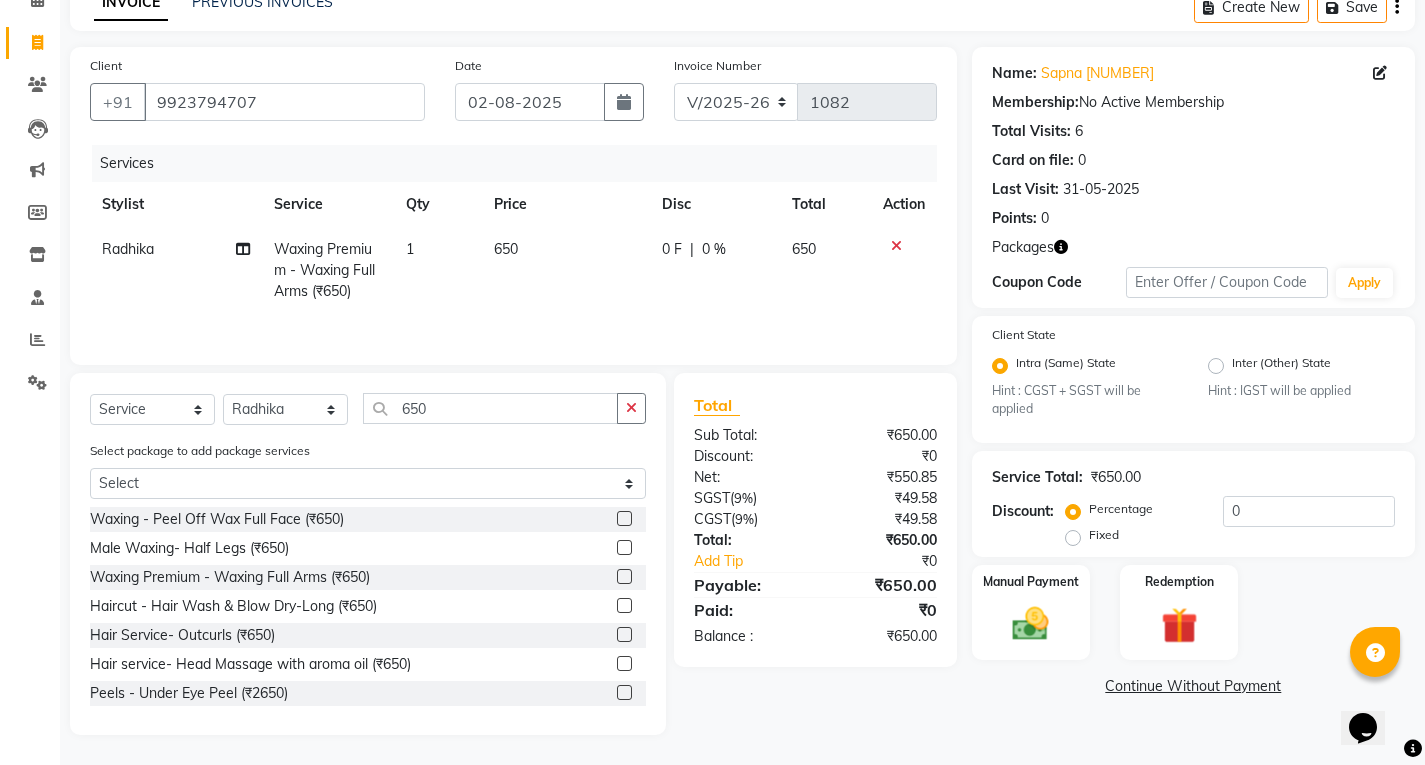 click 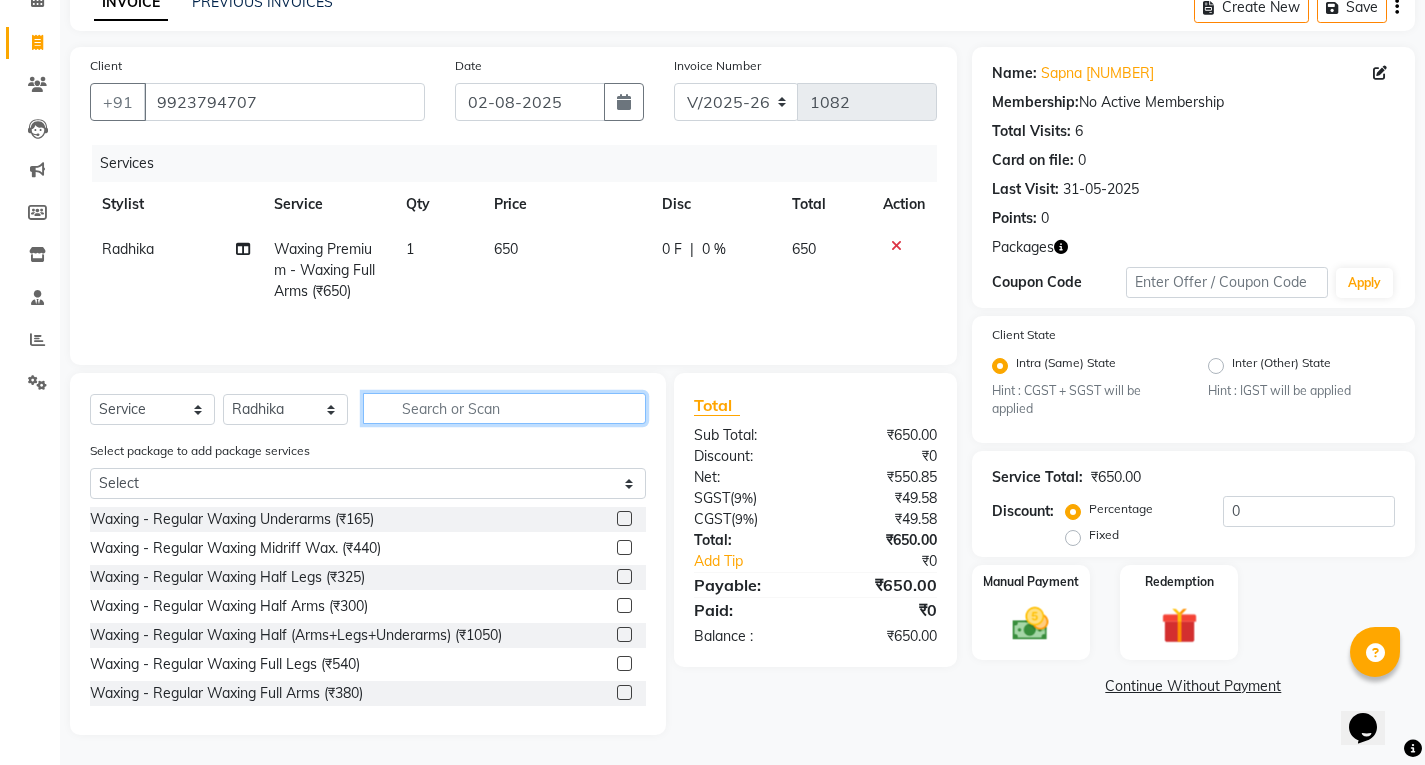 click 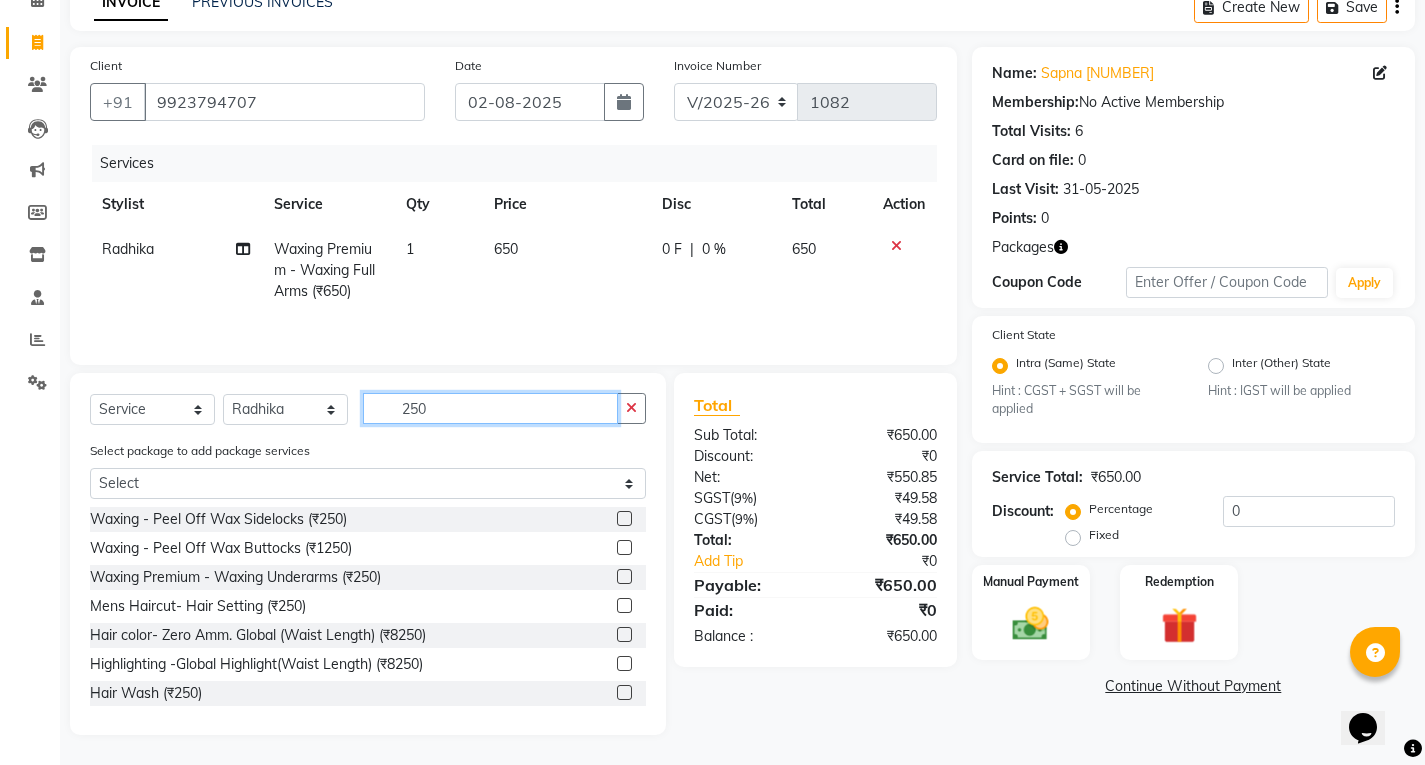 type on "250" 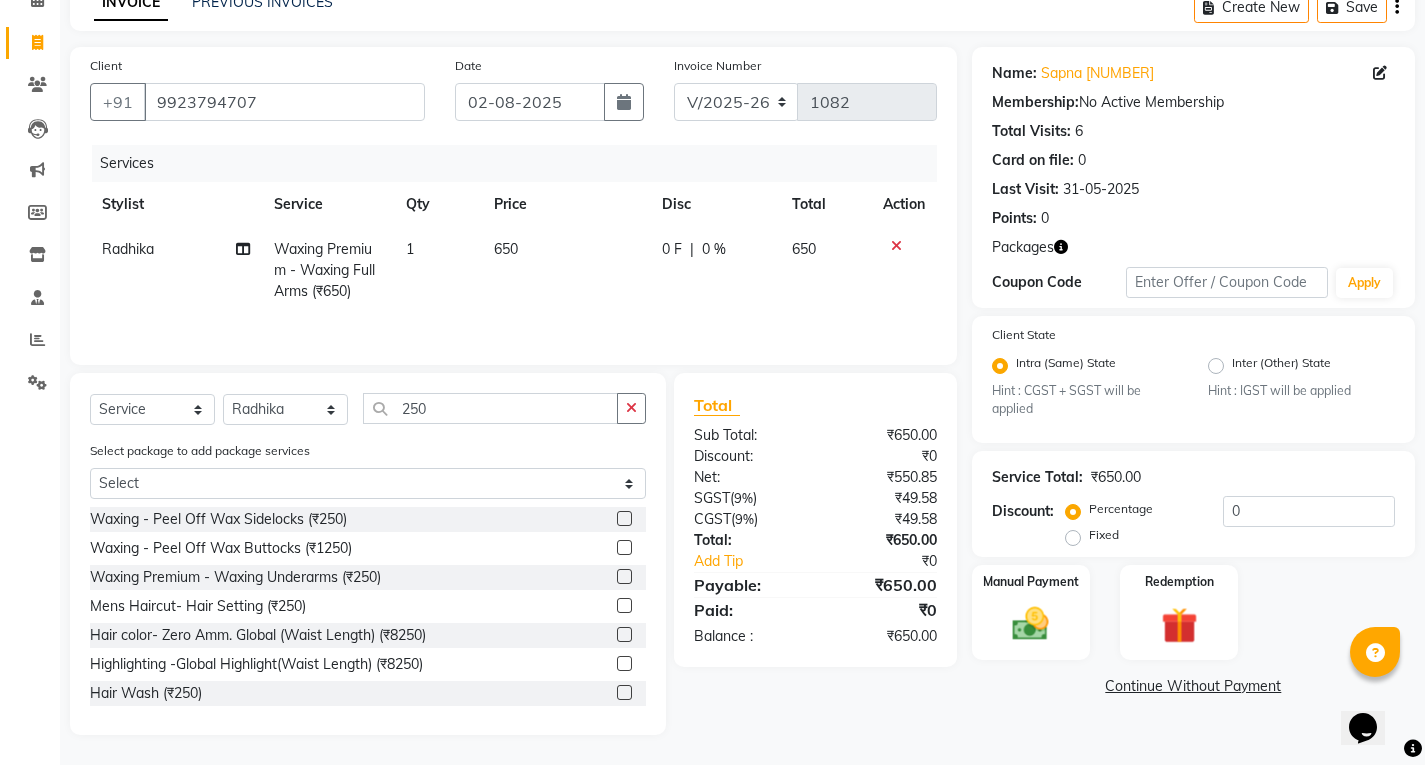 click 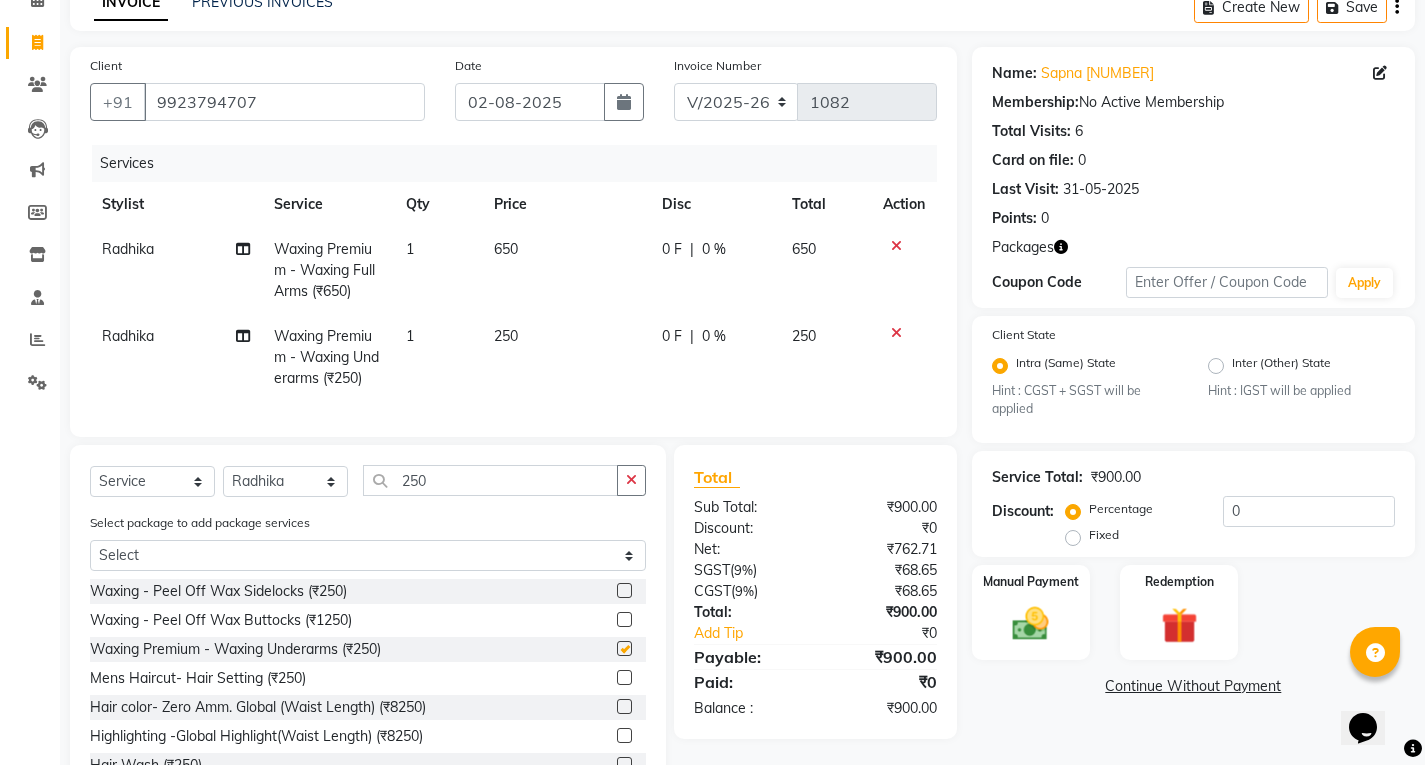 checkbox on "false" 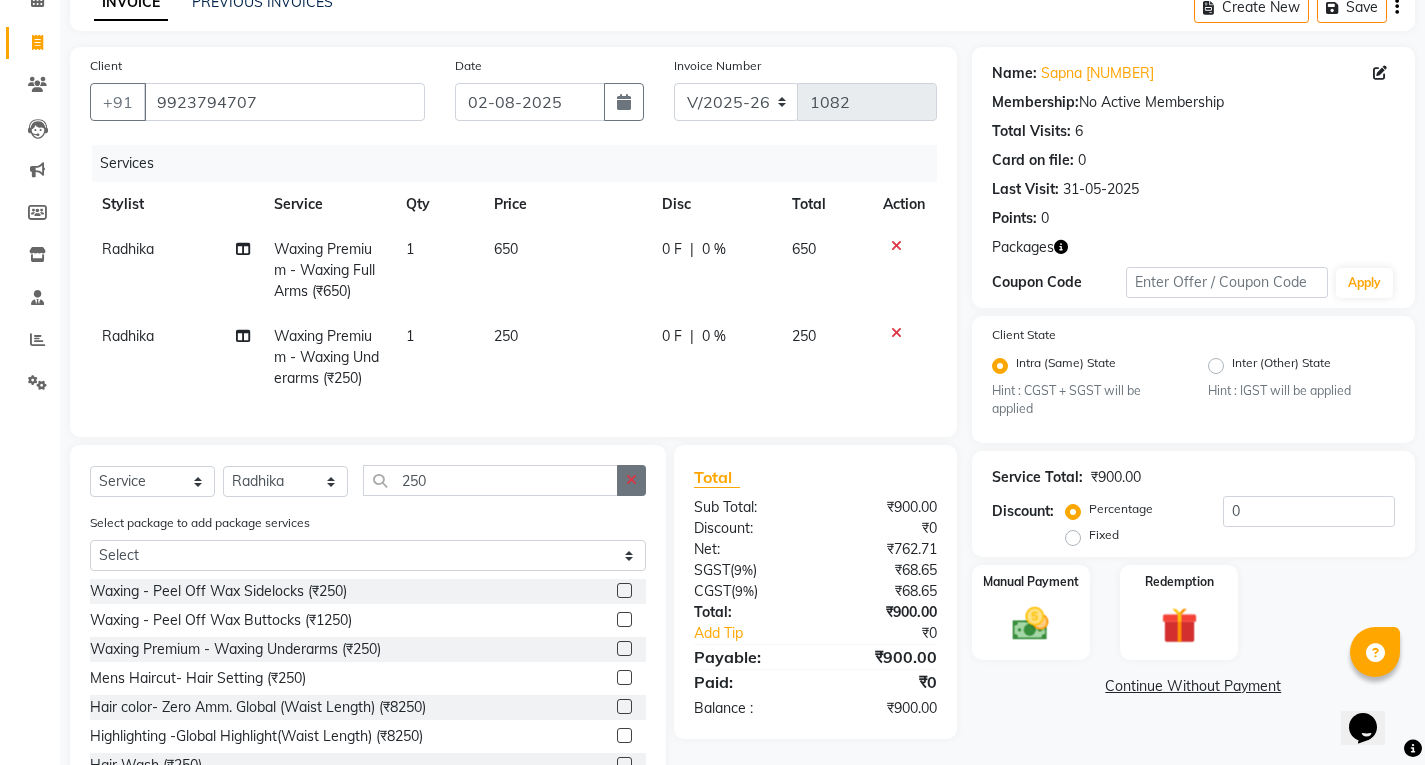 click 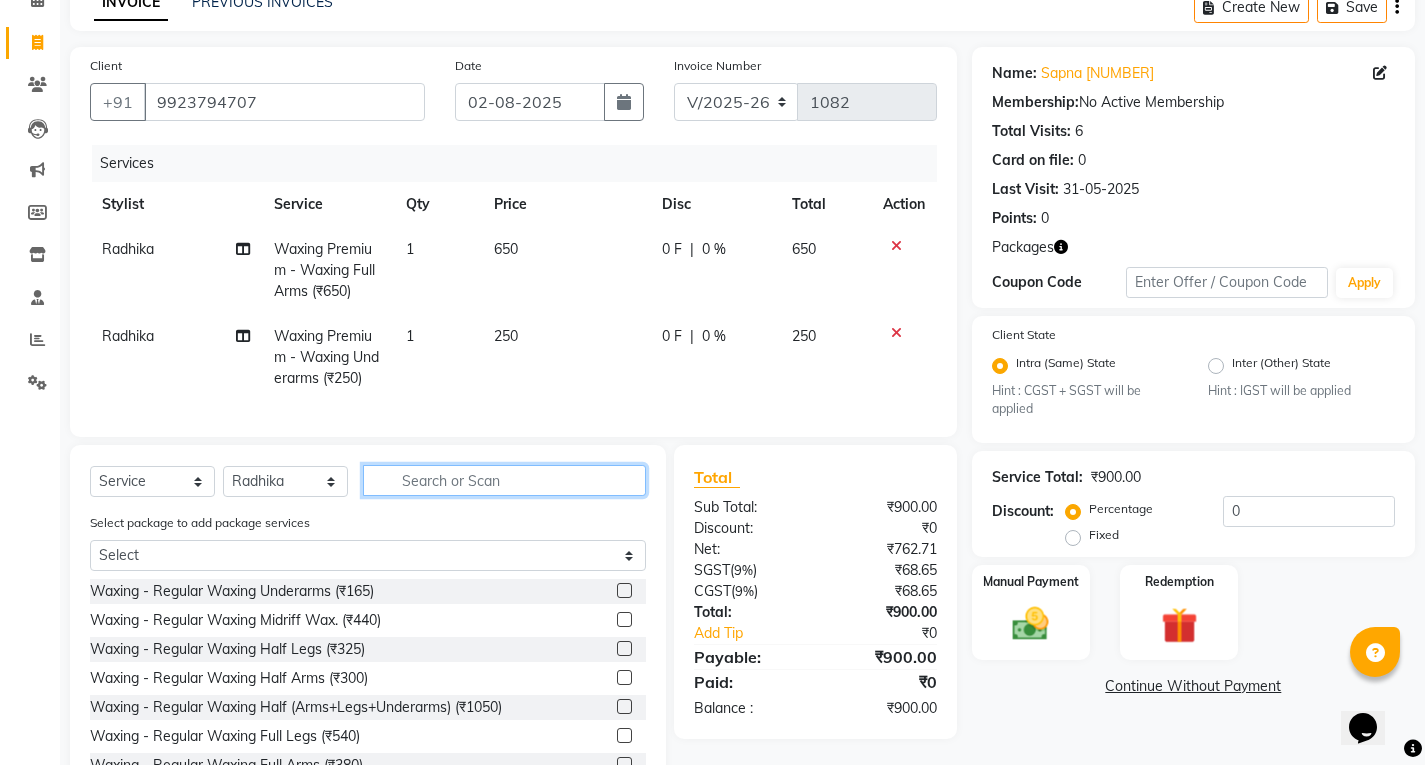 click 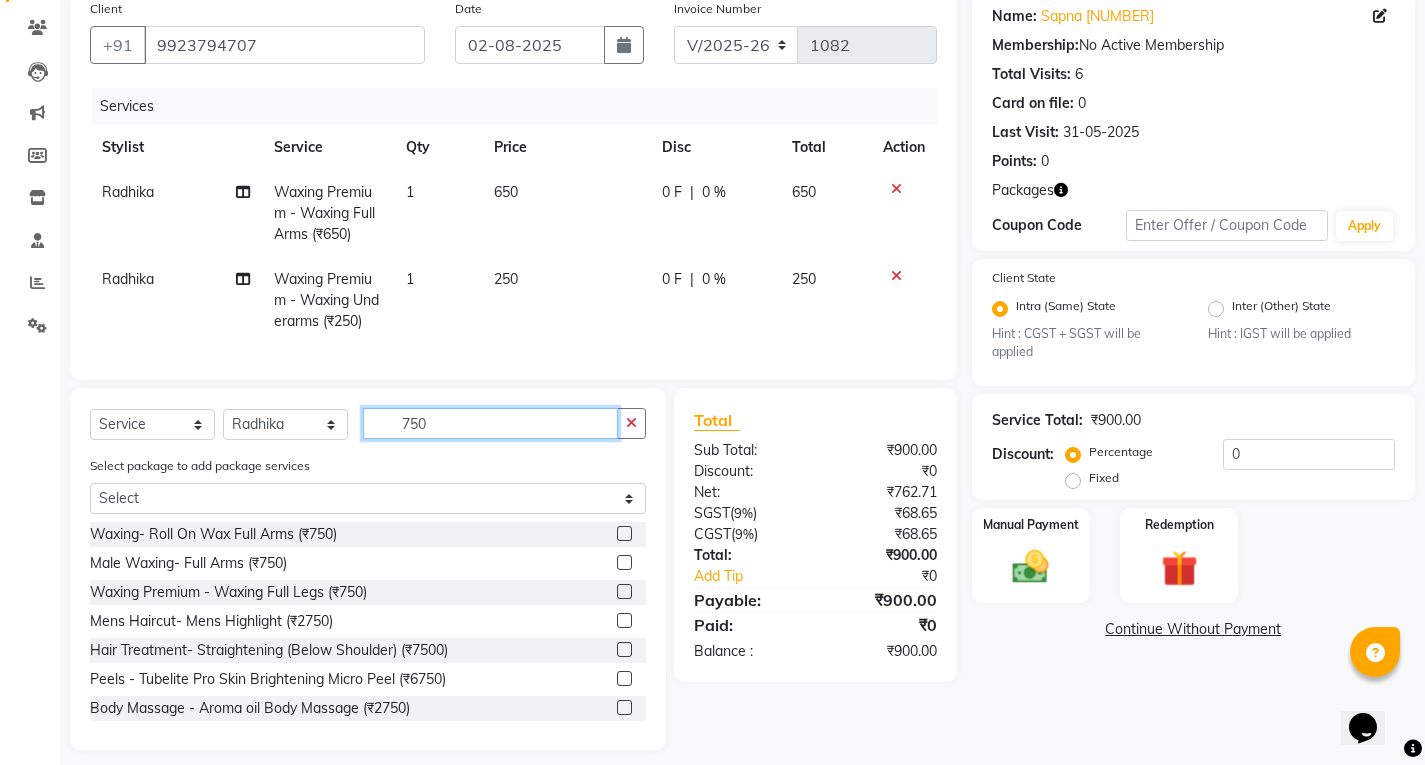 scroll, scrollTop: 190, scrollLeft: 0, axis: vertical 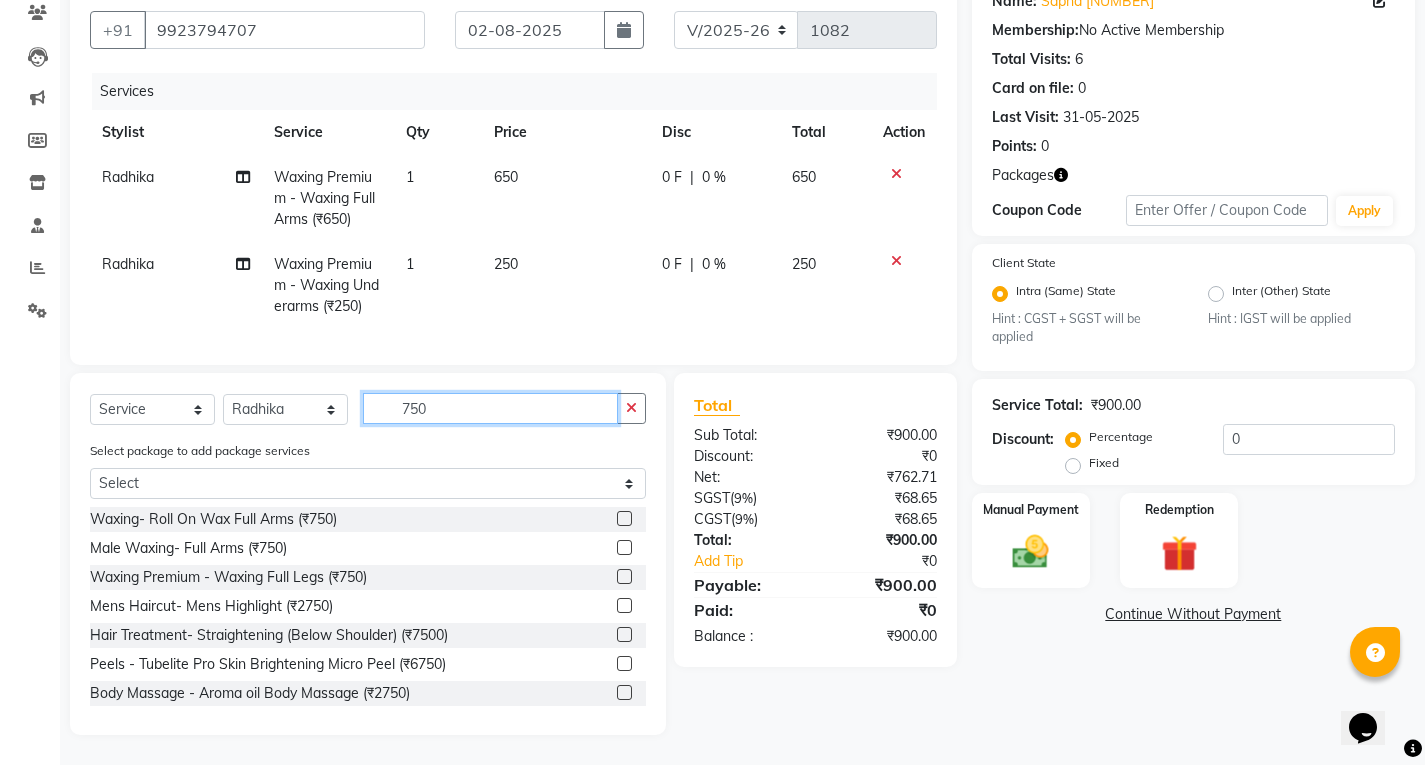 type on "750" 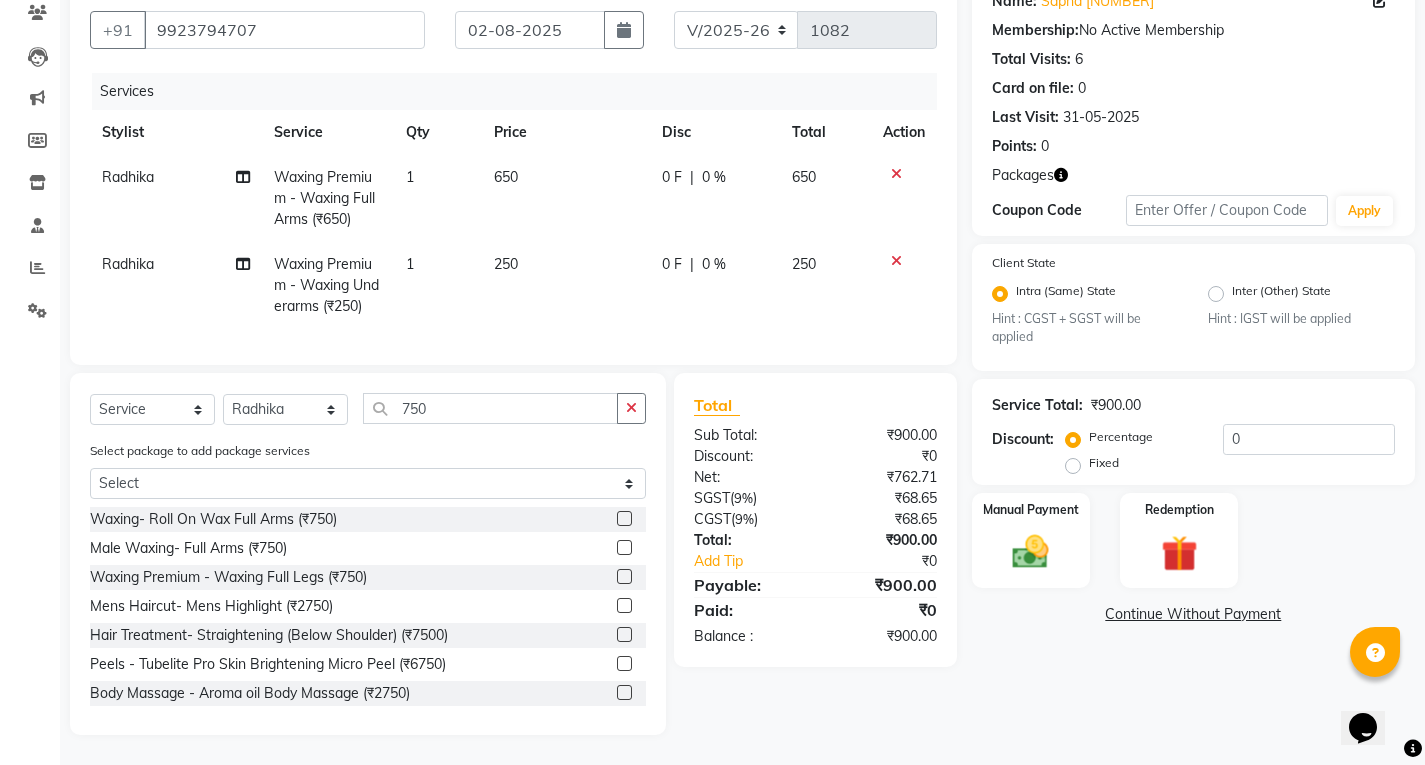 click 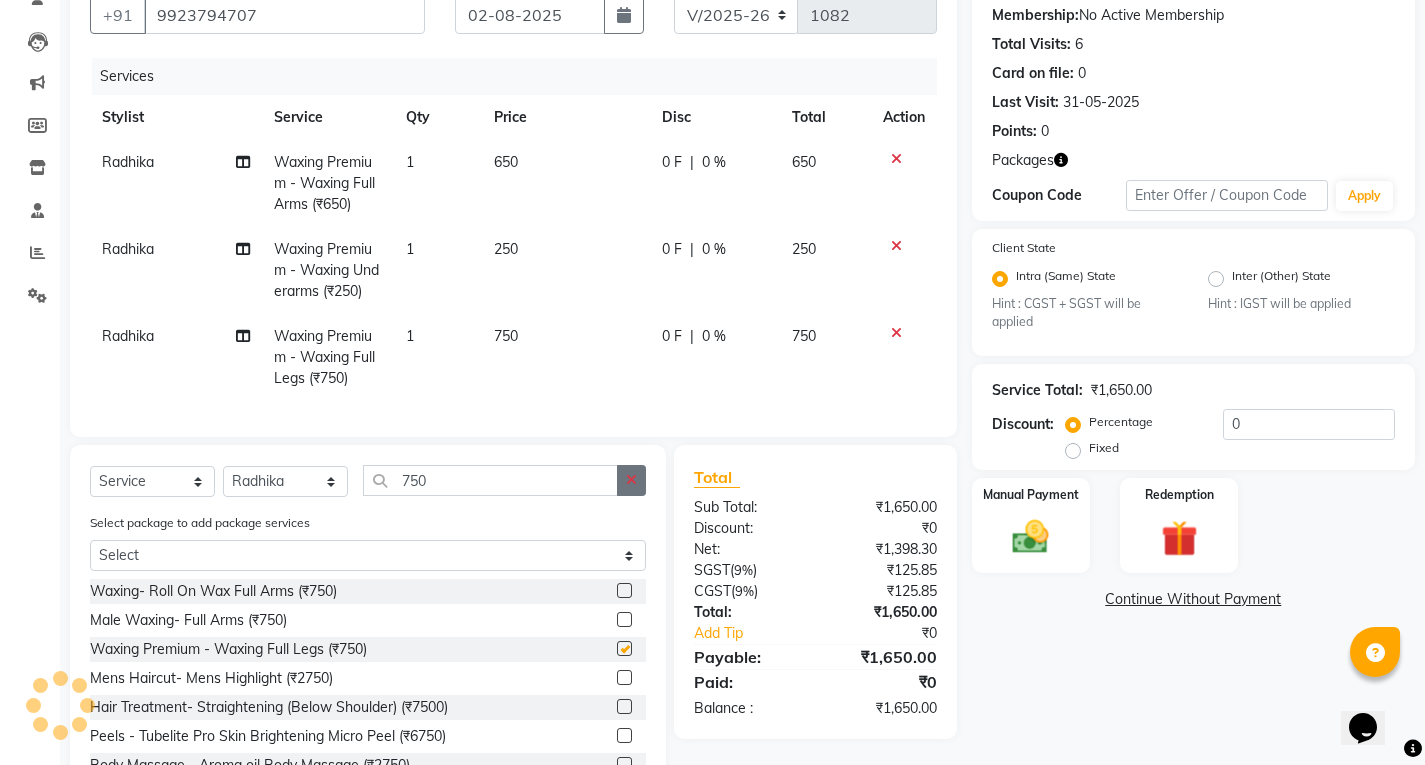 checkbox on "false" 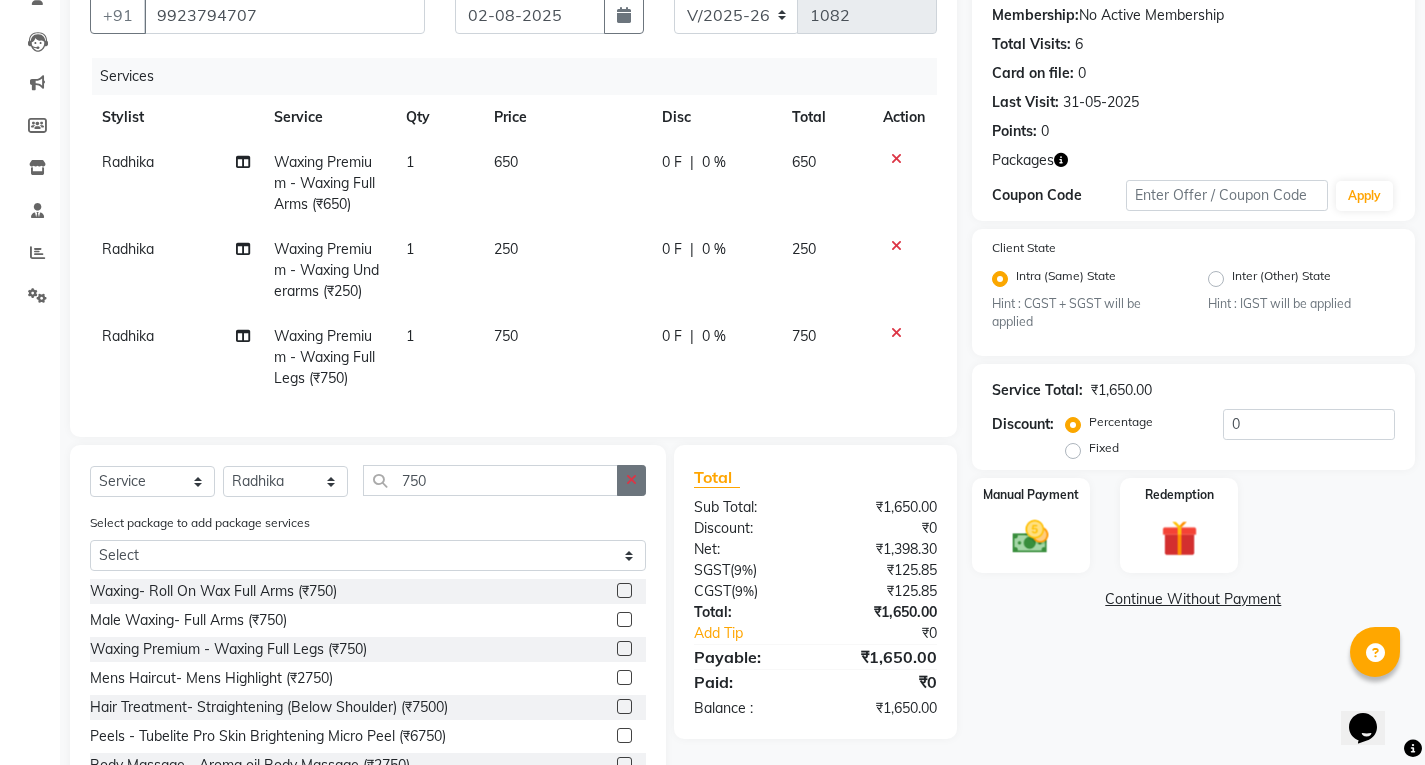 click 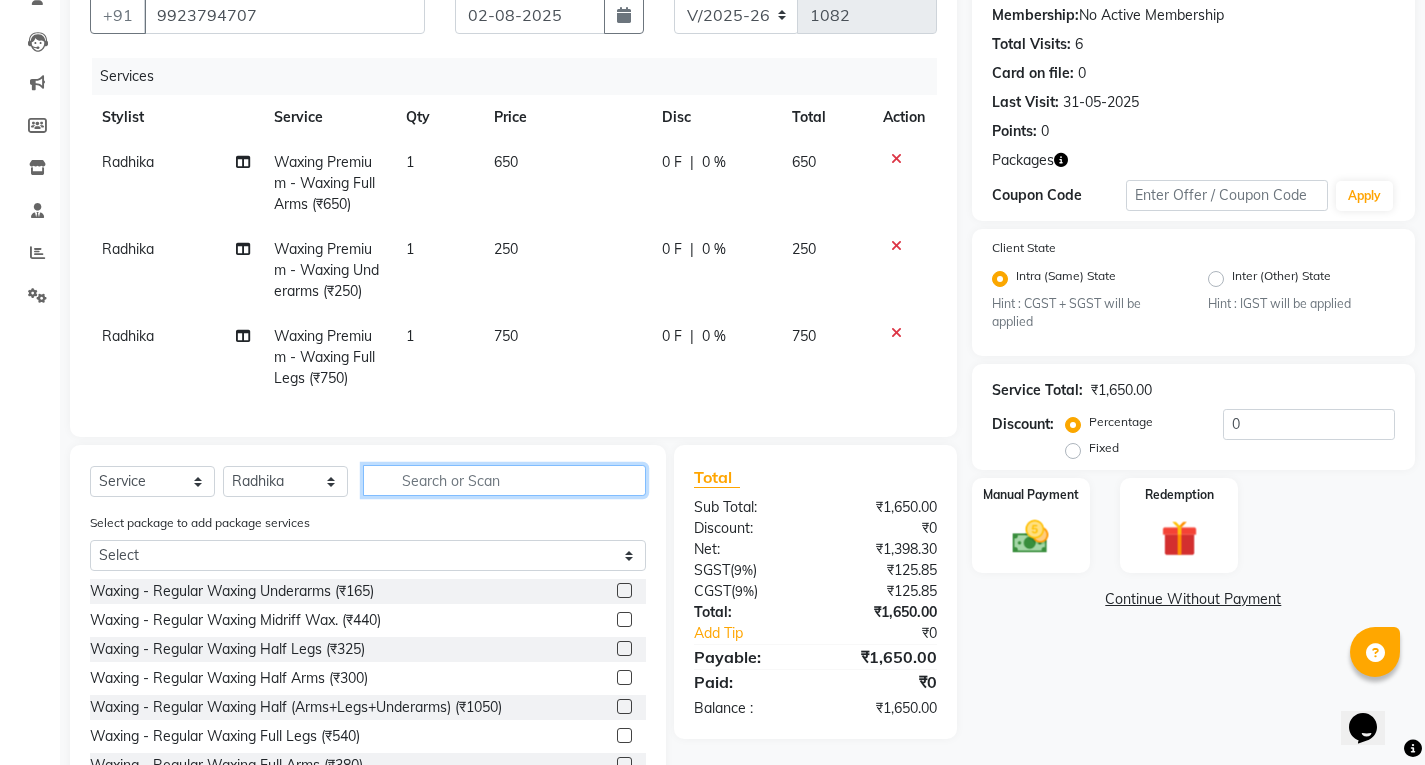 click 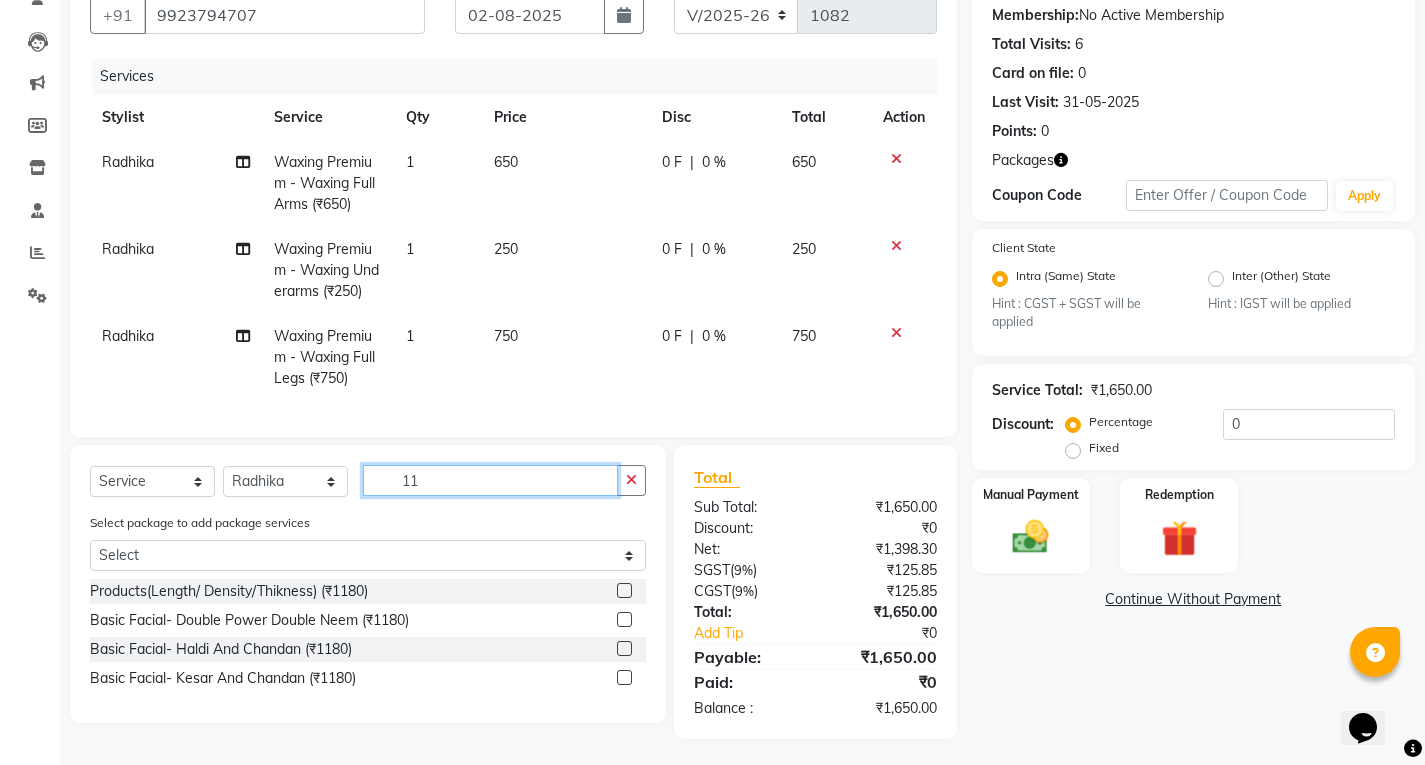 type on "1" 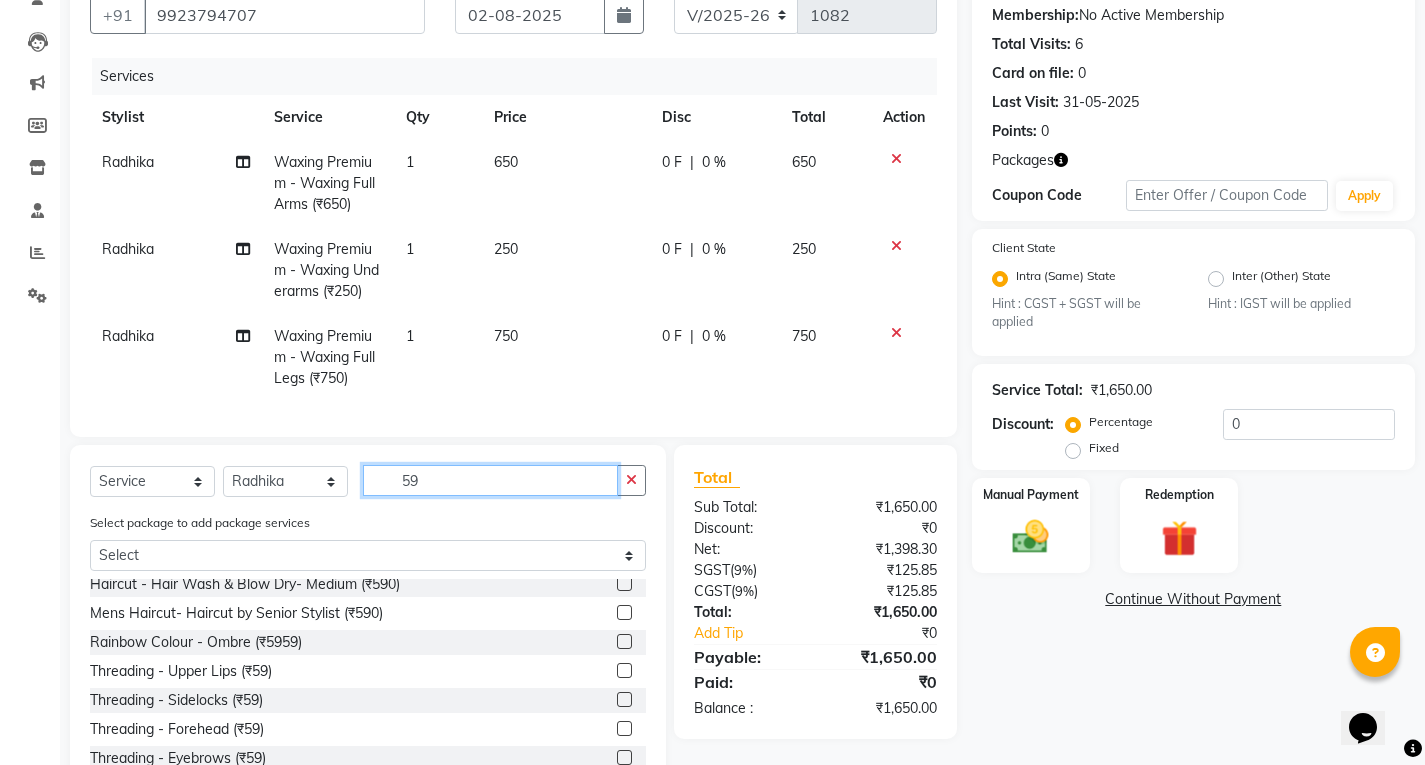 scroll, scrollTop: 100, scrollLeft: 0, axis: vertical 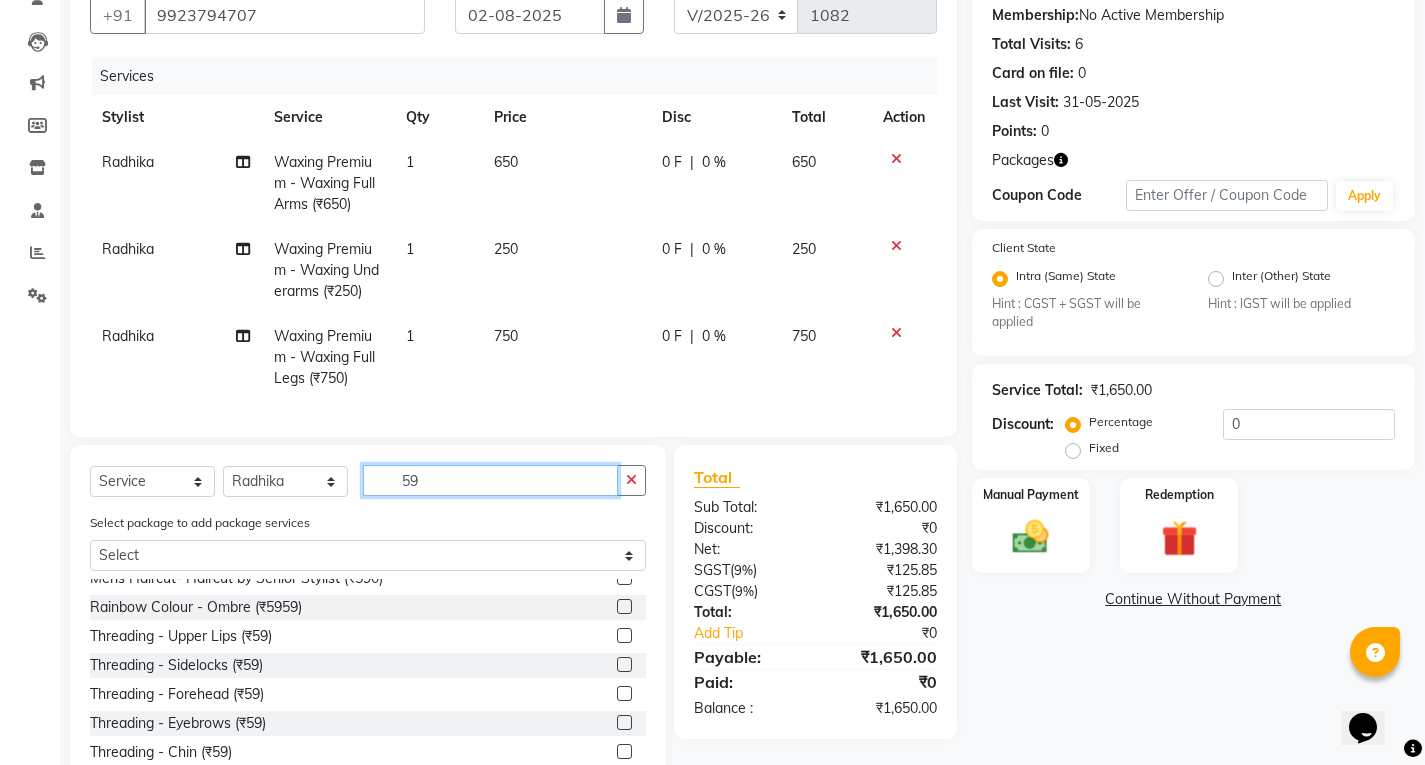 type on "59" 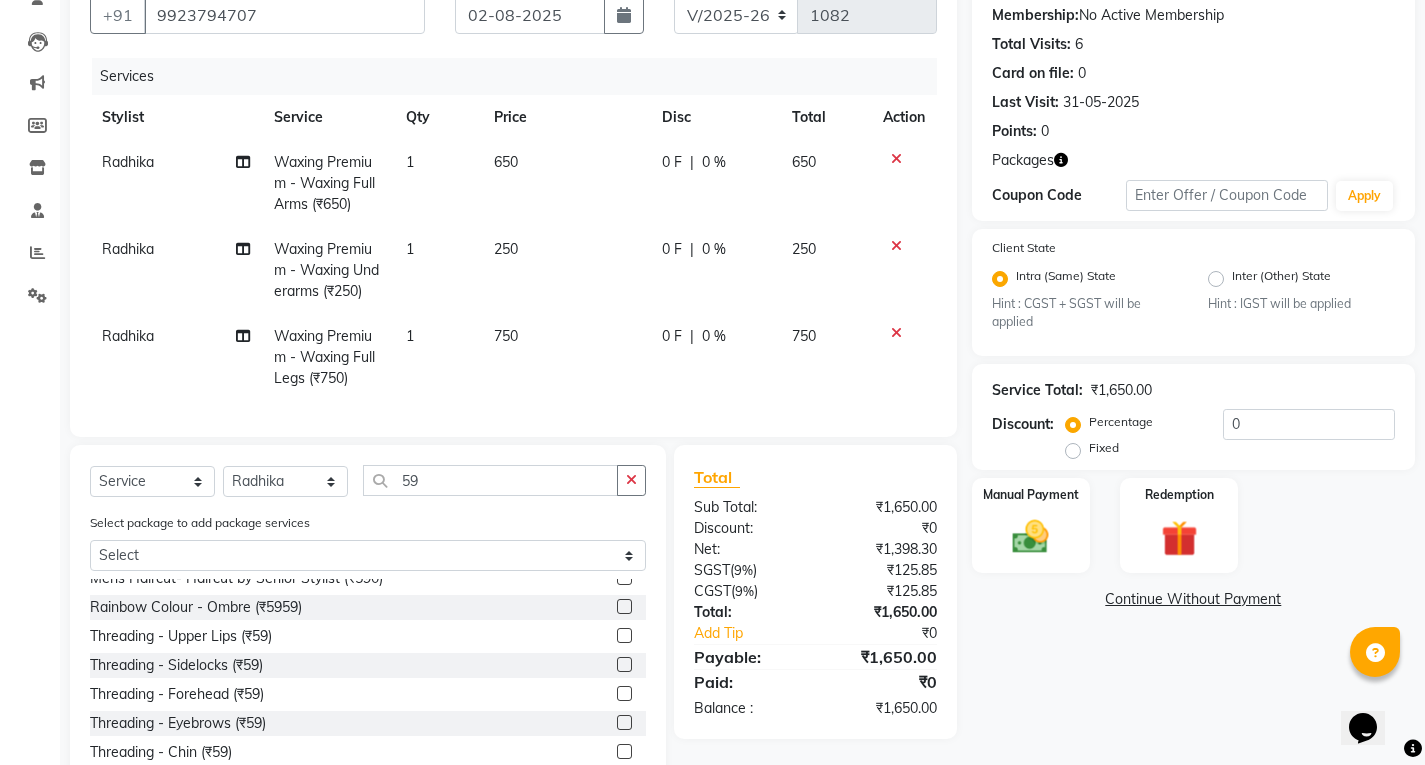 click 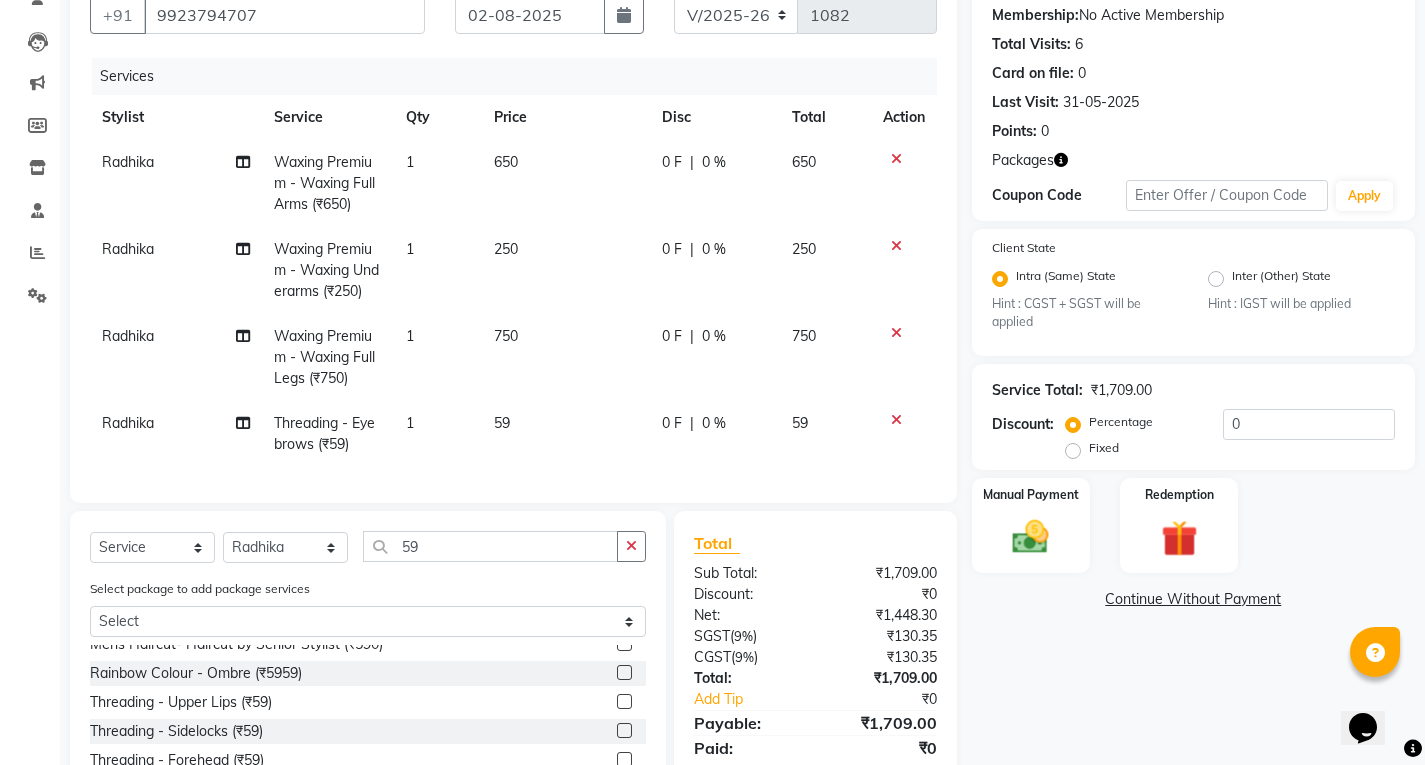 checkbox on "false" 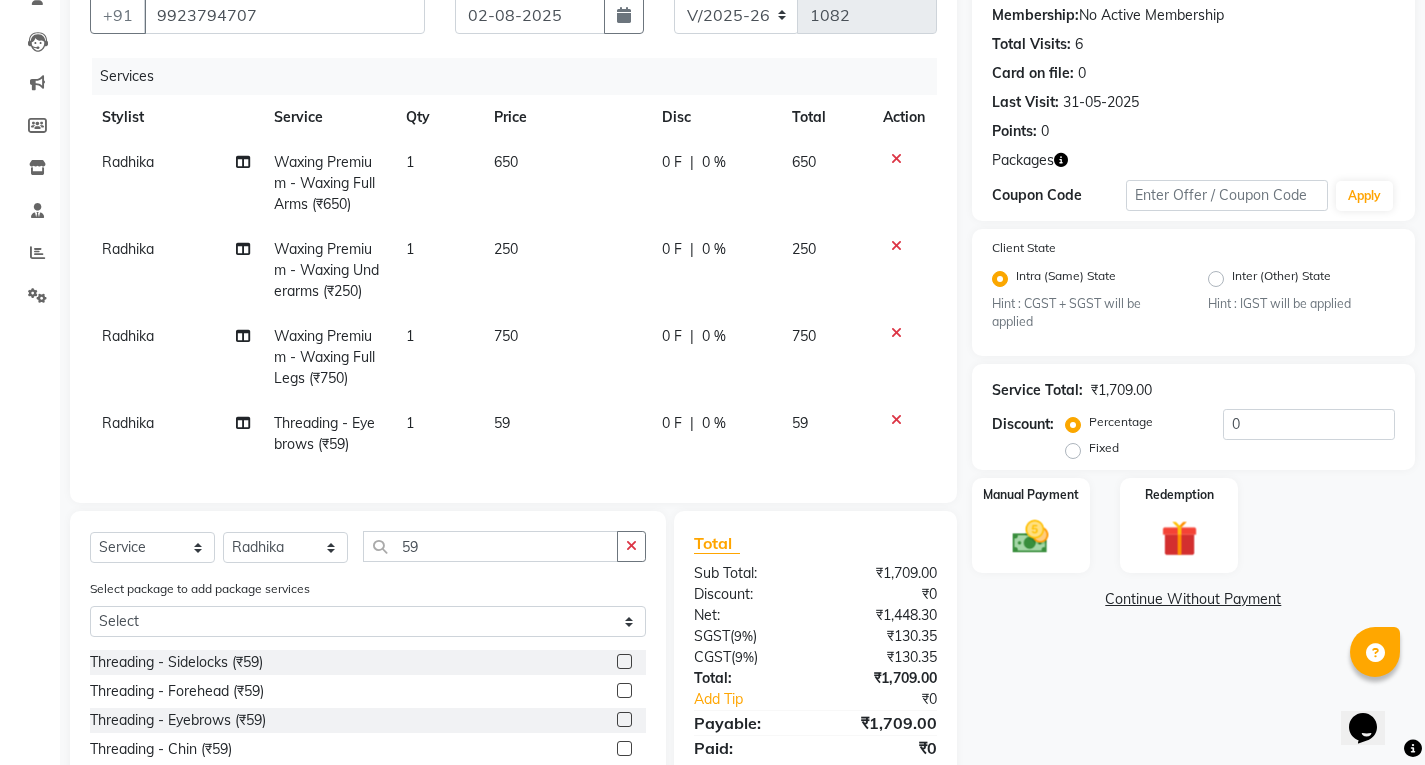 scroll, scrollTop: 252, scrollLeft: 0, axis: vertical 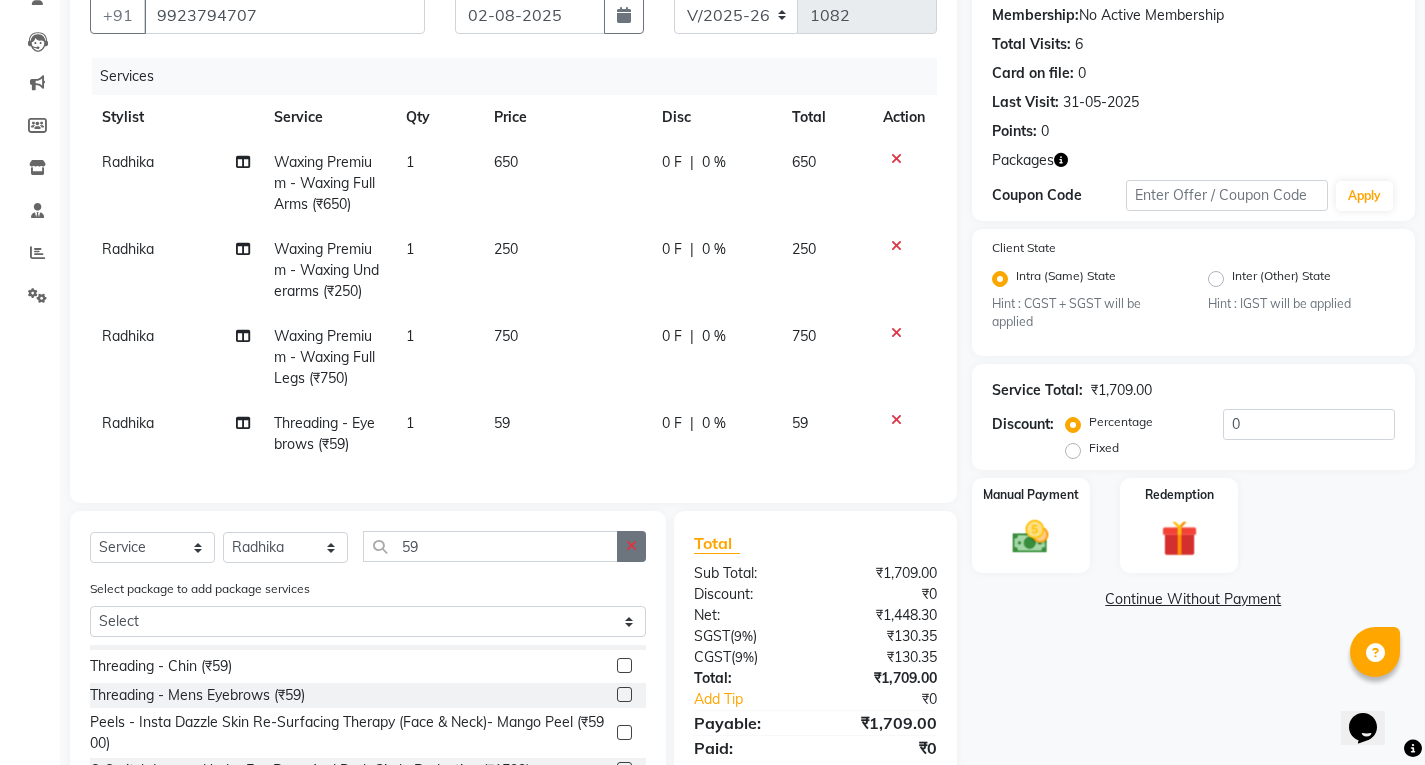 click 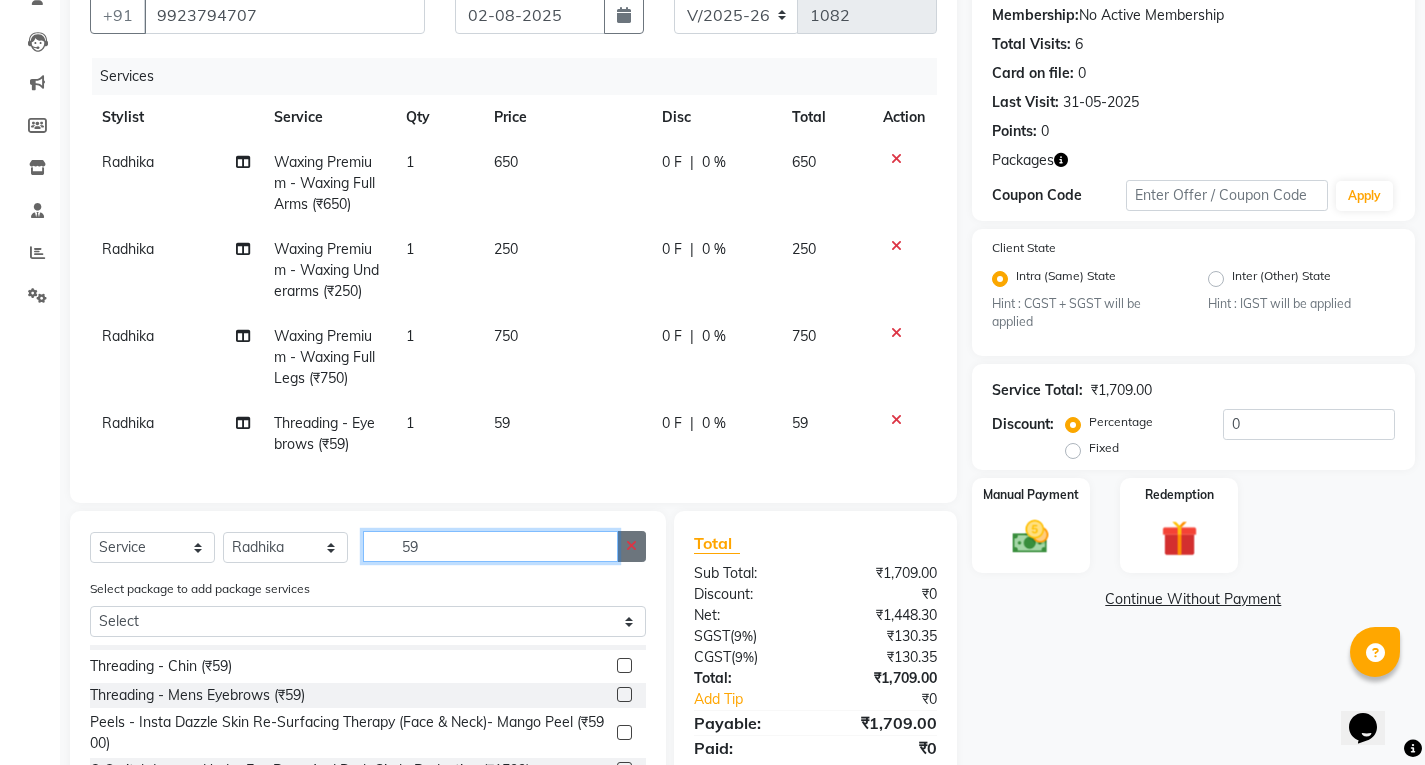 type 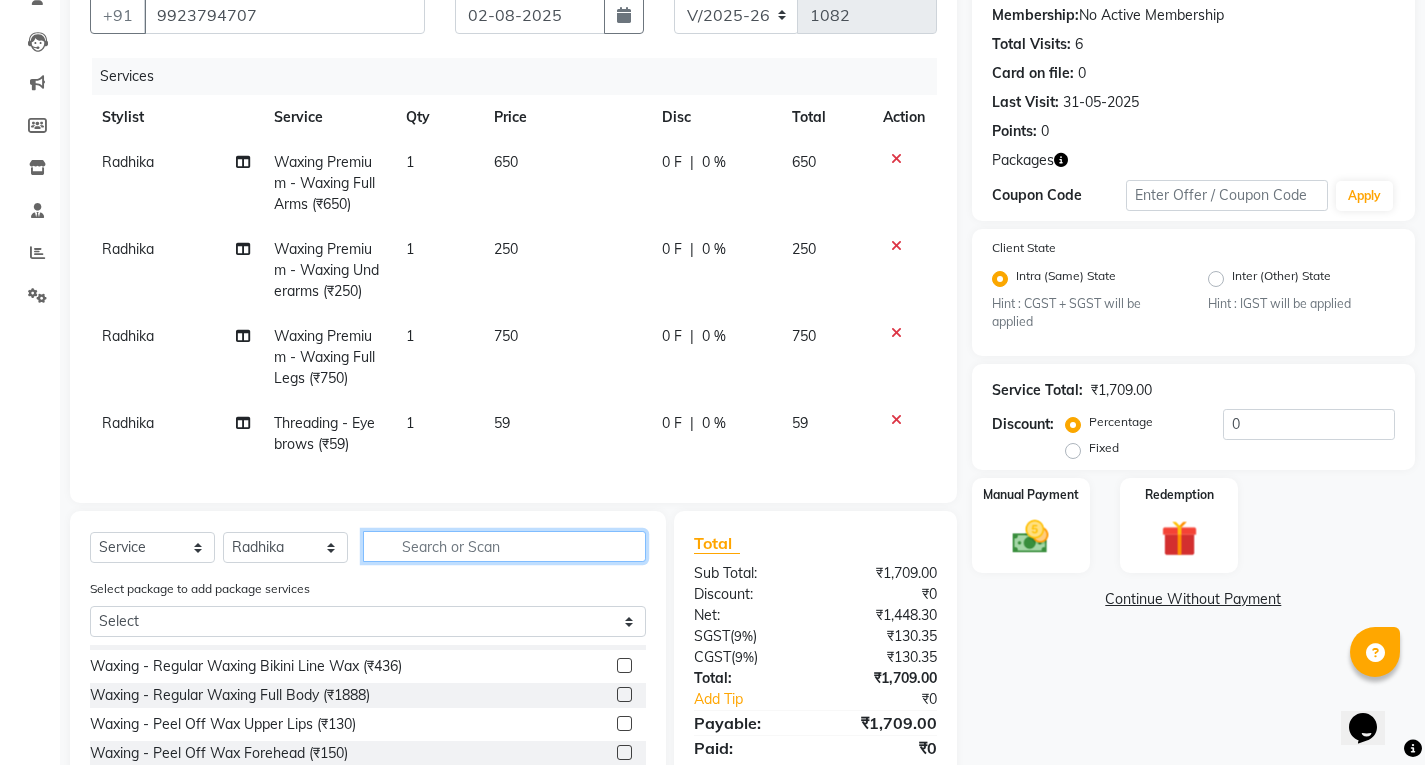 drag, startPoint x: 607, startPoint y: 559, endPoint x: 600, endPoint y: 567, distance: 10.630146 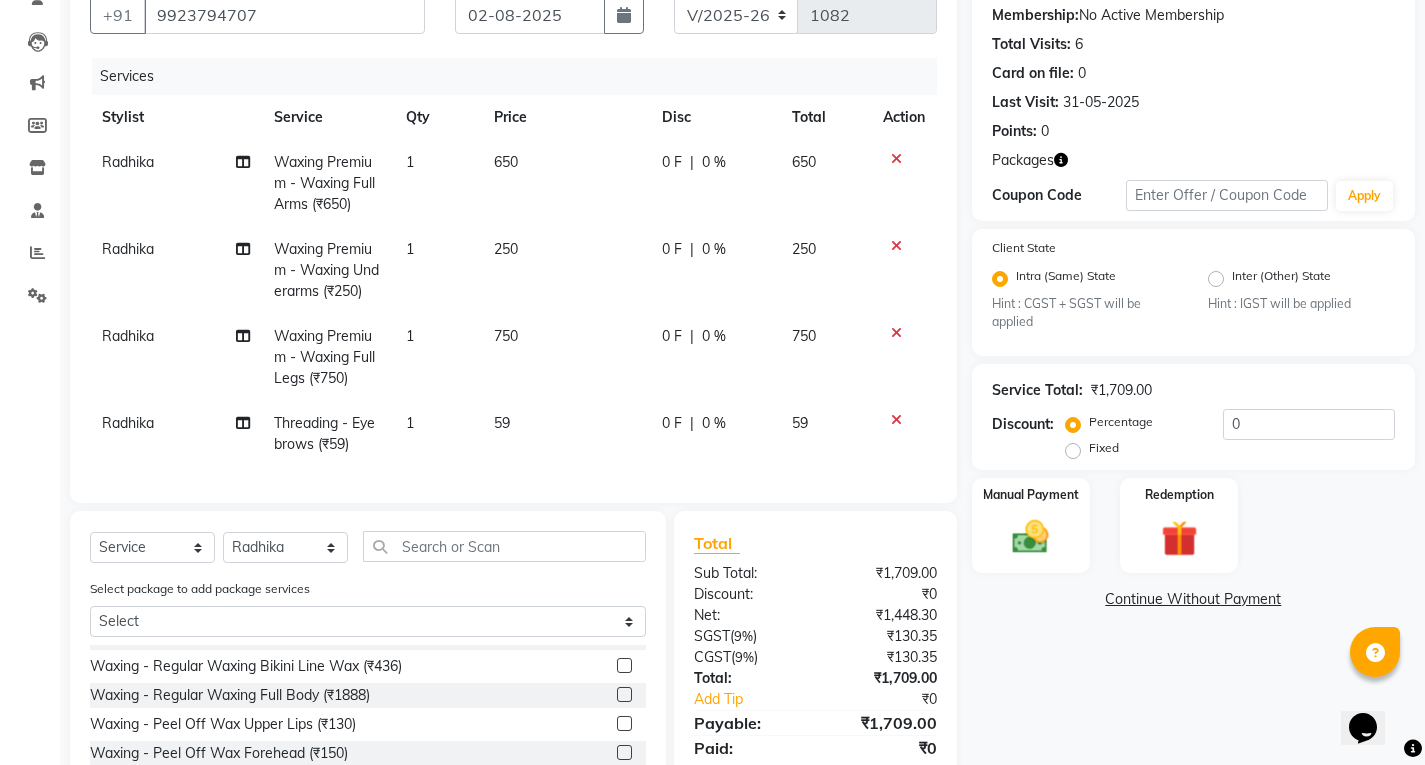 click on "1" 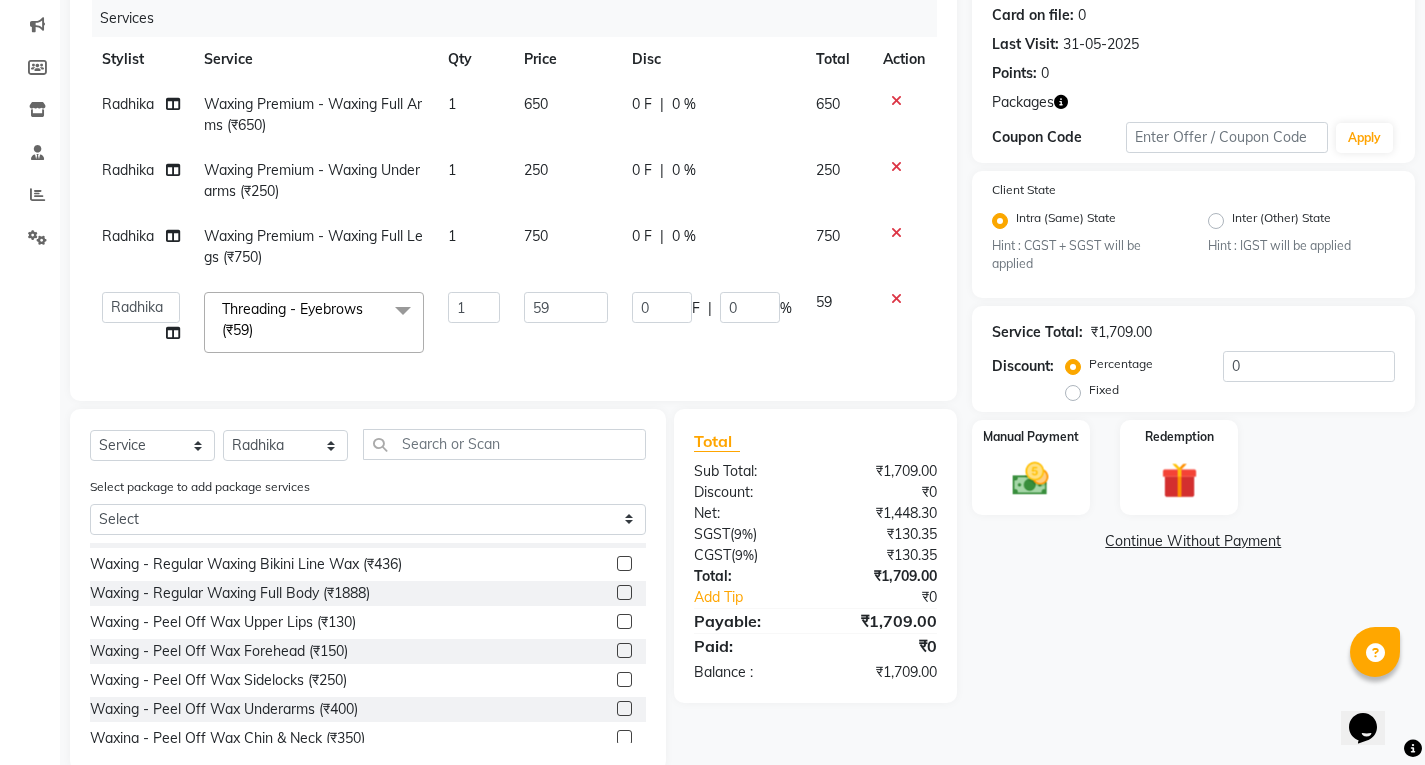 scroll, scrollTop: 299, scrollLeft: 0, axis: vertical 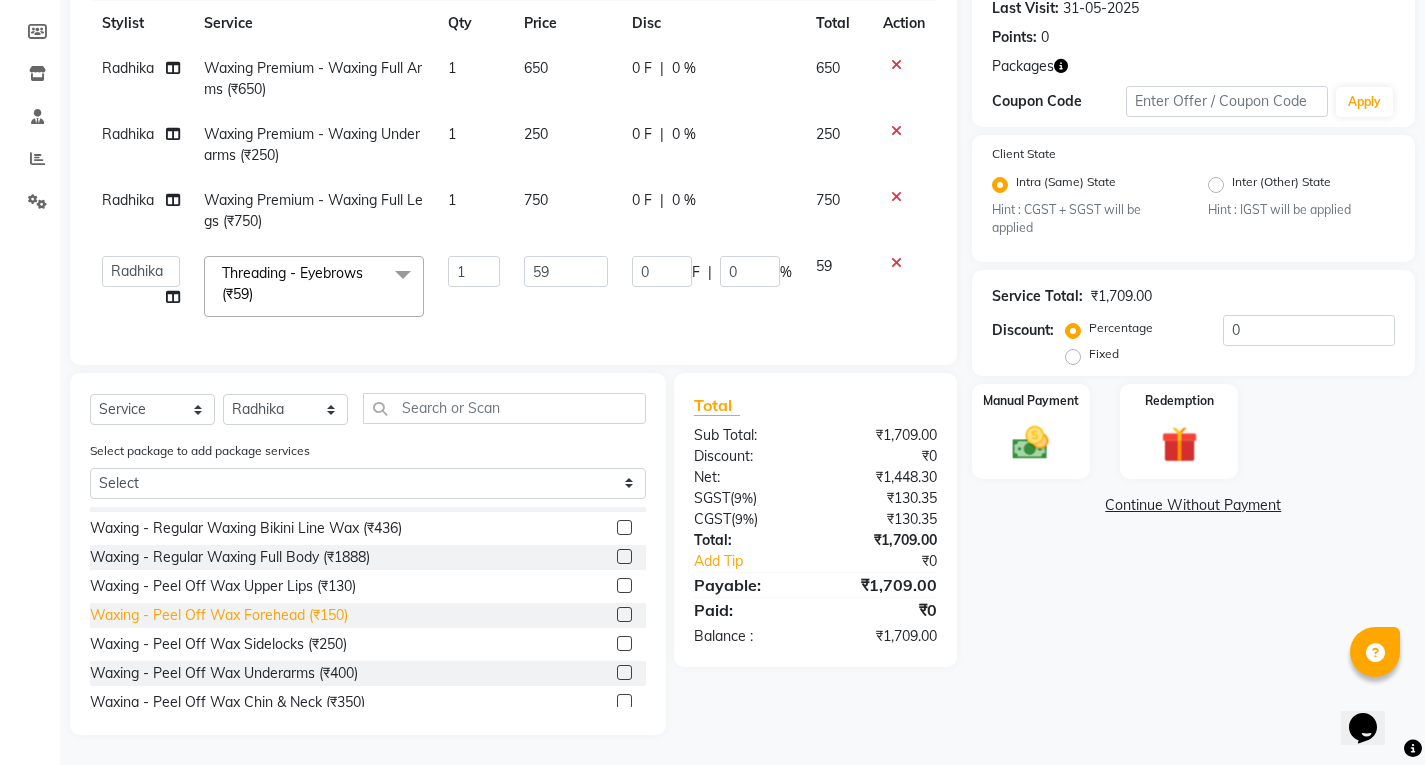 click on "Waxing - Peel Off Wax Forehead (₹150)" 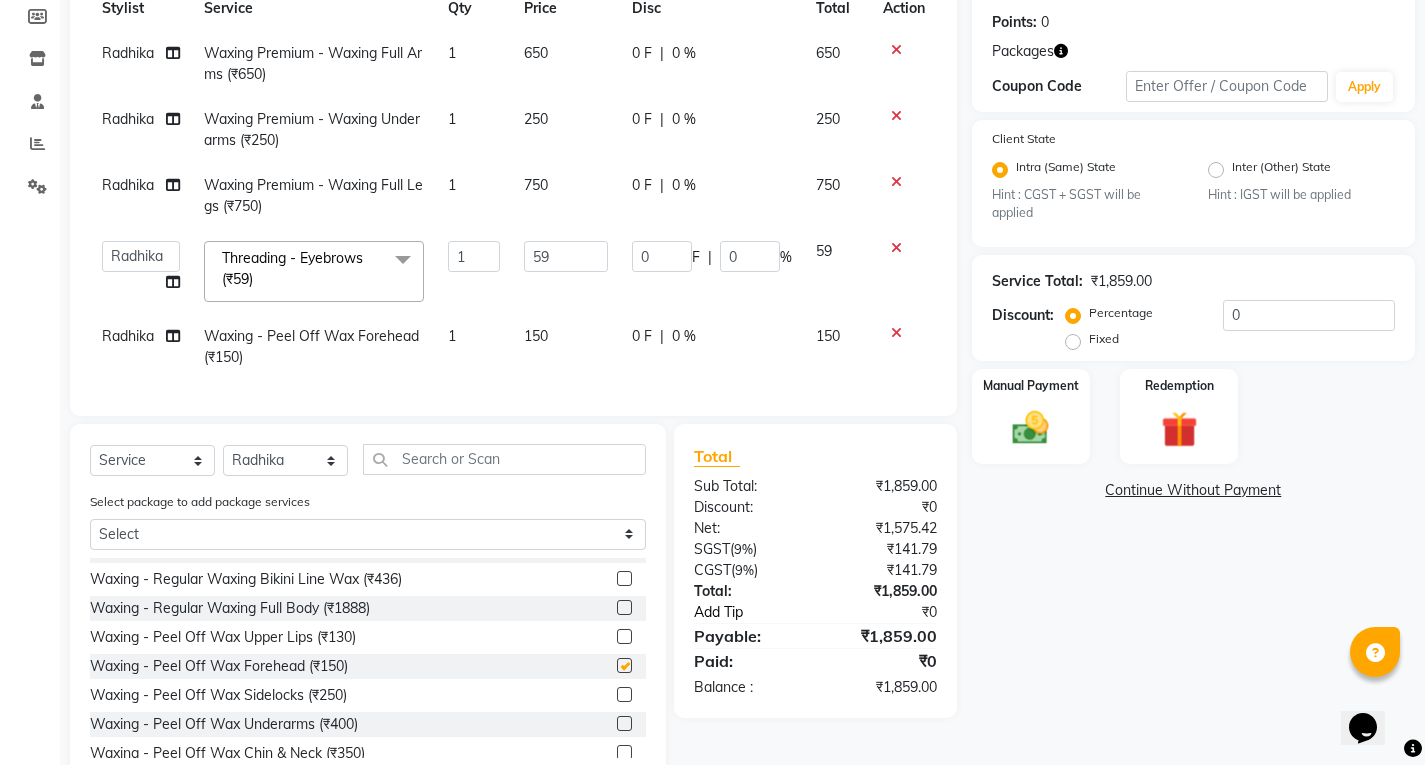 checkbox on "false" 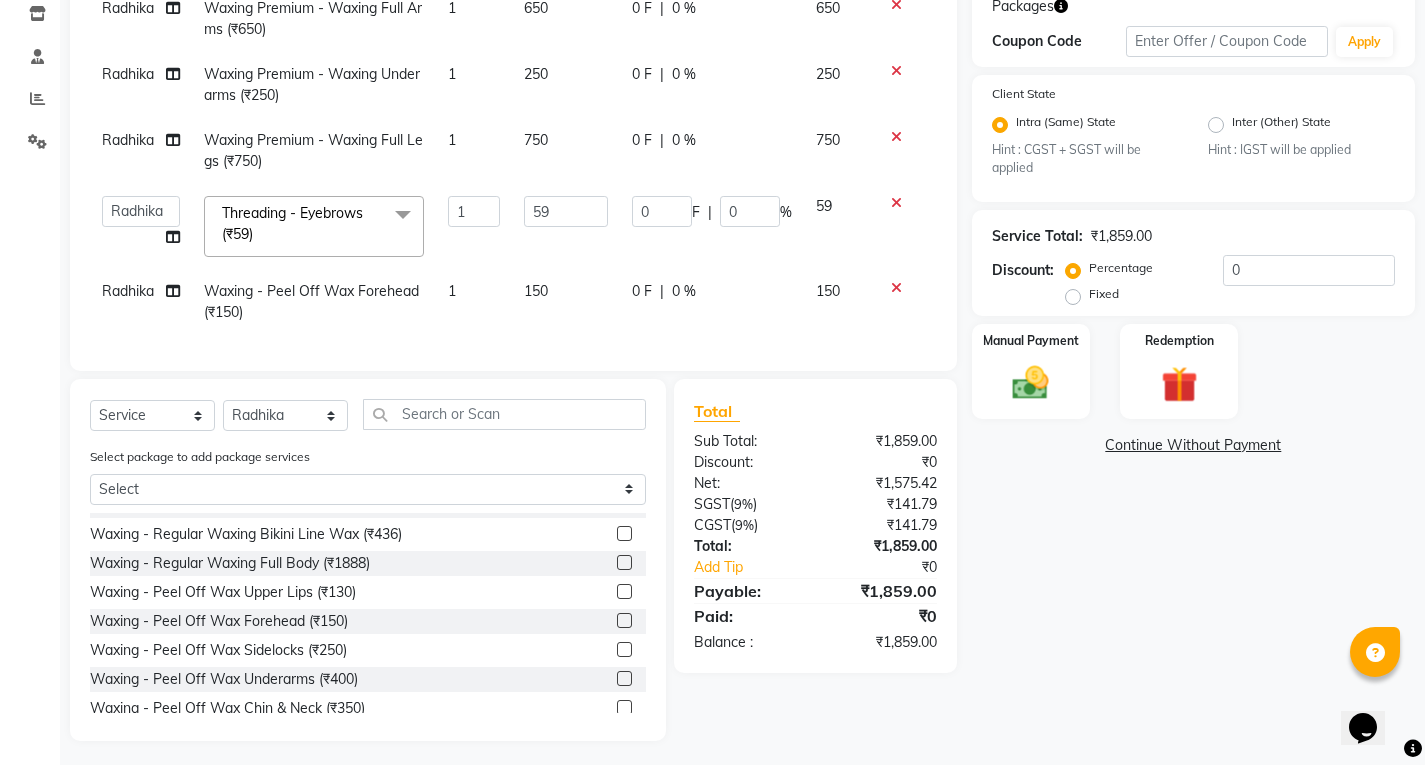 scroll, scrollTop: 365, scrollLeft: 0, axis: vertical 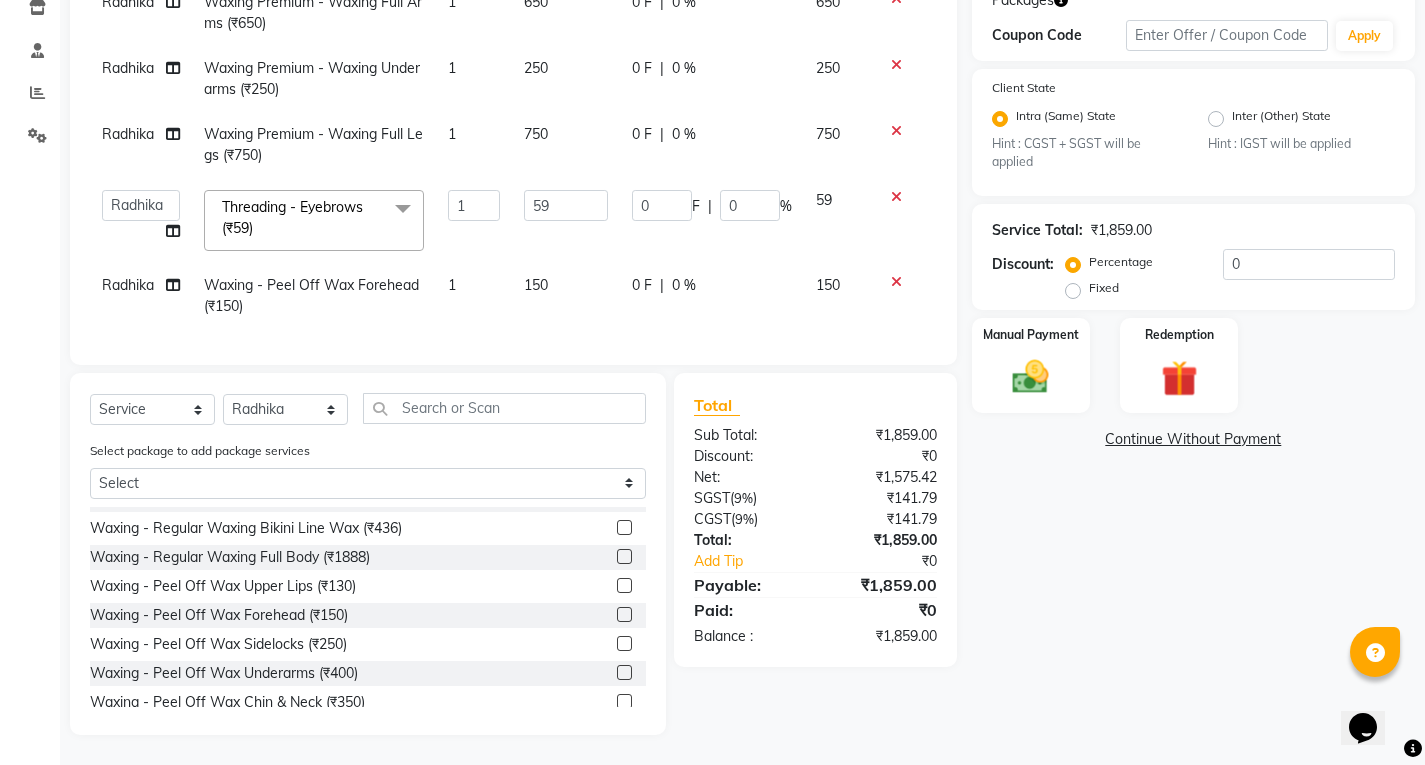click 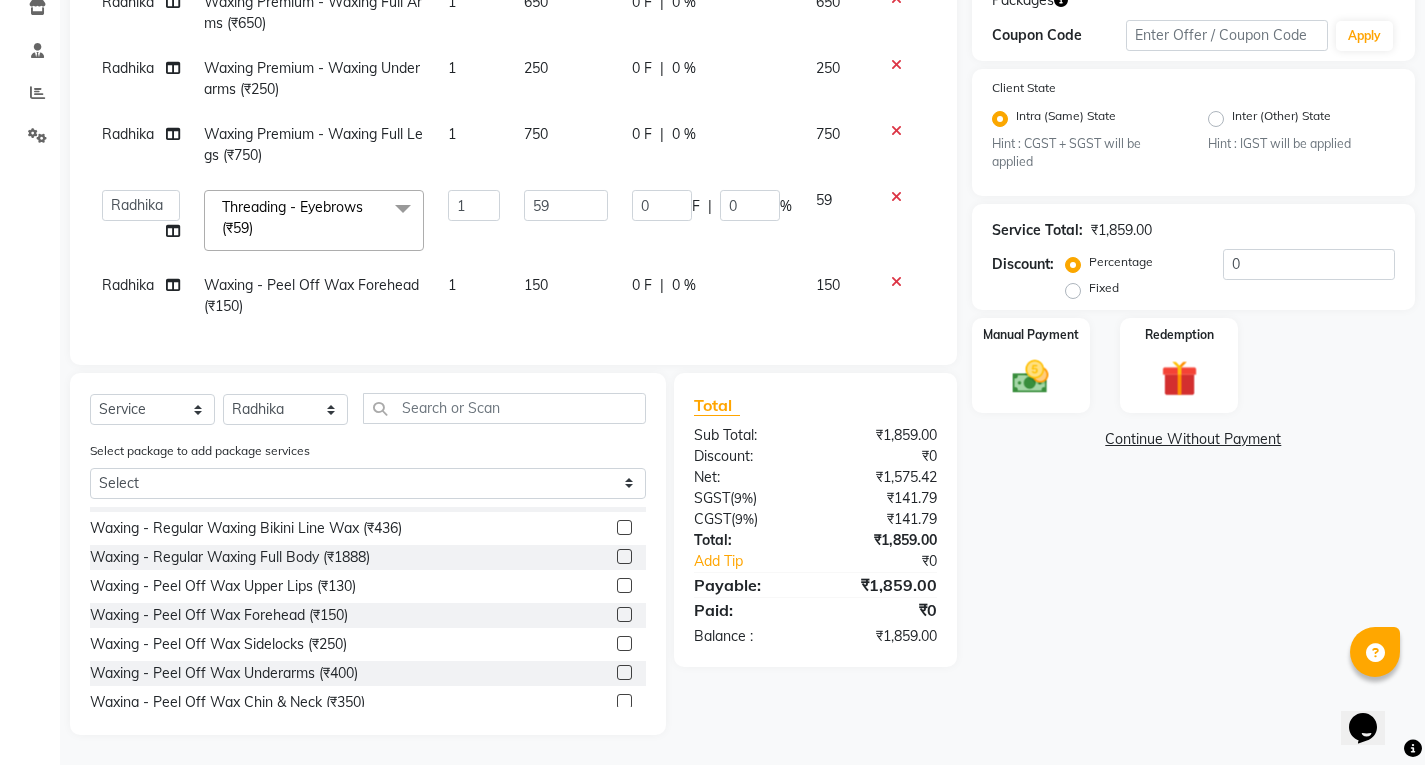 click 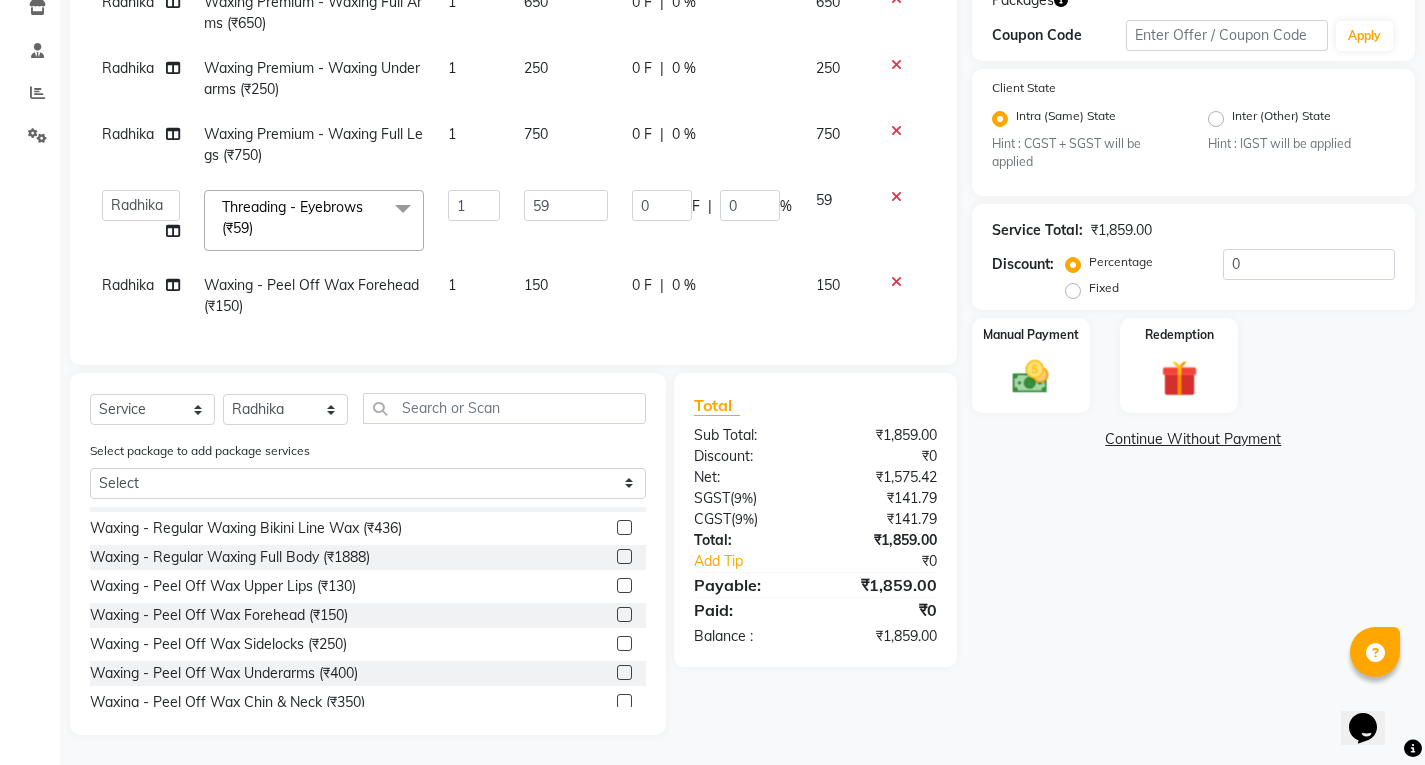 scroll, scrollTop: 299, scrollLeft: 0, axis: vertical 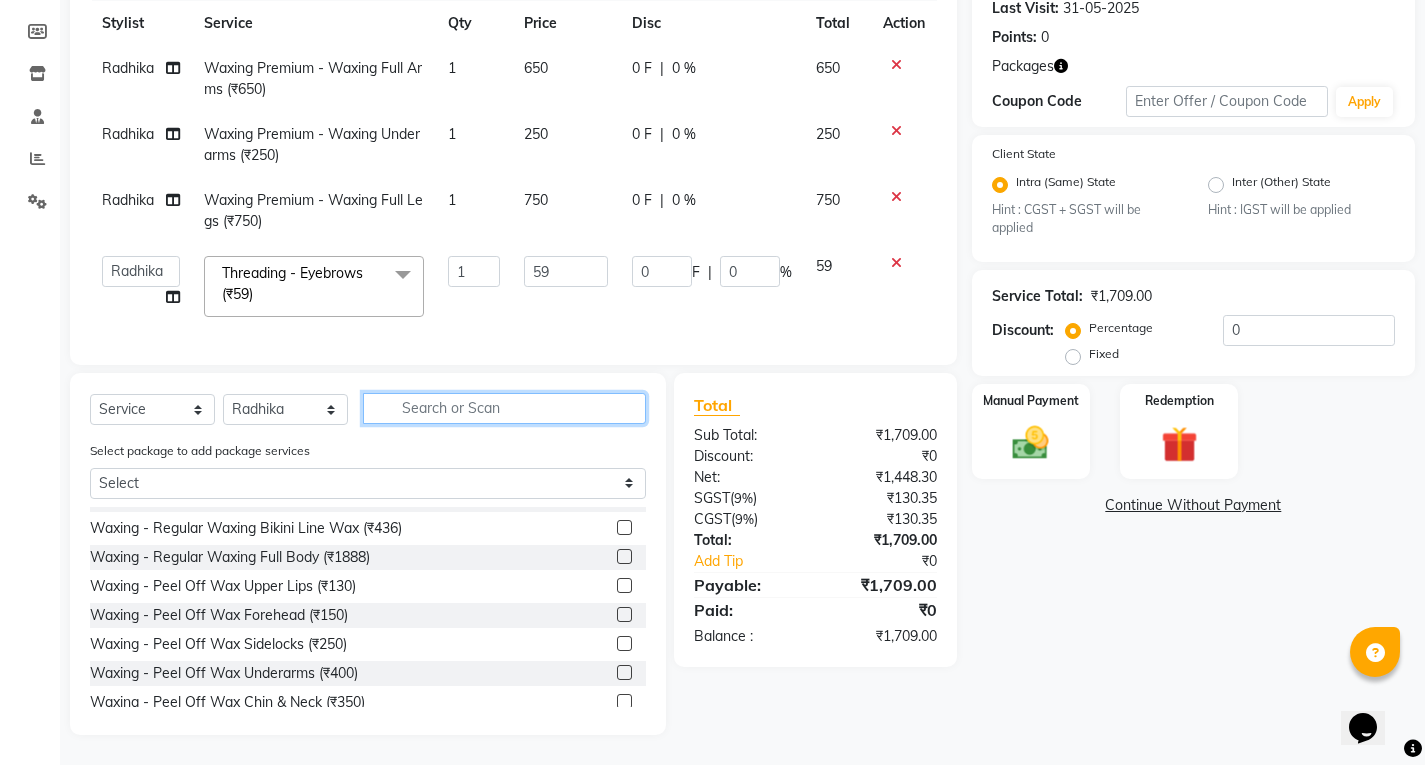 click 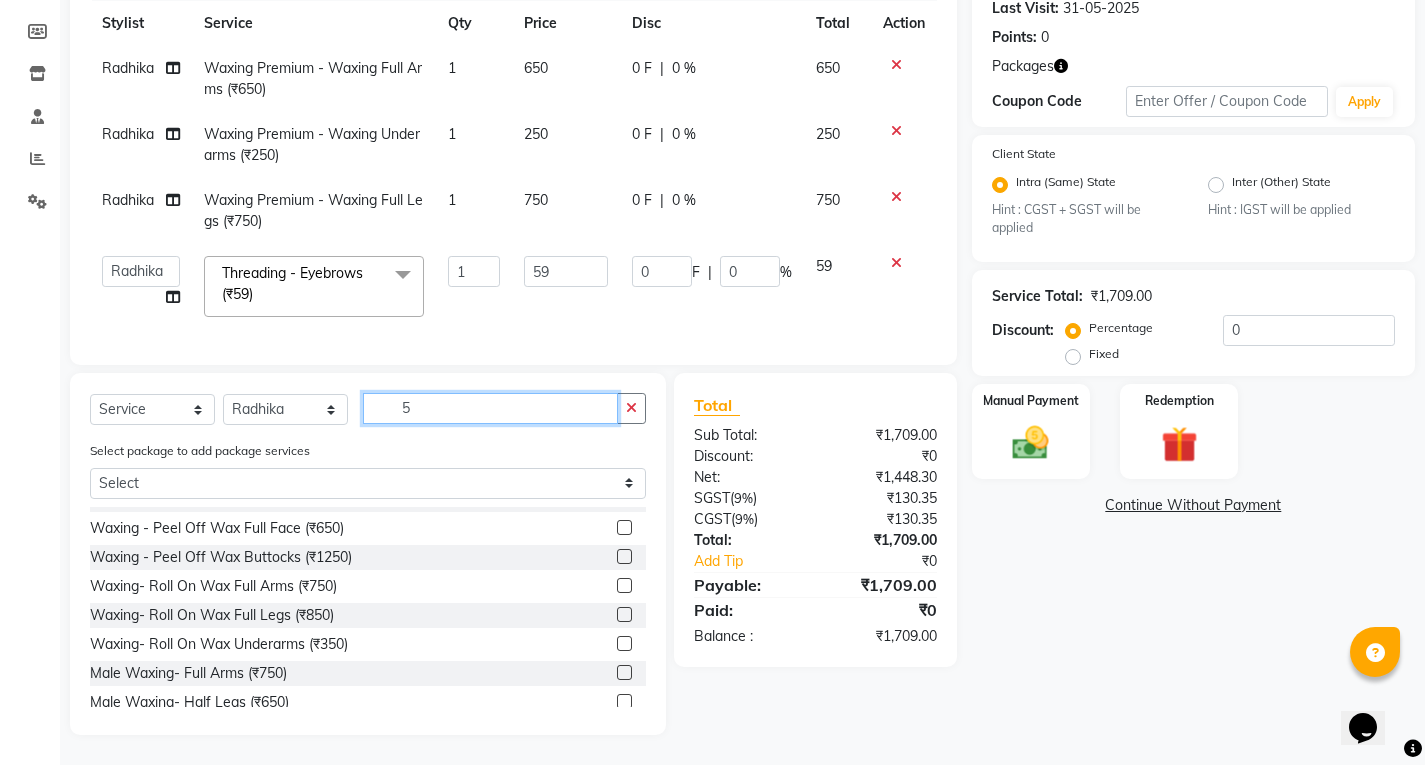 scroll, scrollTop: 165, scrollLeft: 0, axis: vertical 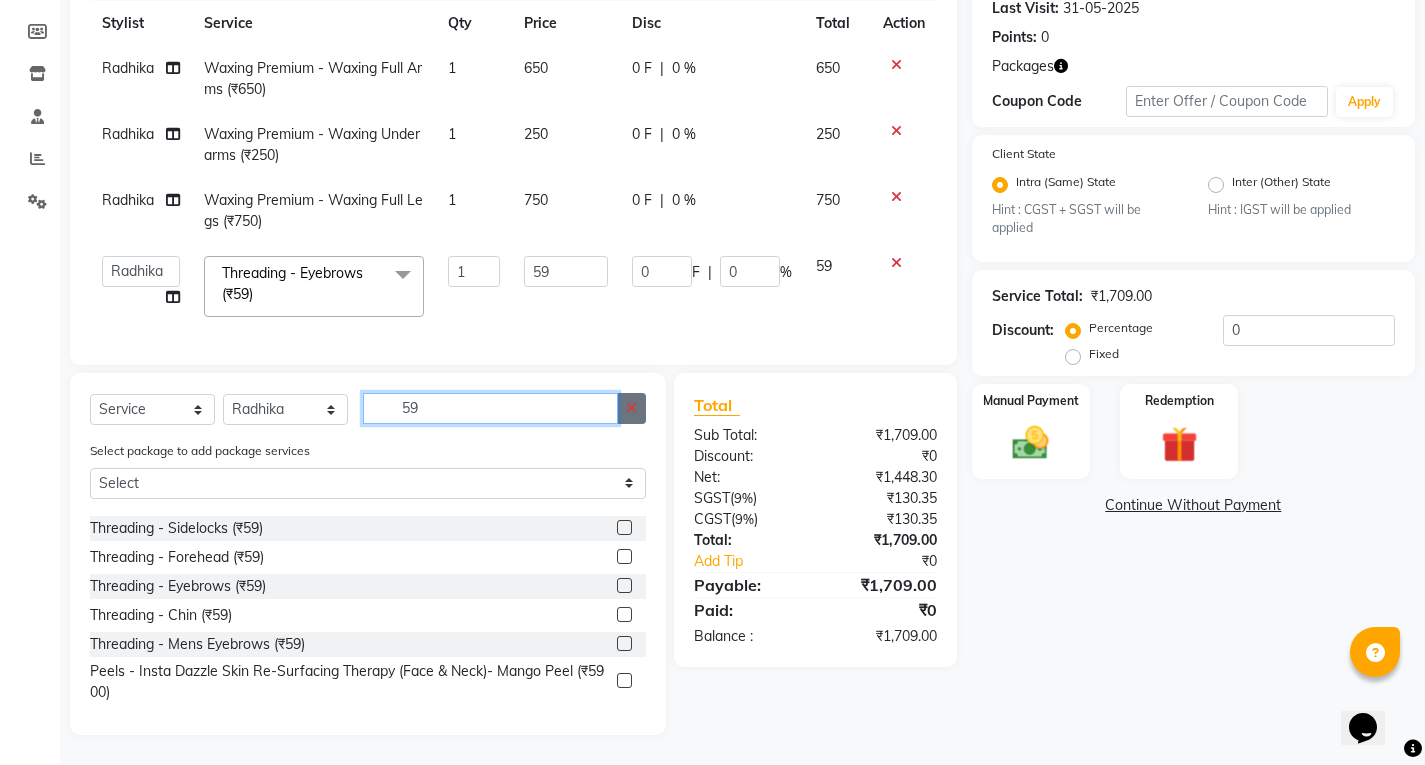 type on "59" 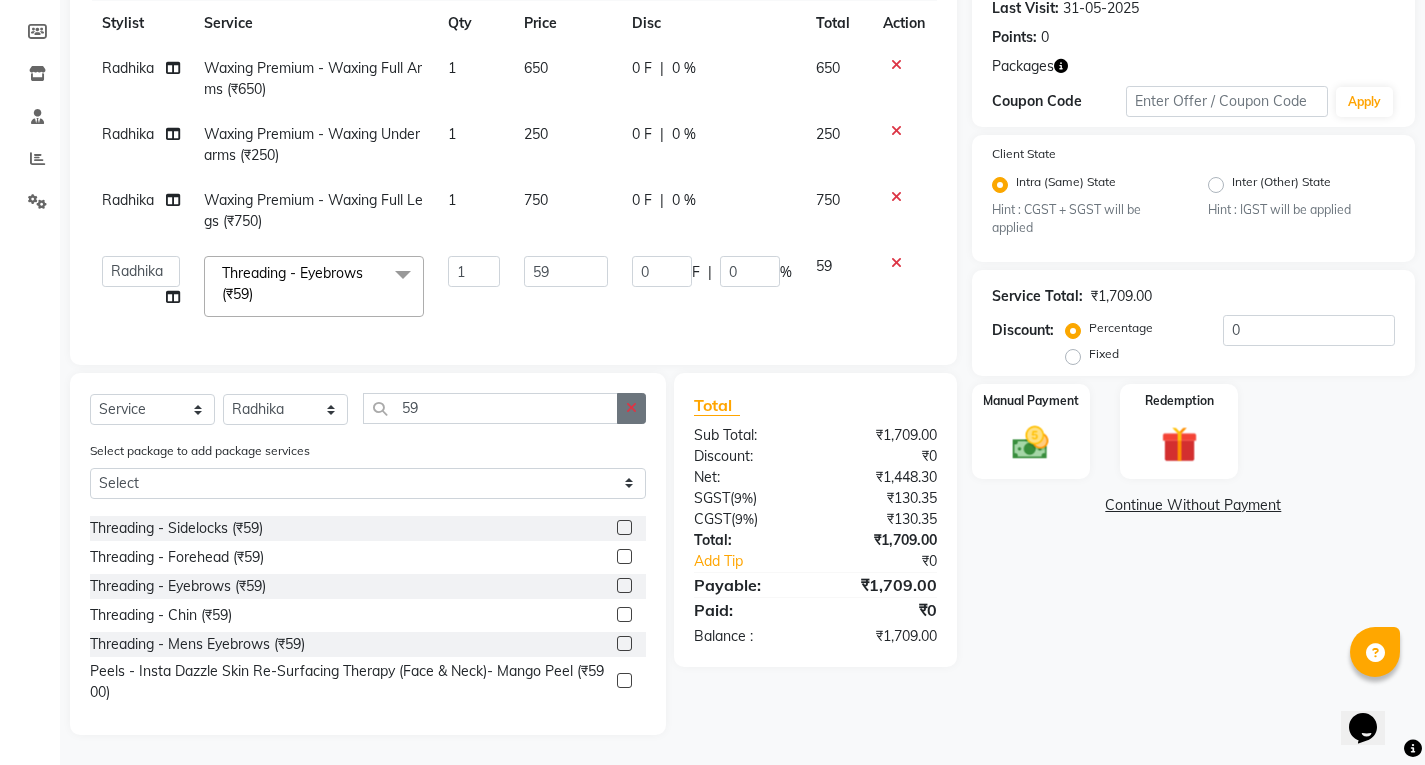 click 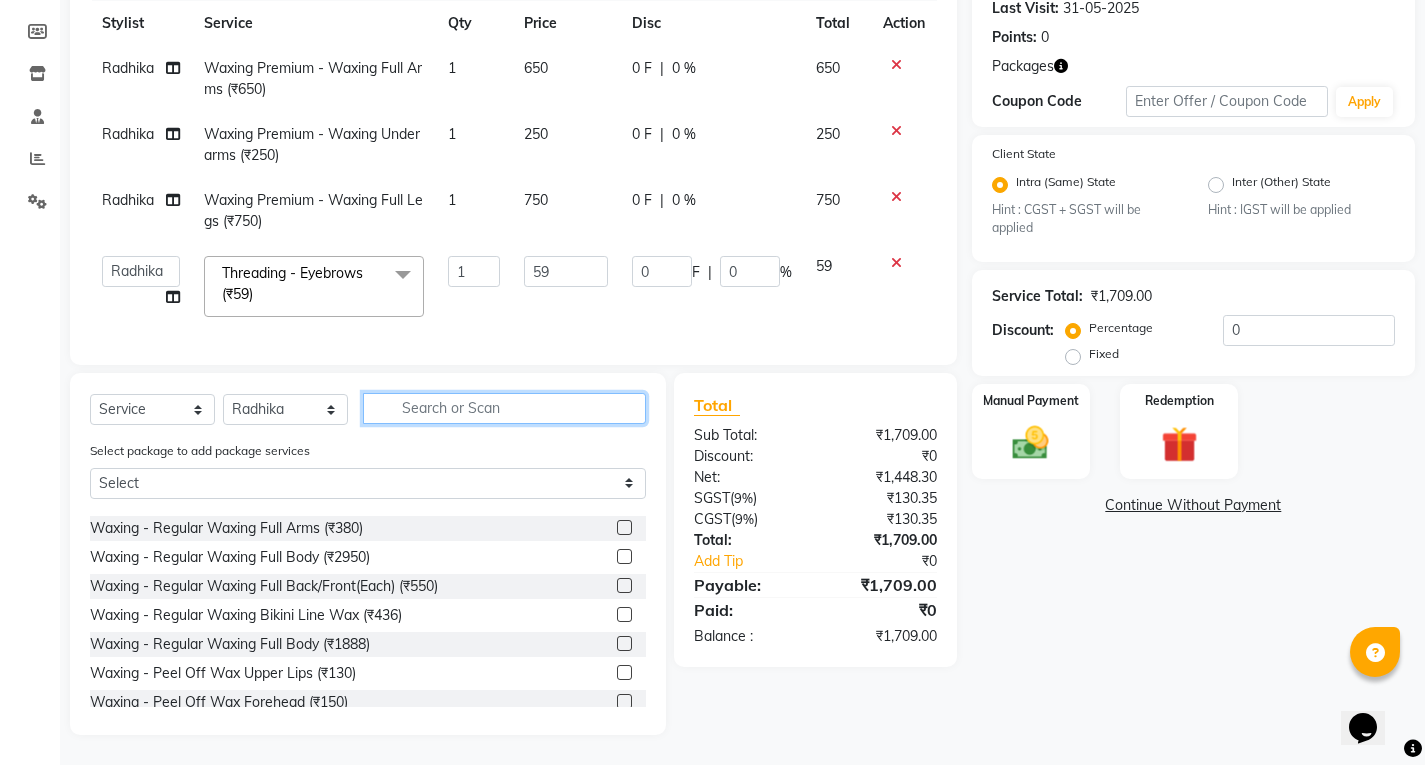 click 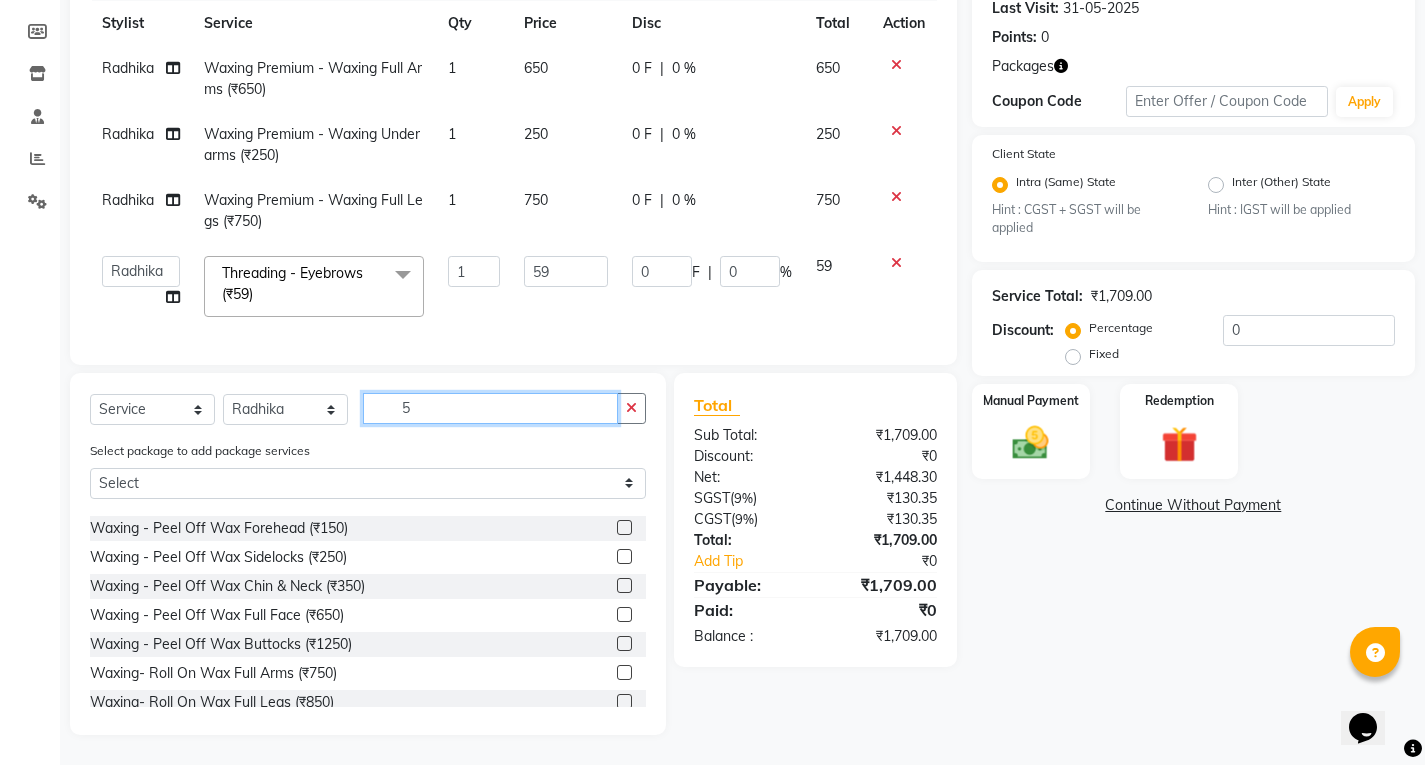 scroll, scrollTop: 107, scrollLeft: 0, axis: vertical 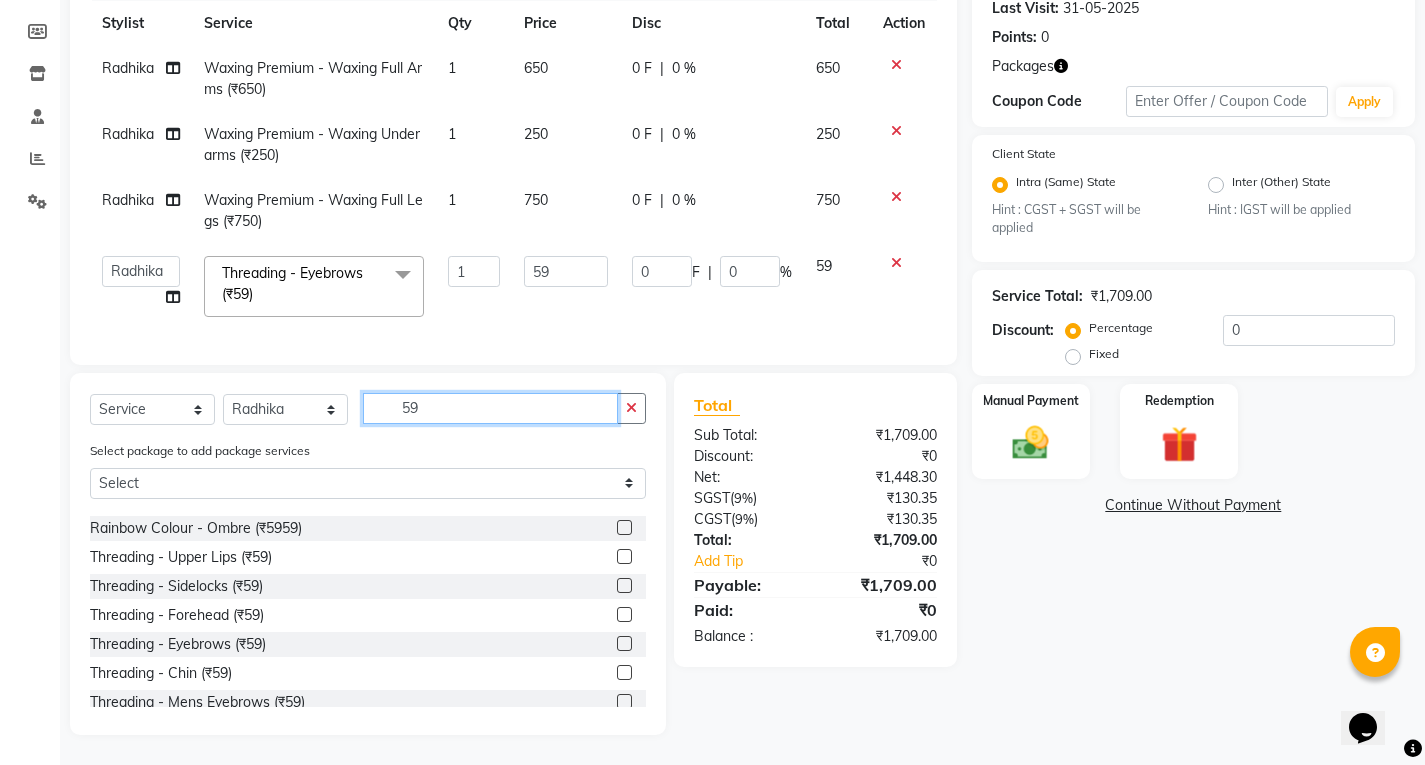 type on "59" 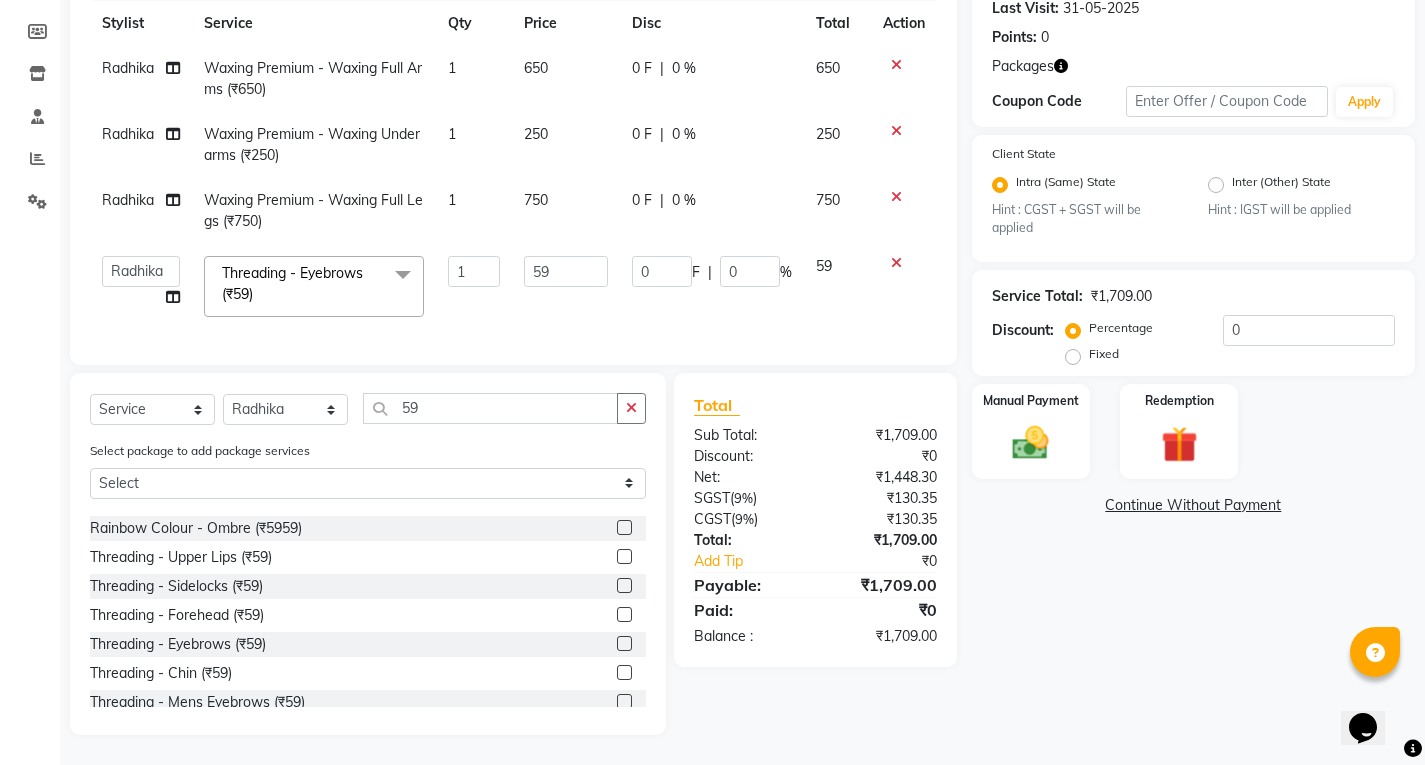 click on "Threading - Forehead (₹59)" 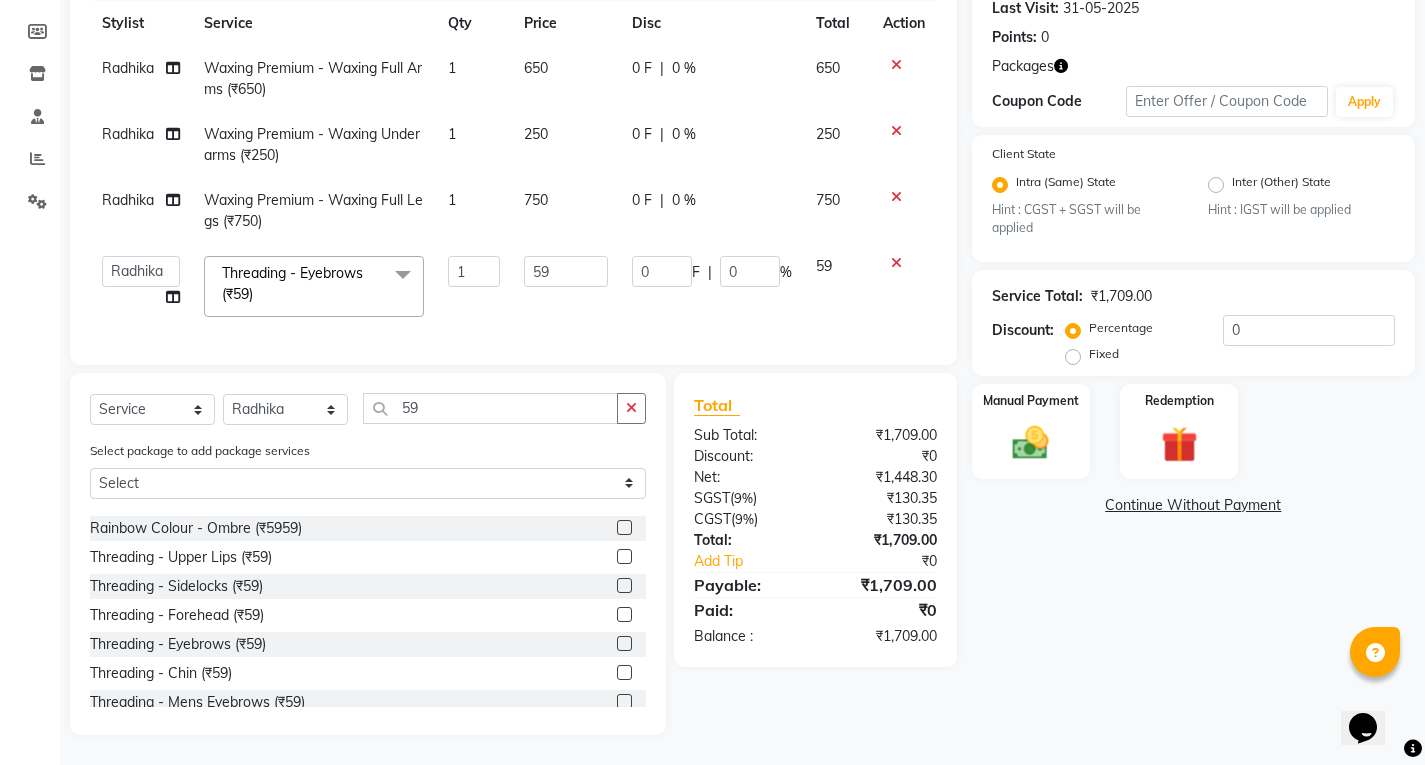 click 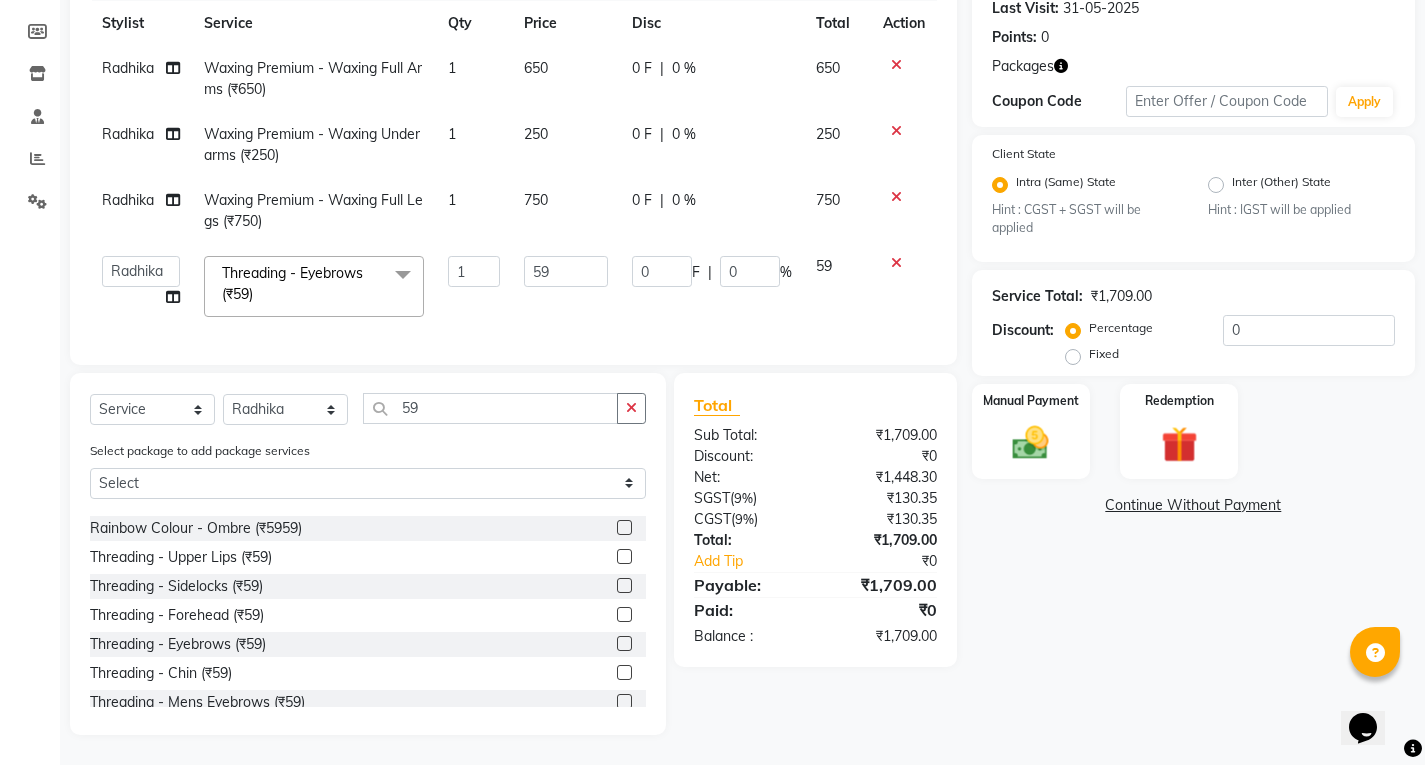 click at bounding box center [623, 615] 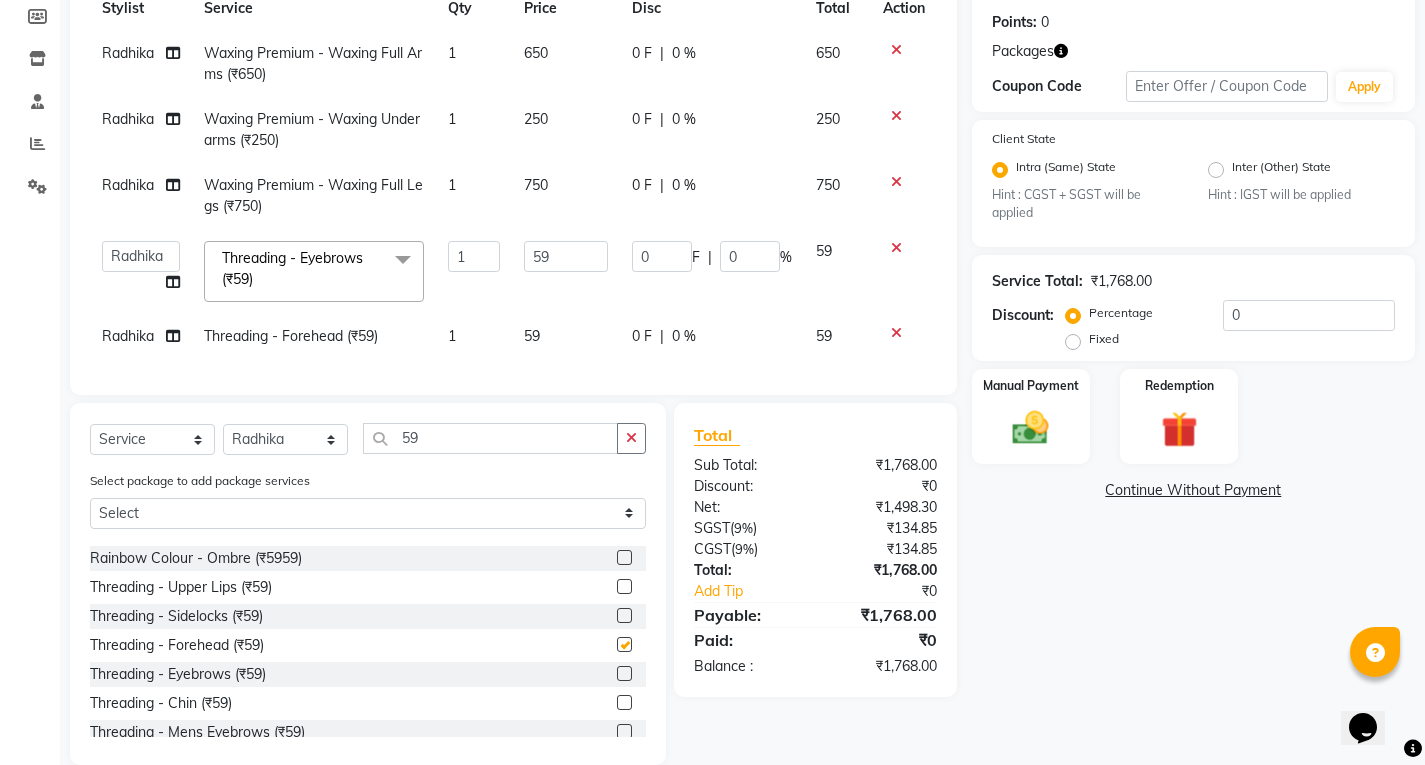 checkbox on "false" 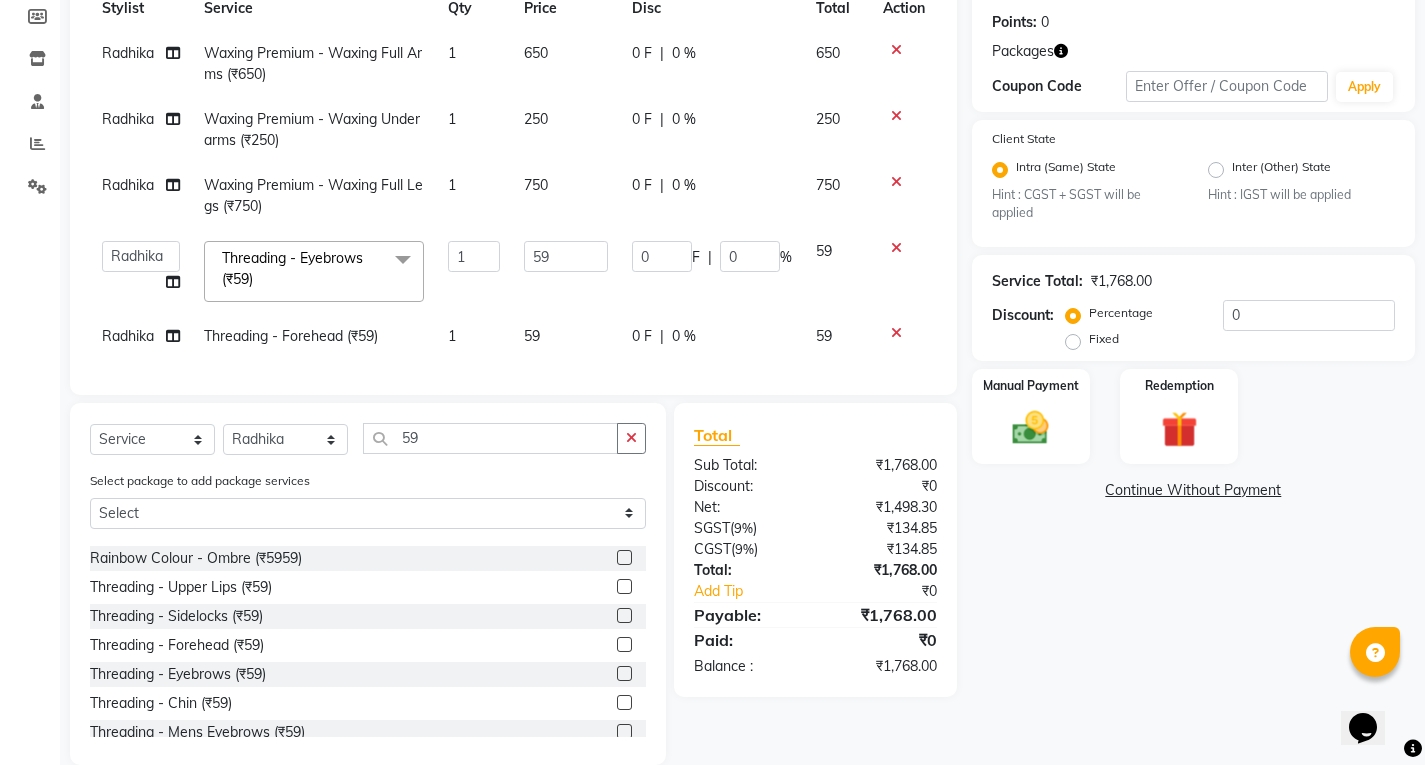 scroll, scrollTop: 344, scrollLeft: 0, axis: vertical 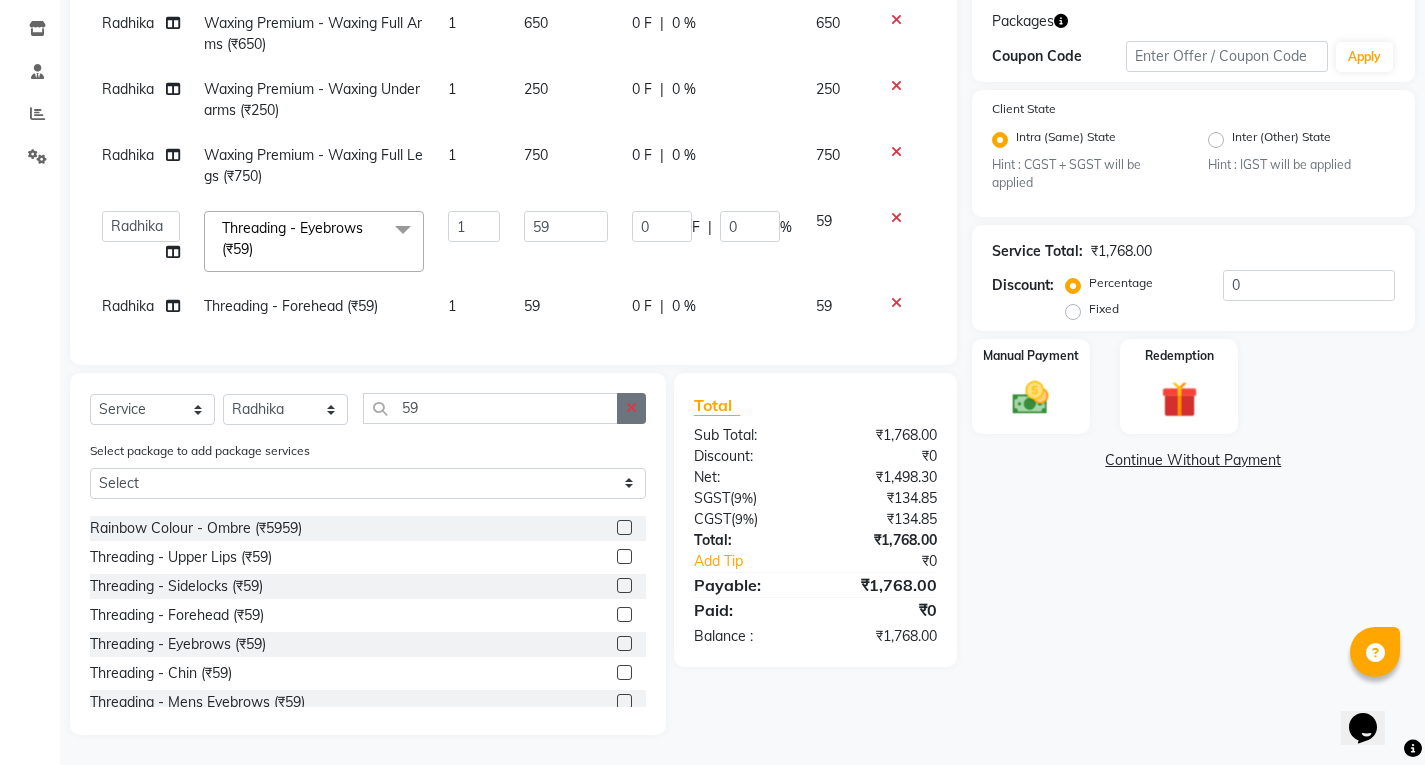 click 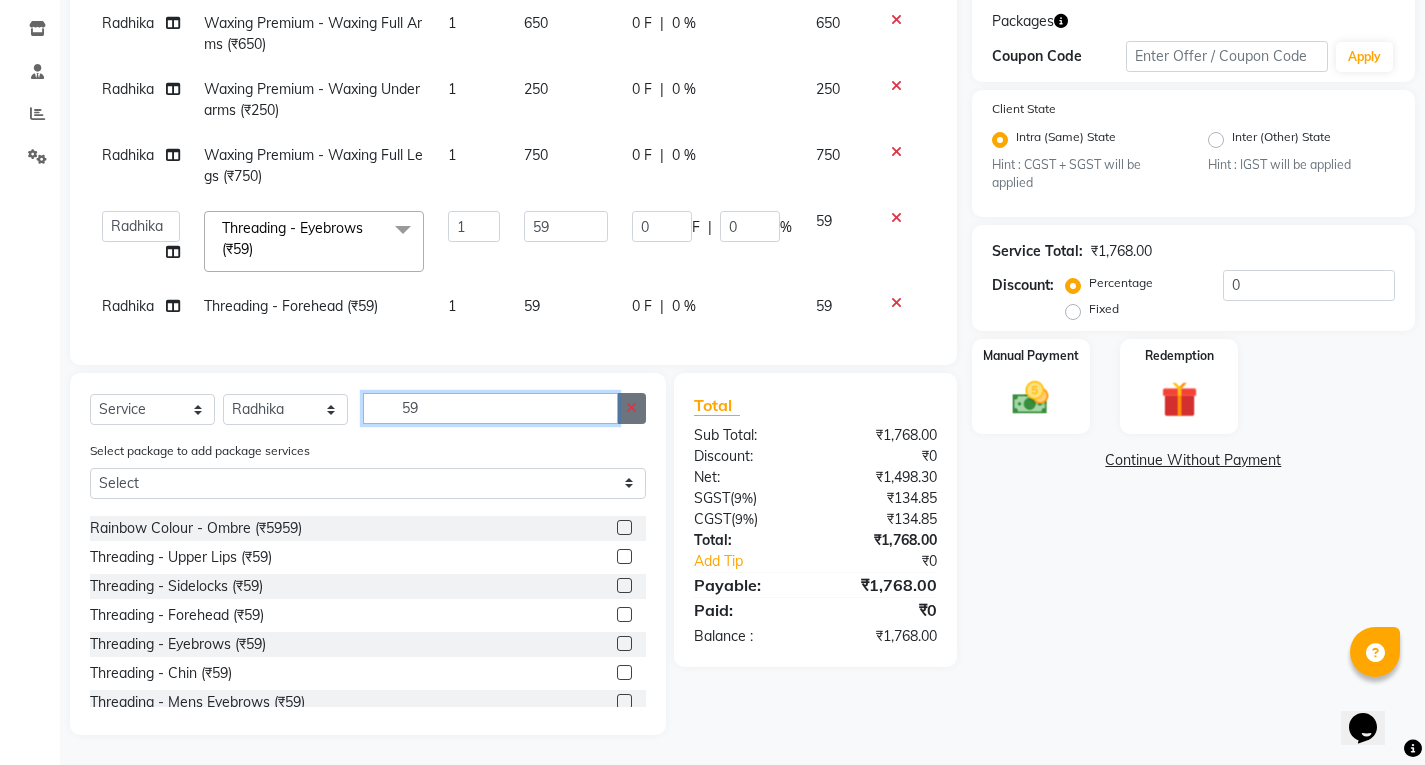 type 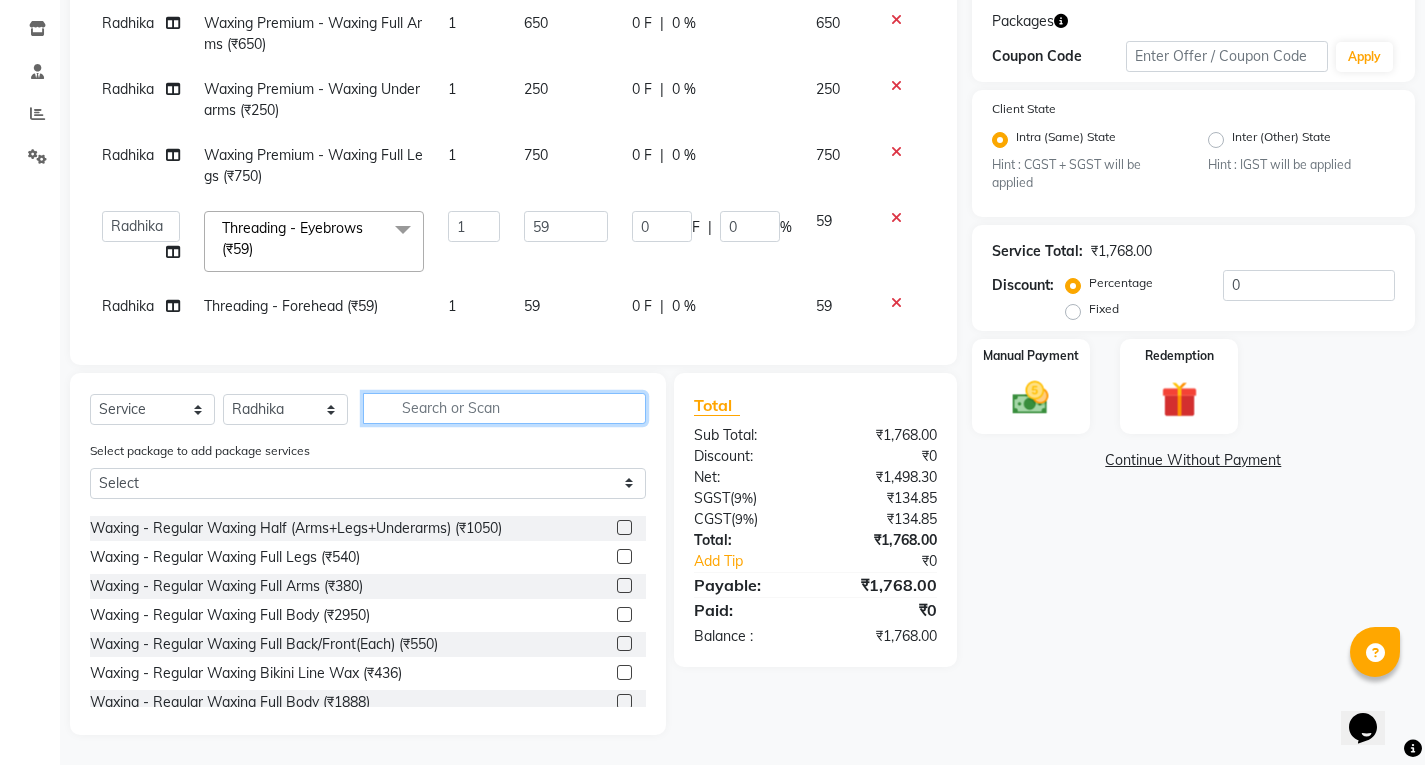 click 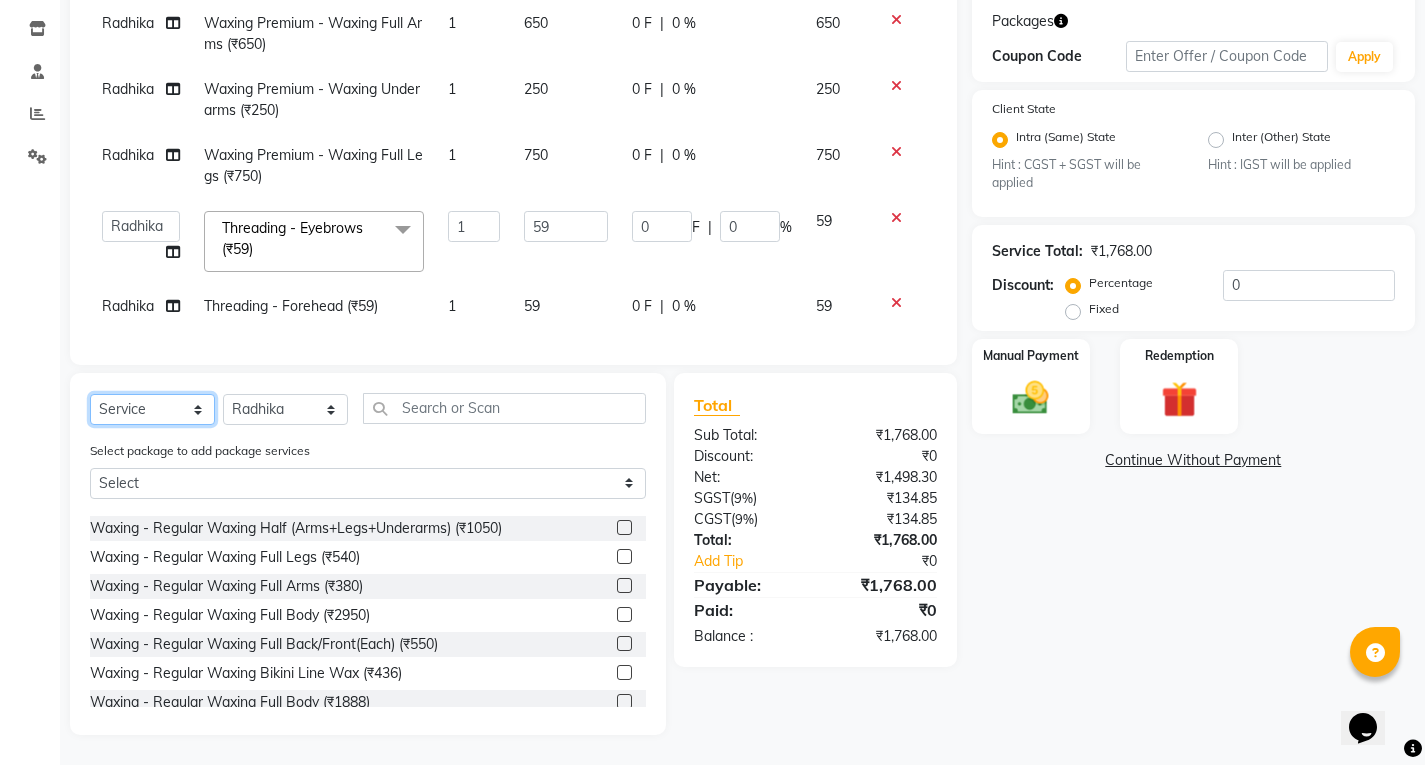 drag, startPoint x: 169, startPoint y: 405, endPoint x: 163, endPoint y: 417, distance: 13.416408 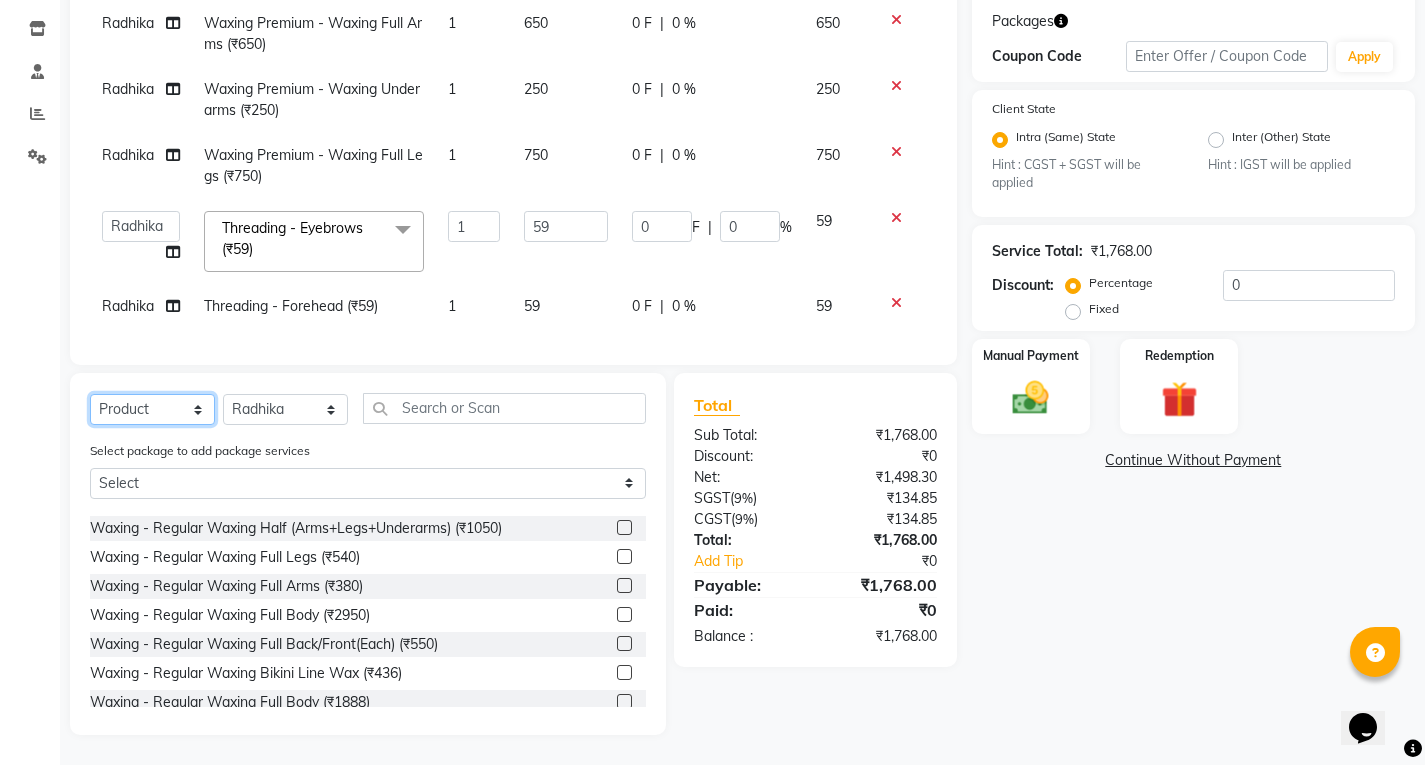 click on "Select  Service  Product  Membership  Package Voucher Prepaid Gift Card" 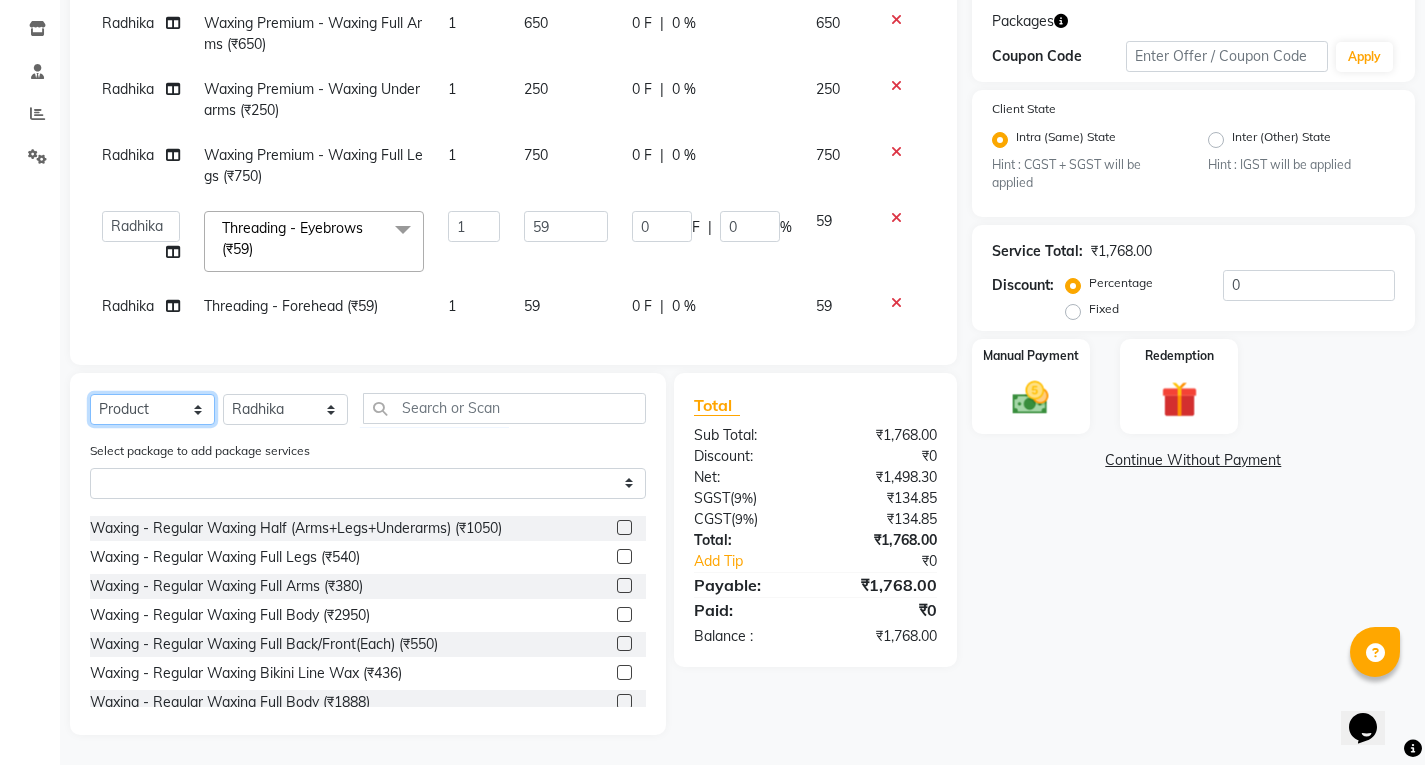 scroll, scrollTop: 277, scrollLeft: 0, axis: vertical 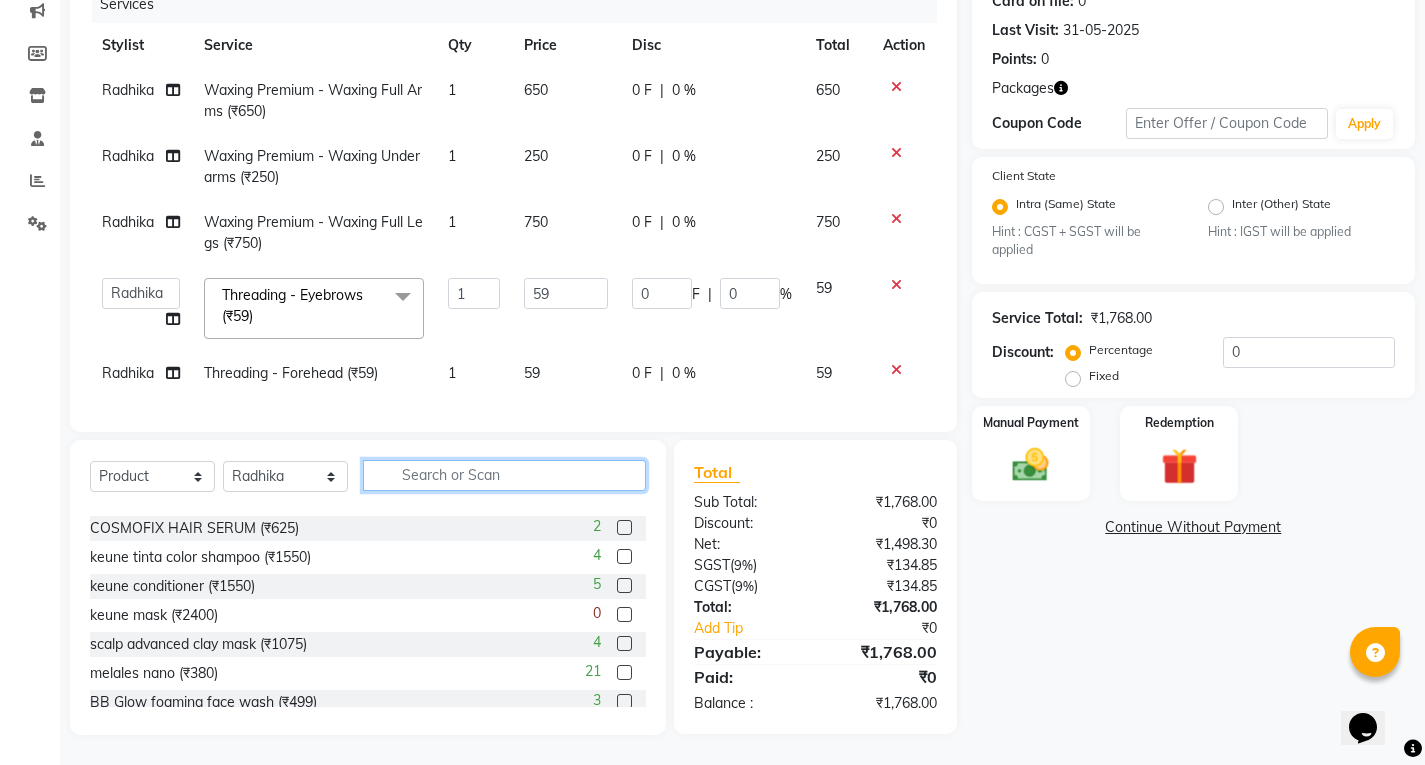 click 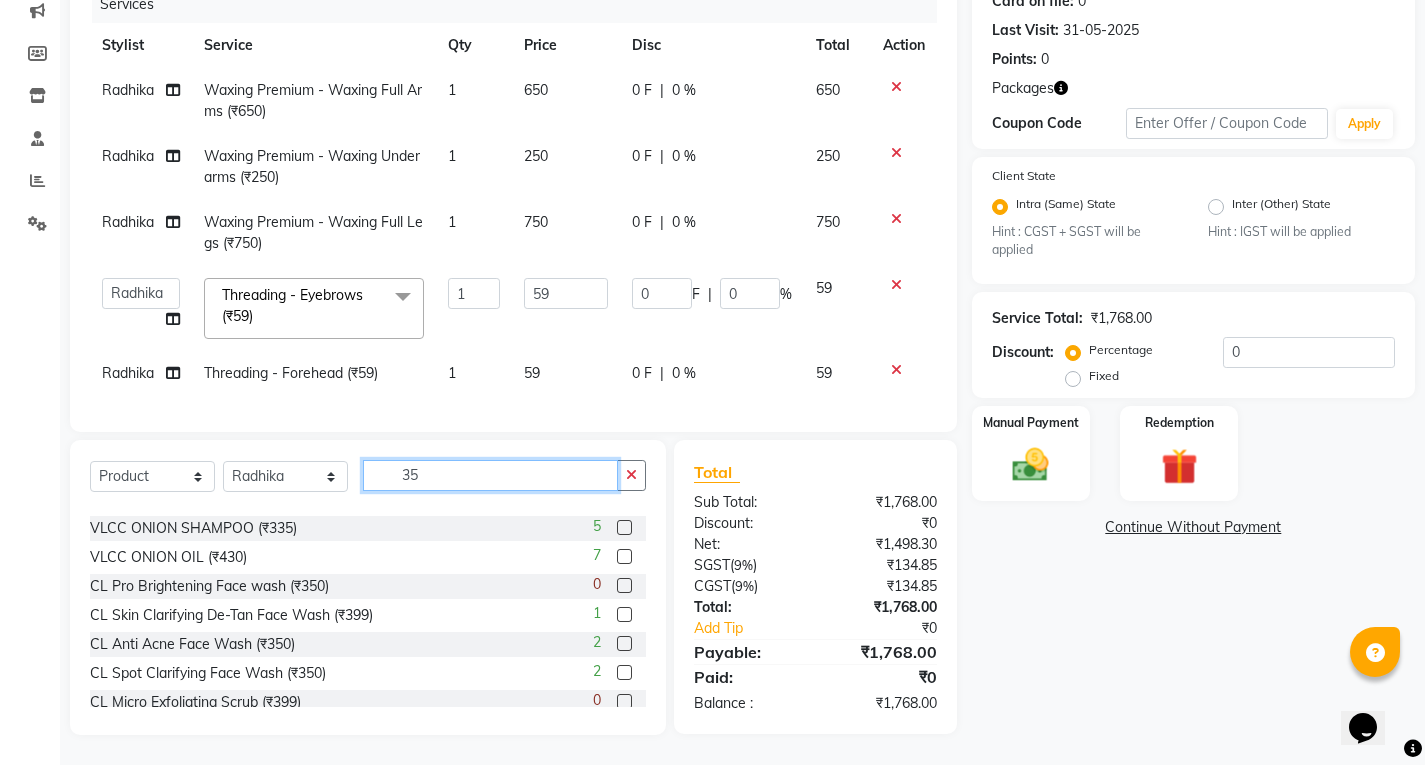 scroll, scrollTop: 276, scrollLeft: 0, axis: vertical 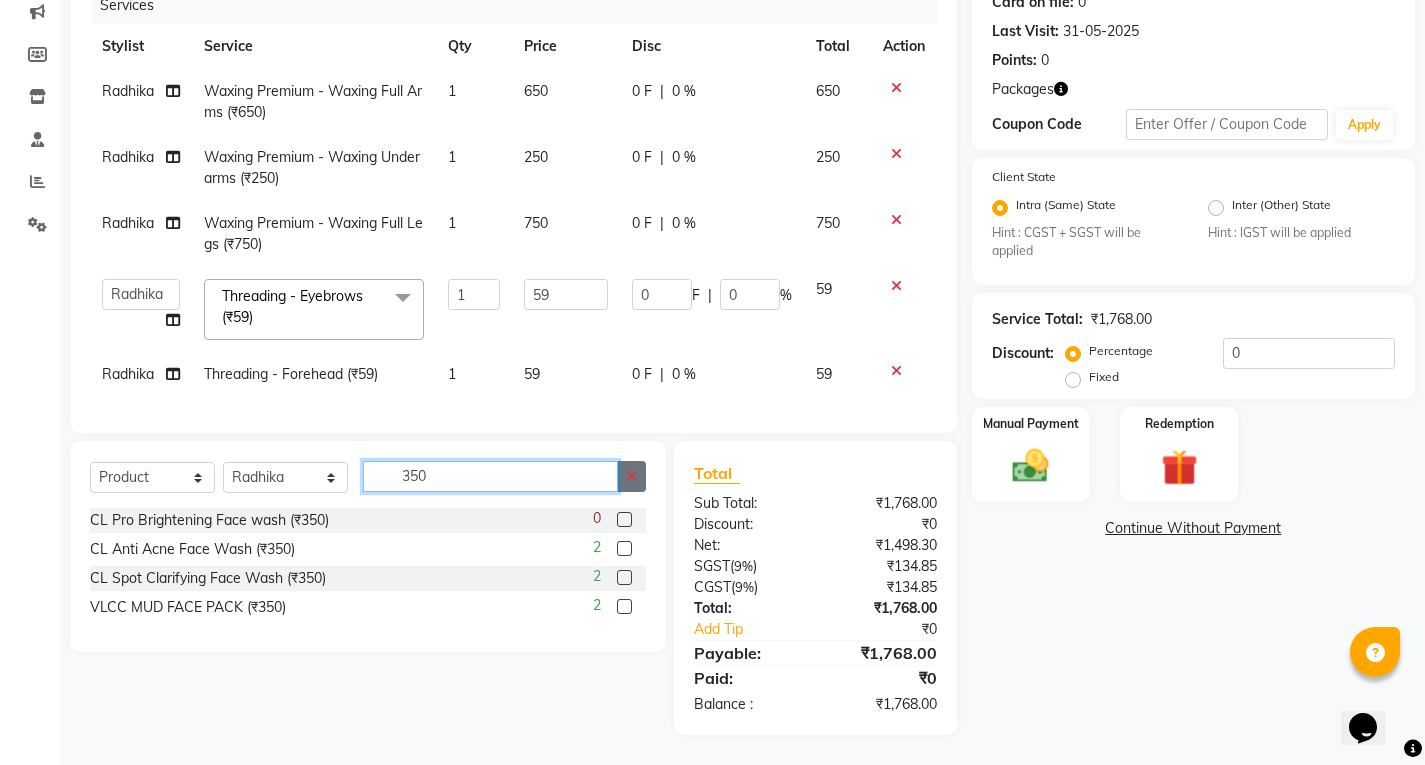 type on "350" 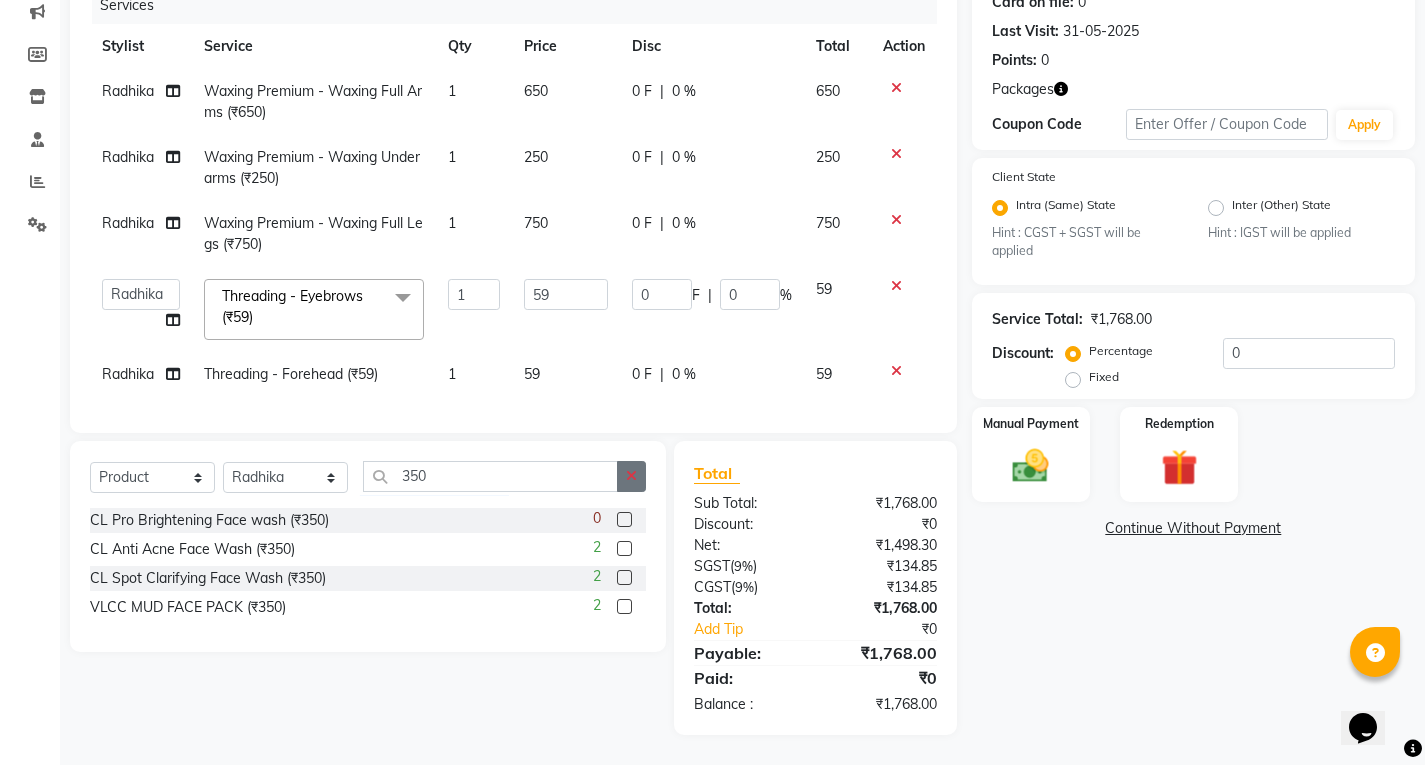 click 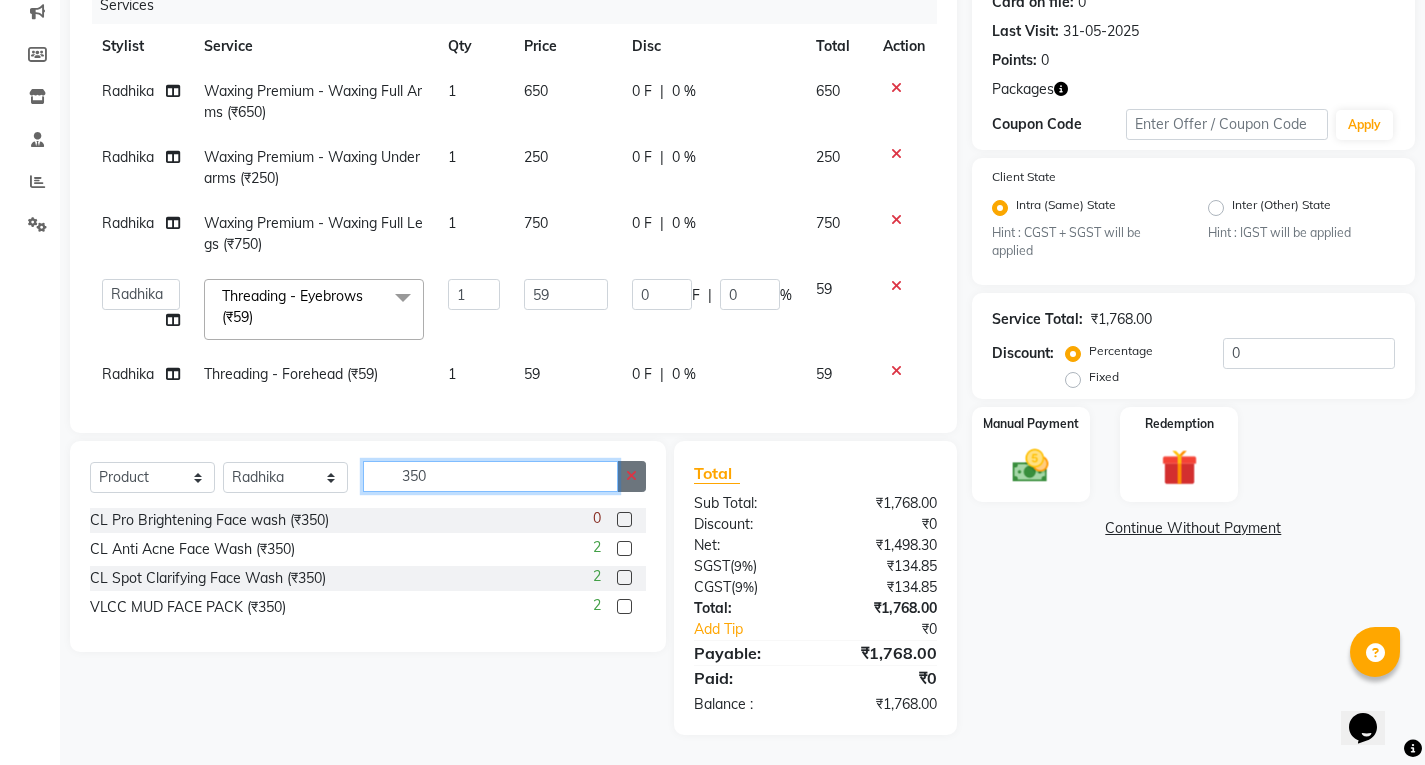 type 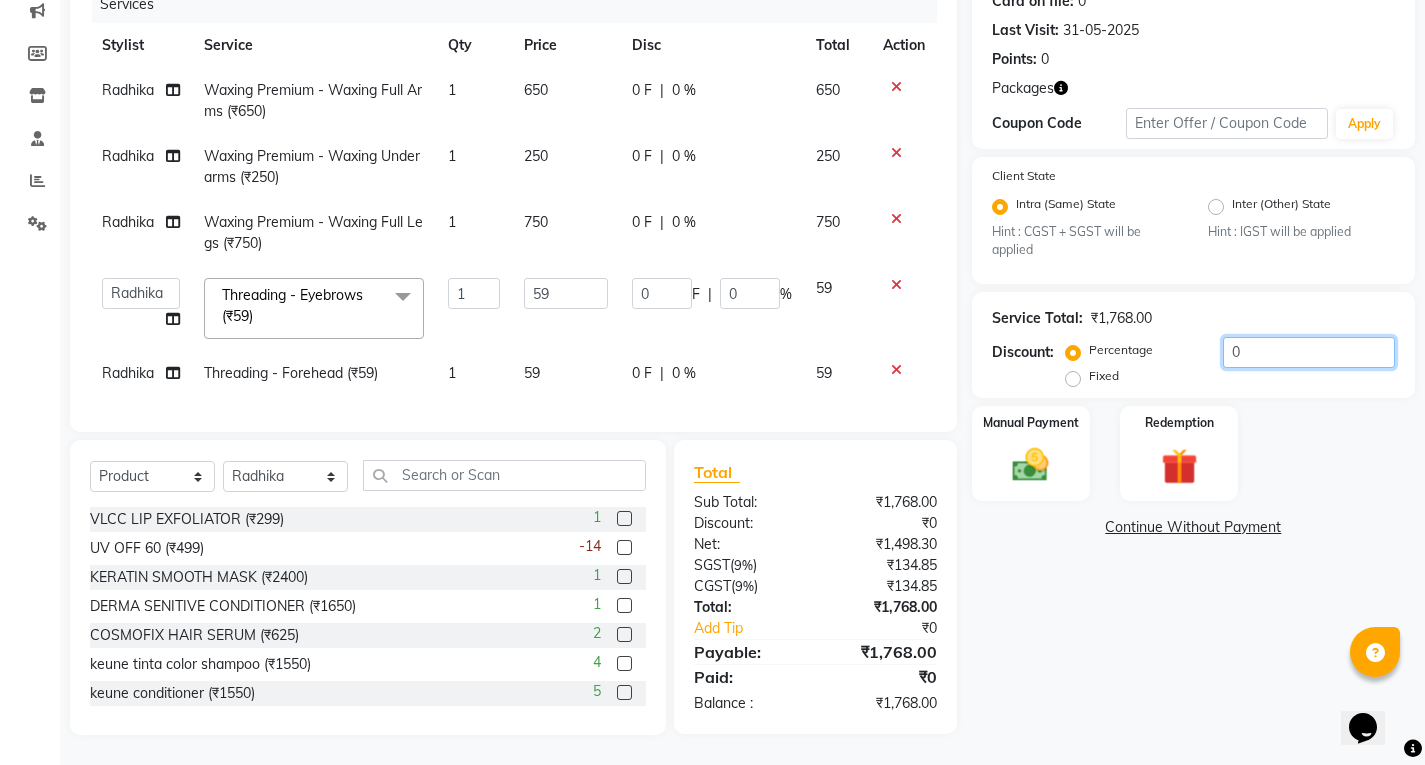 click on "0" 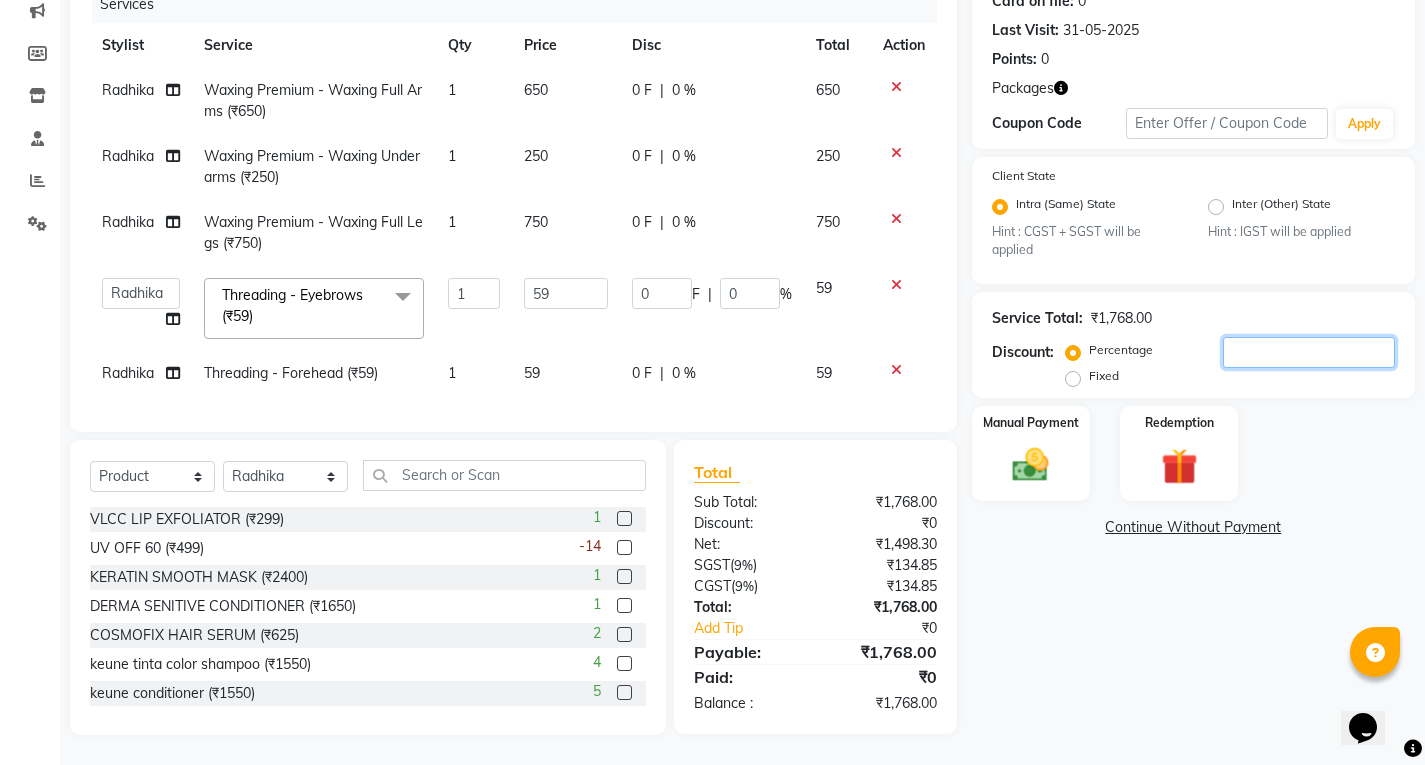type on "1" 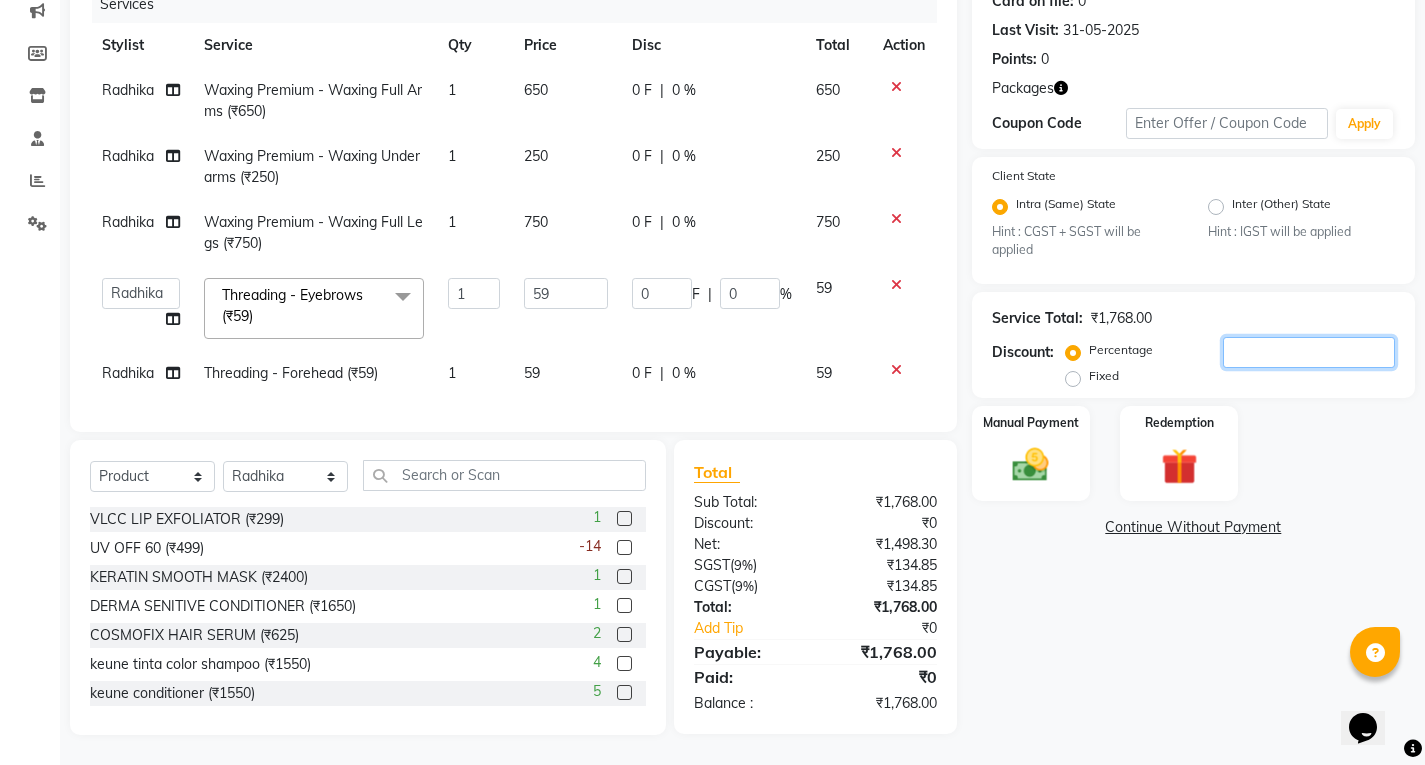 type on "0.59" 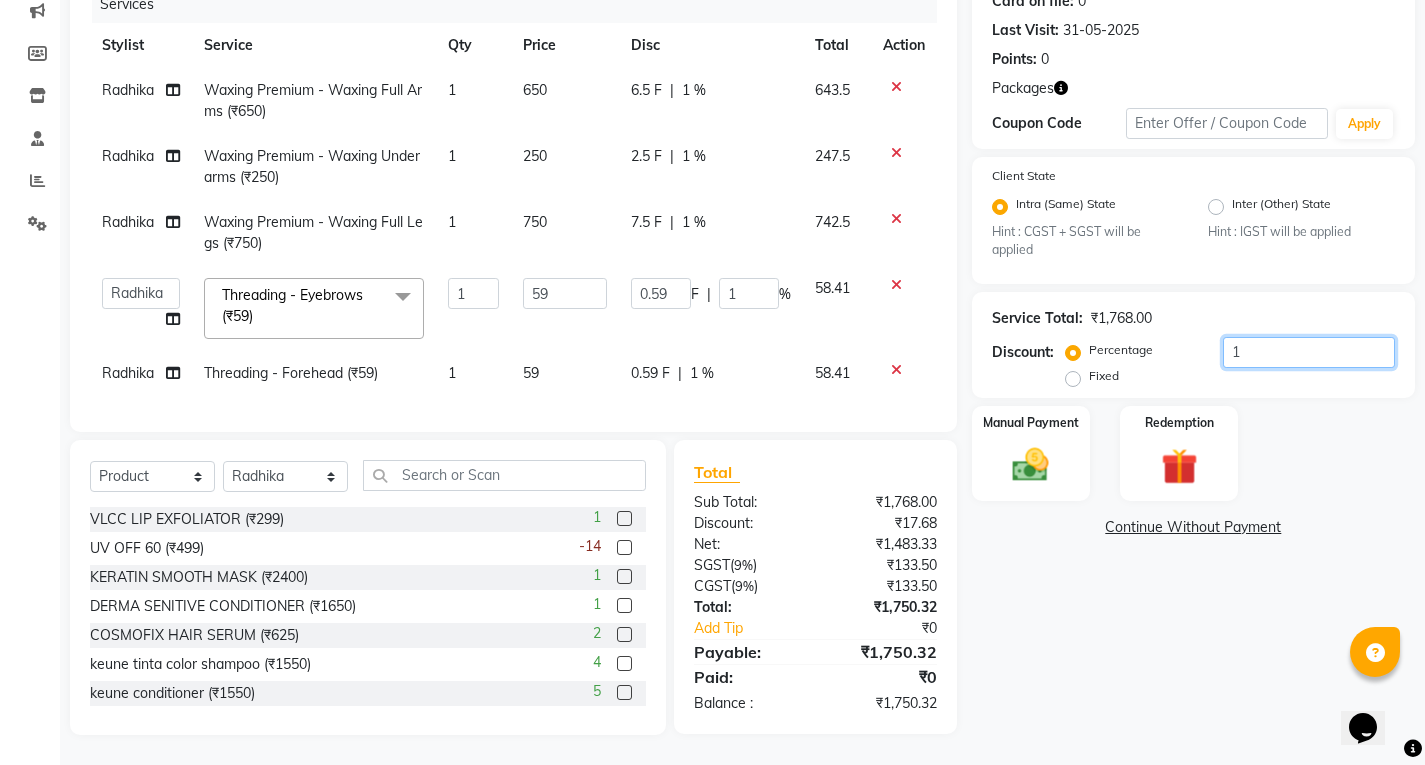 type on "10" 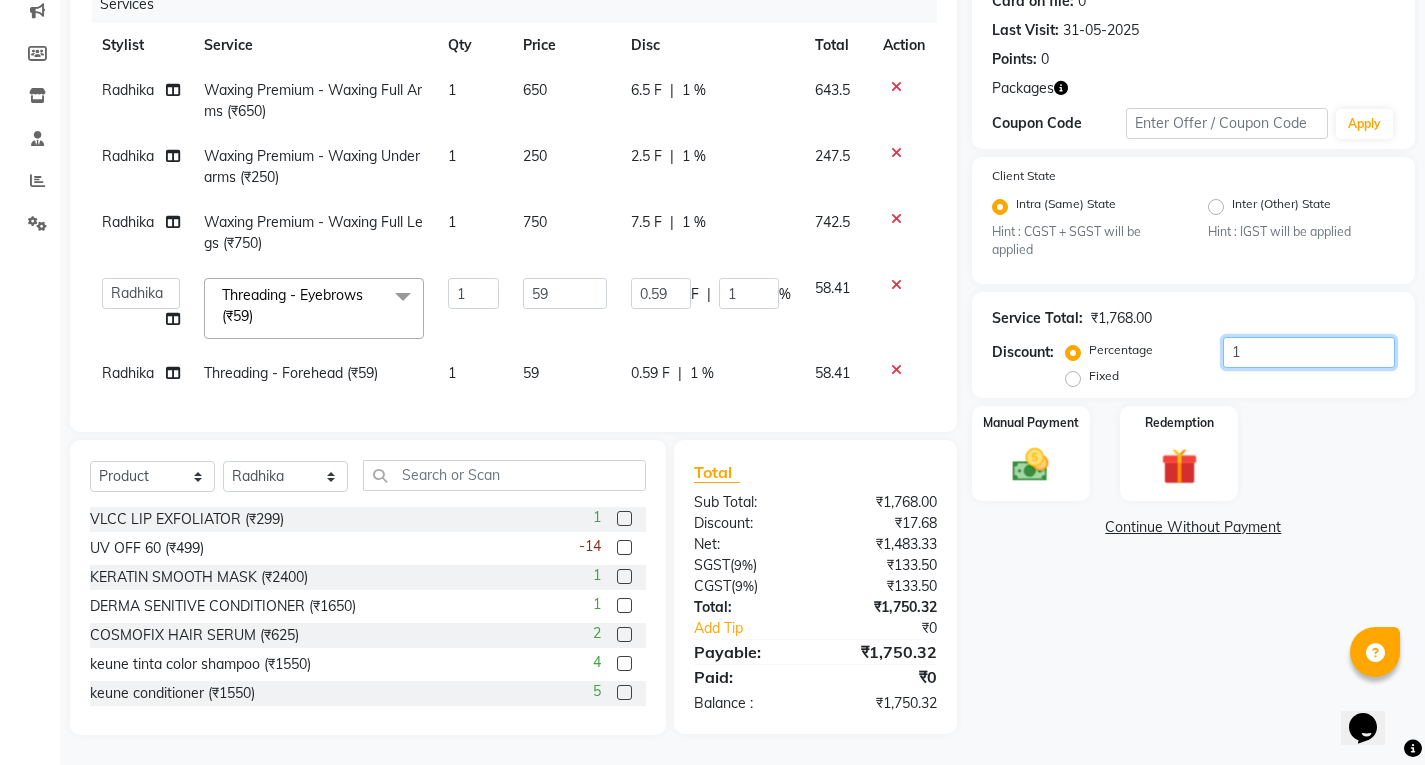 type on "5.9" 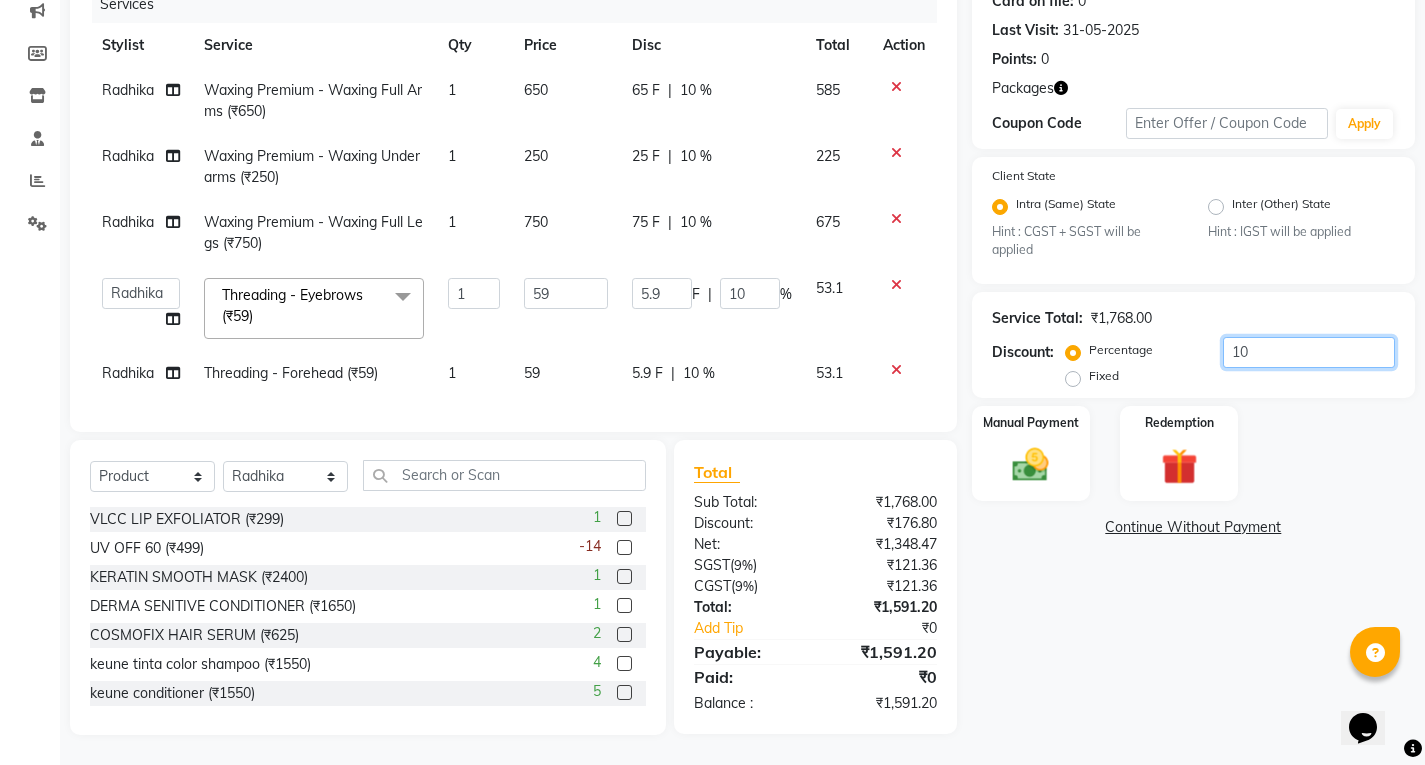 type on "10" 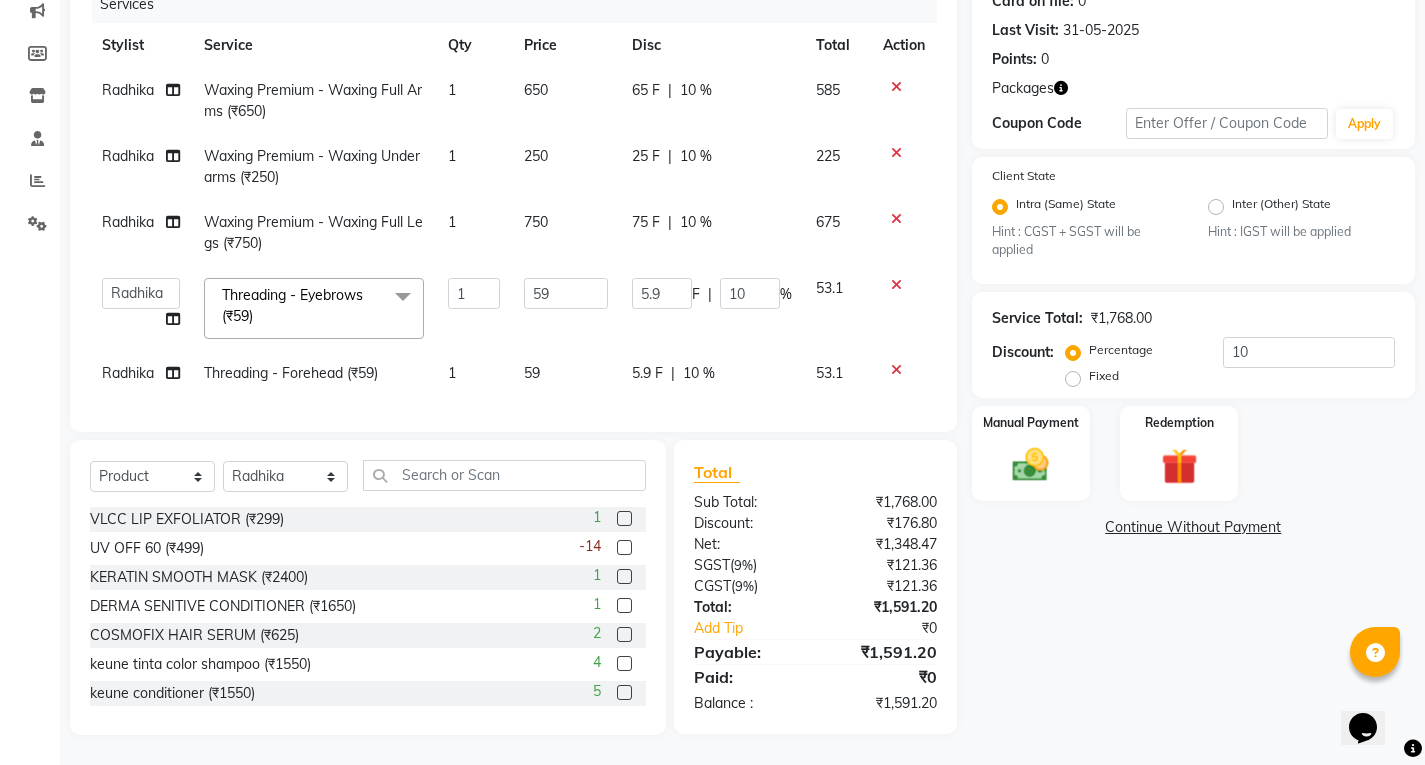 click on "Hint : CGST + SGST will be applied" 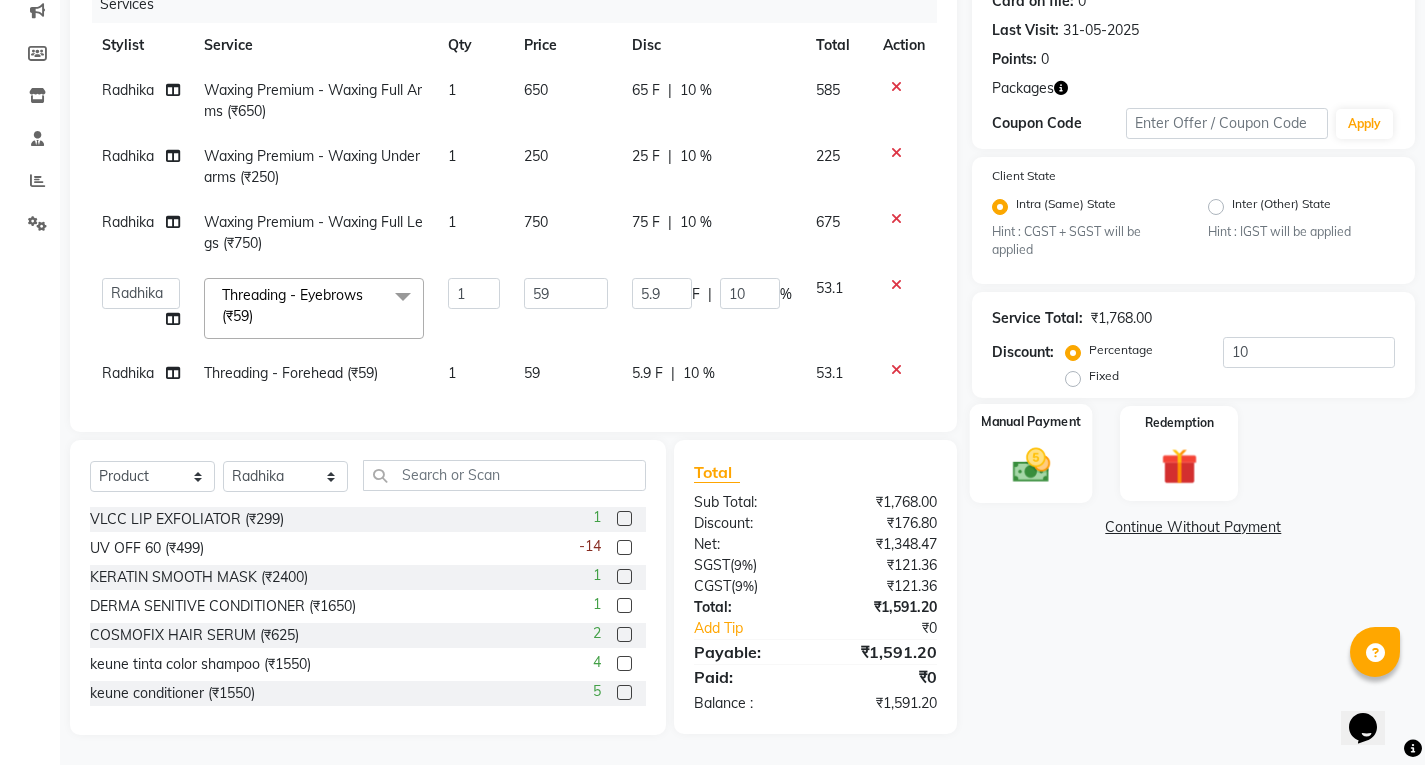 click on "Manual Payment" 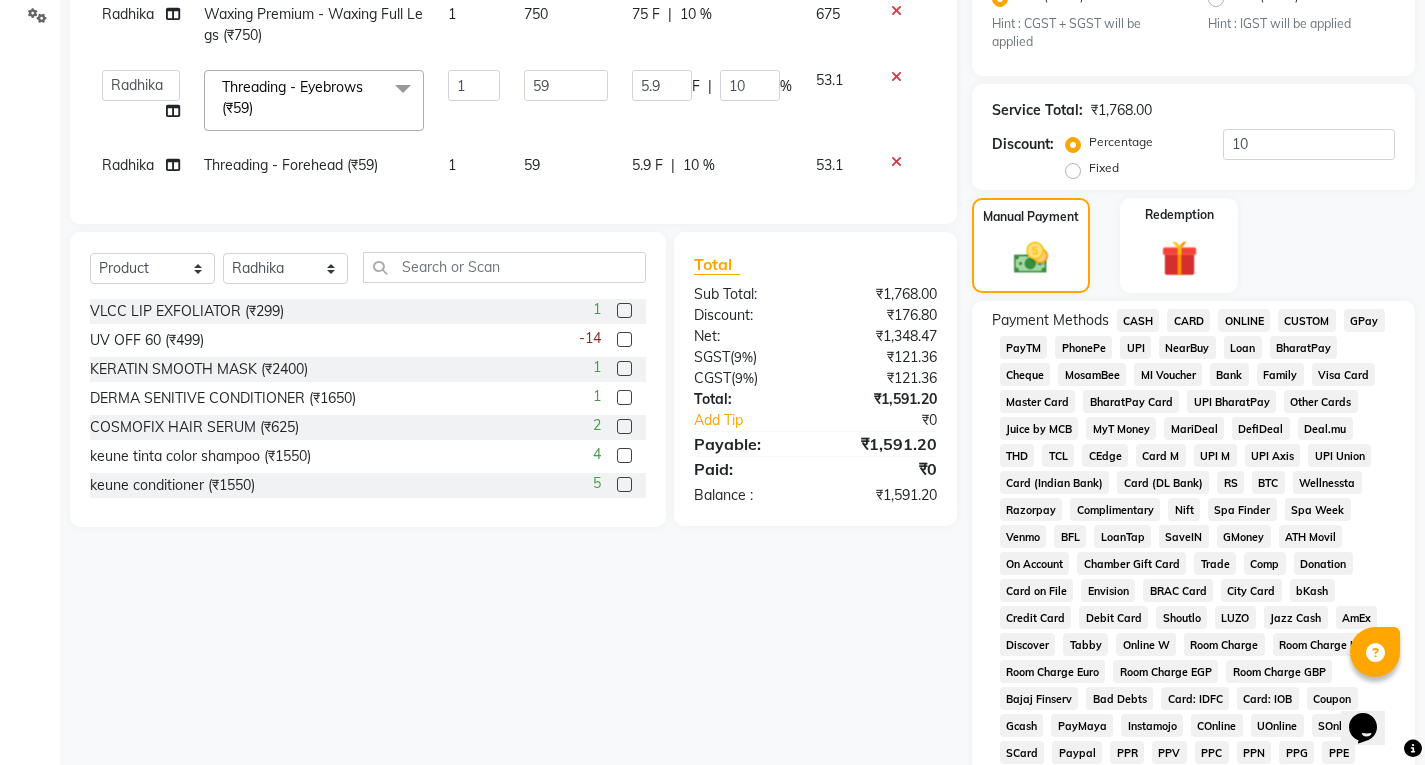 scroll, scrollTop: 600, scrollLeft: 0, axis: vertical 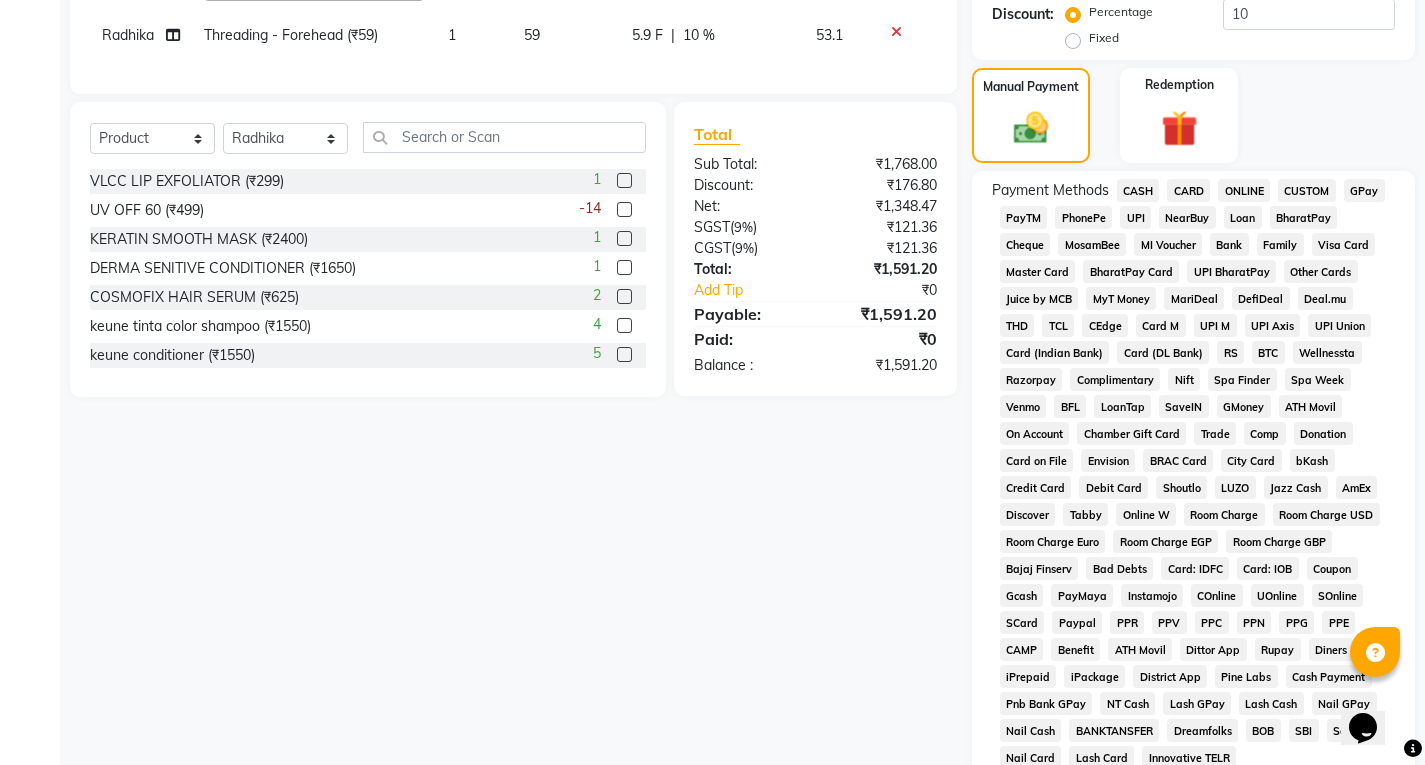 click on "CARD" 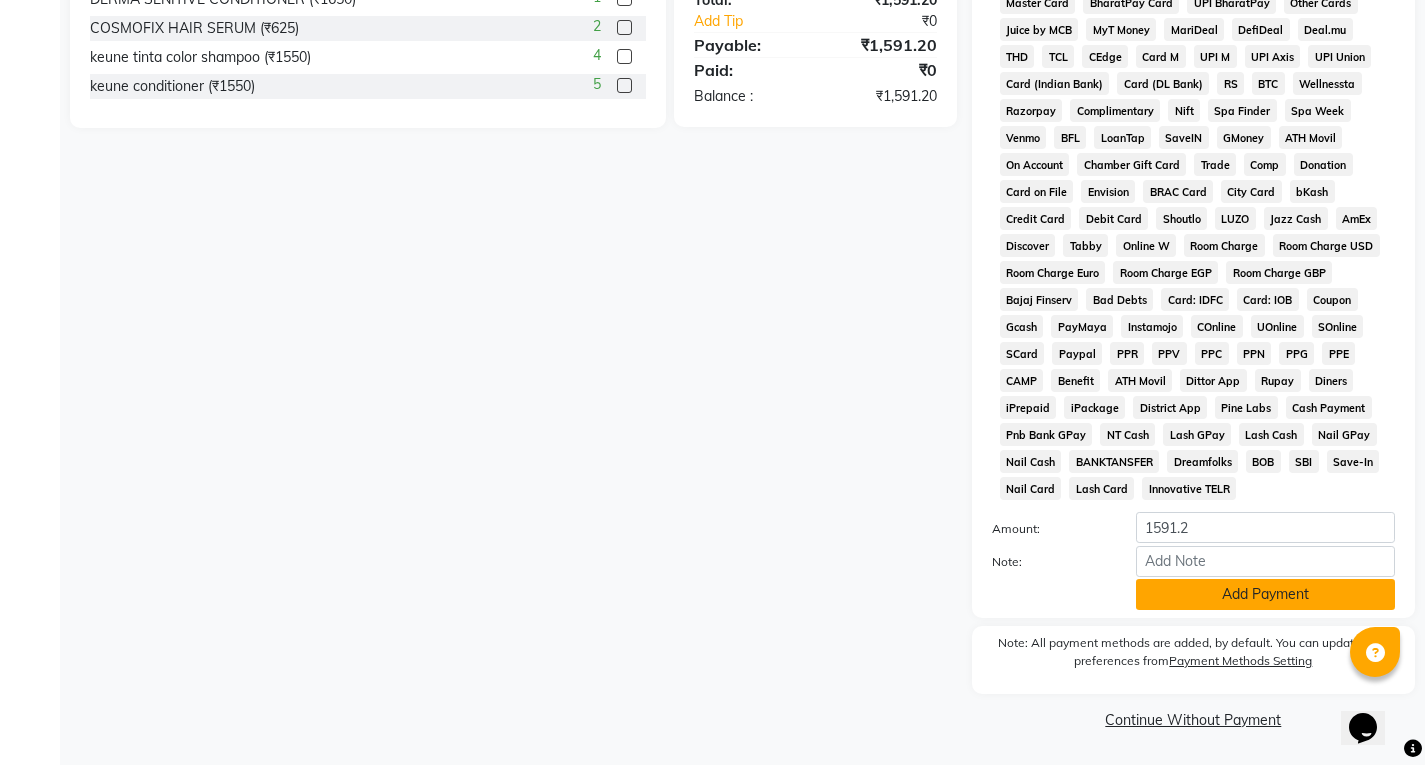 click on "Add Payment" 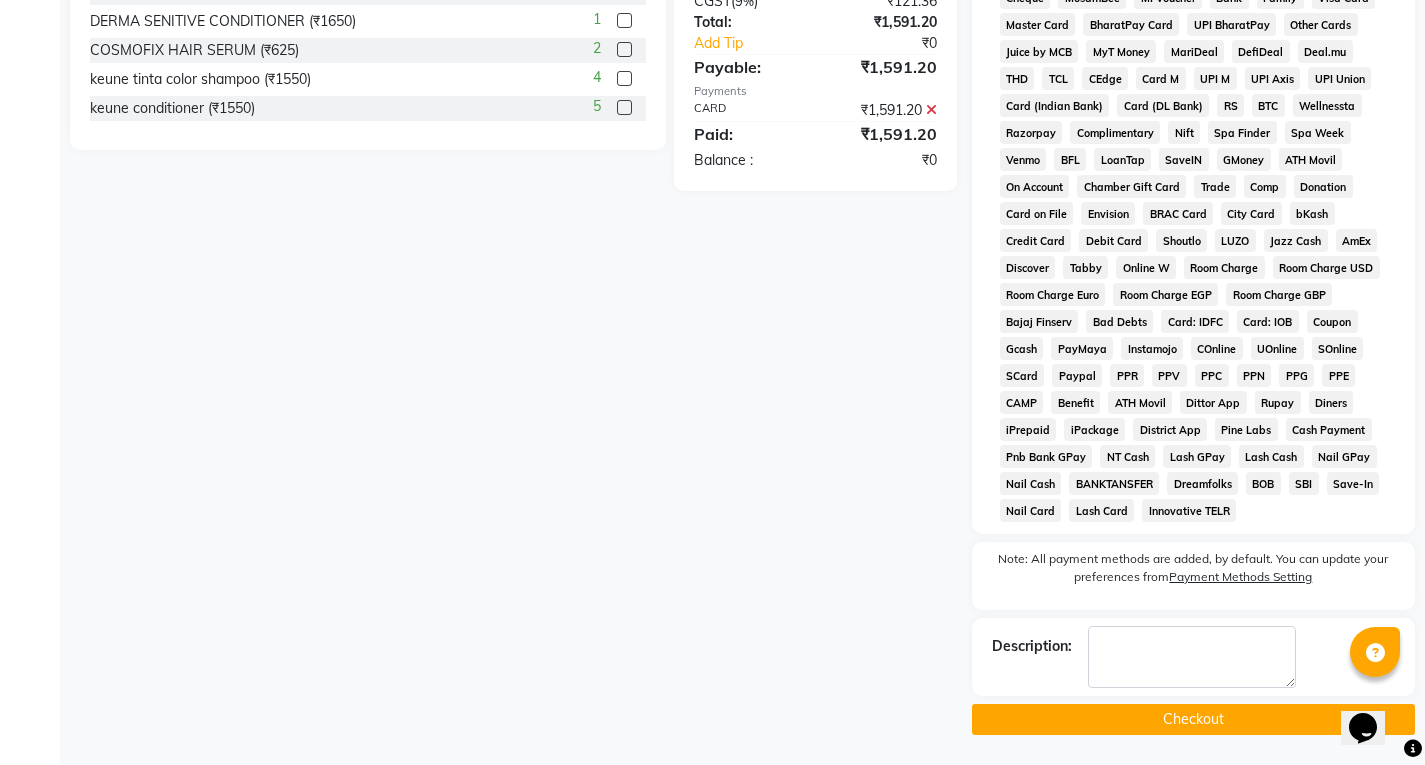 click on "Checkout" 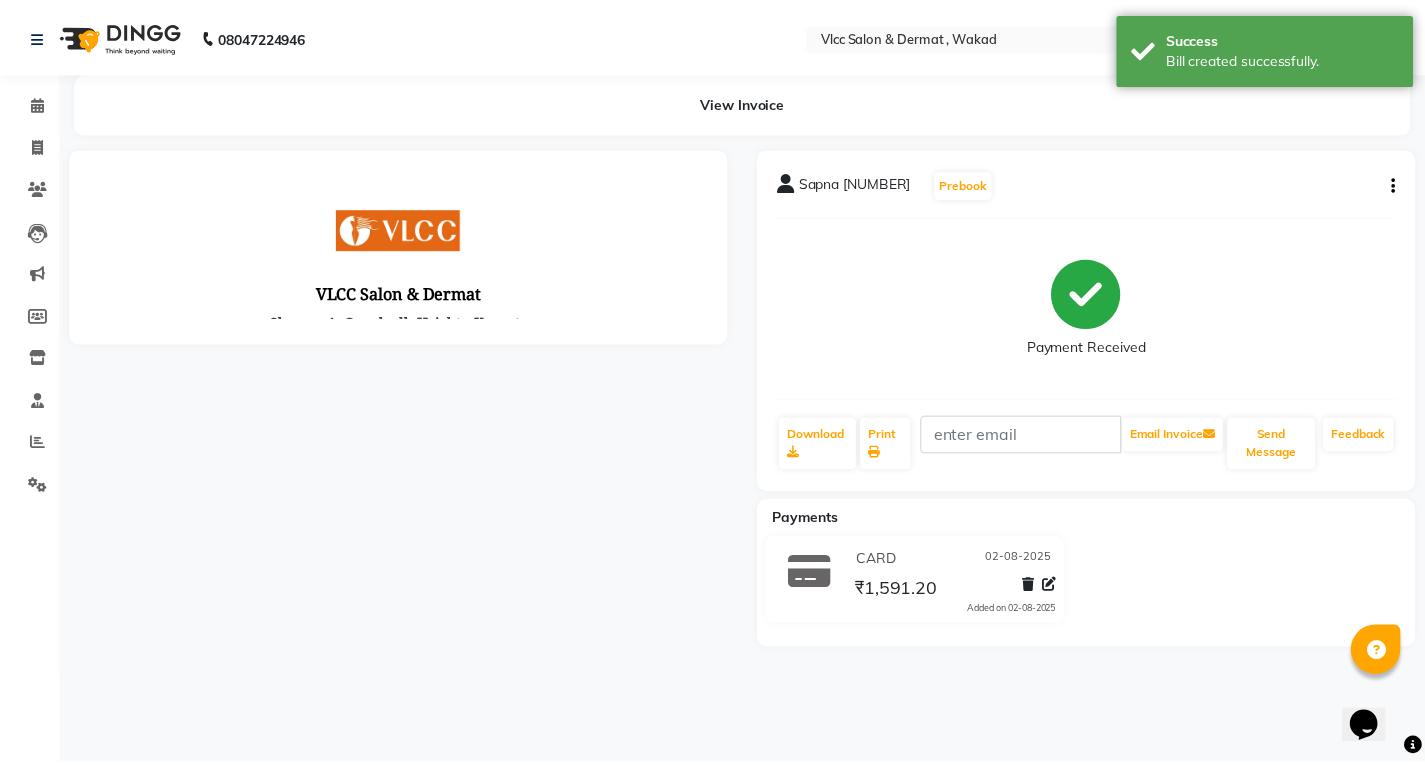 scroll, scrollTop: 0, scrollLeft: 0, axis: both 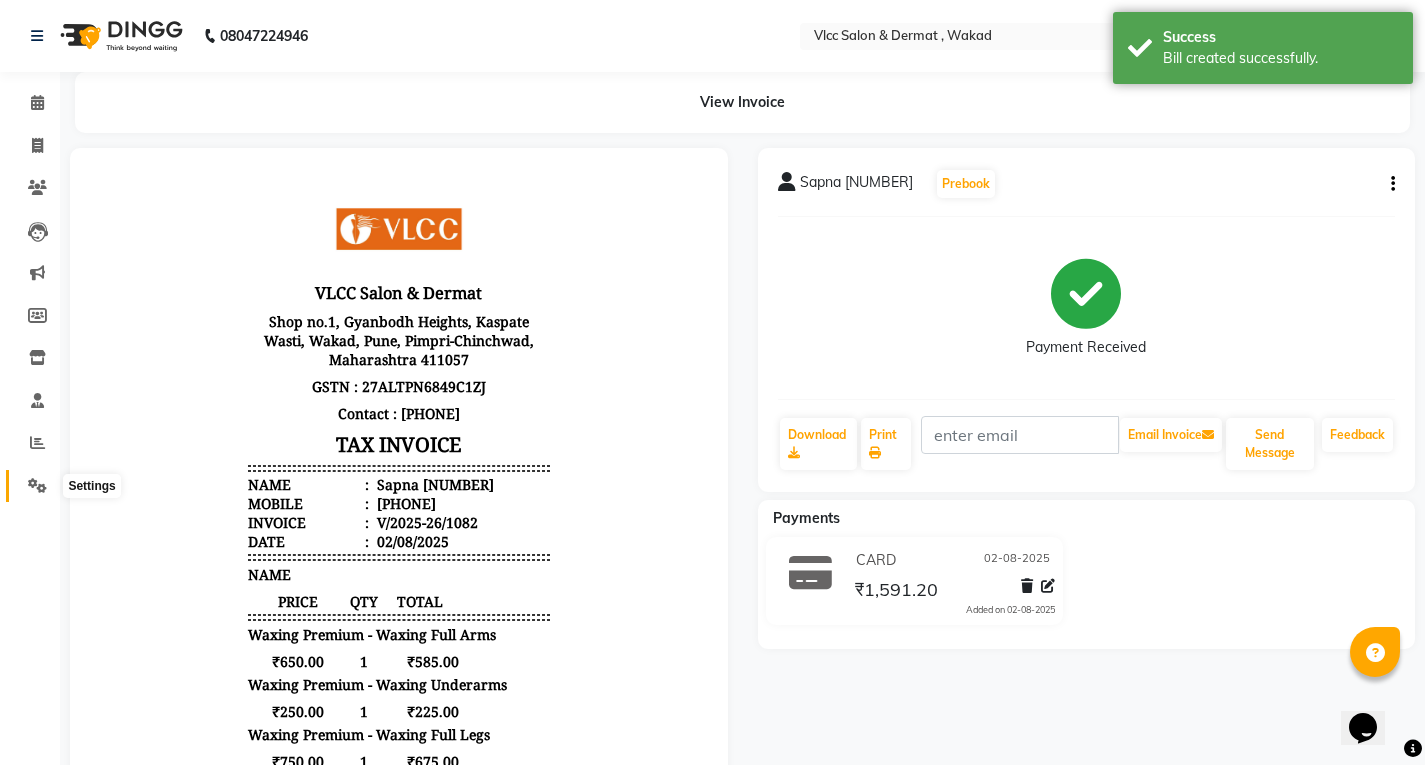 click 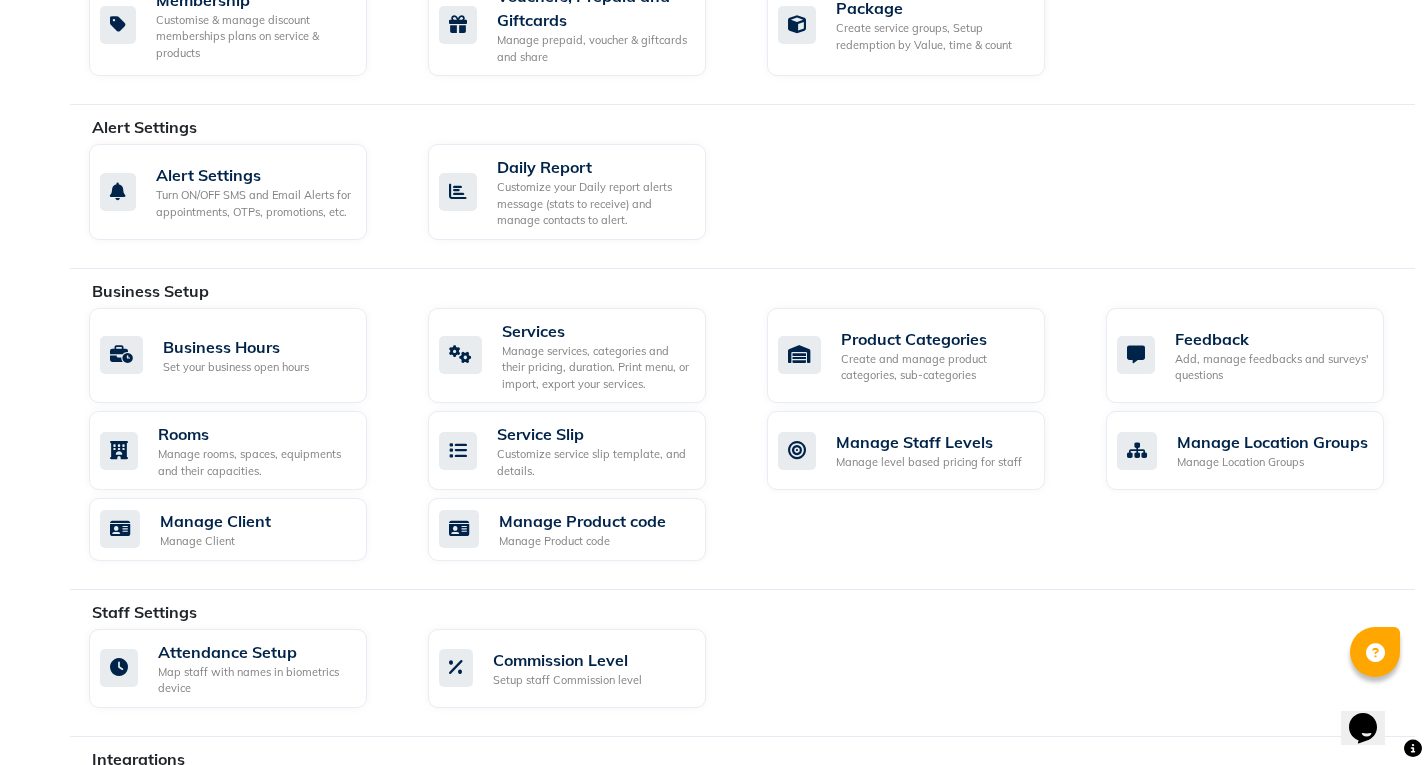 scroll, scrollTop: 600, scrollLeft: 0, axis: vertical 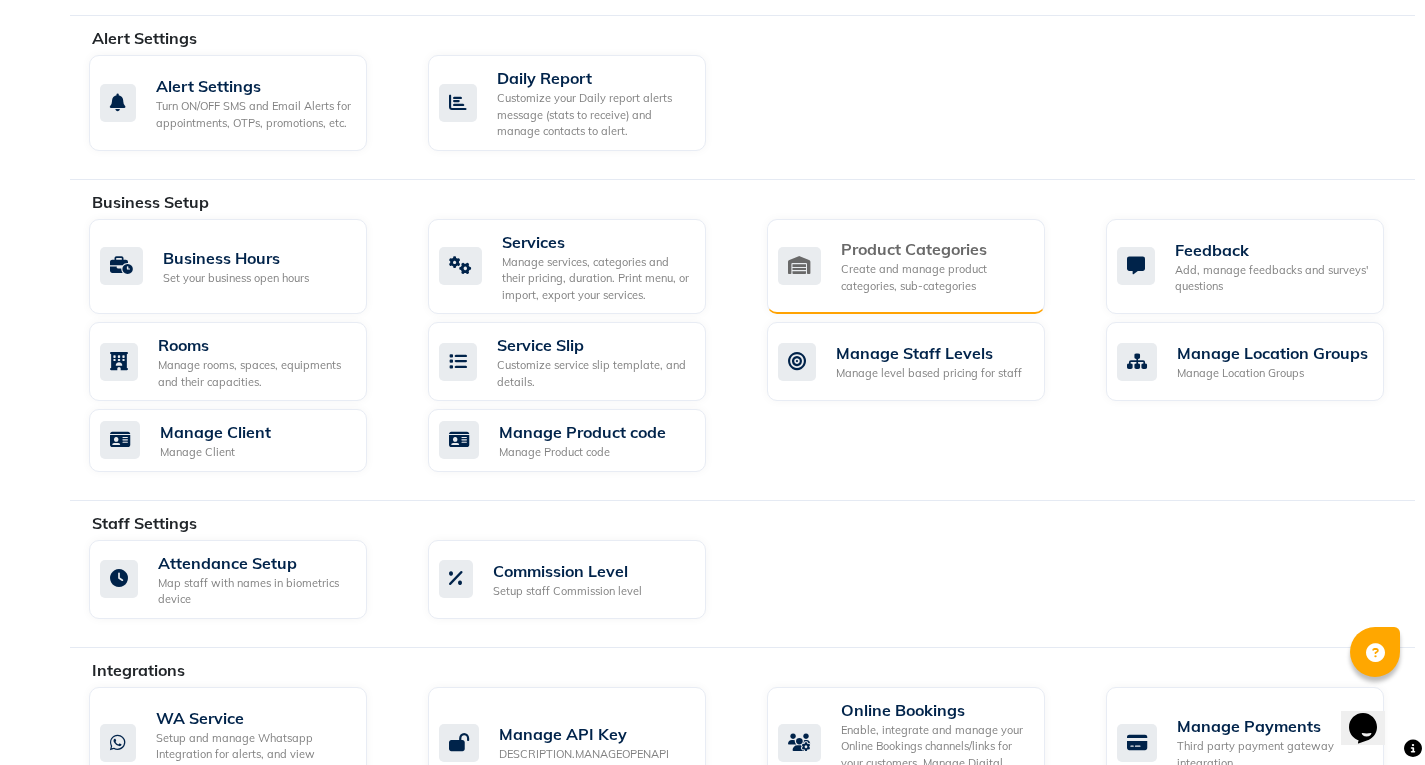 click on "Create and manage product categories, sub-categories" 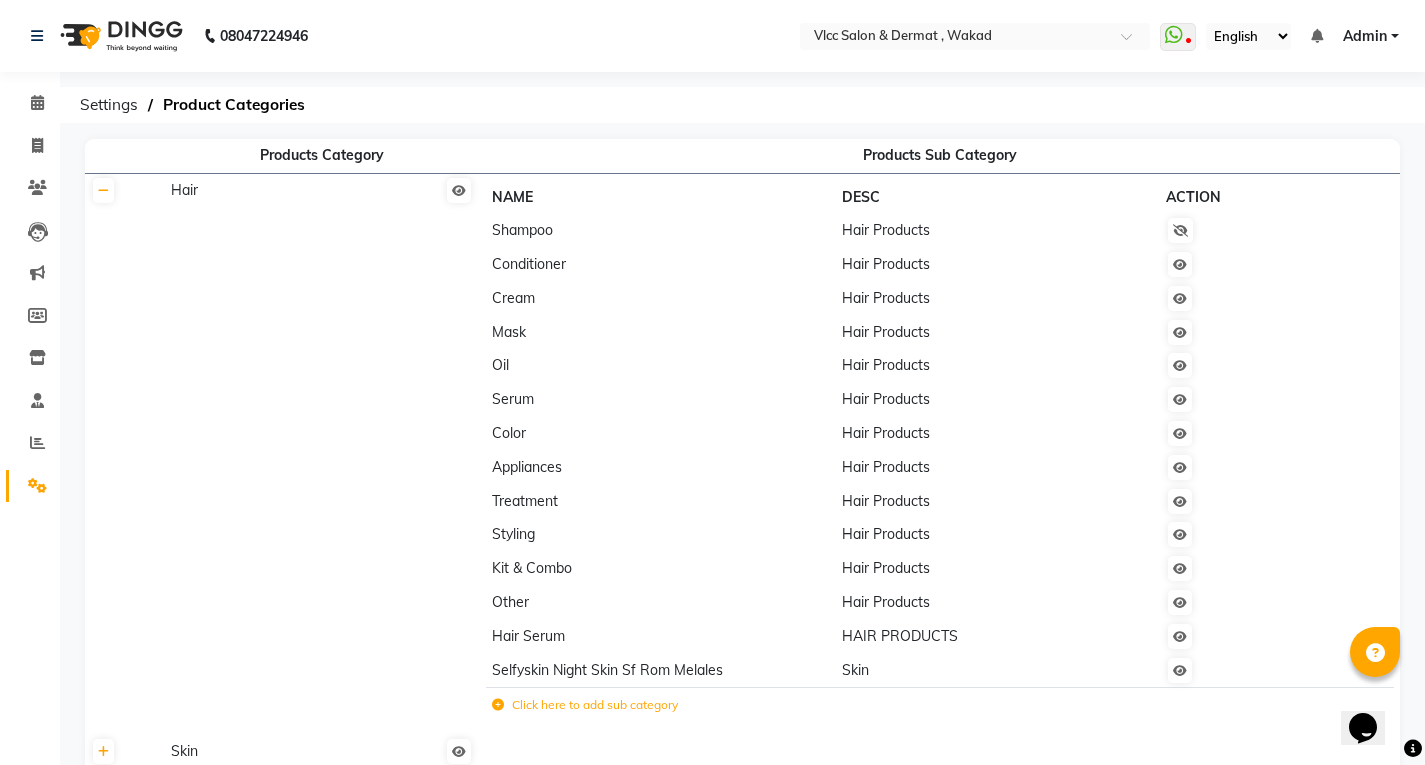 click on "Click here to add sub category" 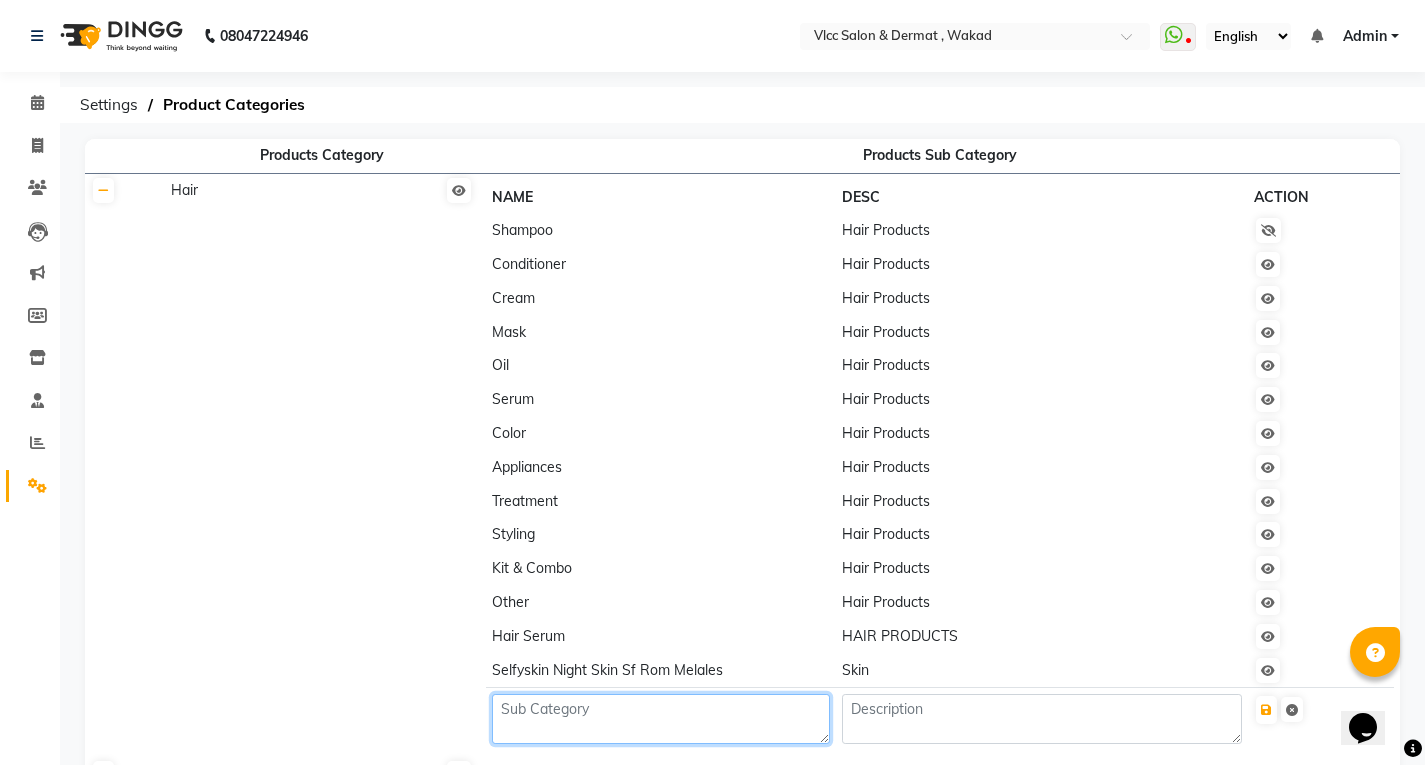 click 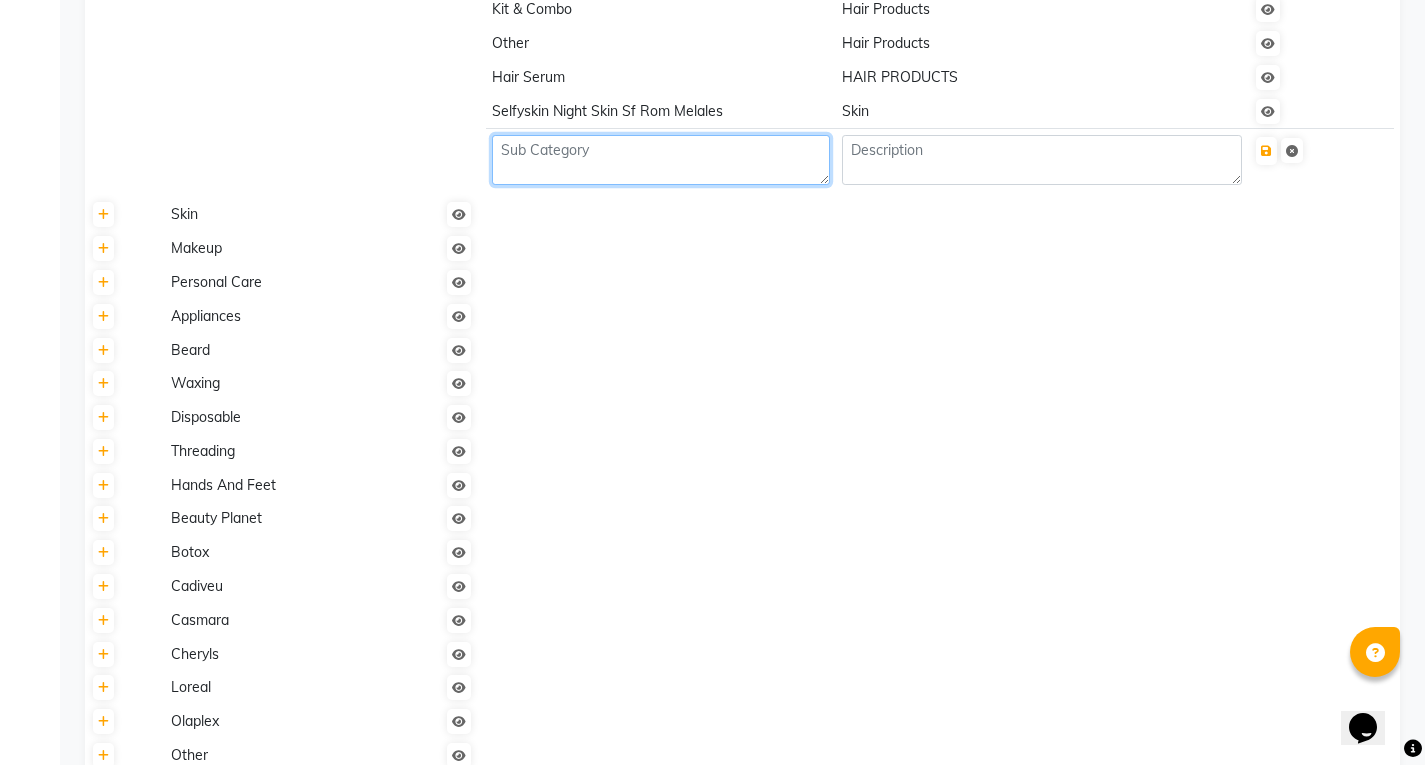 scroll, scrollTop: 685, scrollLeft: 0, axis: vertical 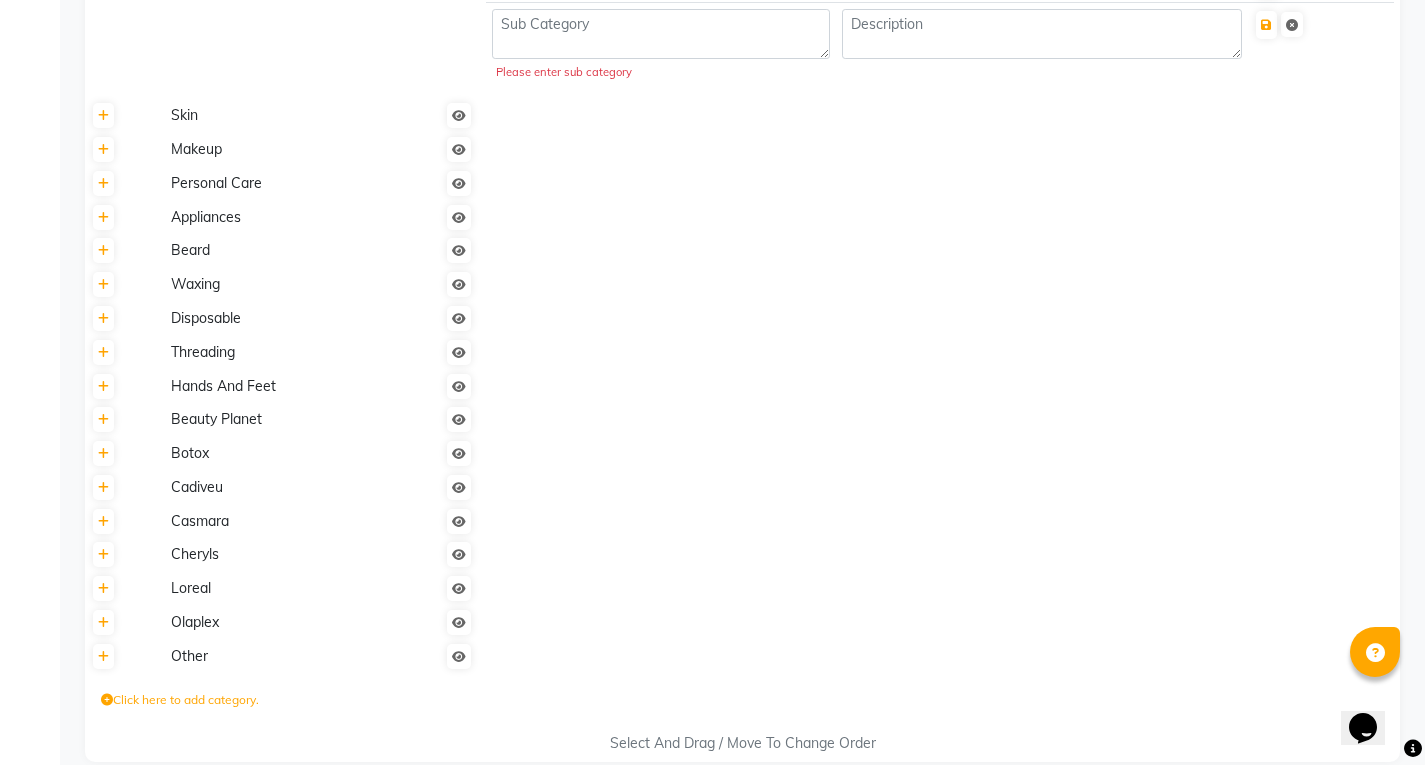 click on "Products Category Products Sub Category Hair NAME DESC ACTION Shampoo Hair Products Conditioner Hair Products Cream Hair Products Mask Hair Products Oil Hair Products Serum Hair Products Color Hair Products Appliances Hair Products Treatment Hair Products Styling Hair Products Kit & Combo Hair Products Other Hair Products Hair Serum HAIR PRODUCTS Selfyskin Night Skin Sf Rom Melales Skin Please enter sub category Skin Makeup Personal Care Appliances Beard Waxing Disposable Threading Hands And Feet Beauty Planet Botox Cadiveu Casmara Cheryls Loreal Olaplex Other Click here to add category. Select And Drag / Move To Change Order" 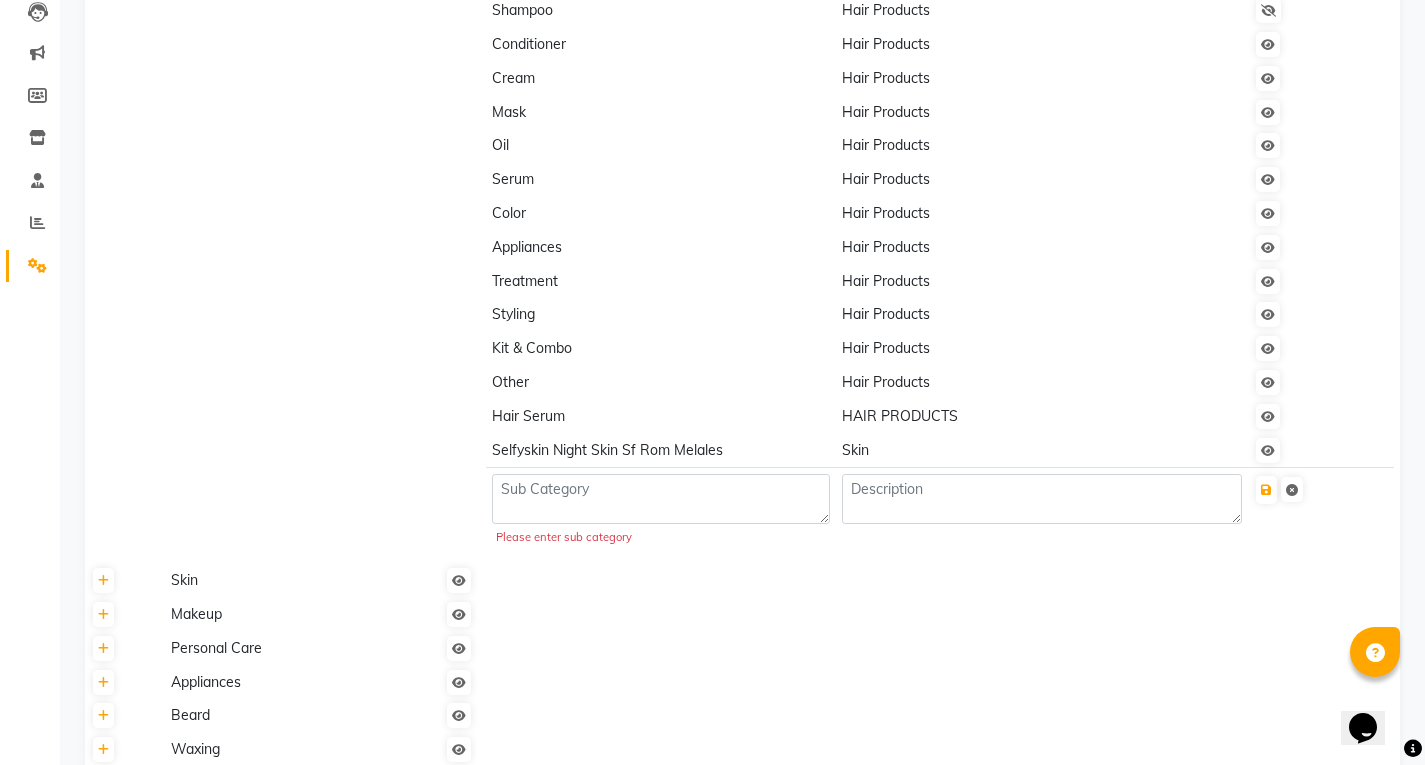 scroll, scrollTop: 185, scrollLeft: 0, axis: vertical 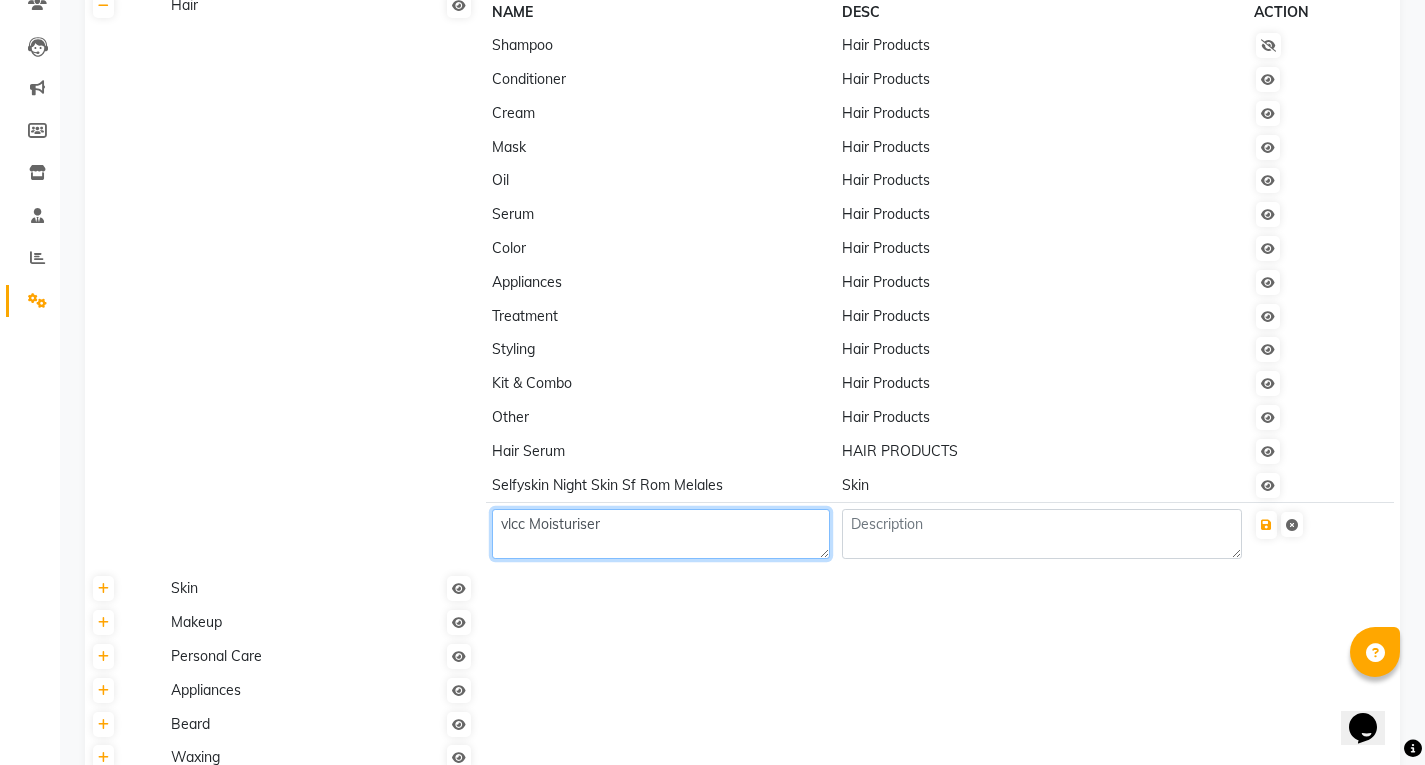 click on "vlcc Moisturiser" 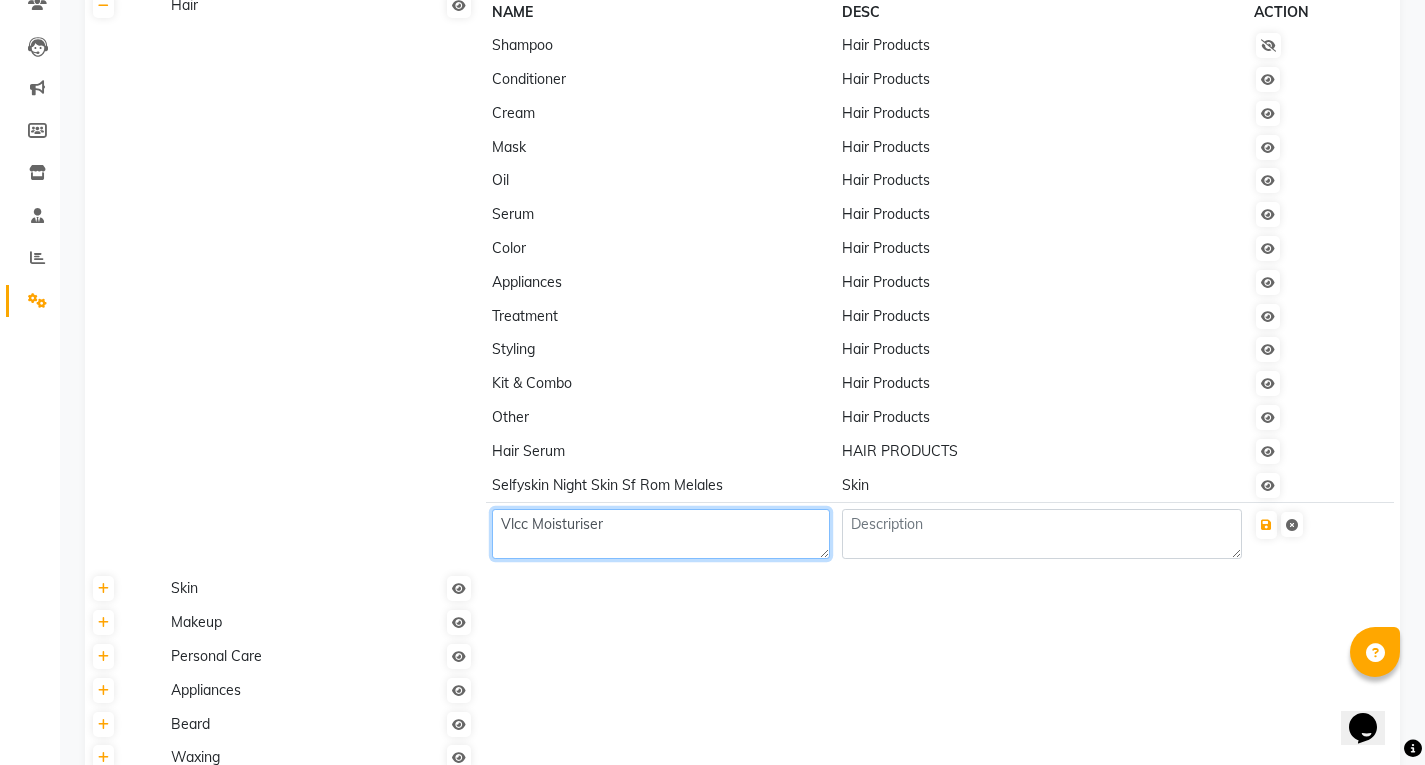click on "Vlcc Moisturiser" 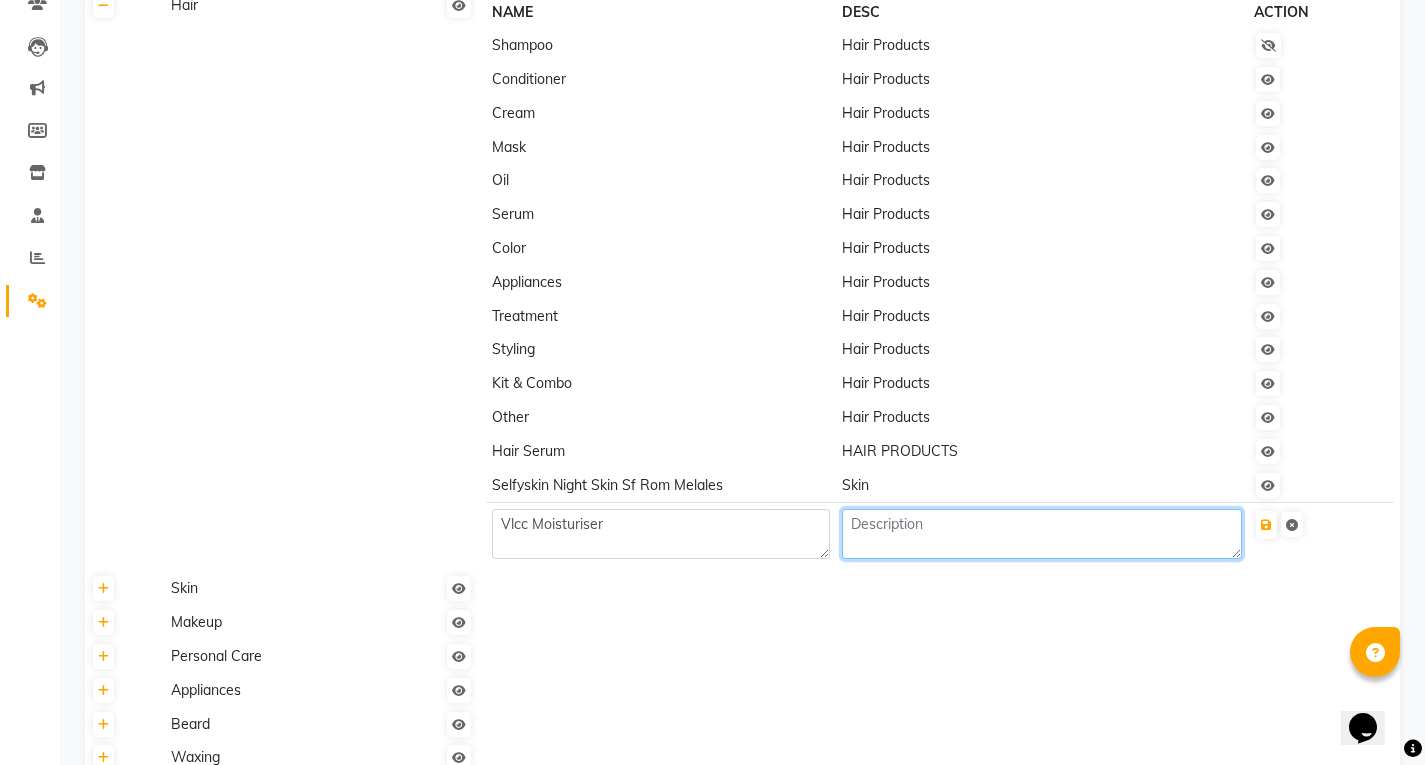 click 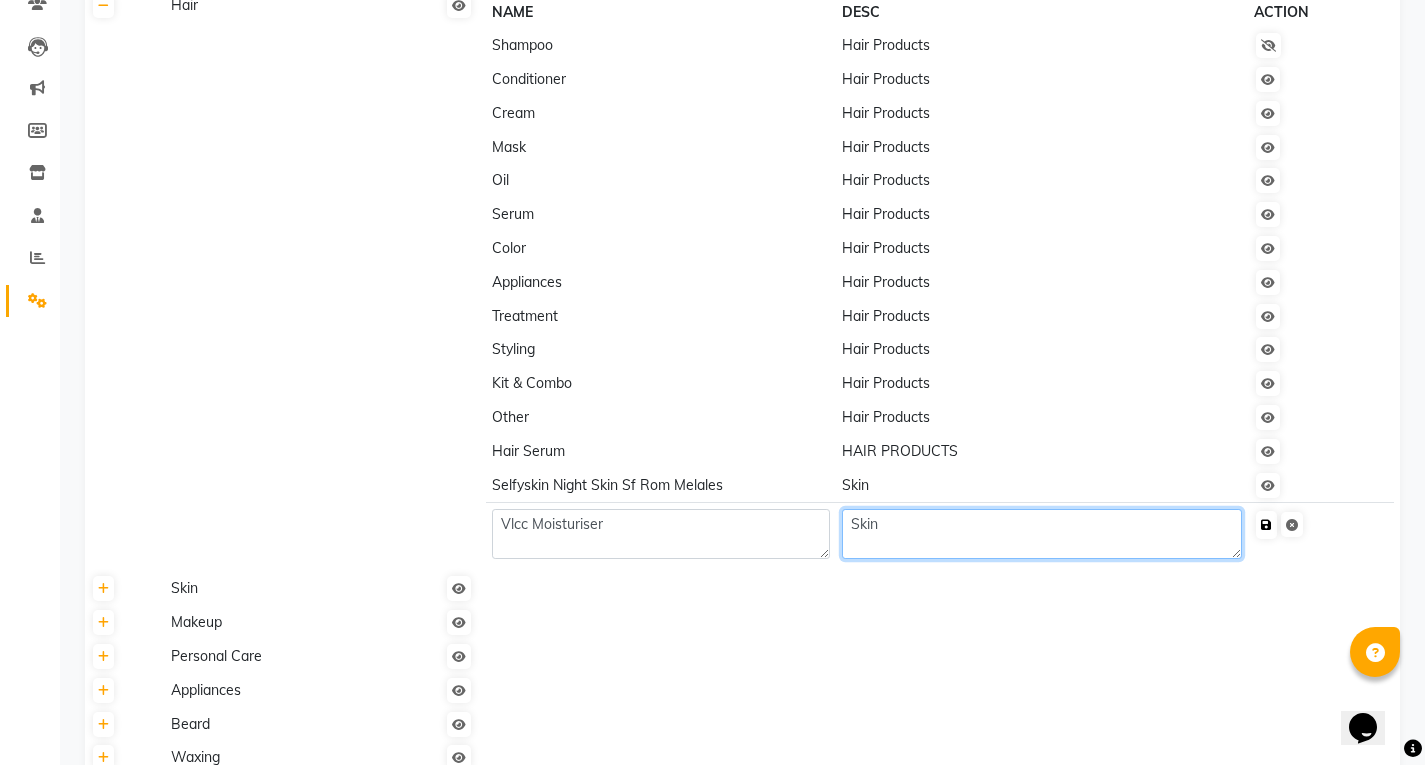type on "Skin" 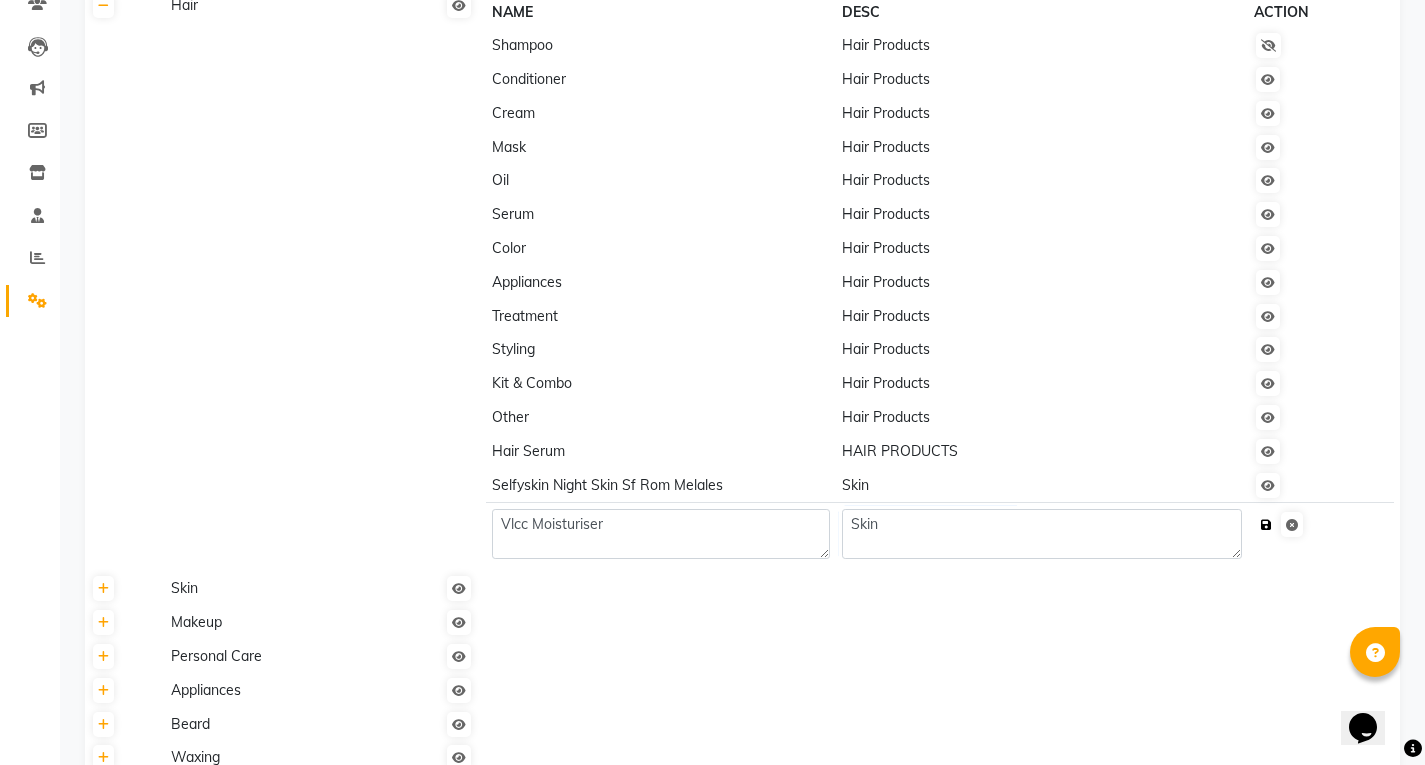 click at bounding box center (1266, 525) 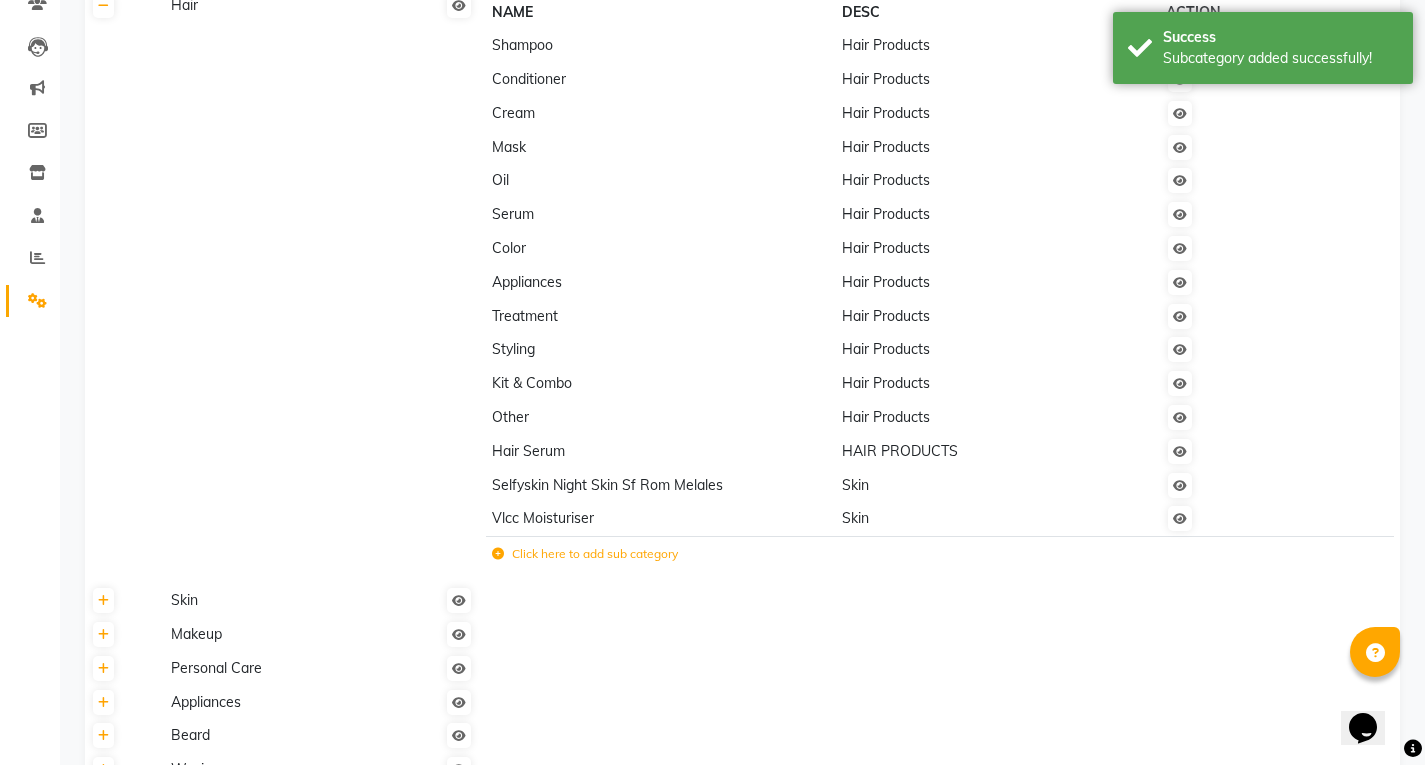 click on "Vlcc Moisturiser" 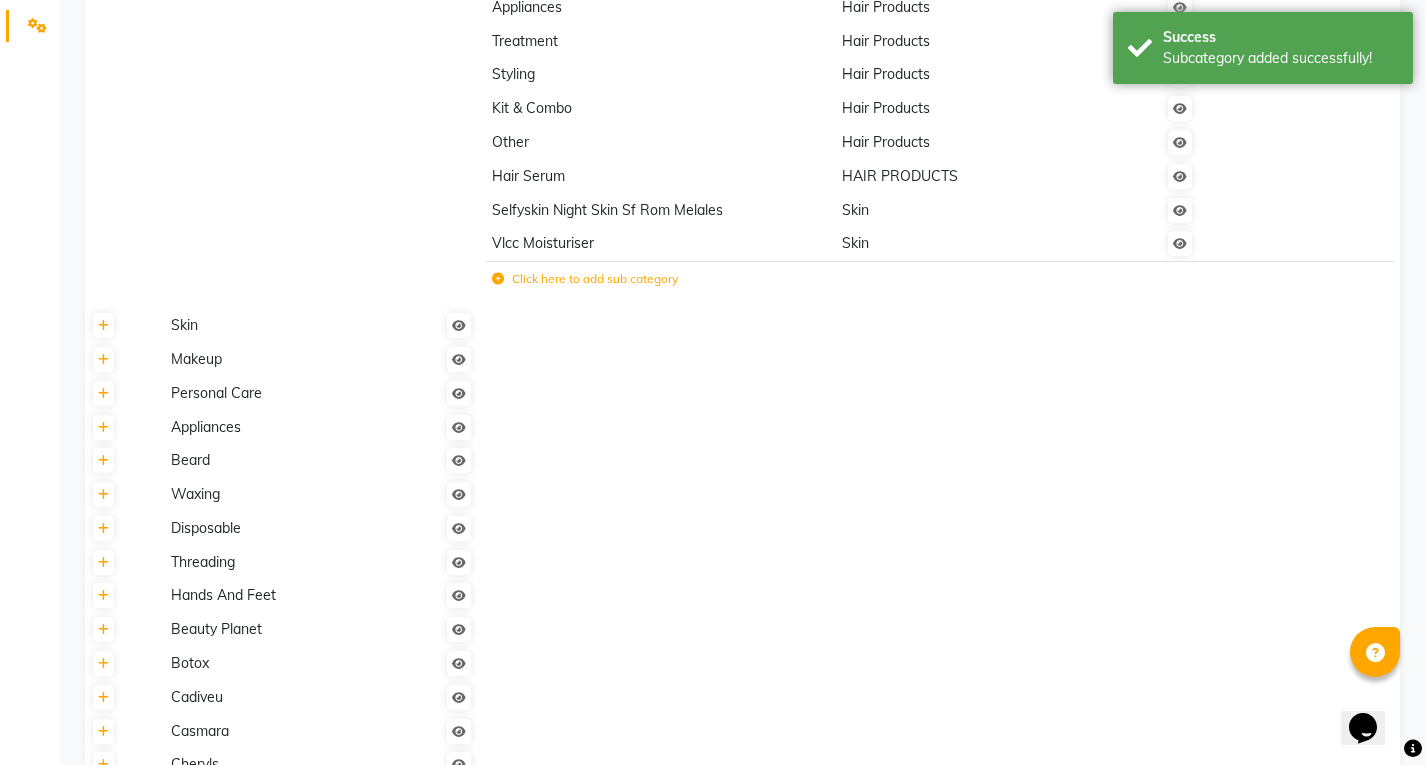 scroll, scrollTop: 485, scrollLeft: 0, axis: vertical 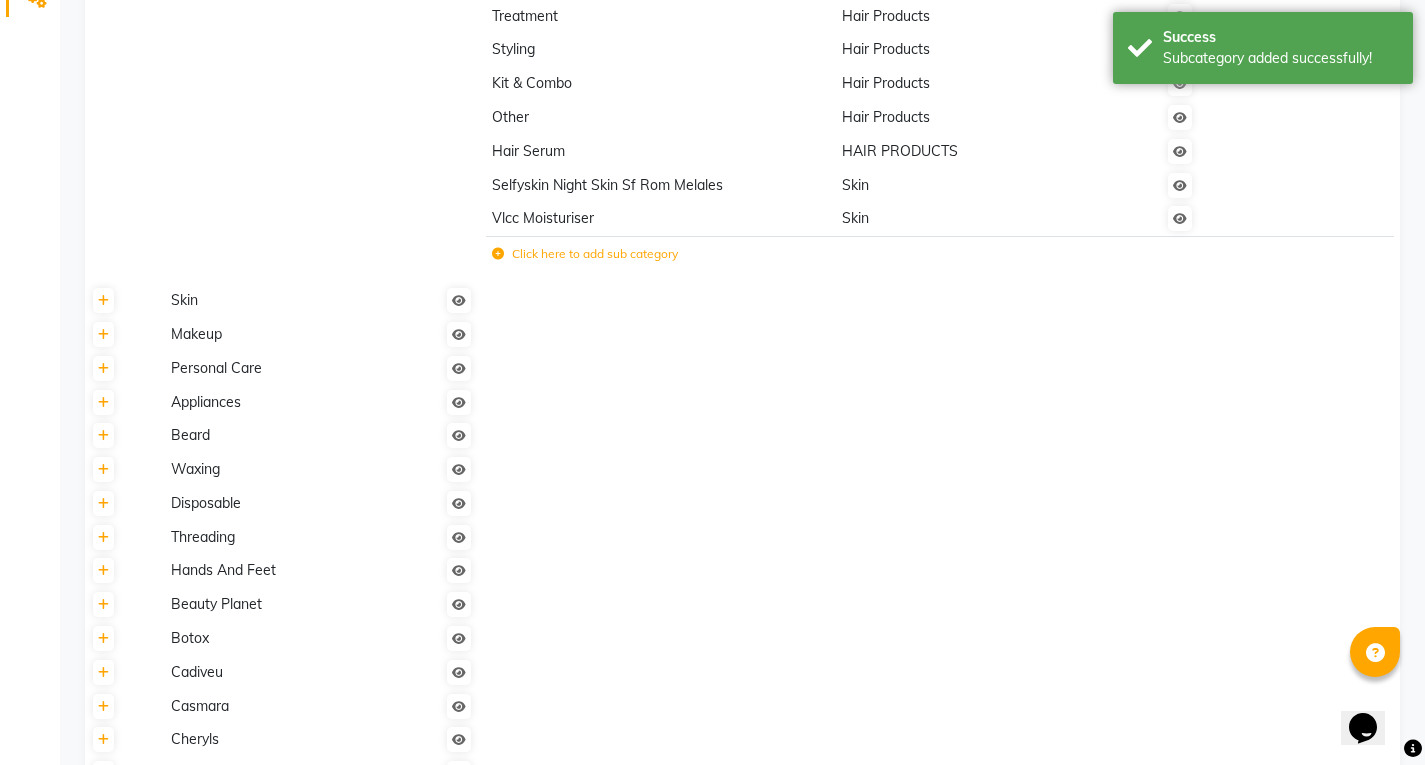 click on "Vlcc Moisturiser" 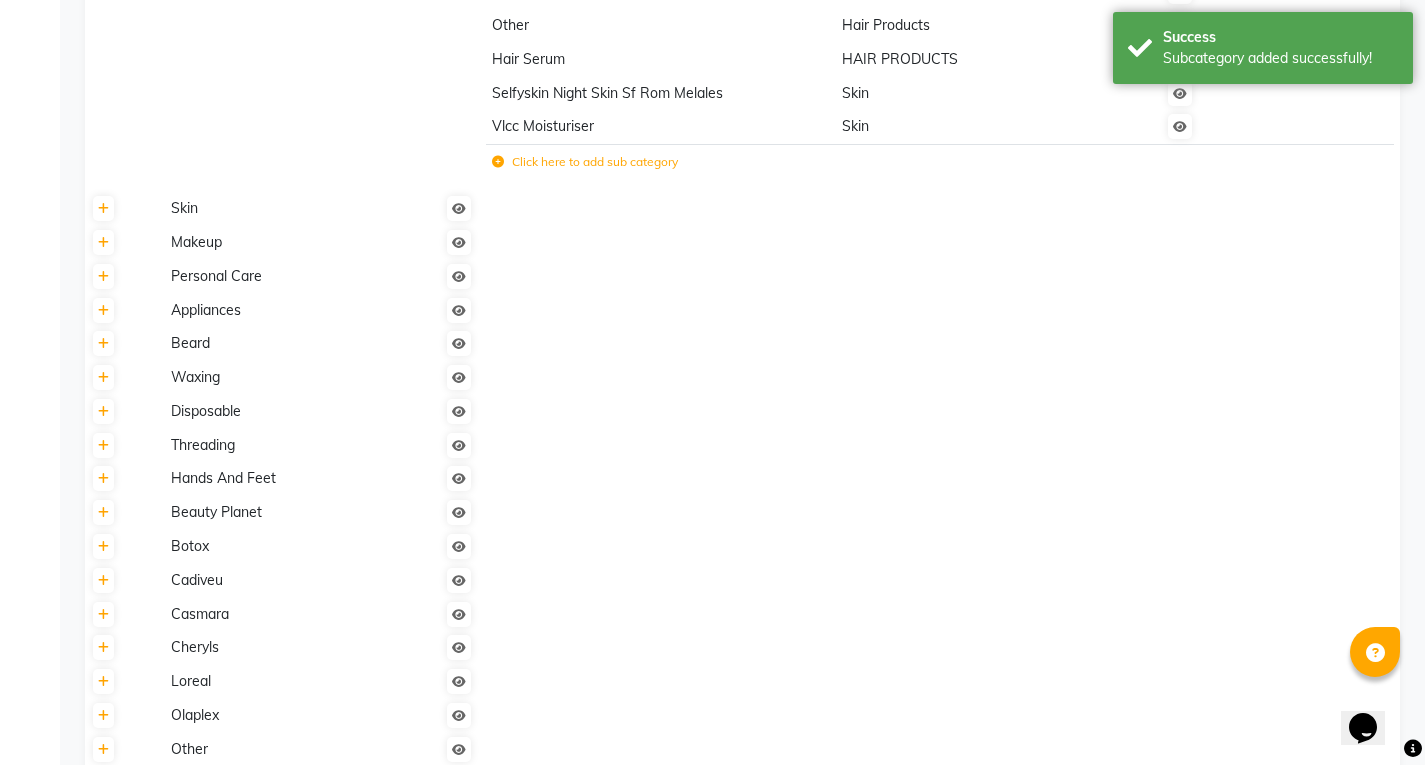 scroll, scrollTop: 697, scrollLeft: 0, axis: vertical 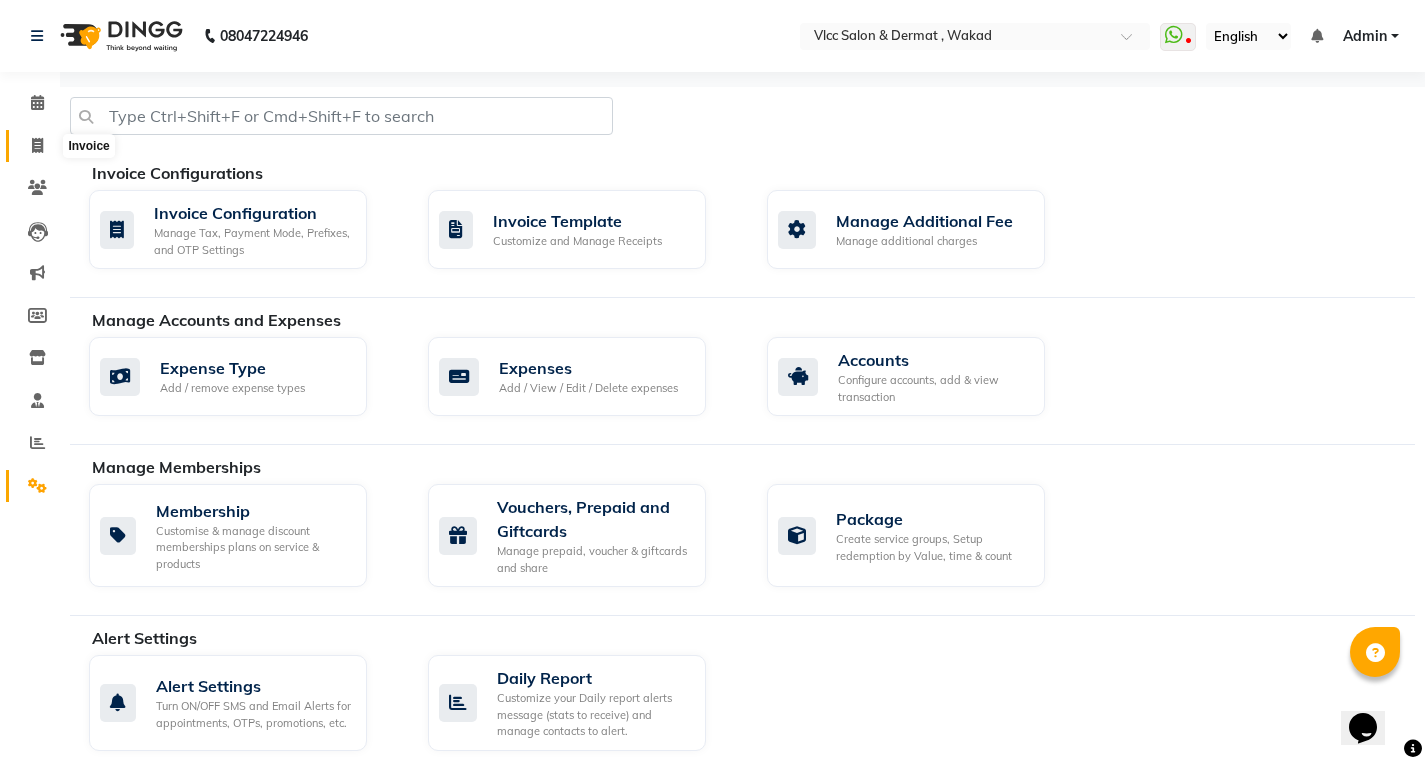 click 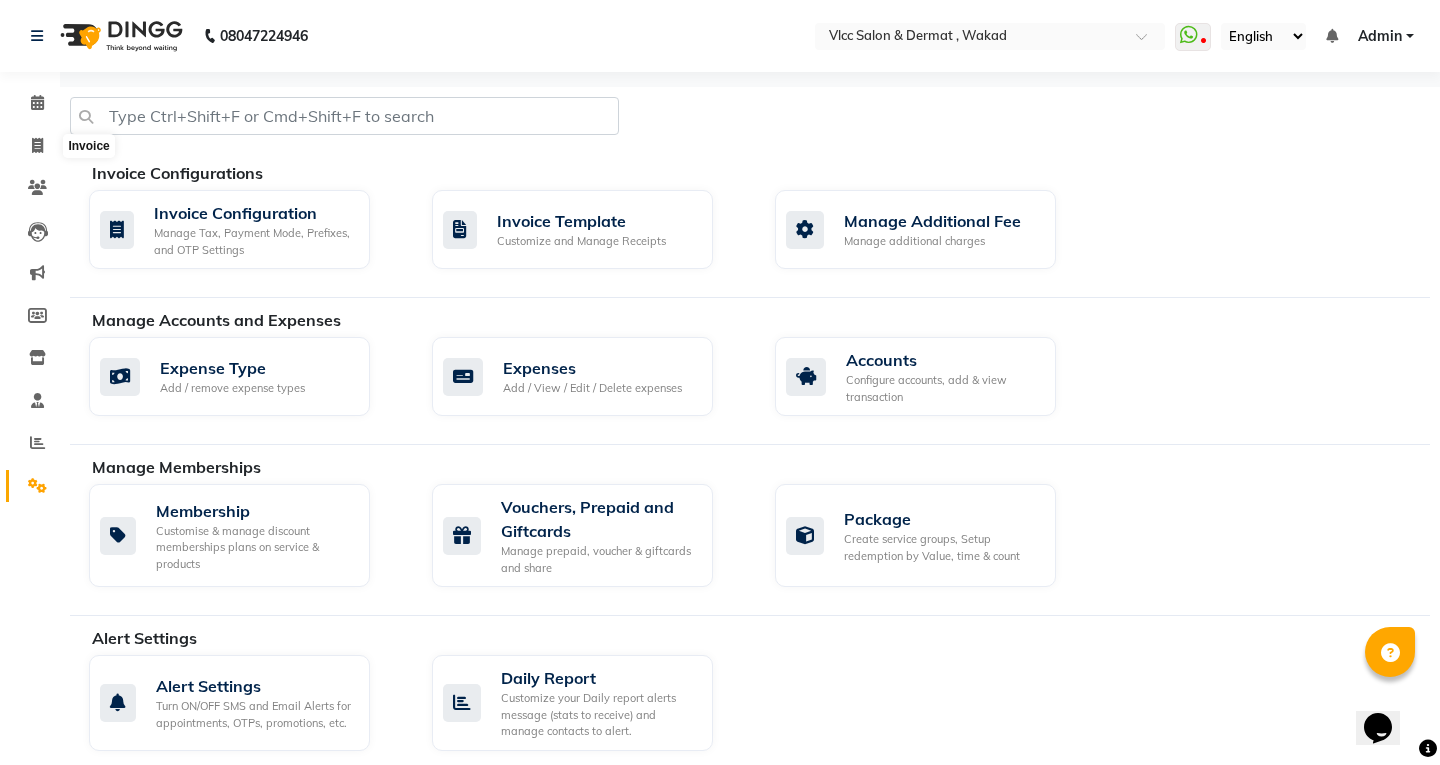select on "5256" 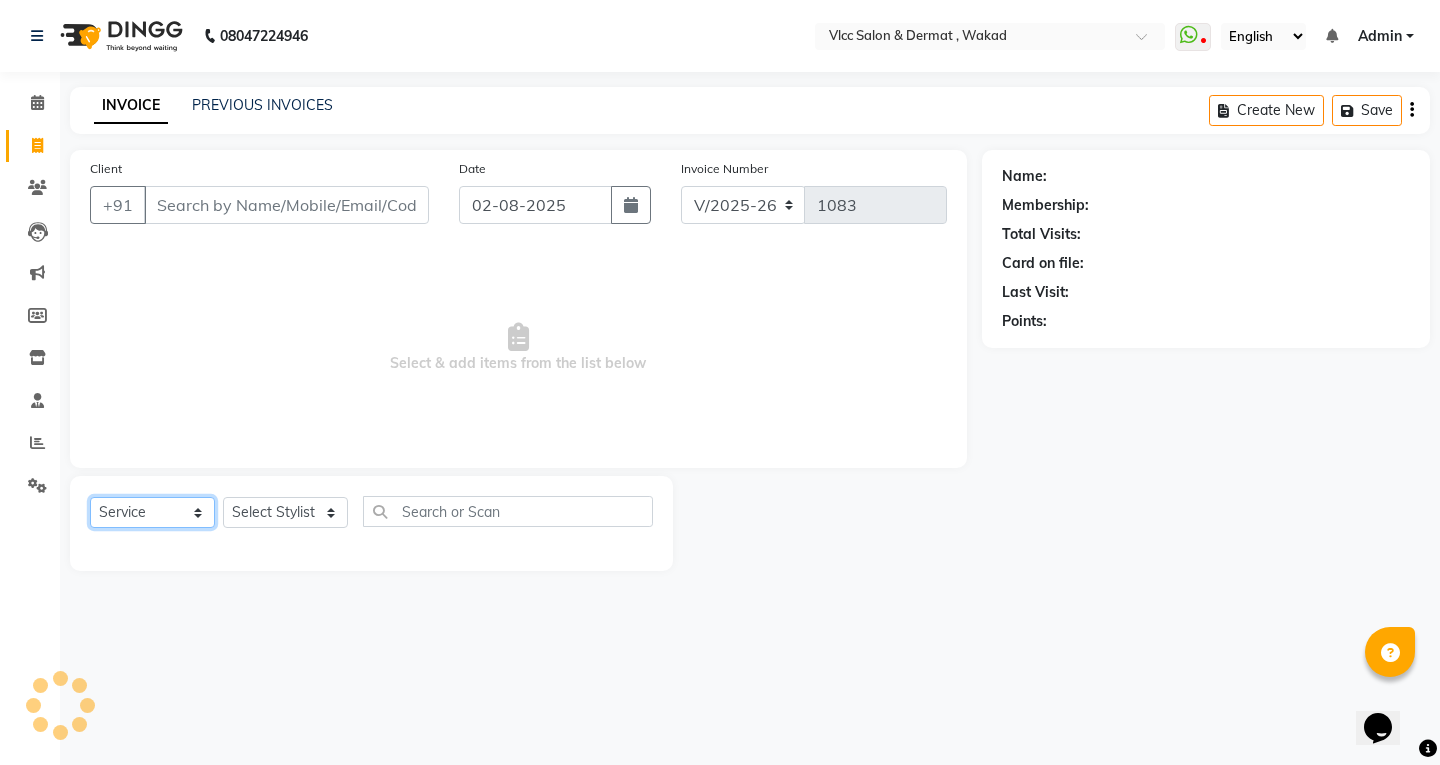 drag, startPoint x: 113, startPoint y: 513, endPoint x: 117, endPoint y: 526, distance: 13.601471 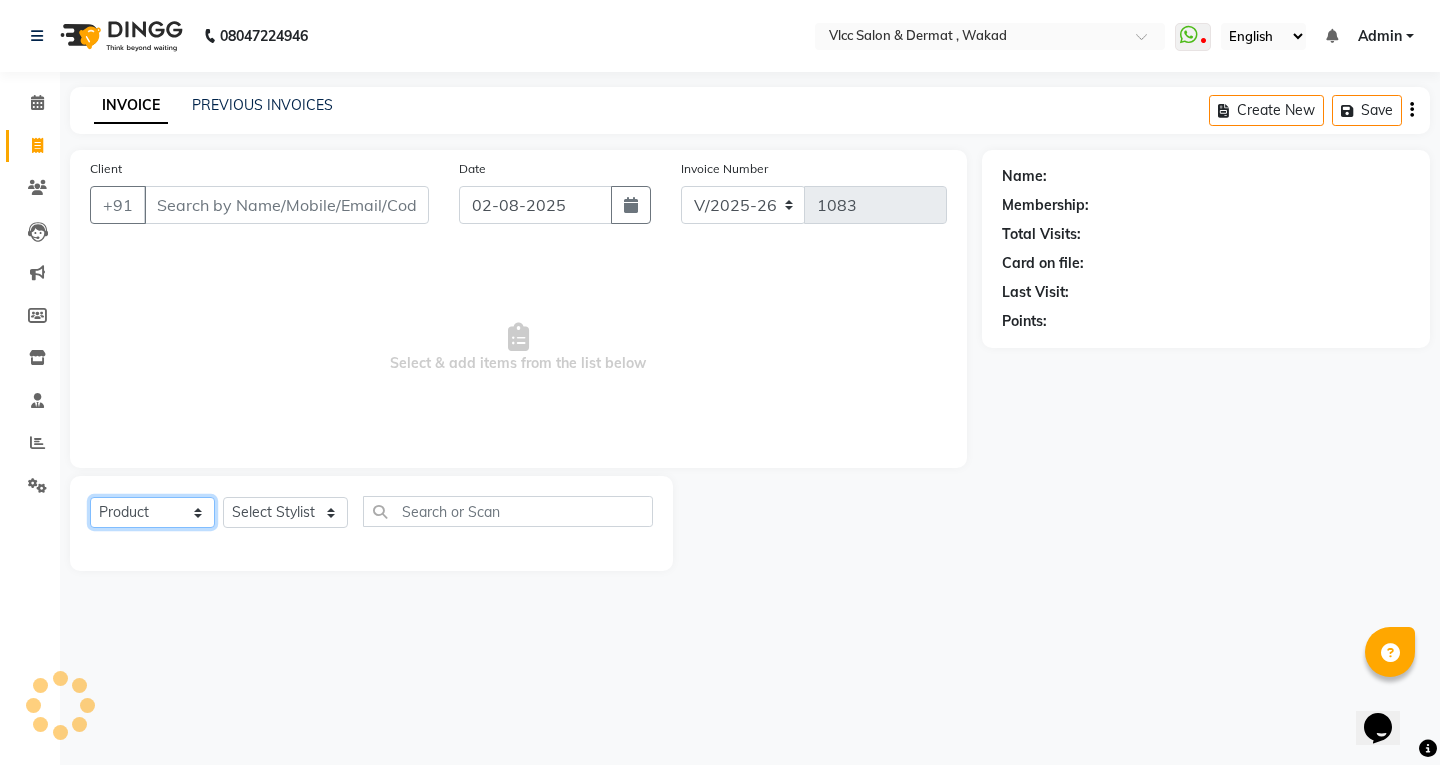 click on "Select  Service  Product  Membership  Package Voucher Prepaid Gift Card" 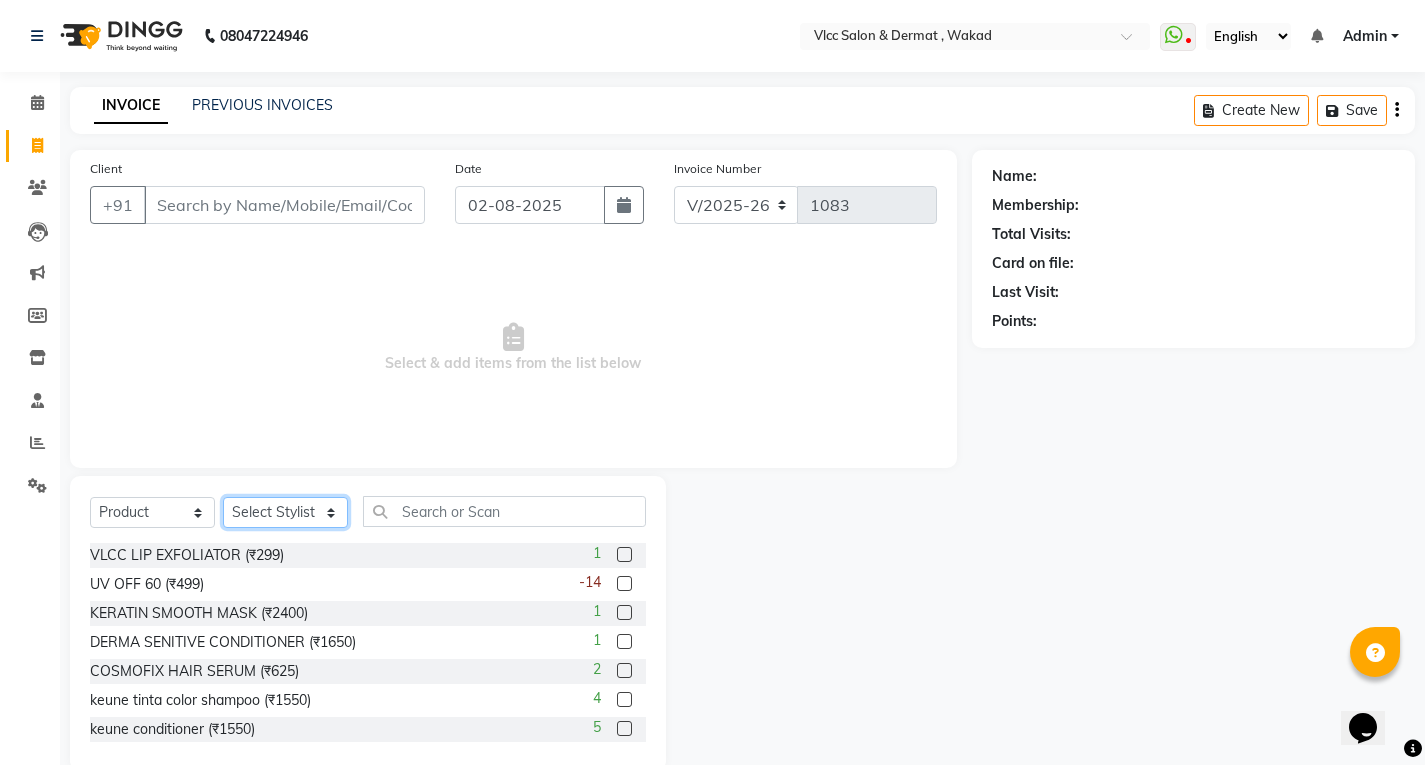 click on "Select Stylist" 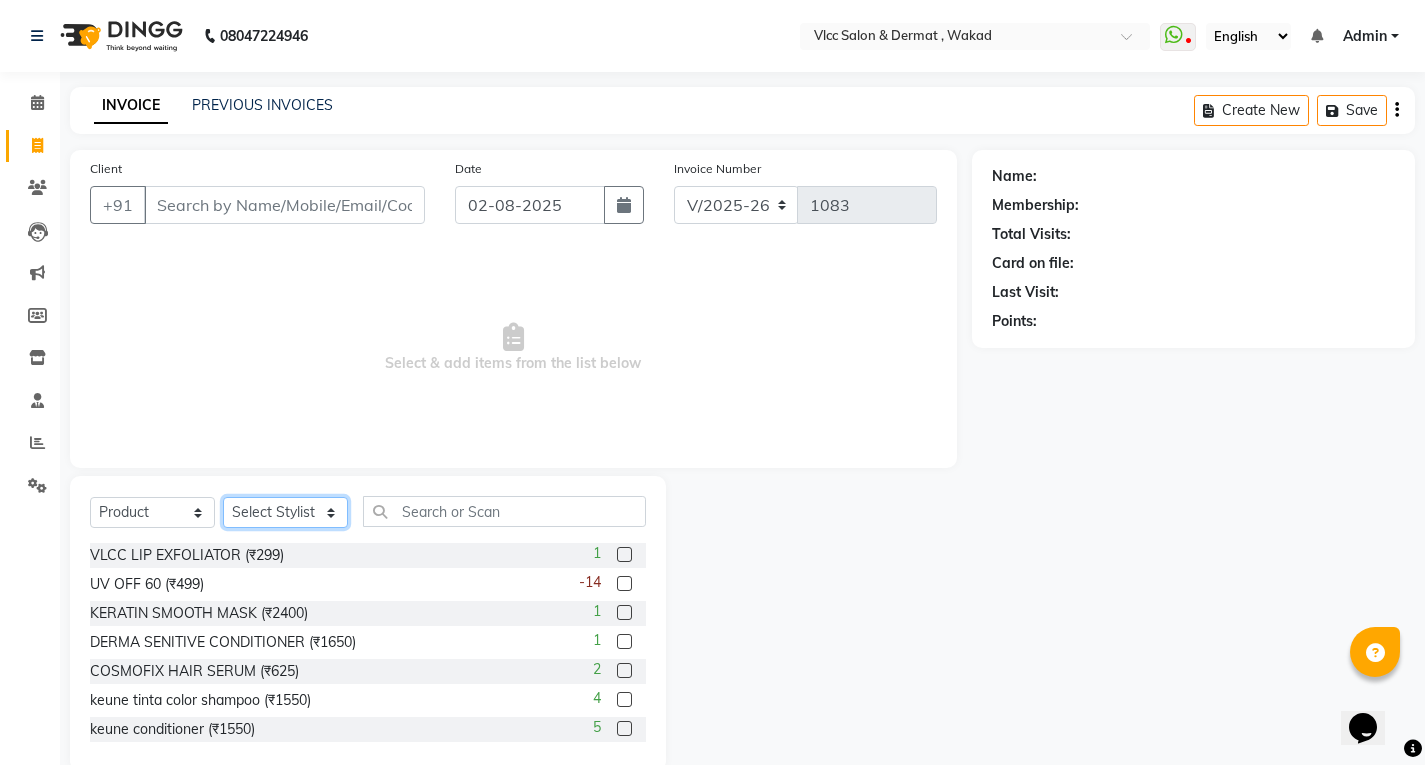 select on "78207" 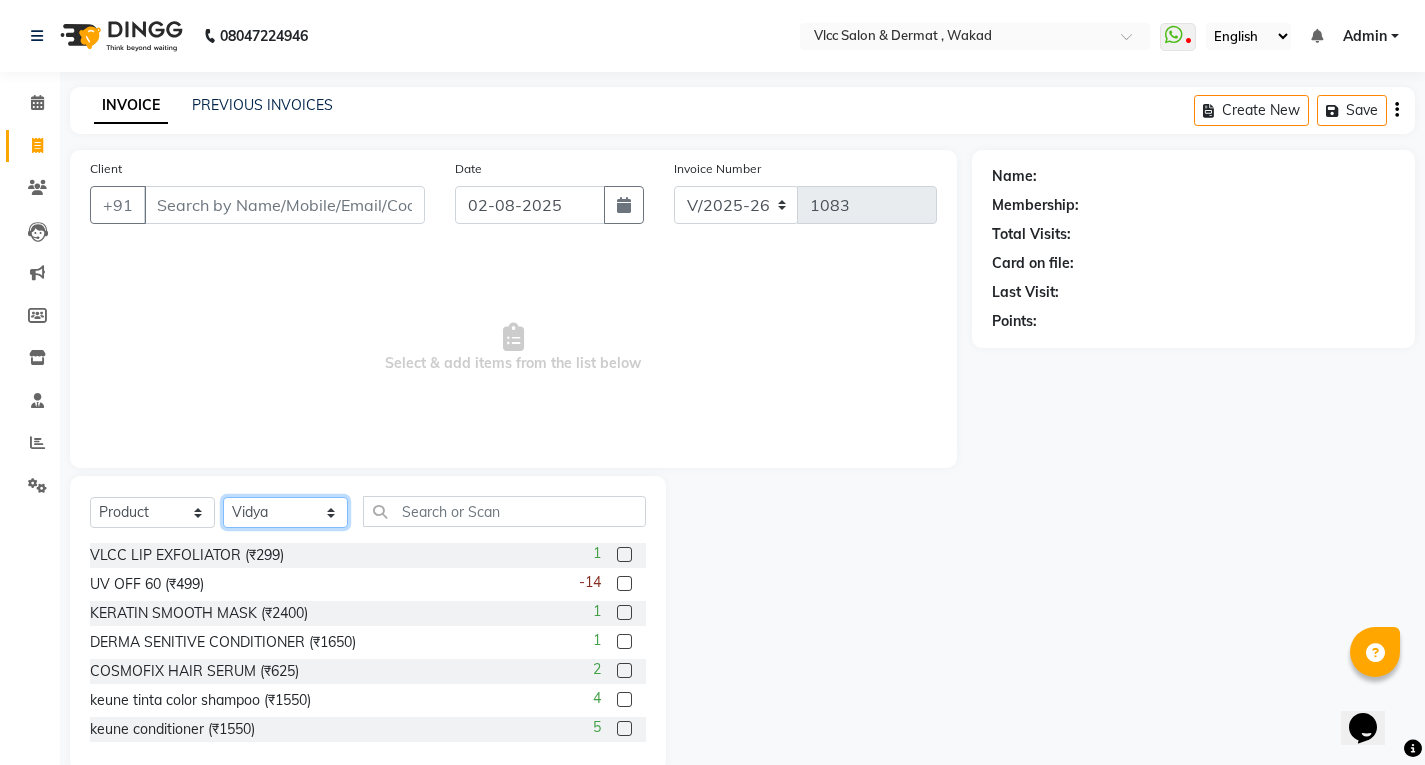 click on "Select Stylist Anagha Aniket Anil Dr nupur Junaid Karishma Payal Pranjali Prema Birajdar Radha Radhika Sakshi Shivani Shravan Varsha Malpote Vidya" 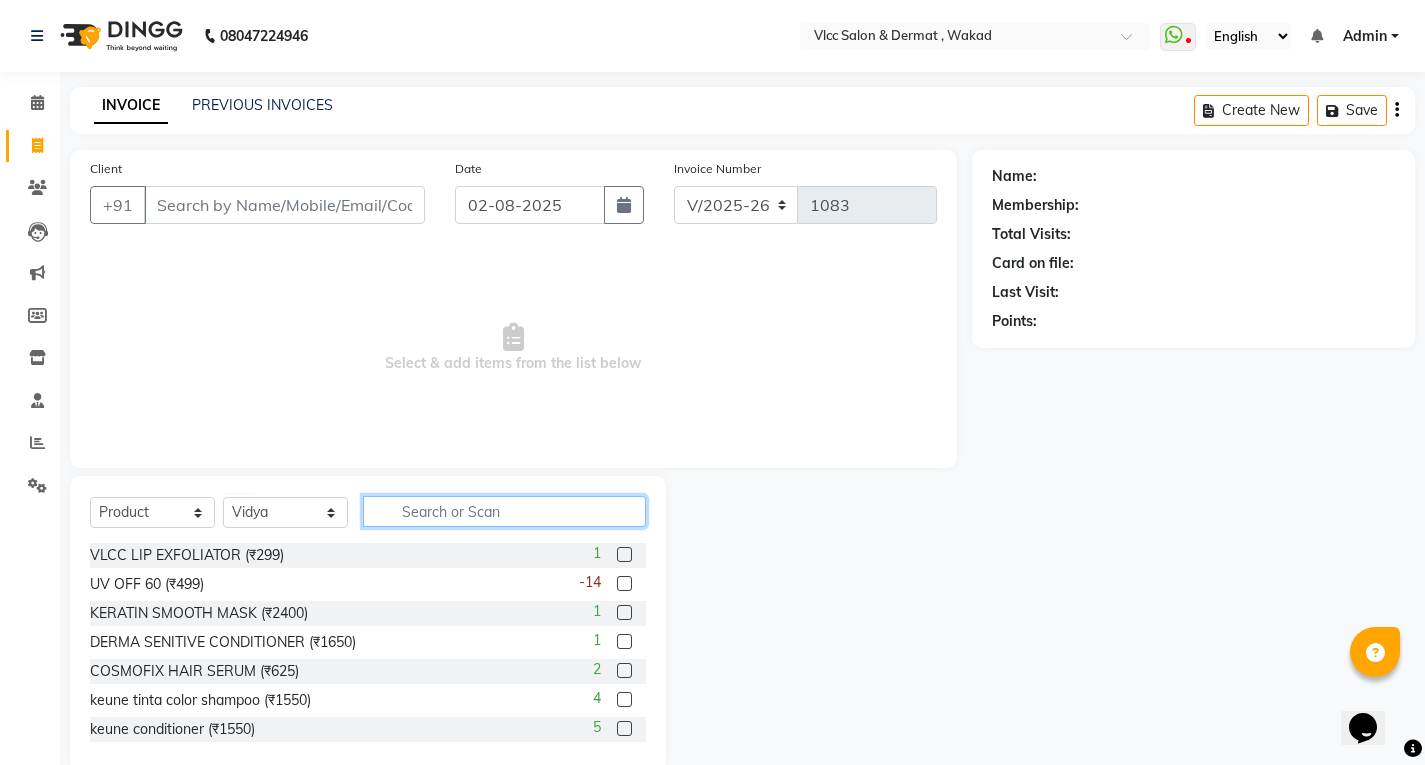 click 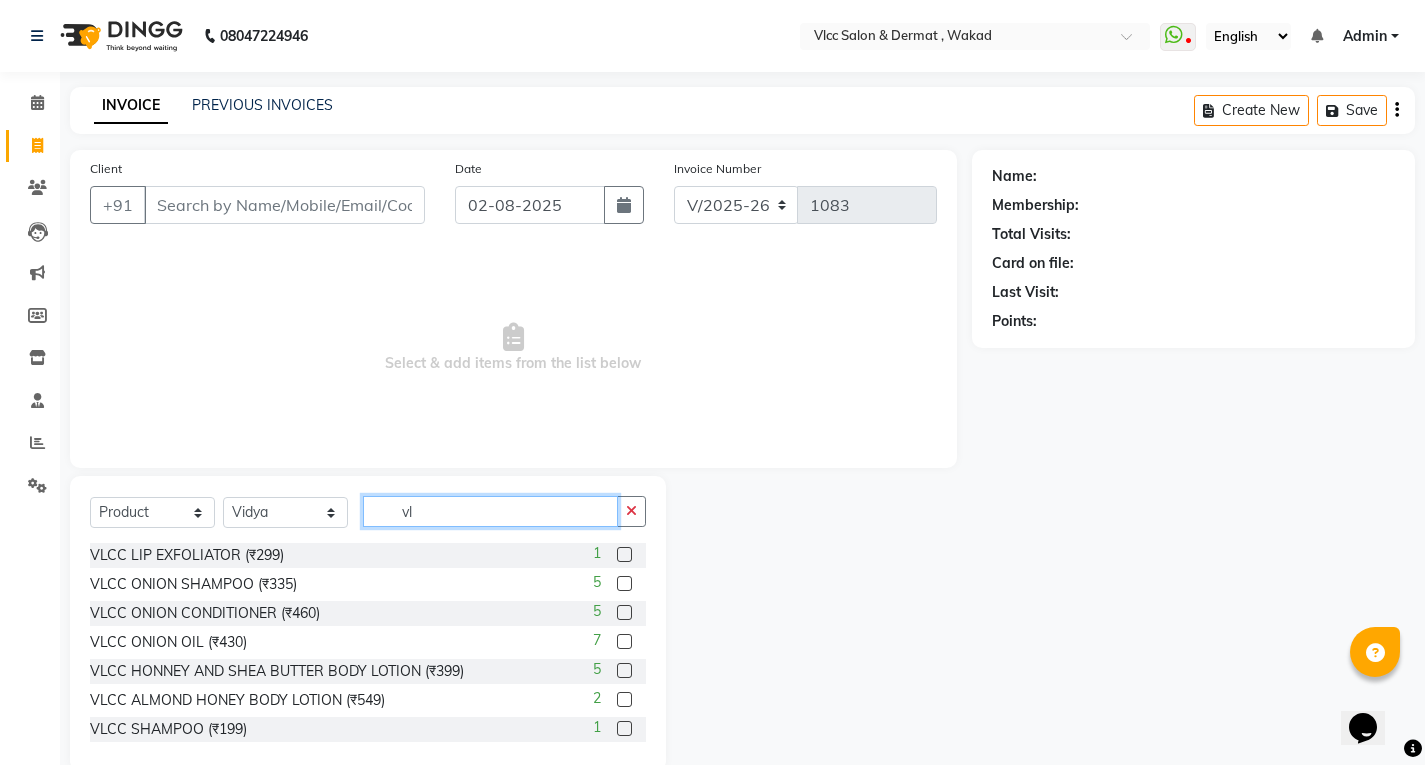 type on "v" 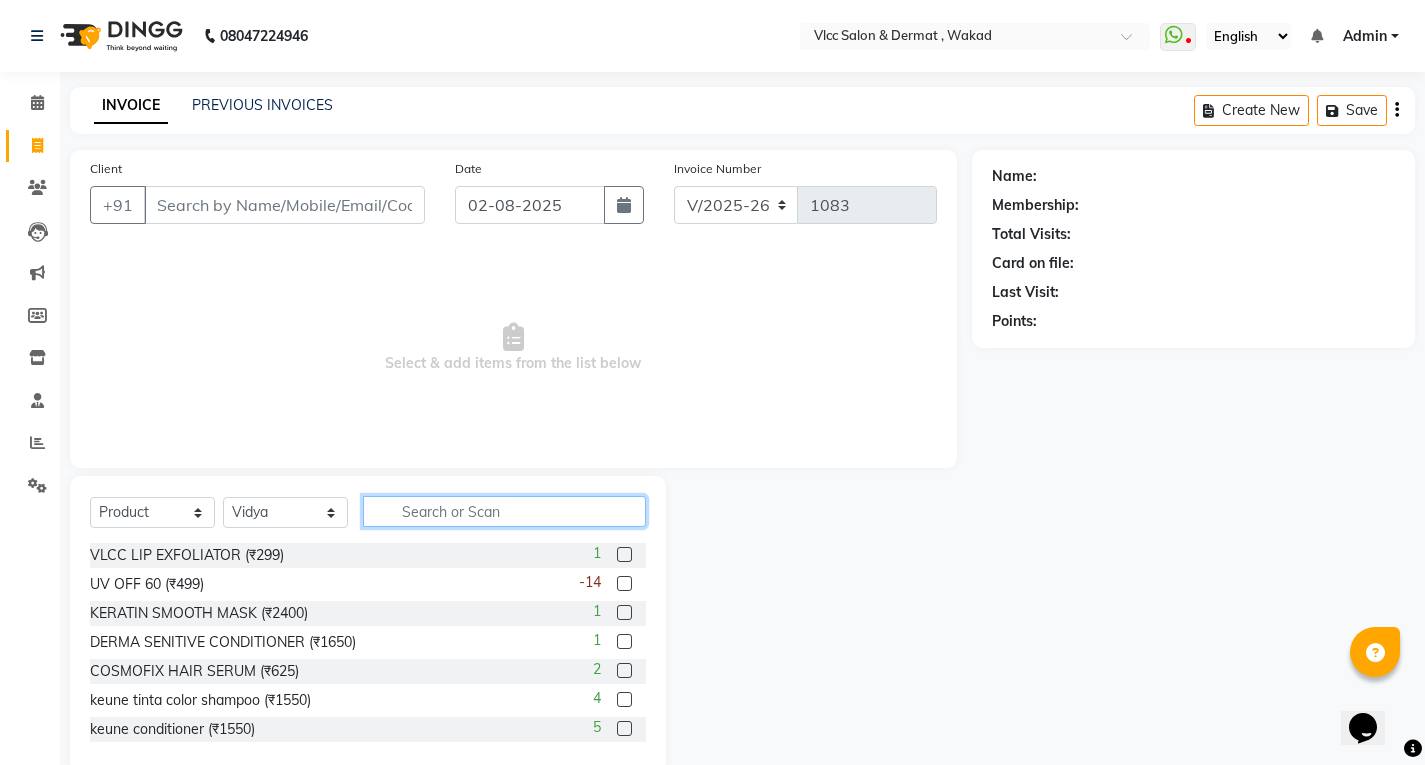 scroll, scrollTop: 36, scrollLeft: 0, axis: vertical 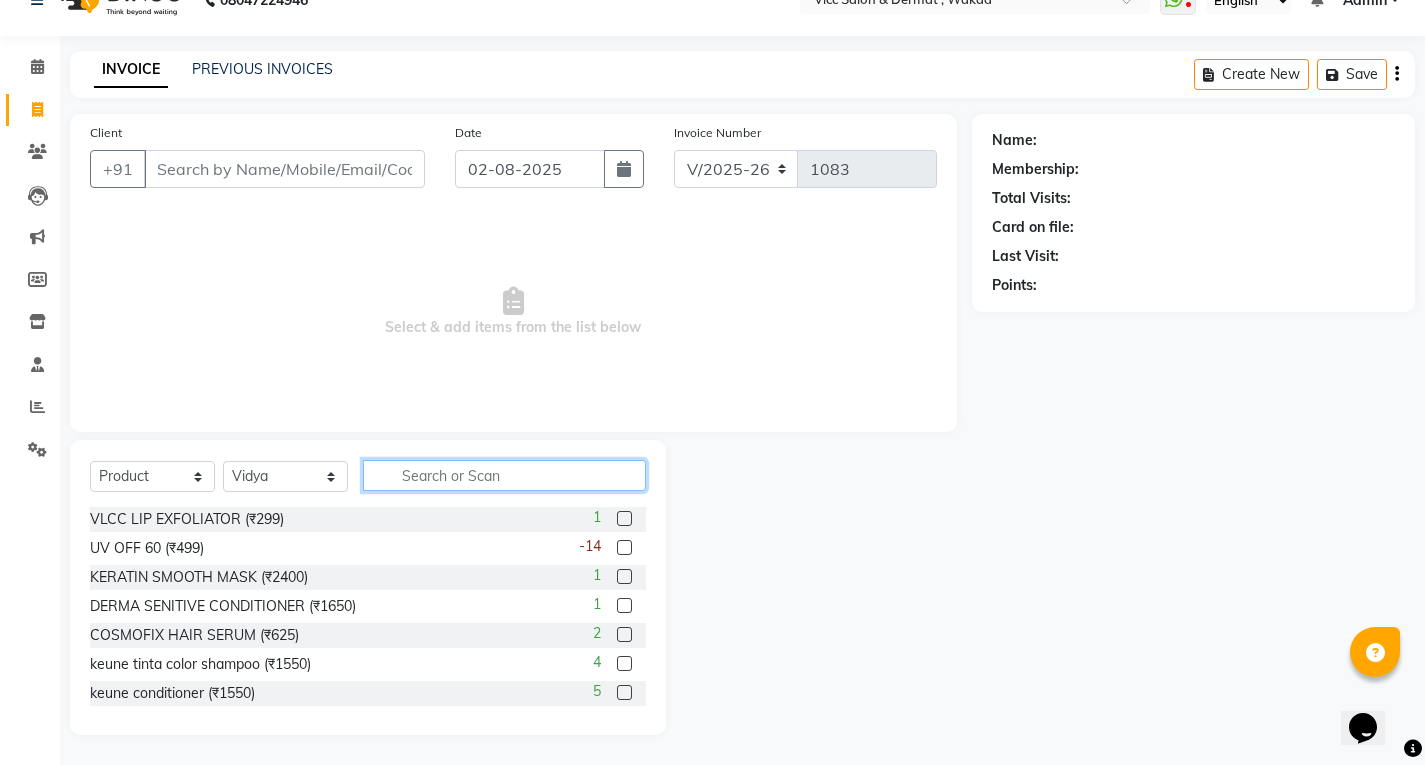 click 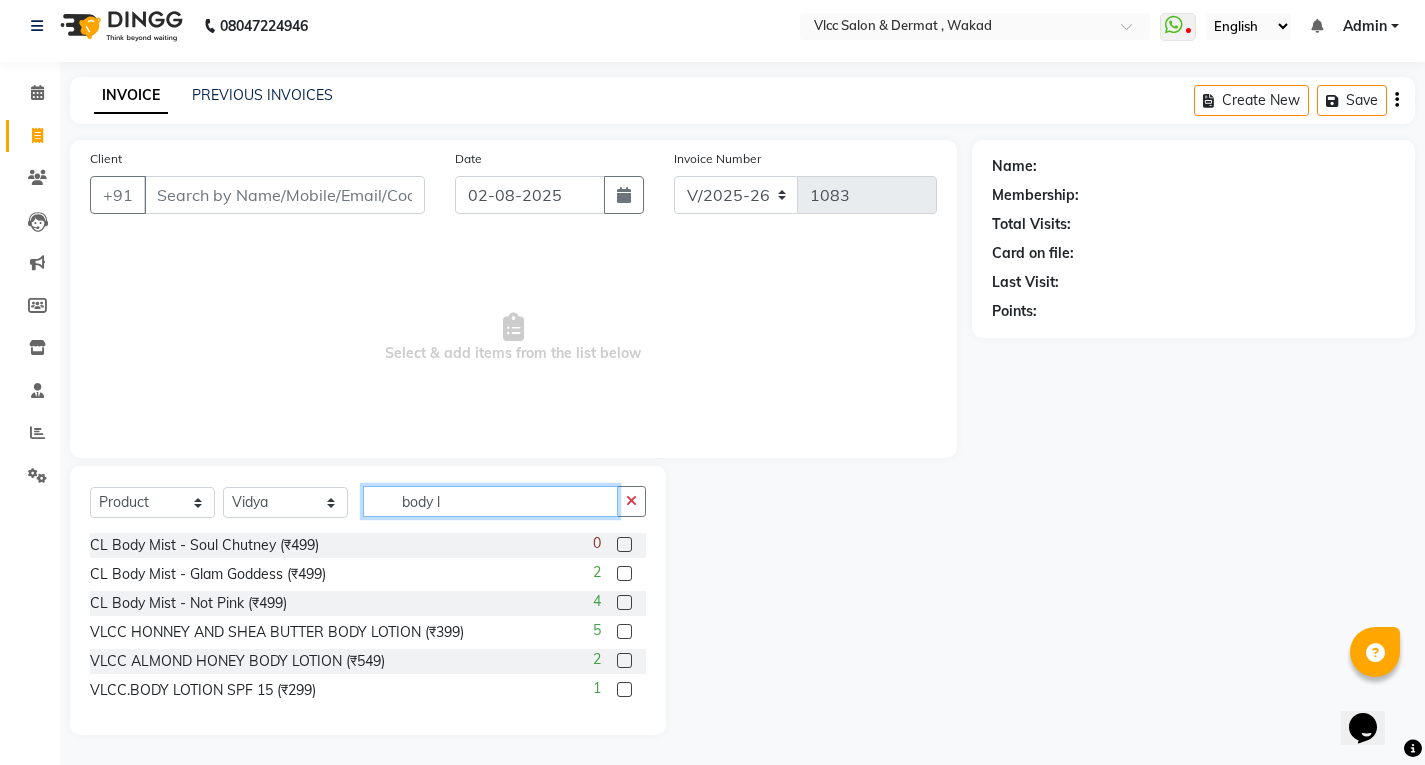 scroll, scrollTop: 0, scrollLeft: 0, axis: both 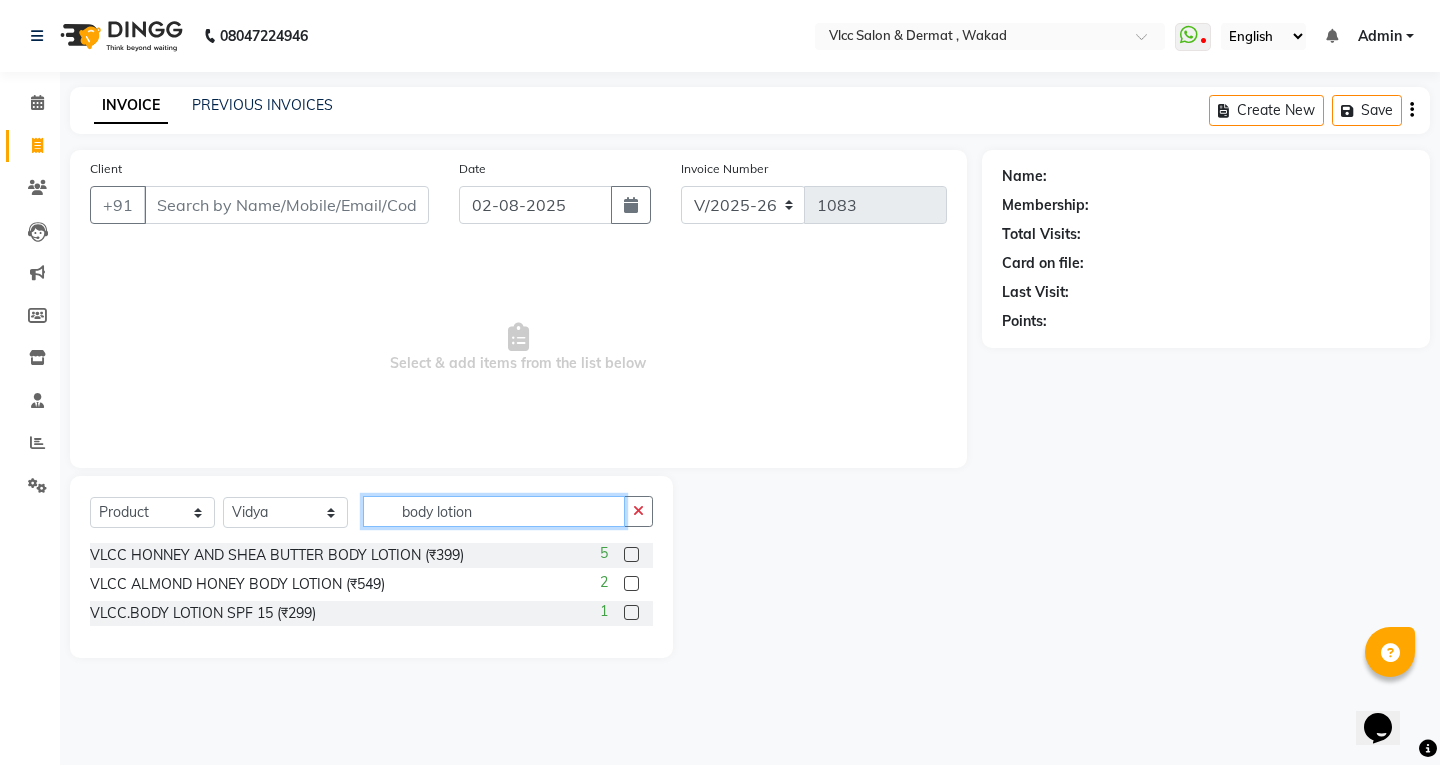 type on "body lotion" 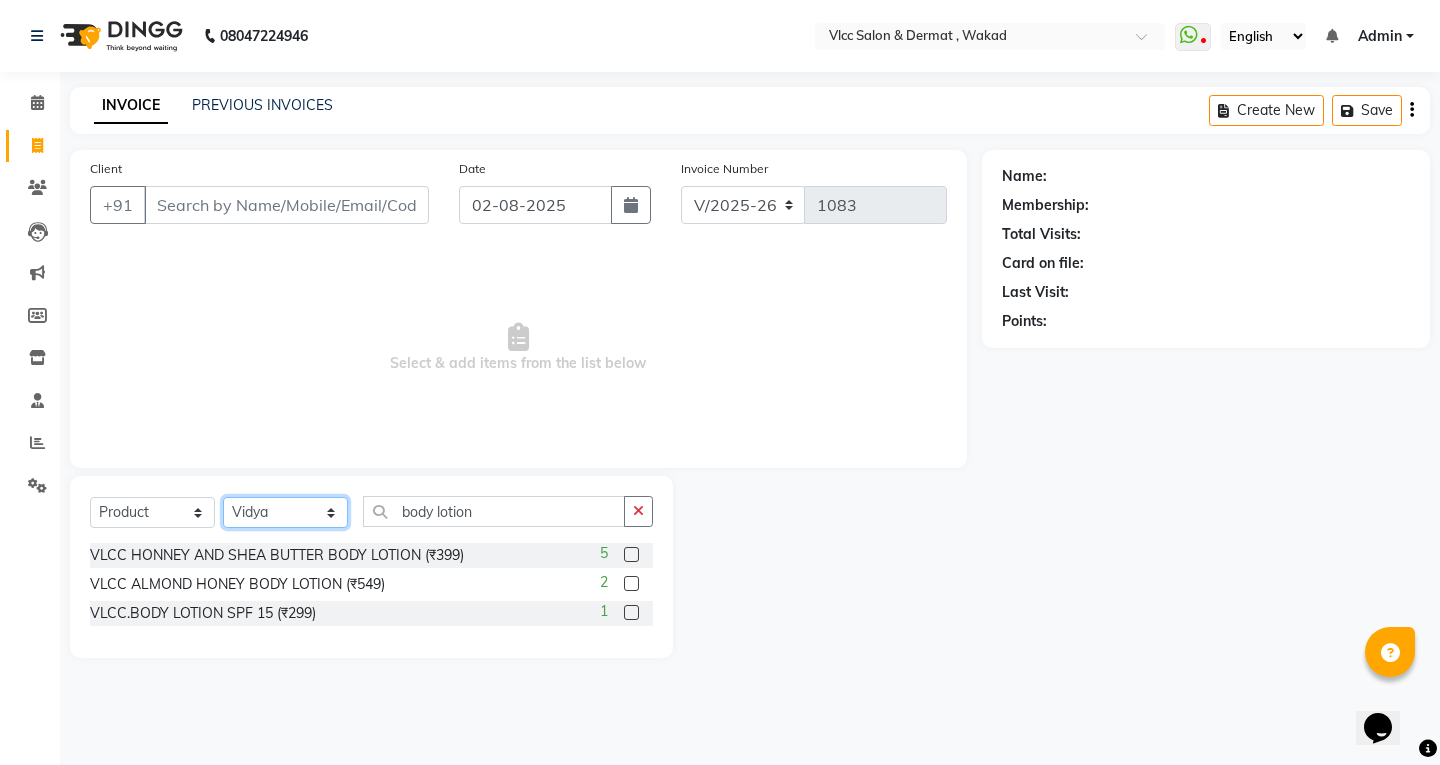 click on "Select Stylist Anagha Aniket Anil Dr nupur Junaid Karishma Payal Pranjali Prema Birajdar Radha Radhika Sakshi Shivani Shravan Varsha Malpote Vidya" 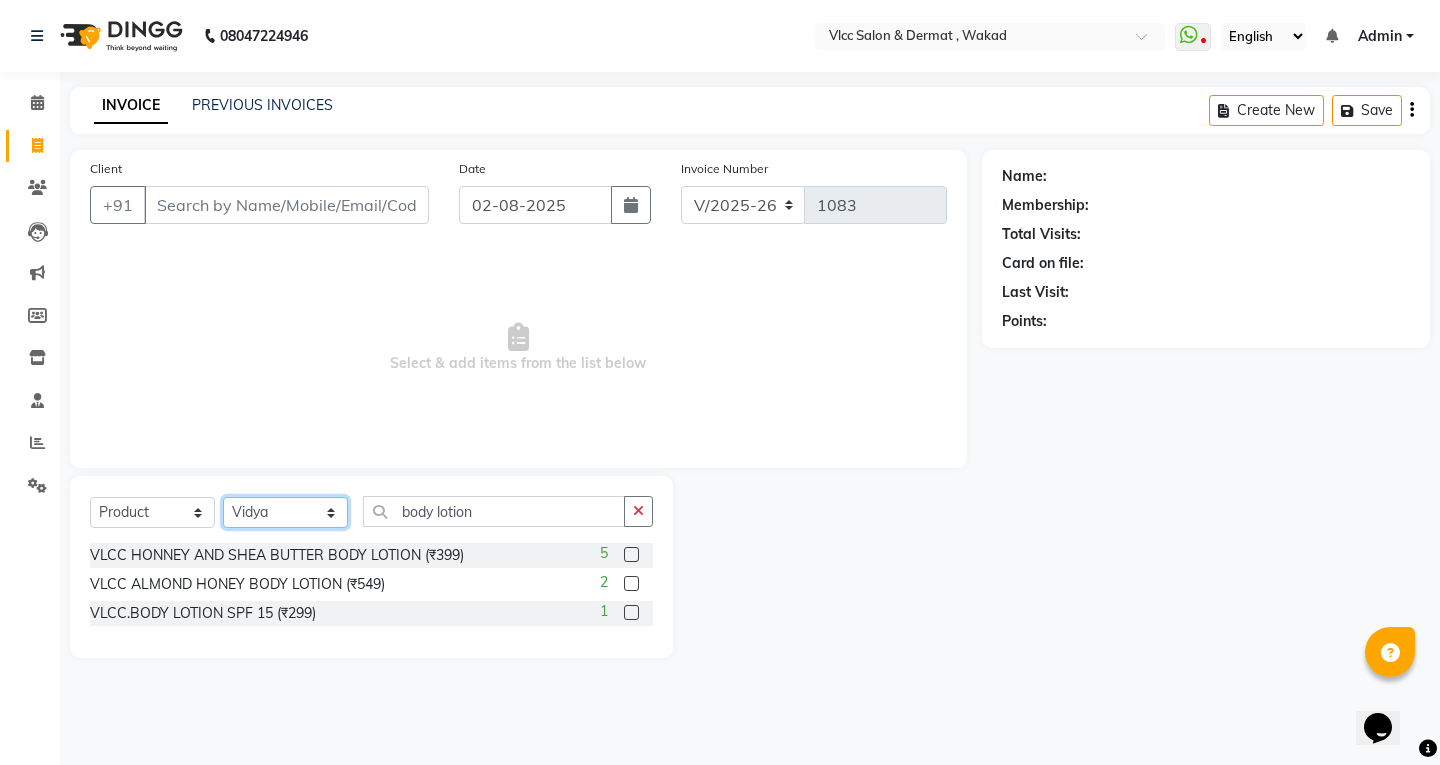 select on "87879" 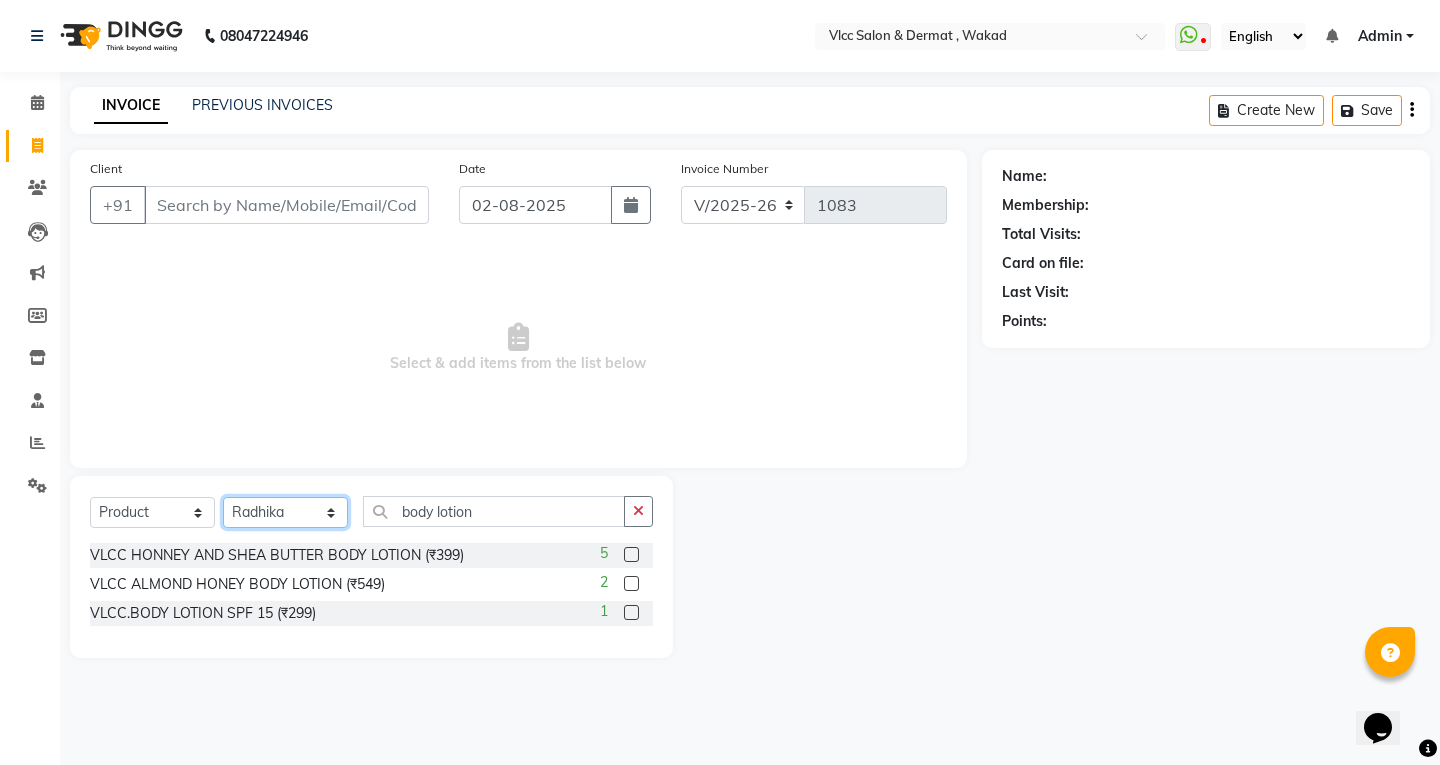 click on "Select Stylist Anagha Aniket Anil Dr nupur Junaid Karishma Payal Pranjali Prema Birajdar Radha Radhika Sakshi Shivani Shravan Varsha Malpote Vidya" 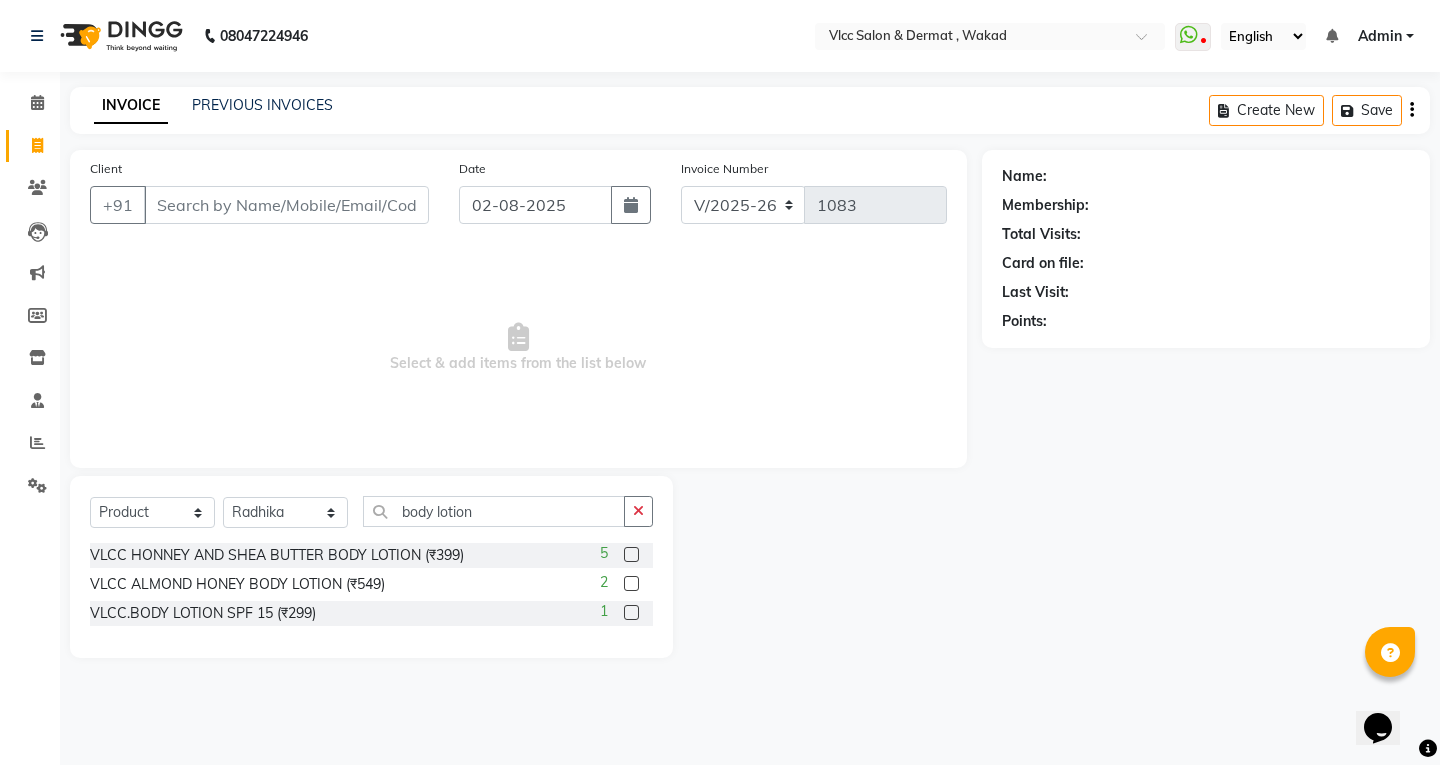 click 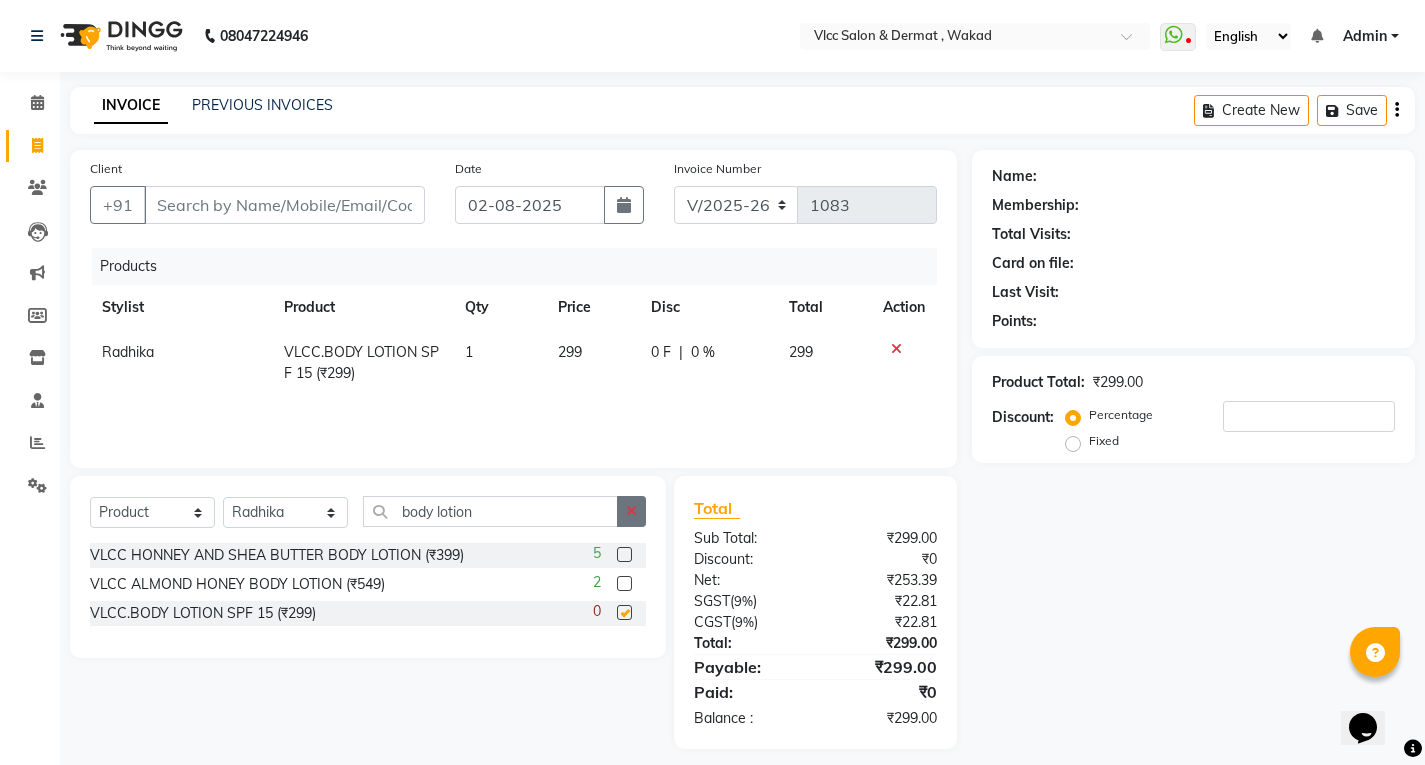checkbox on "false" 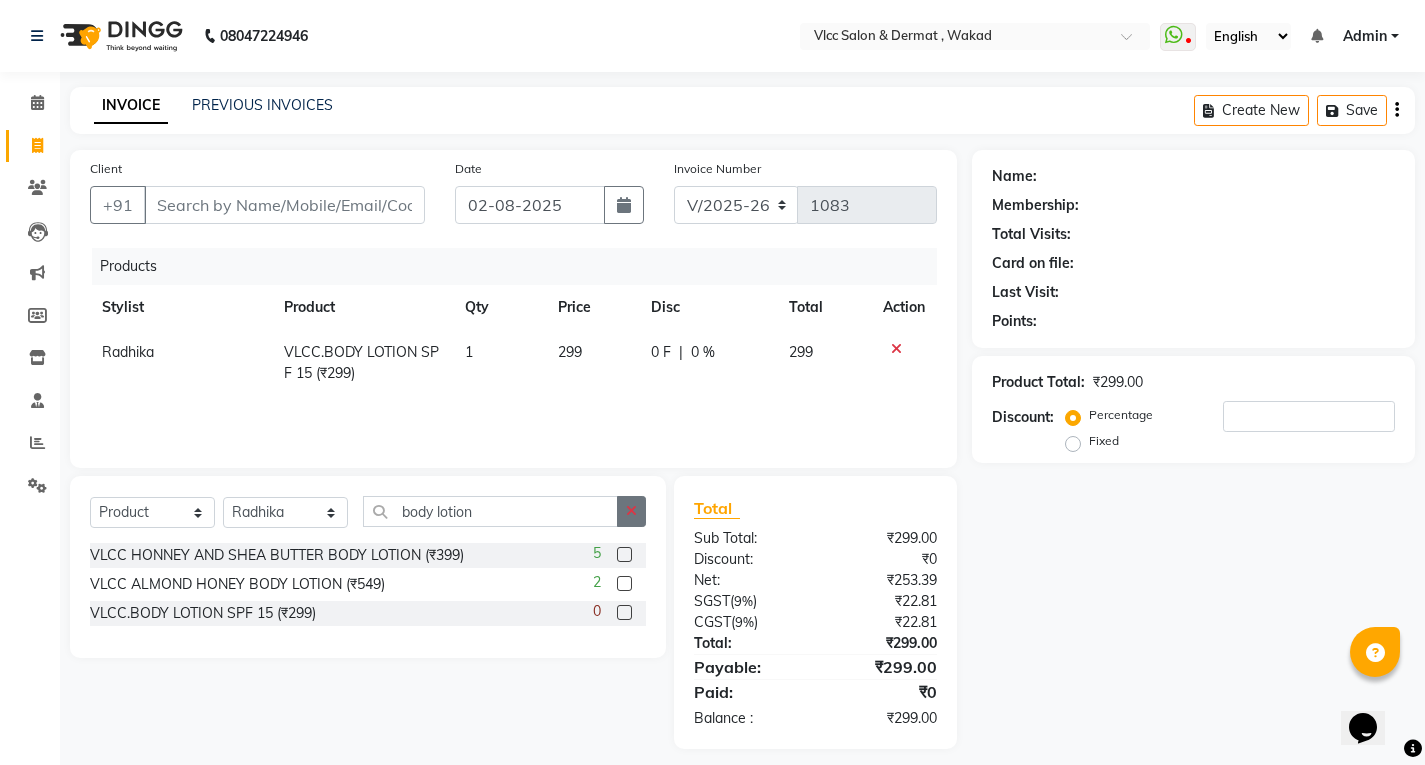 click 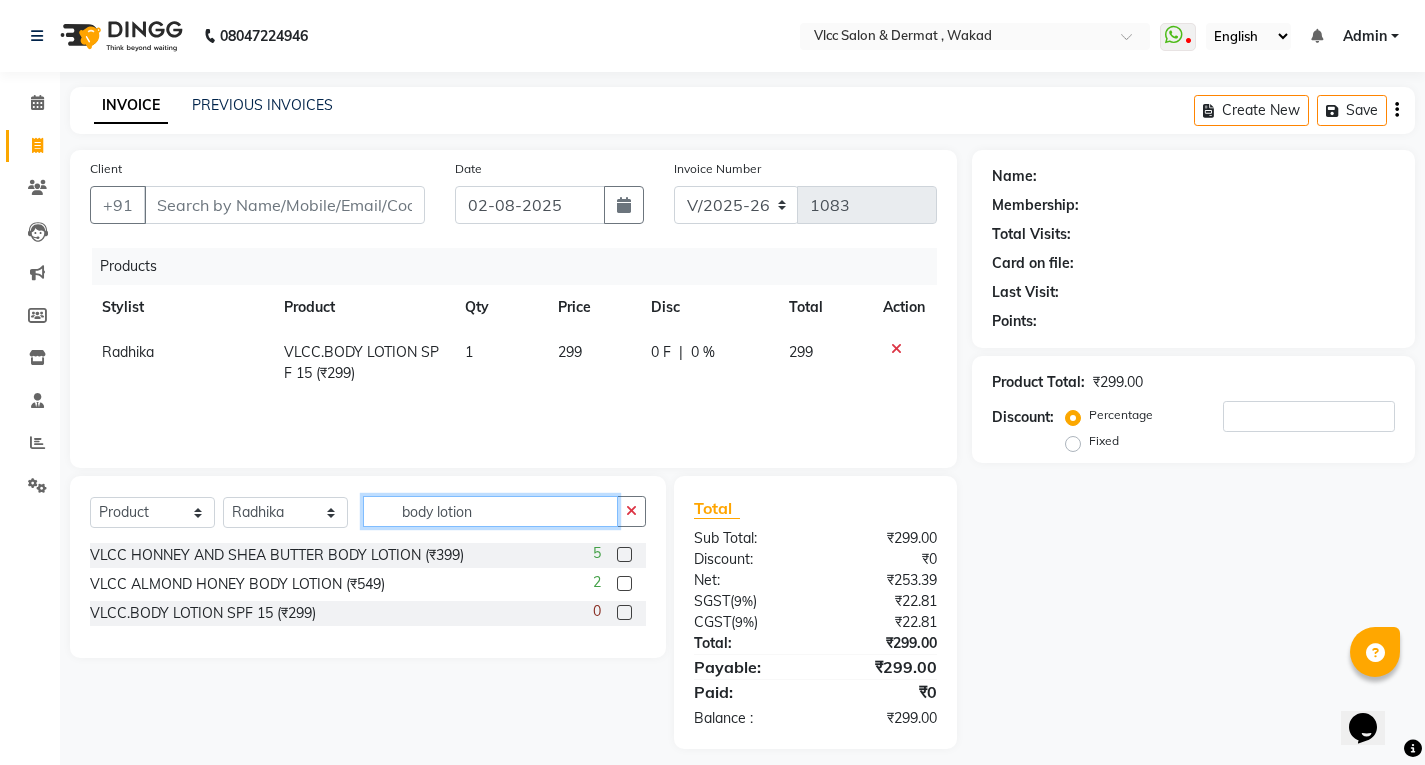 type 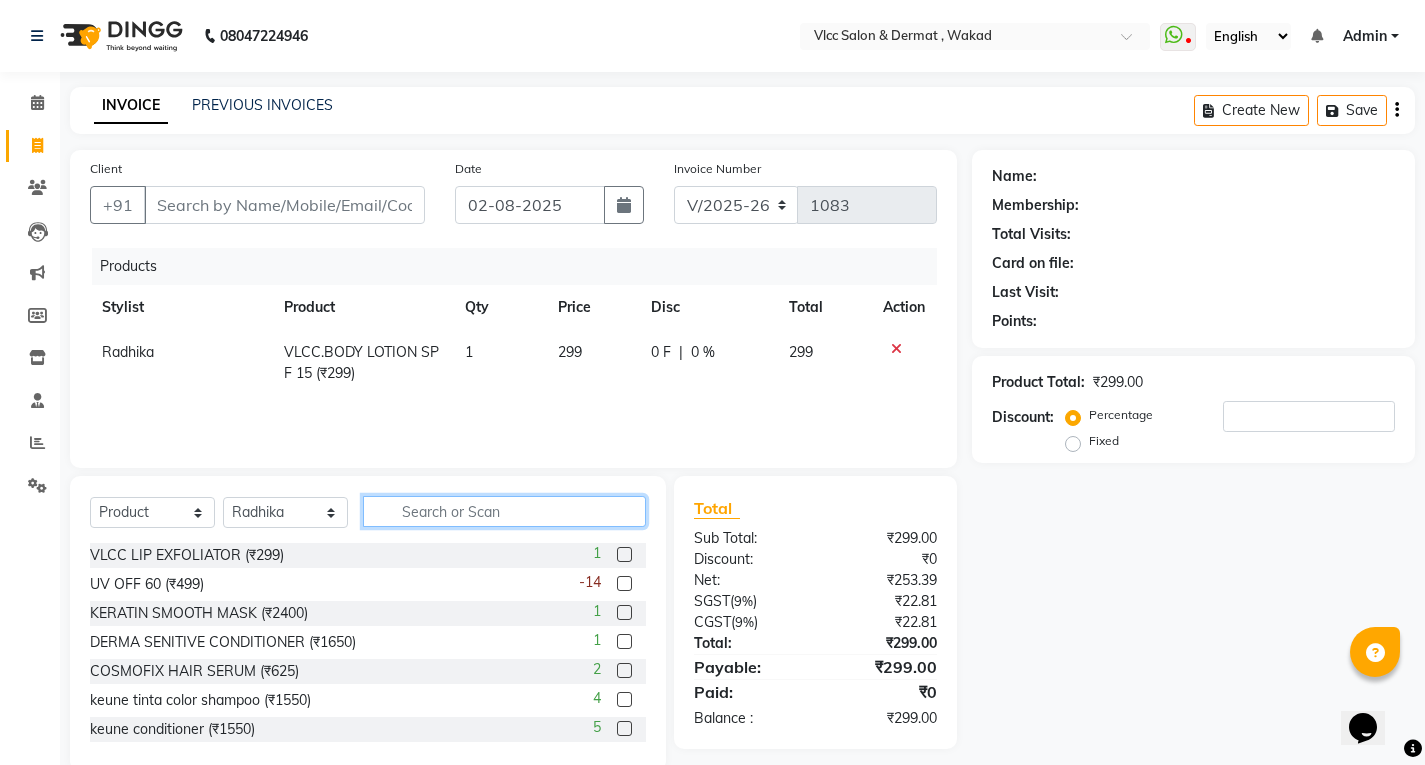 click 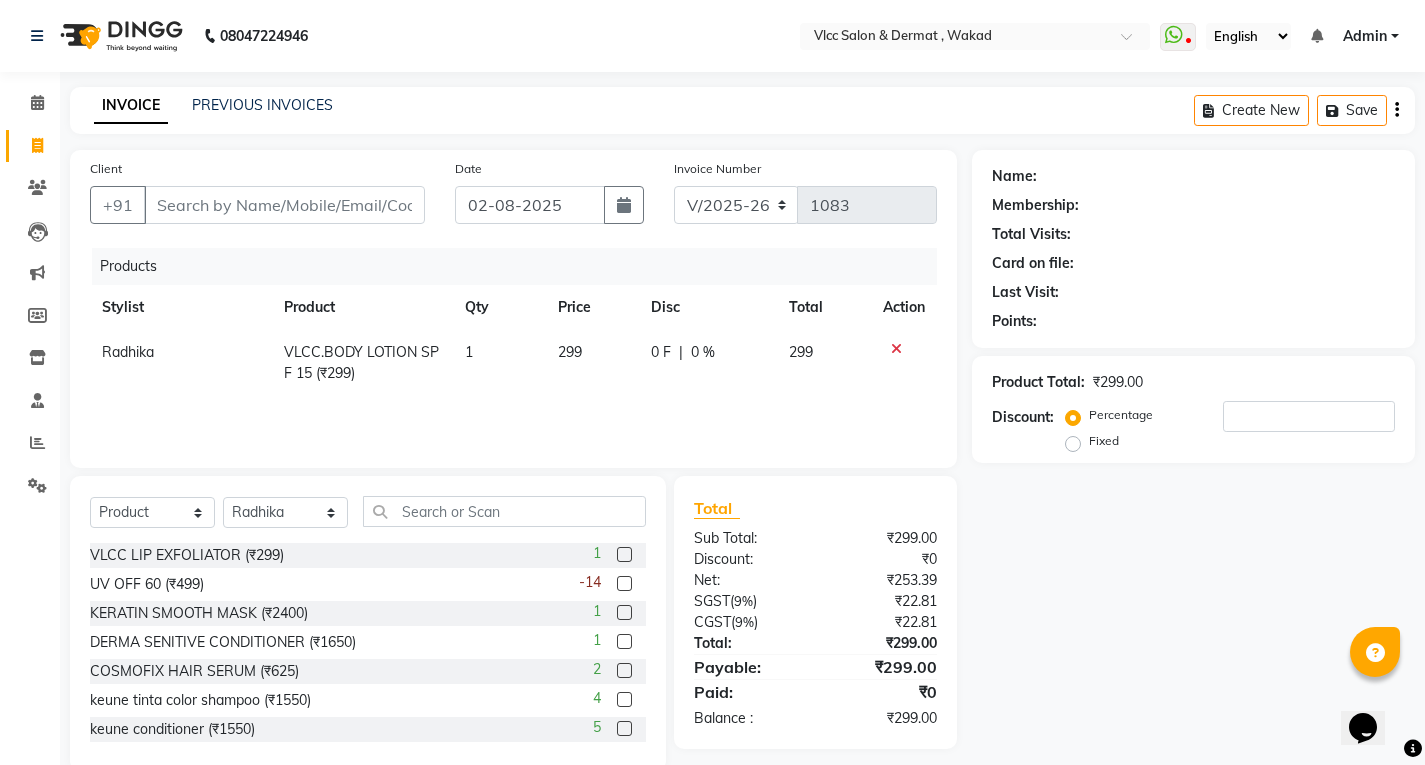 click on "299" 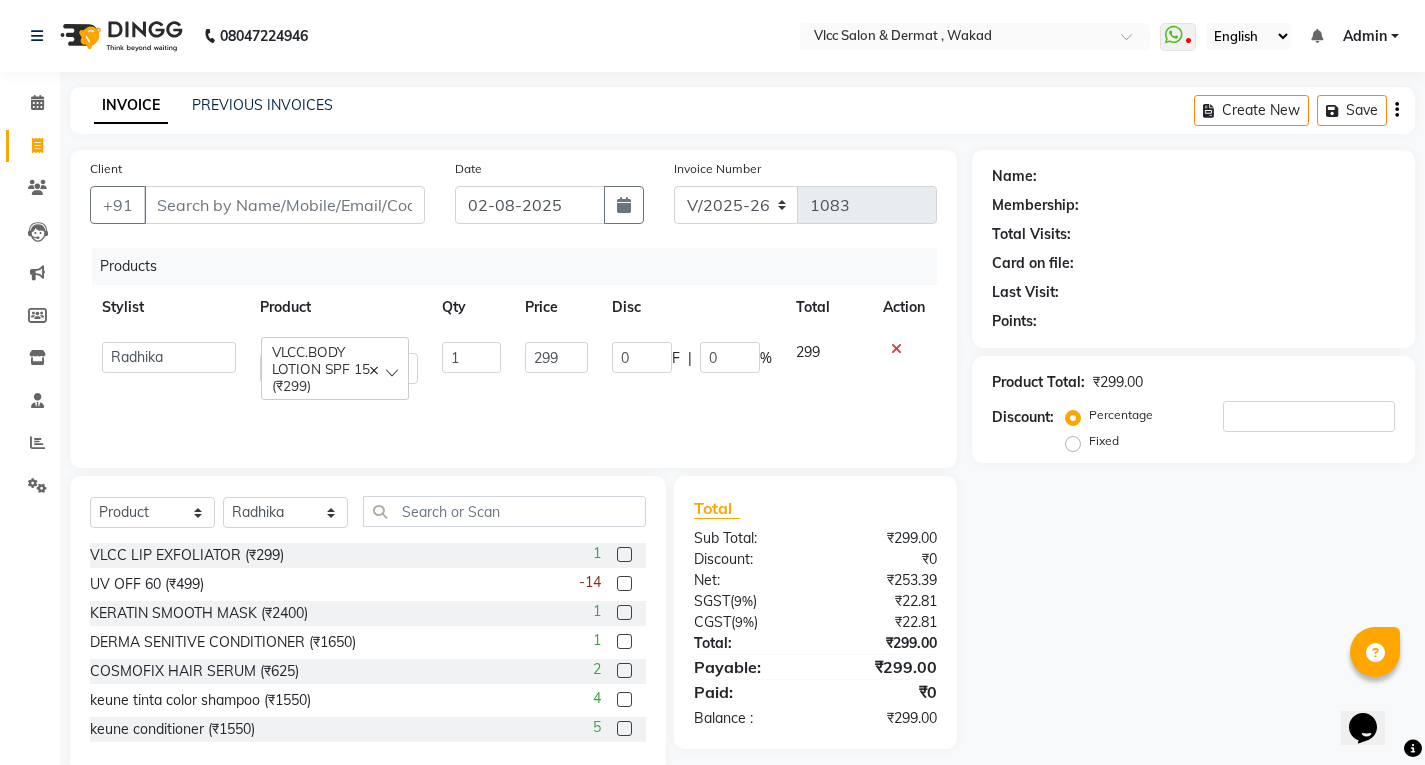 click on "0 F | 0 %" 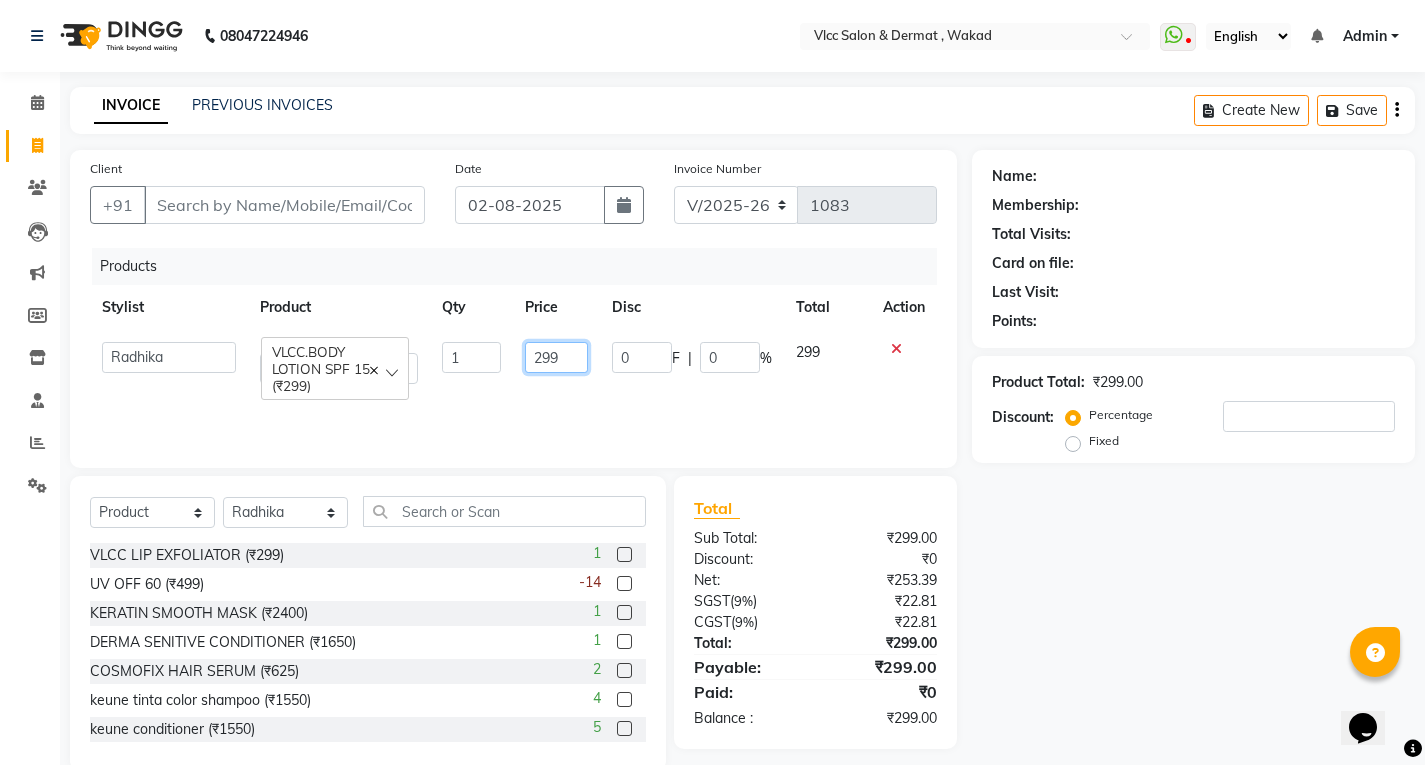 click on "299" 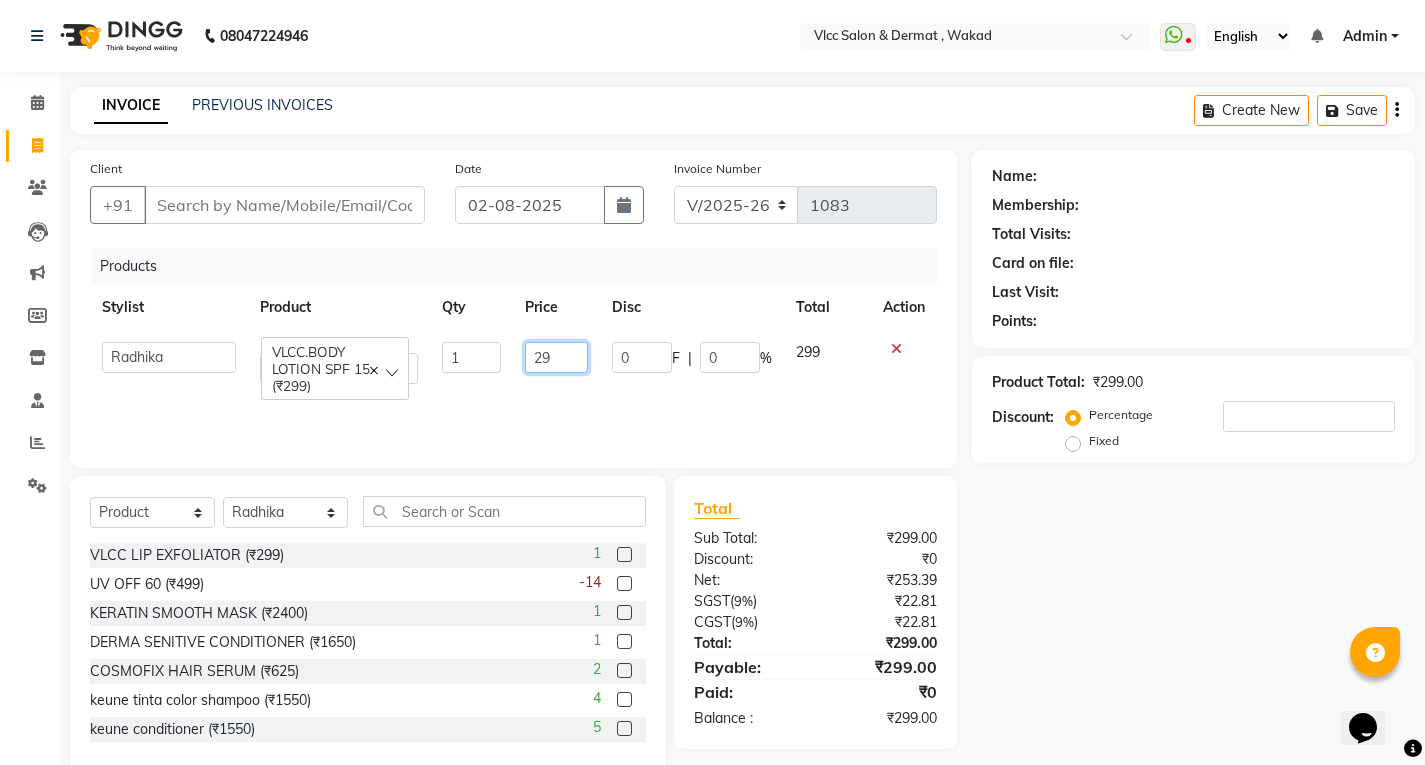 type on "2" 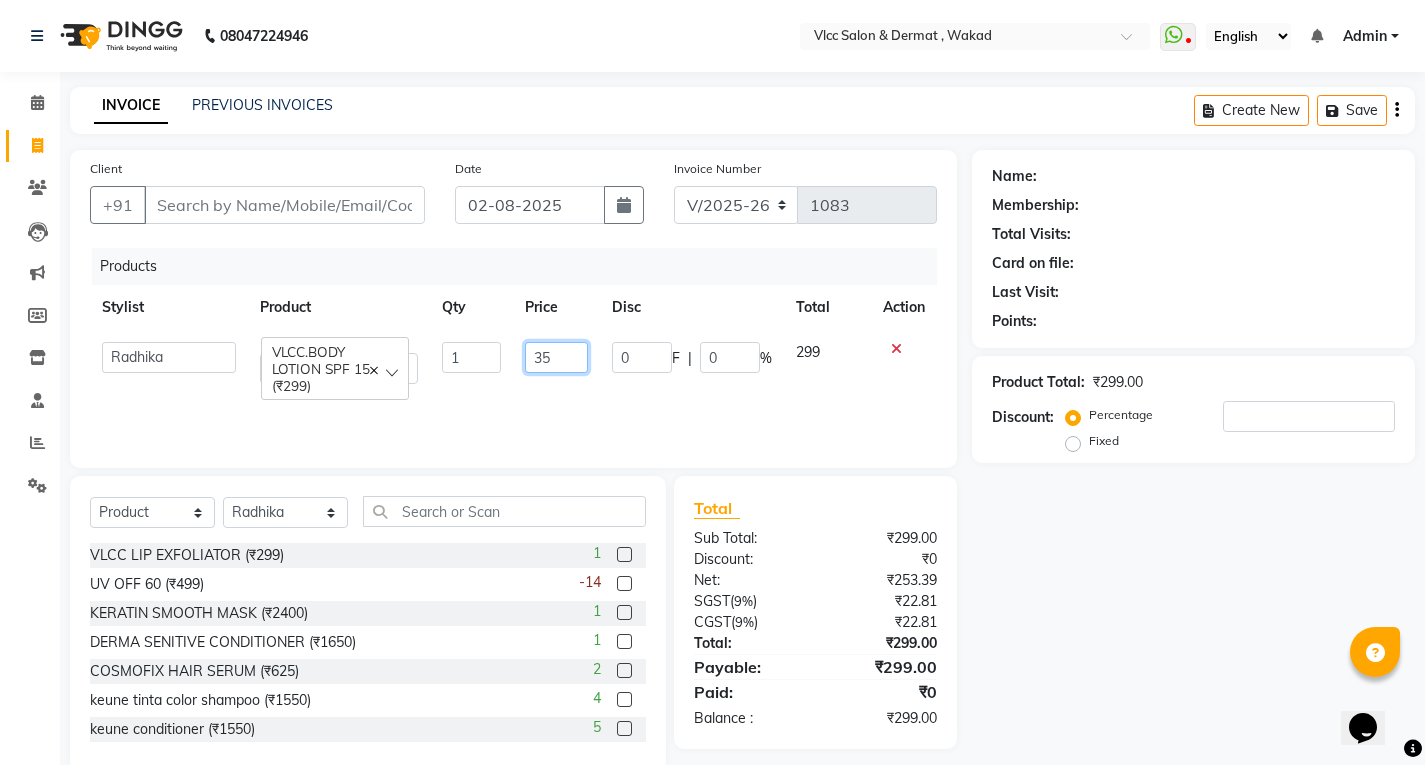 type on "350" 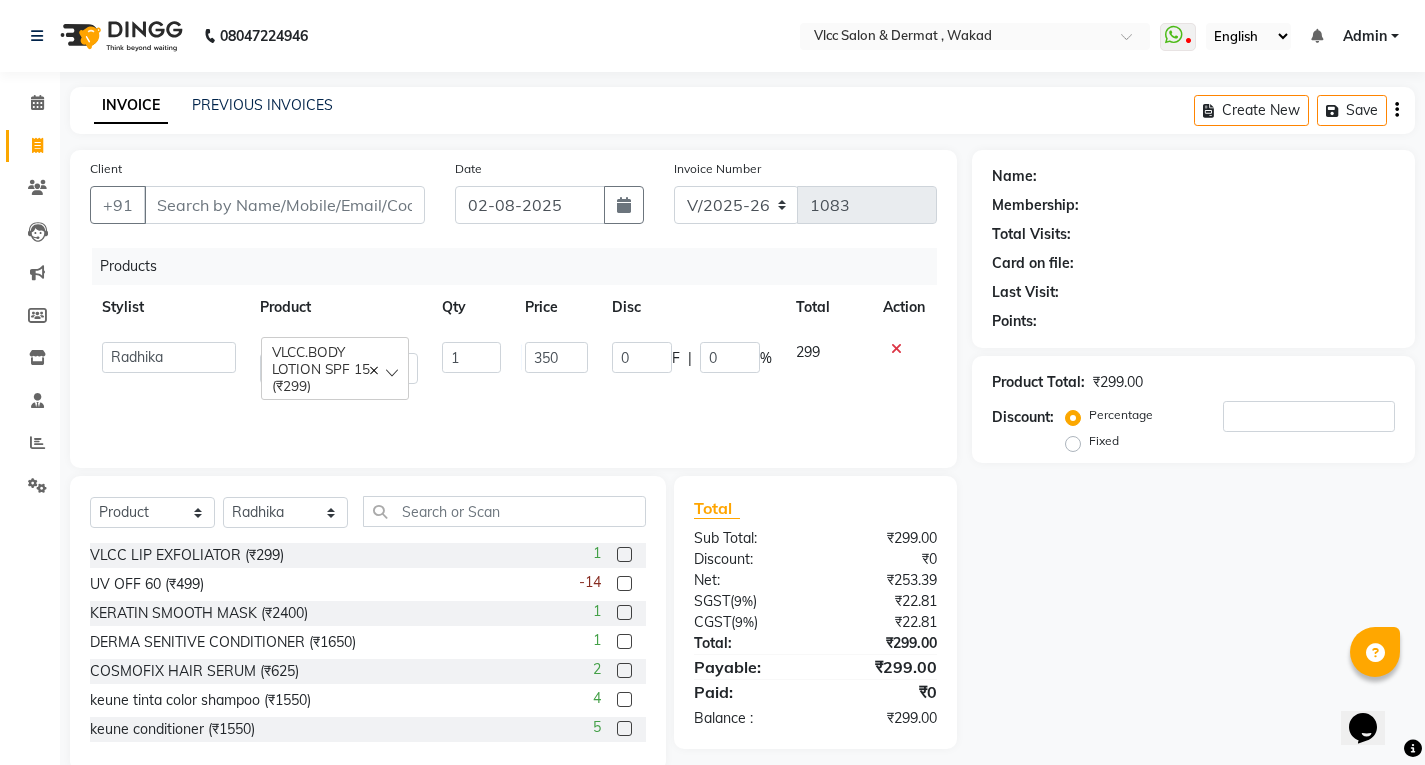 click on "Products Stylist Product Qty Price Disc Total Action Anagha Aniket Anil Dr nupur Junaid Karishma Payal Pranjali Prema Birajdar Radha Radhika Sakshi Shivani Shravan Varsha Malpote Vidya VLCC.BODY LOTION SPF 15 (₹299) 1 350 0 F | 0 % 299" 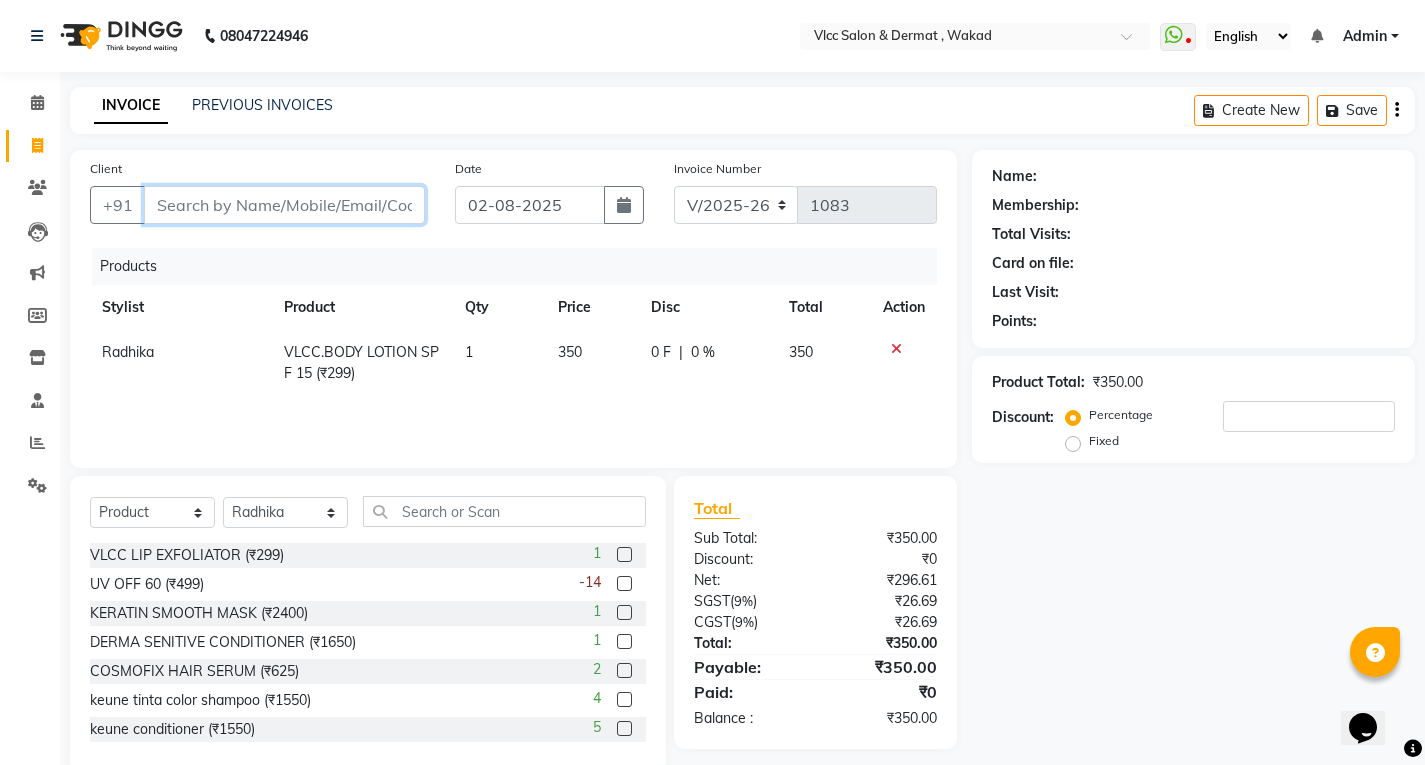 click on "Client" at bounding box center [284, 205] 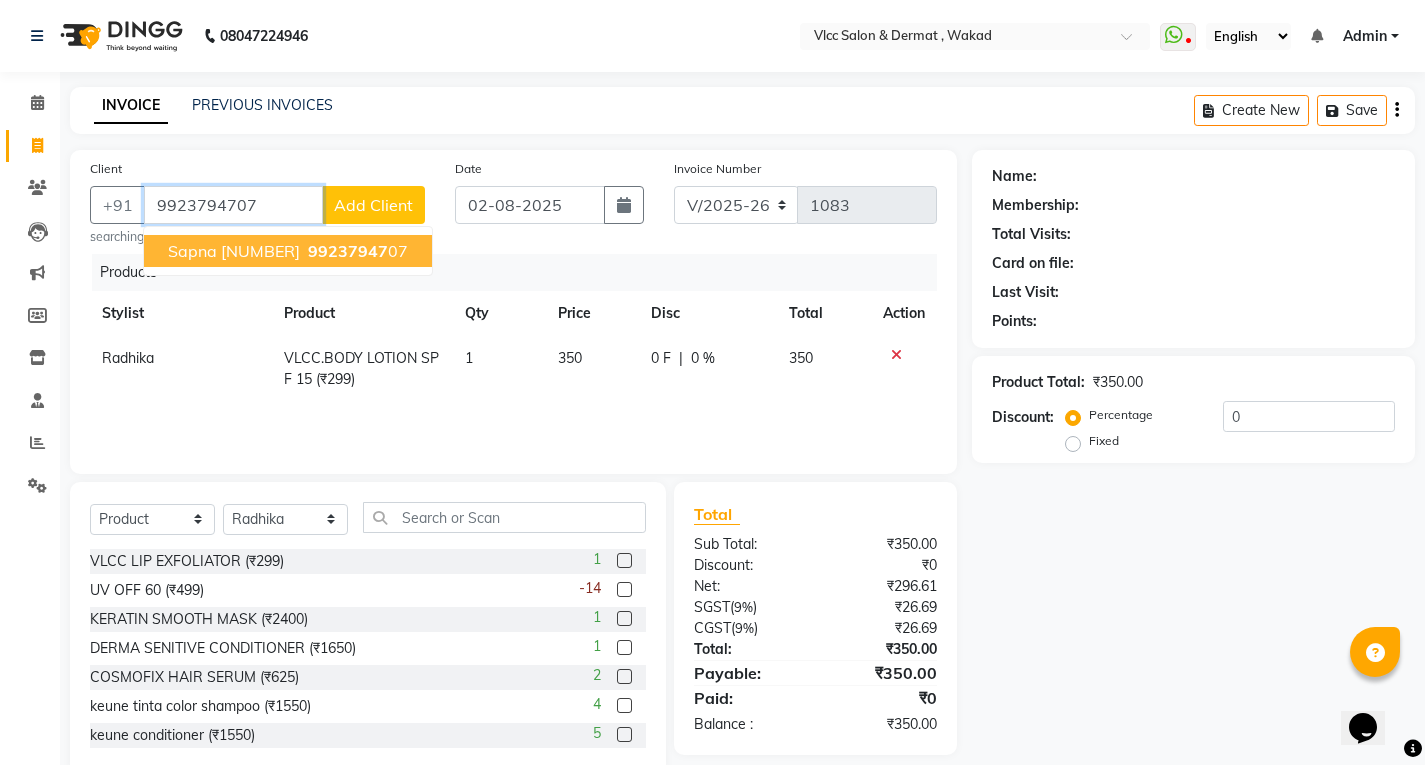 type on "9923794707" 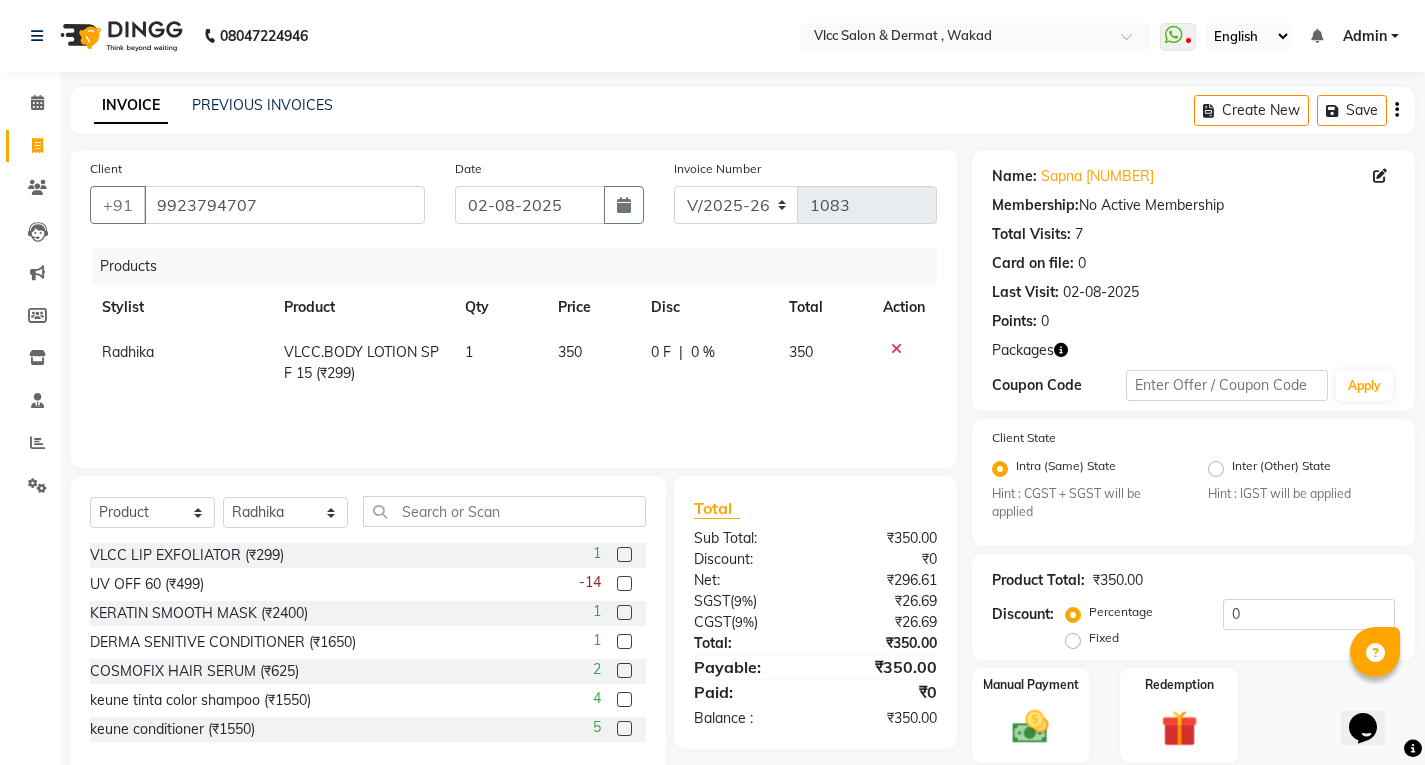click on "1" 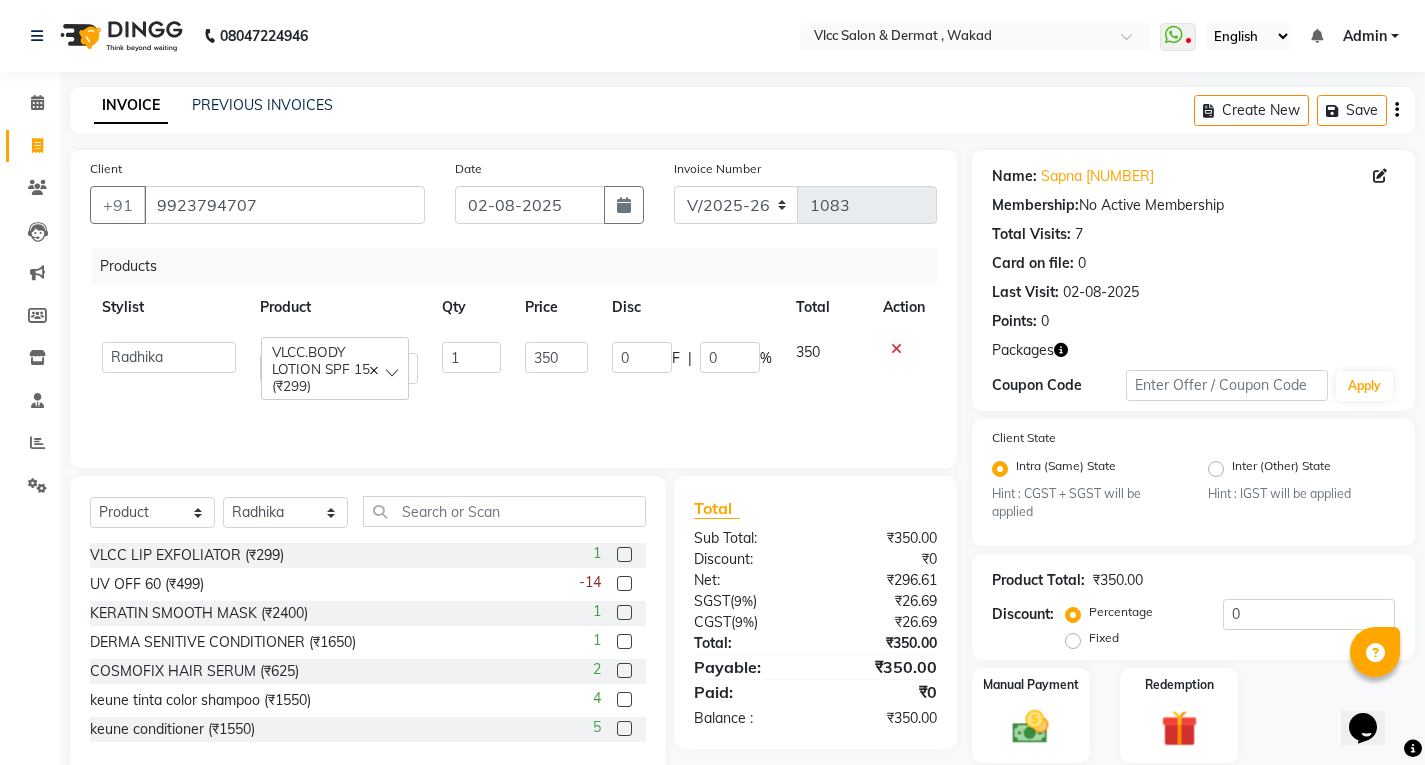 scroll, scrollTop: 69, scrollLeft: 0, axis: vertical 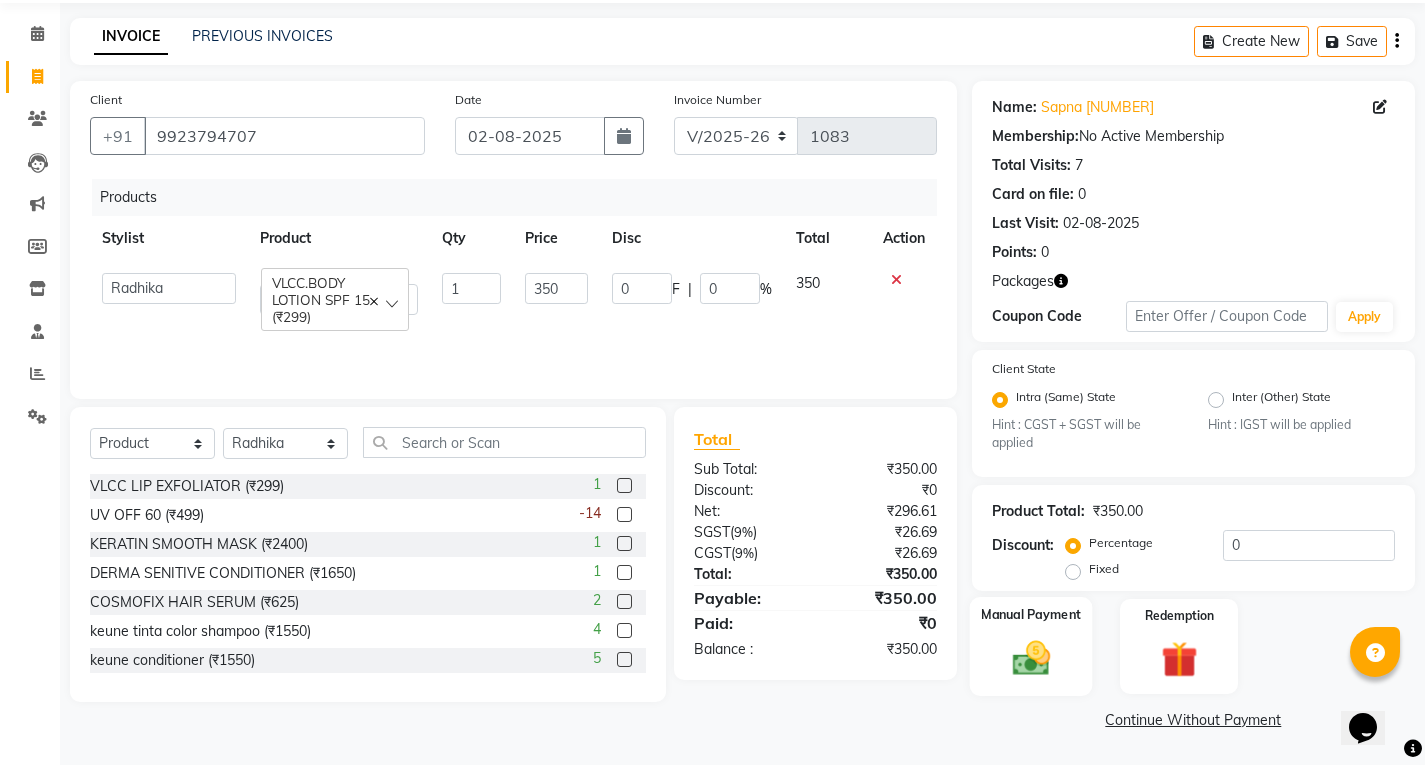 click 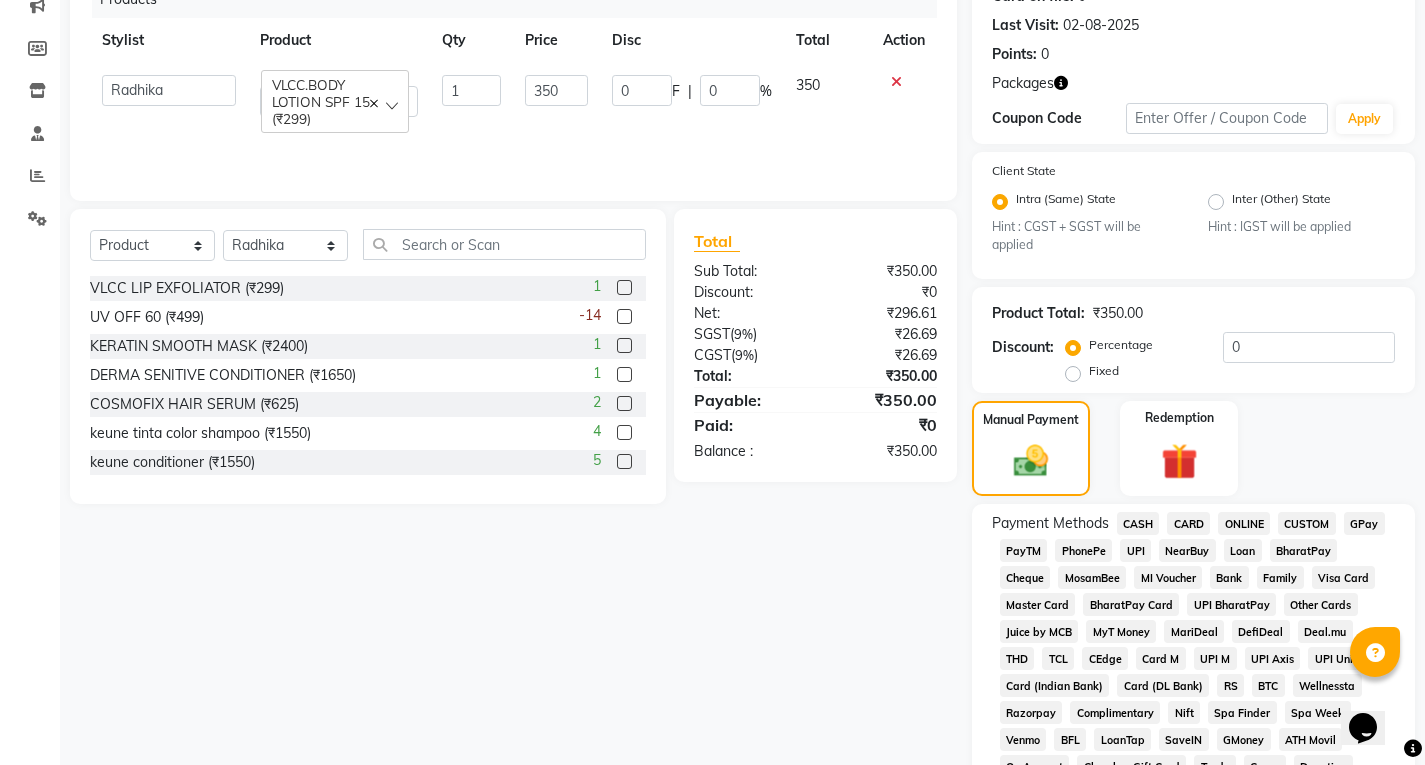scroll, scrollTop: 269, scrollLeft: 0, axis: vertical 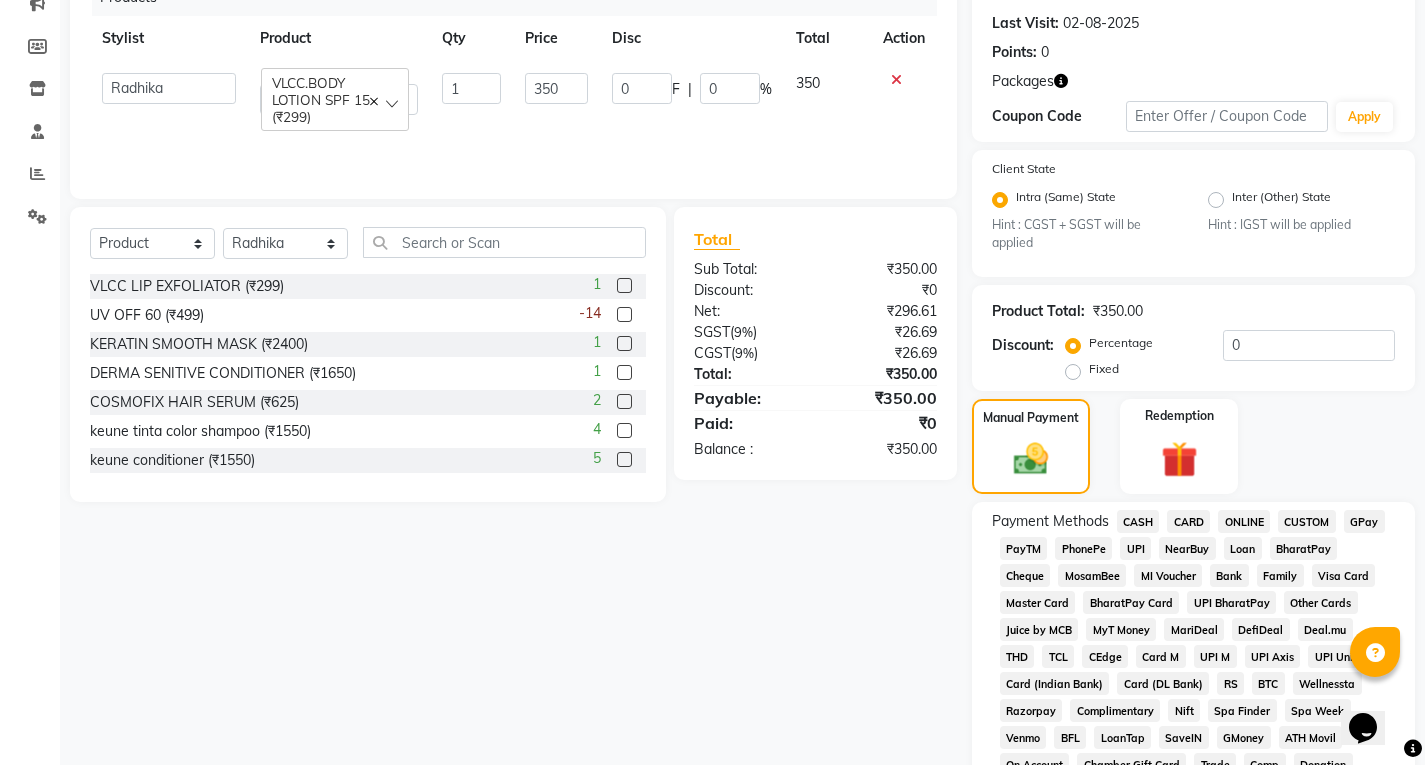 click on "CARD" 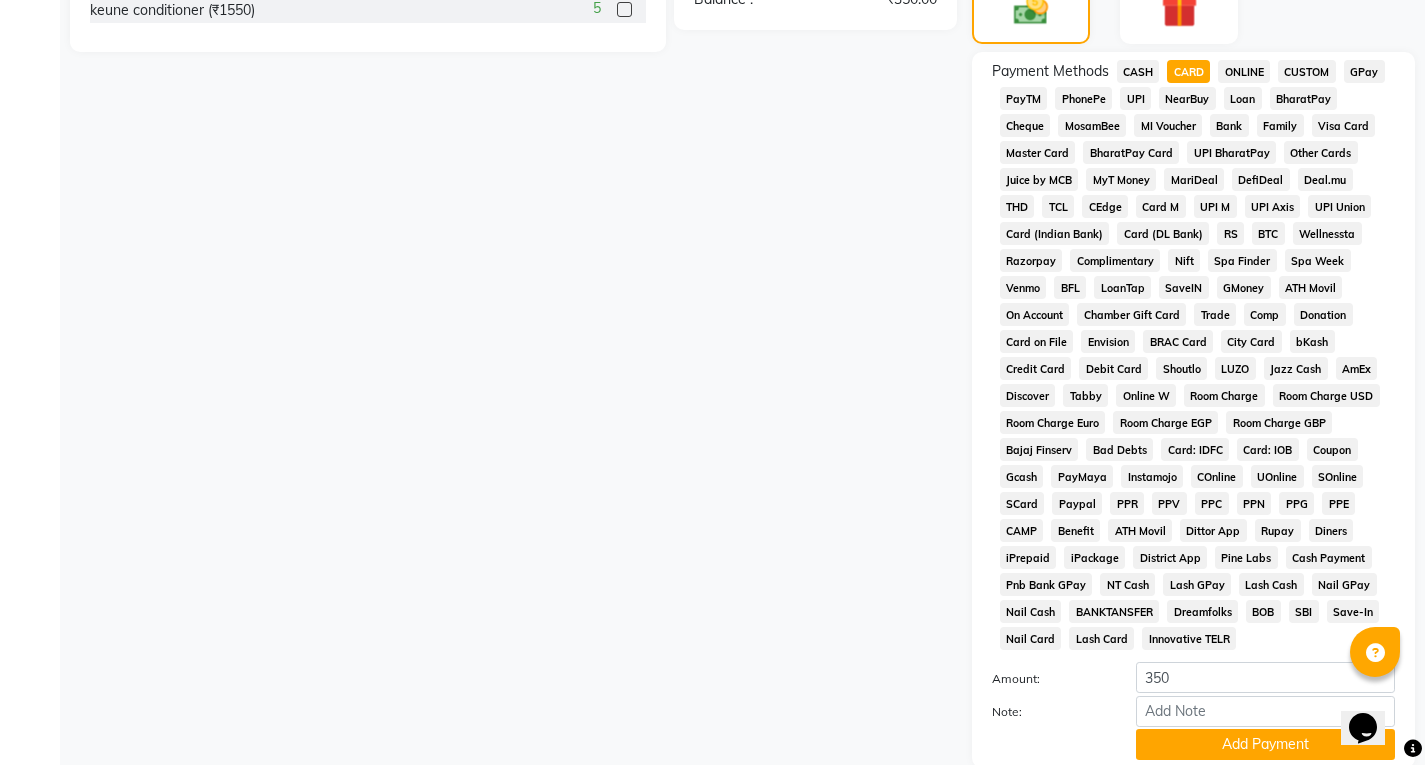 scroll, scrollTop: 769, scrollLeft: 0, axis: vertical 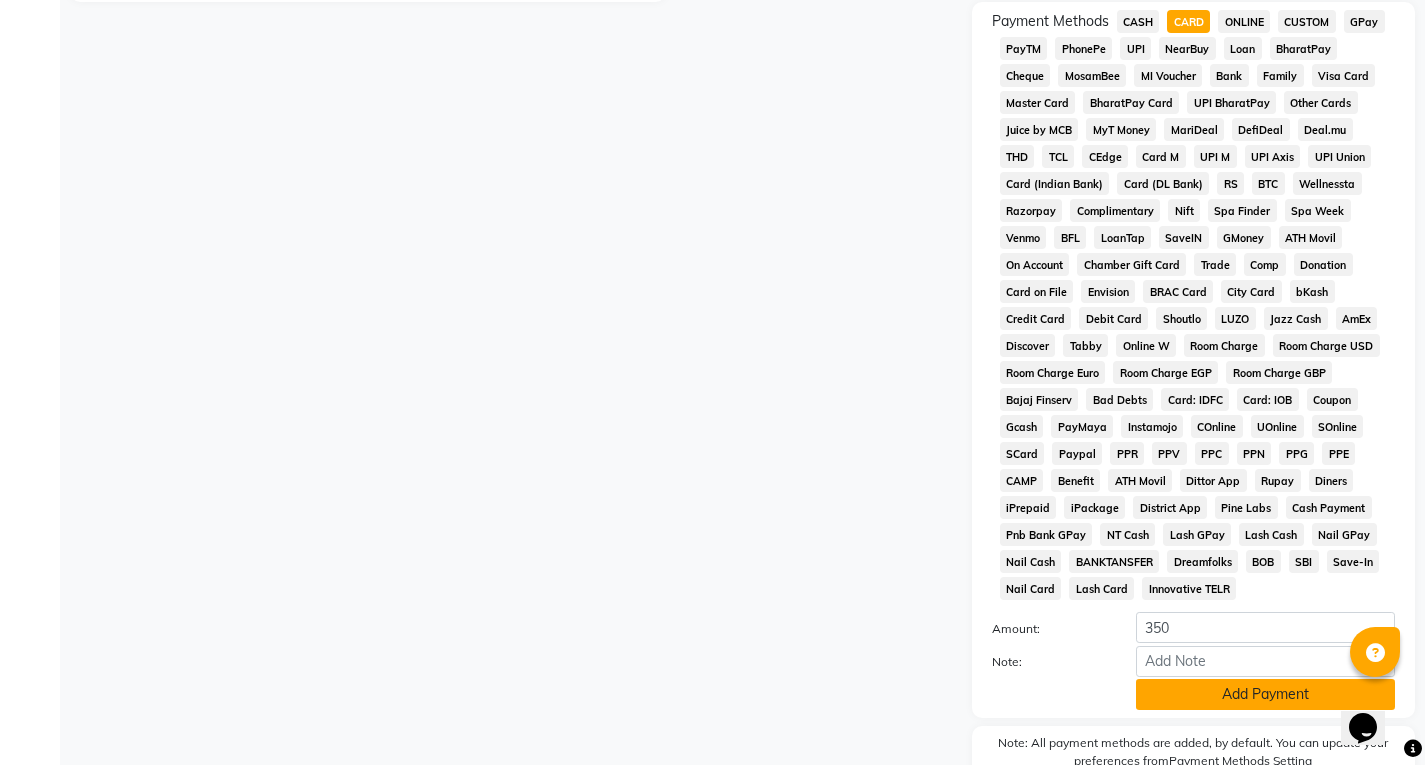 click on "Add Payment" 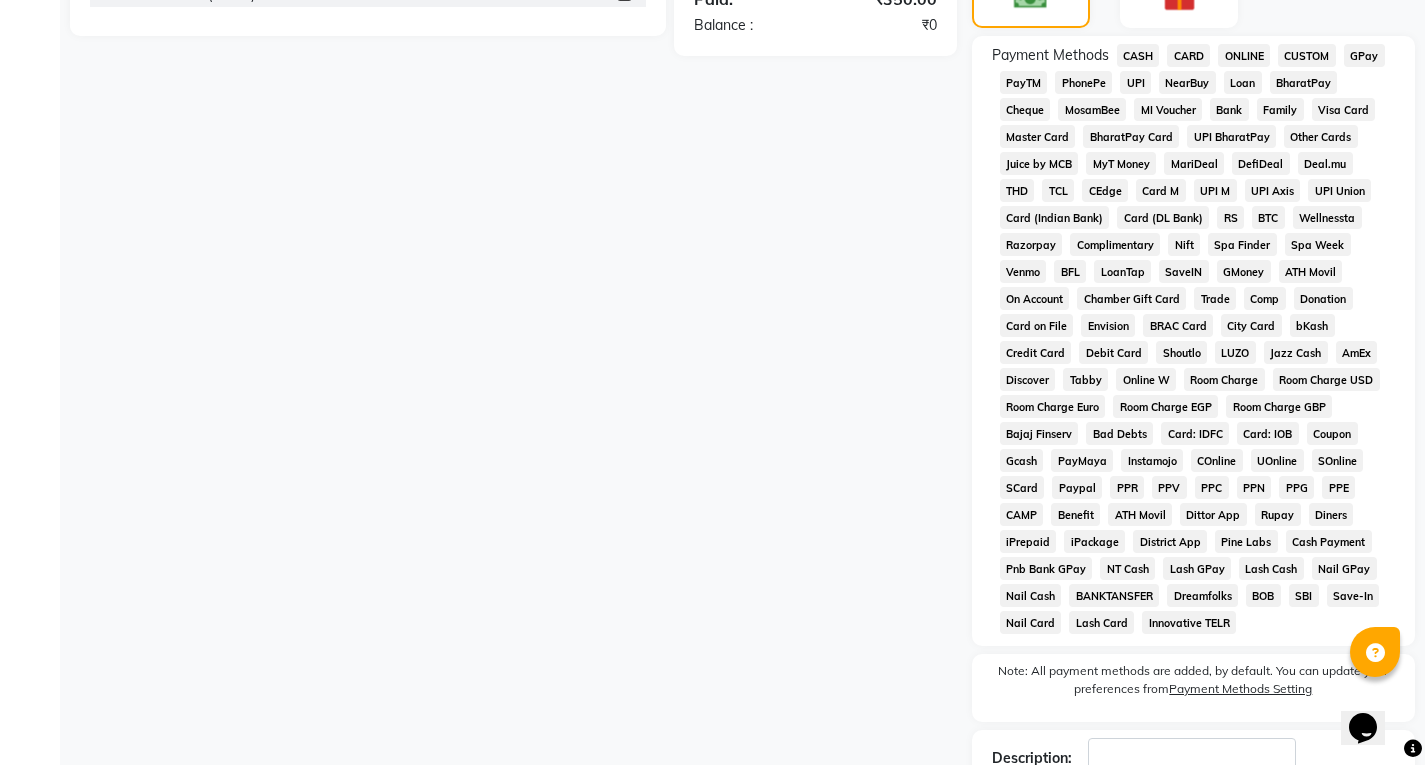 scroll, scrollTop: 347, scrollLeft: 0, axis: vertical 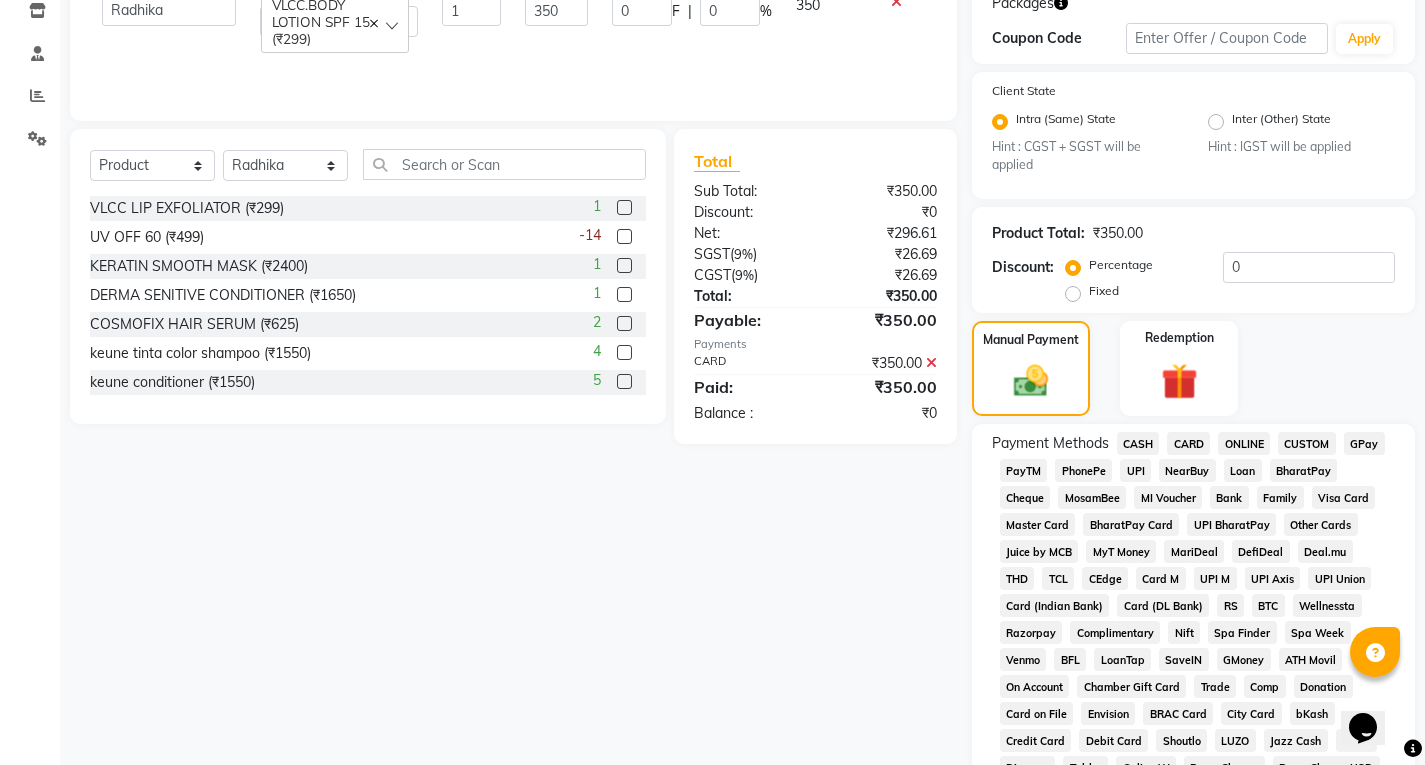 click 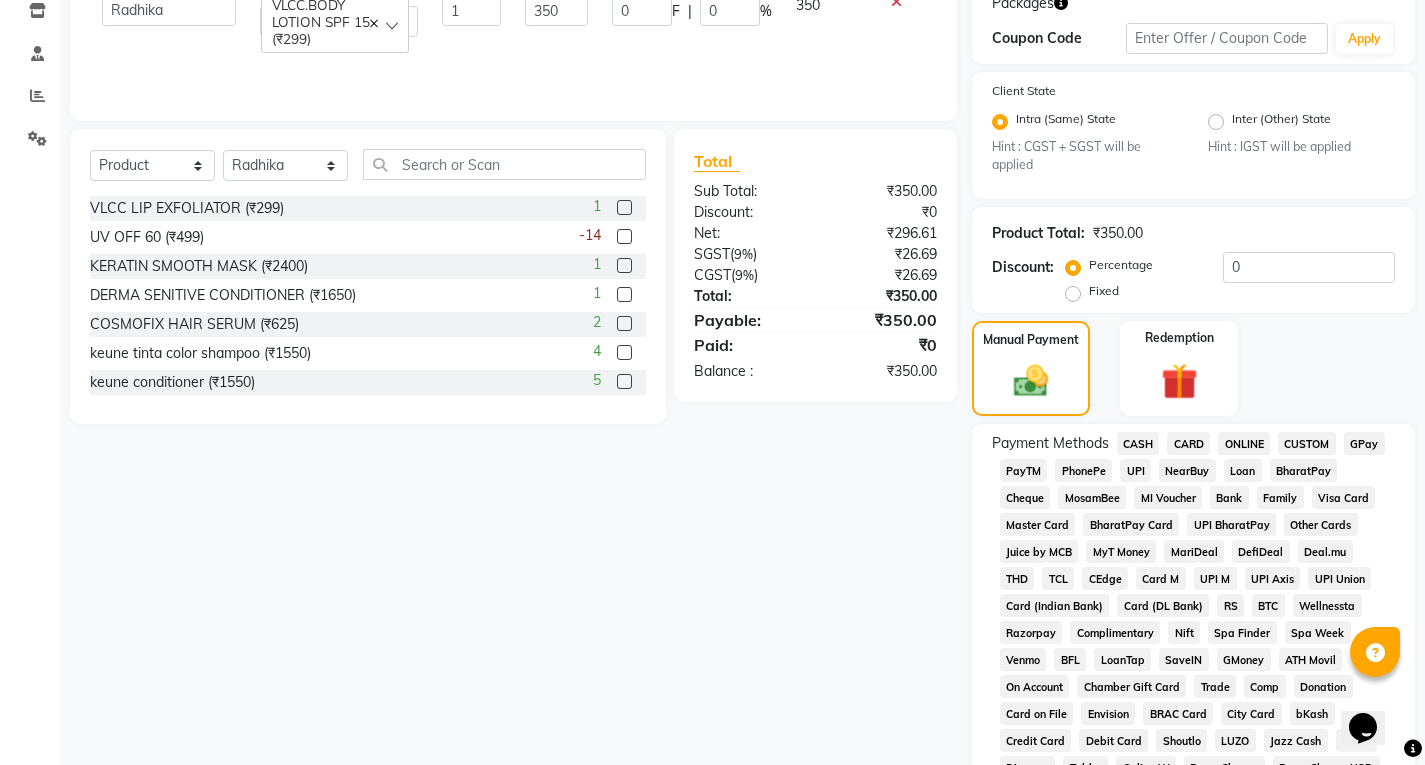 click on "CARD" 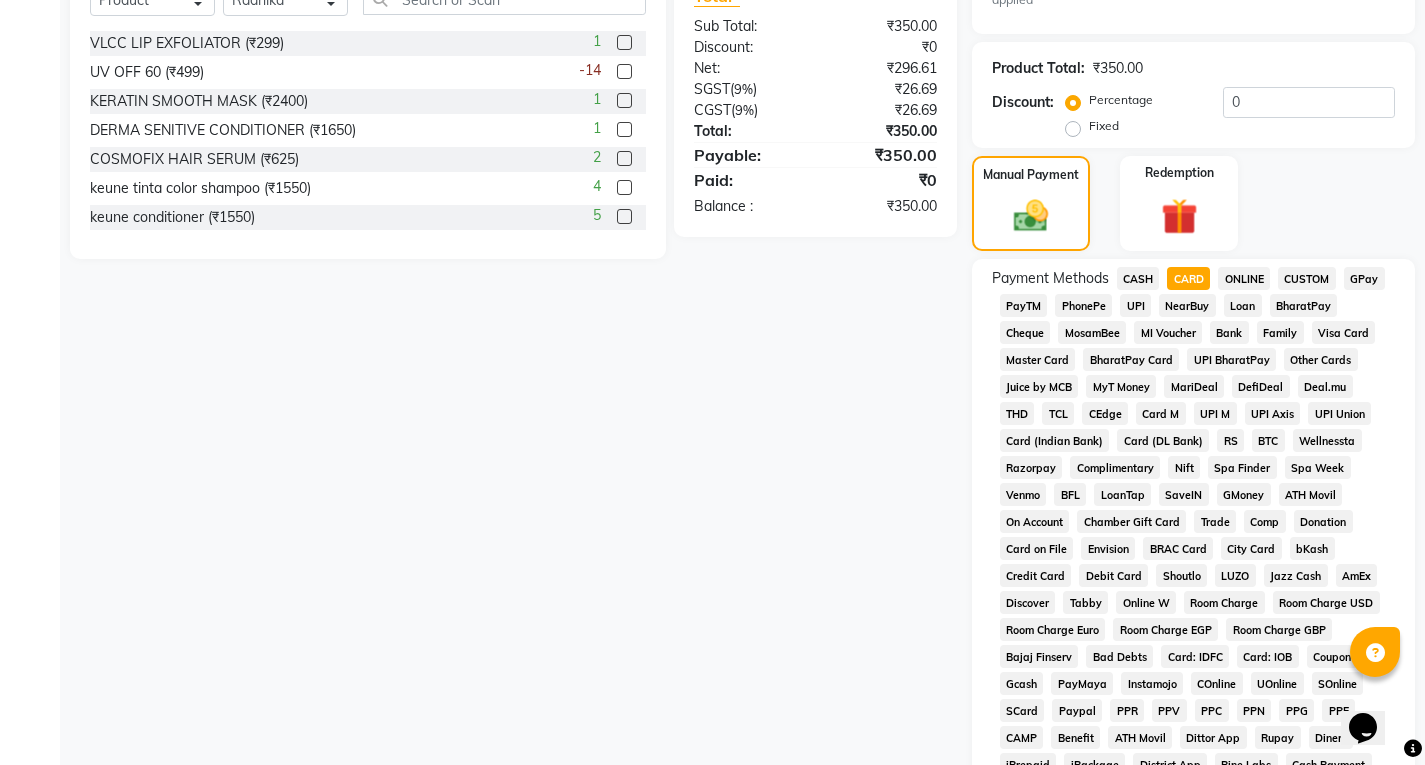 scroll, scrollTop: 847, scrollLeft: 0, axis: vertical 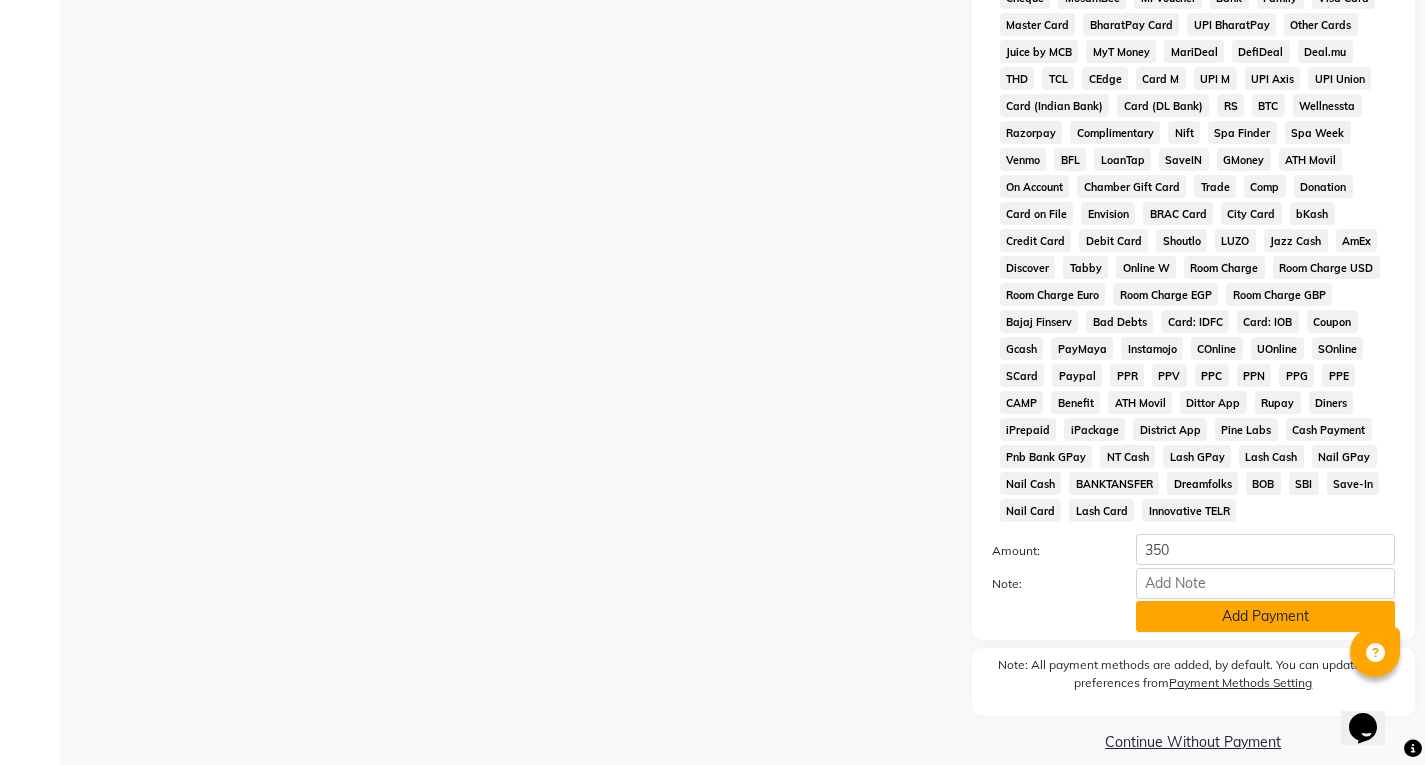 click on "Add Payment" 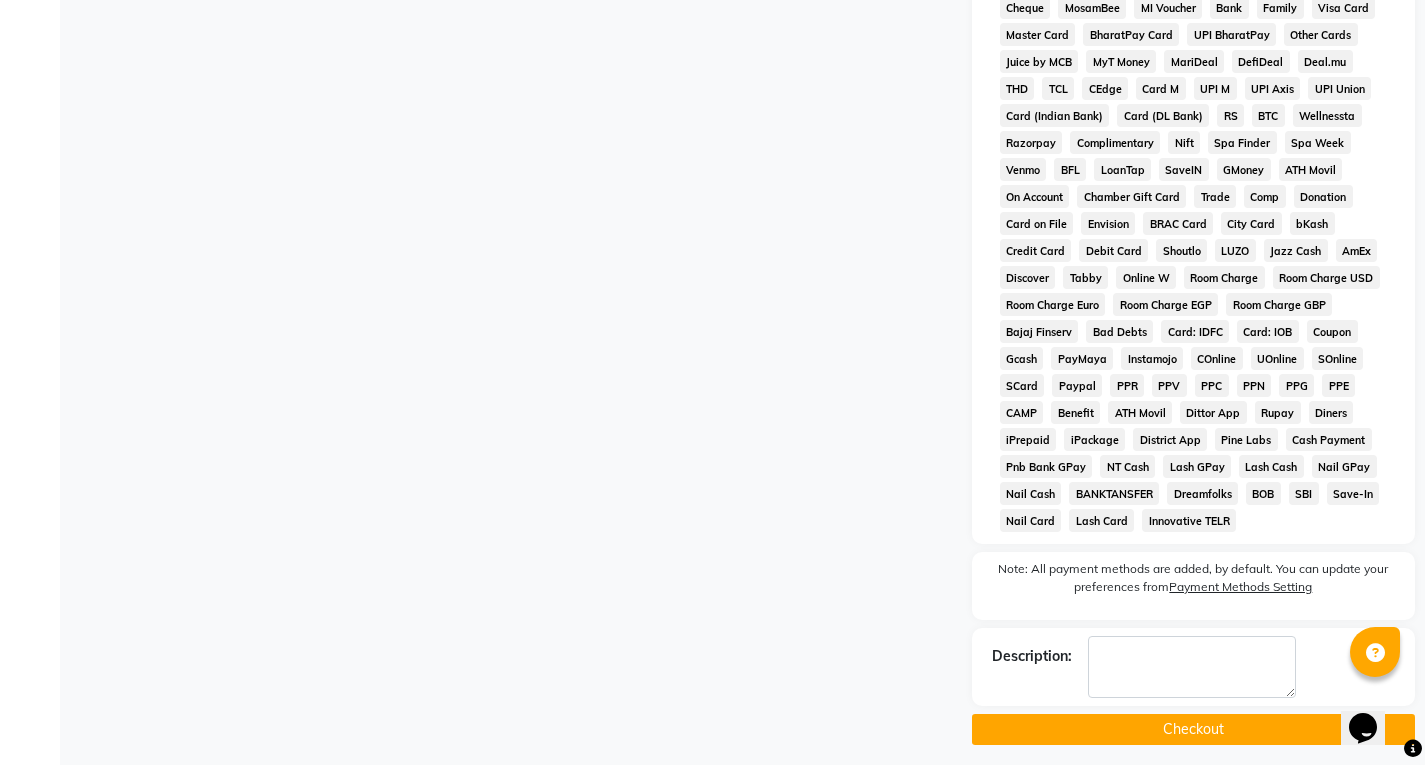 scroll, scrollTop: 847, scrollLeft: 0, axis: vertical 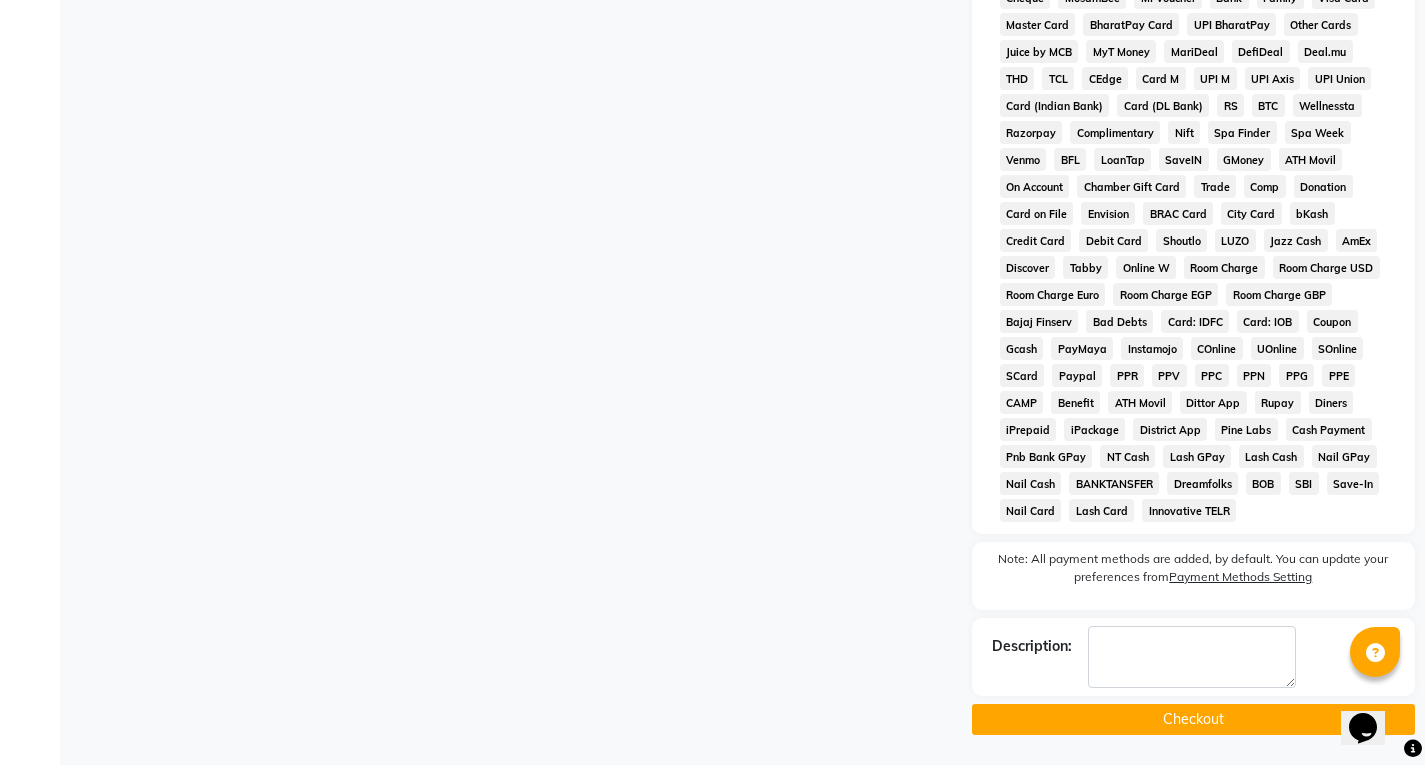 click on "Checkout" 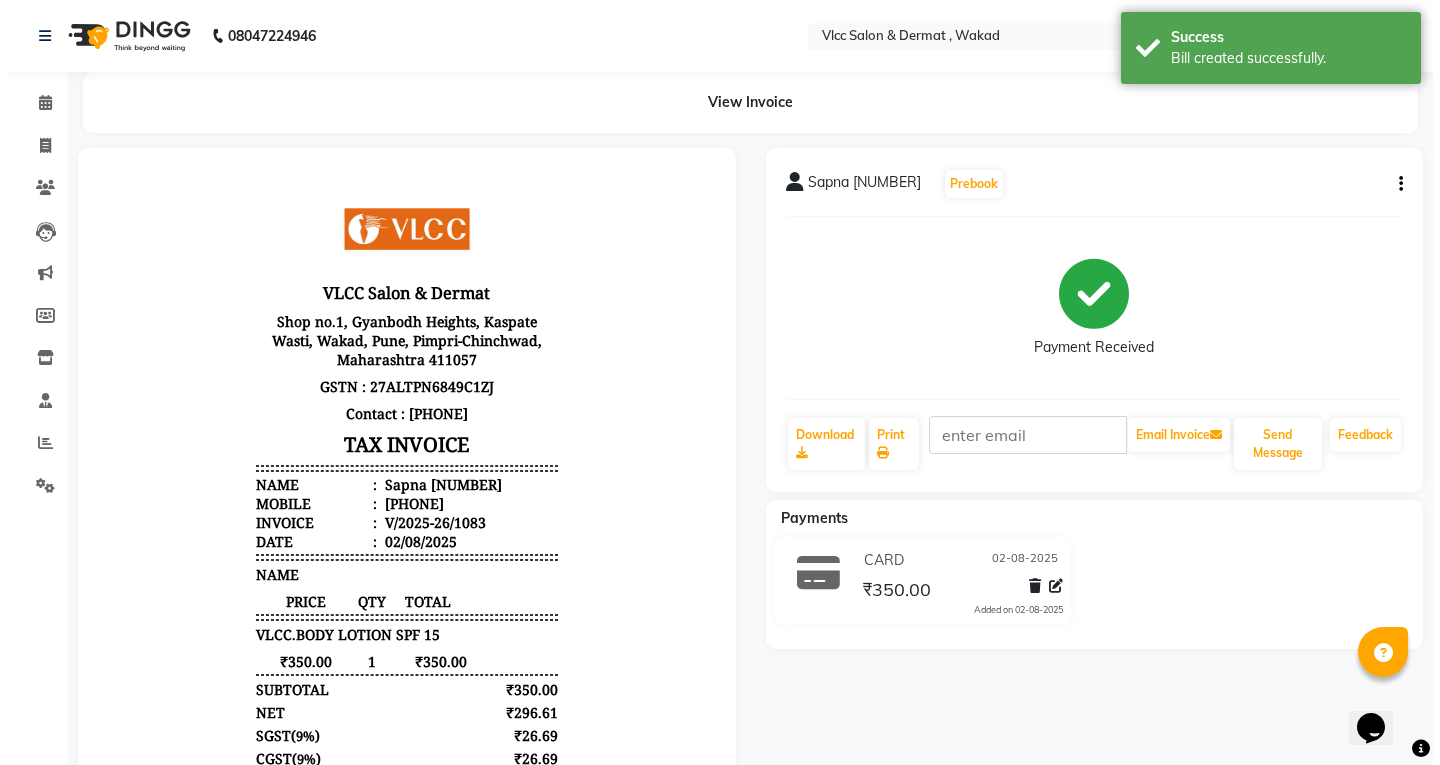 scroll, scrollTop: 0, scrollLeft: 0, axis: both 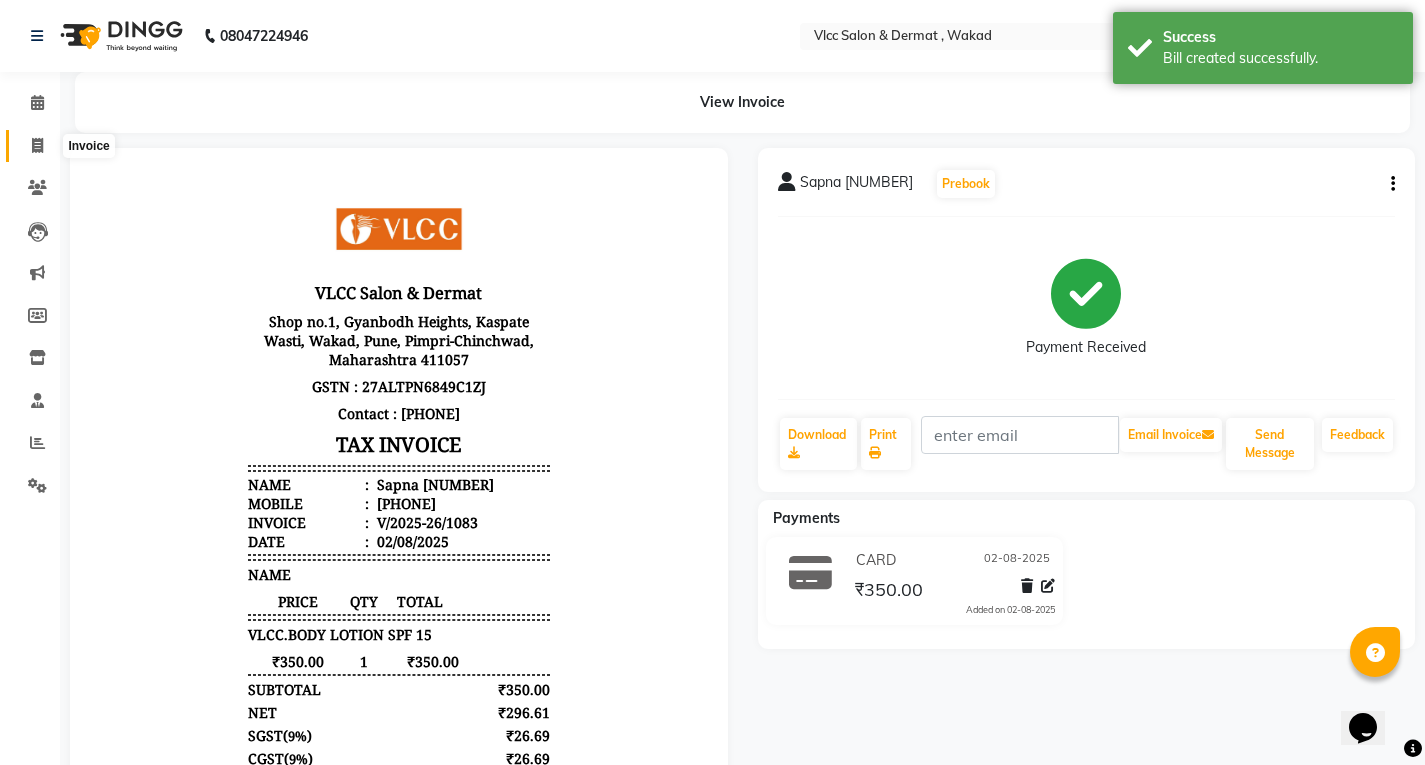 click 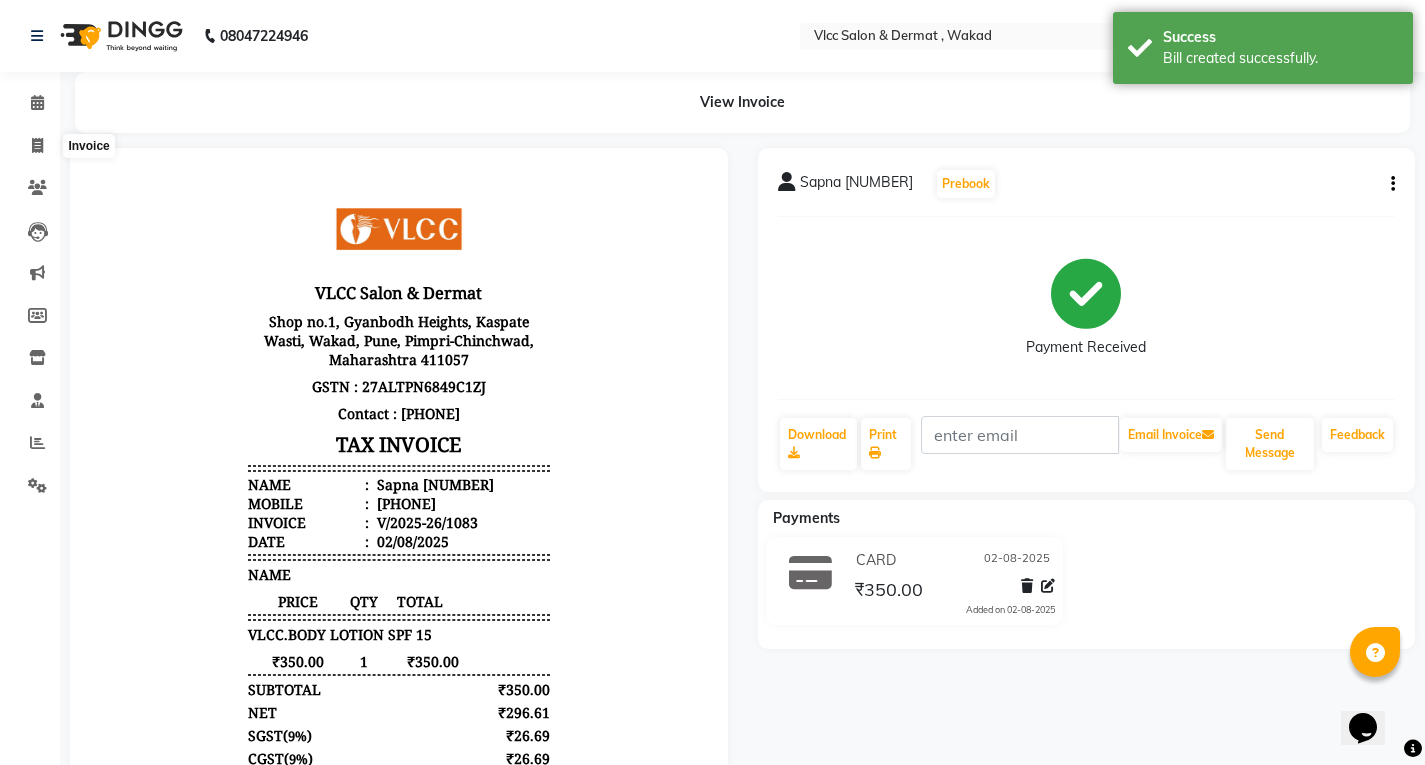 select on "service" 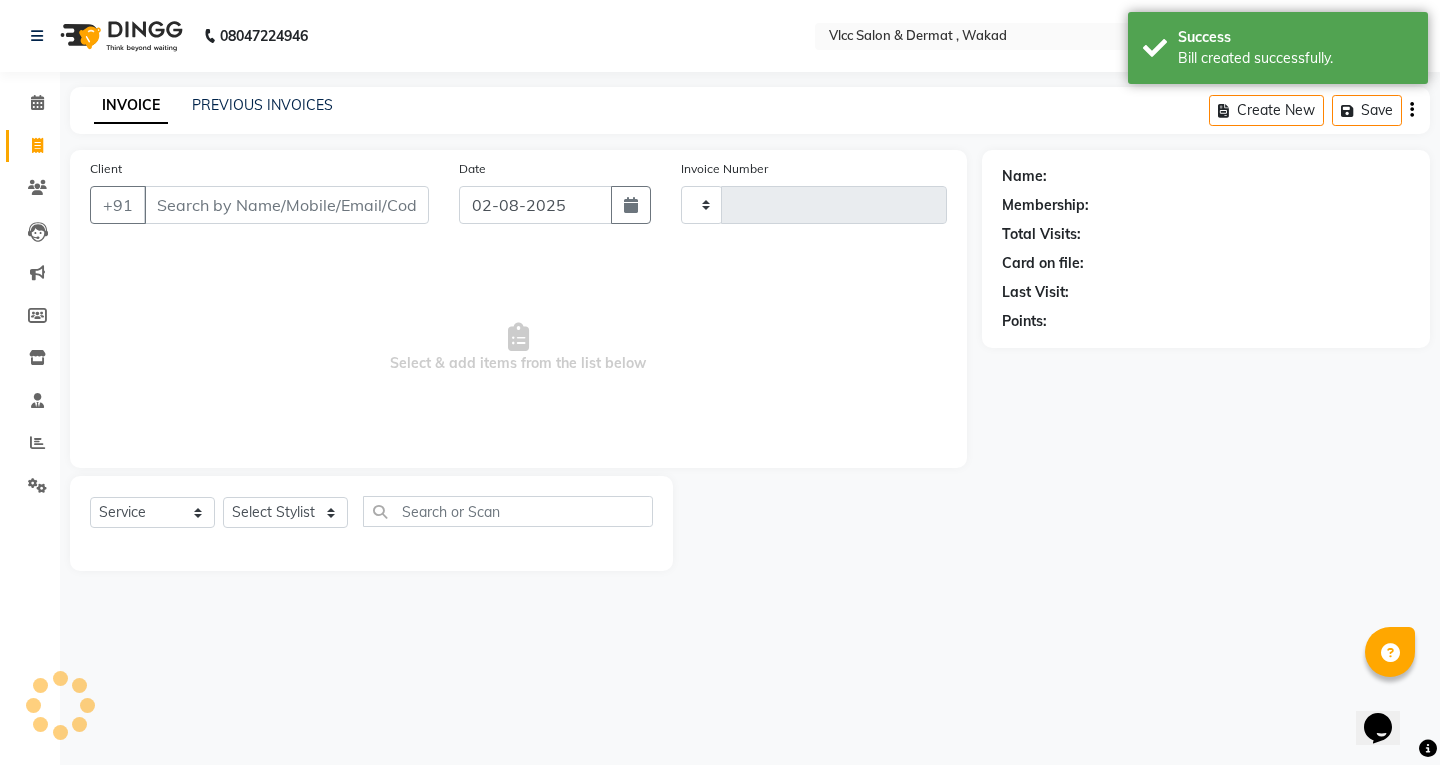 type on "1084" 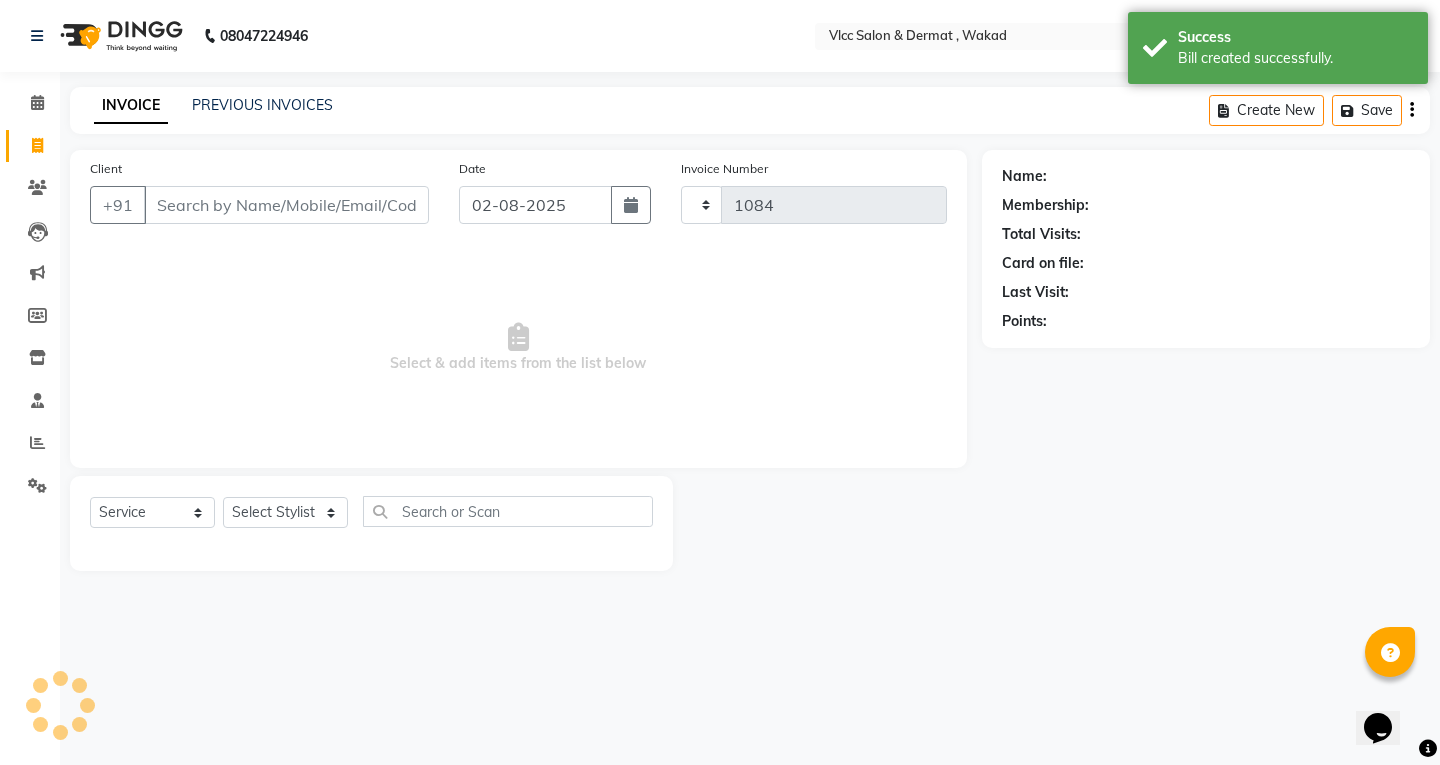 select on "5256" 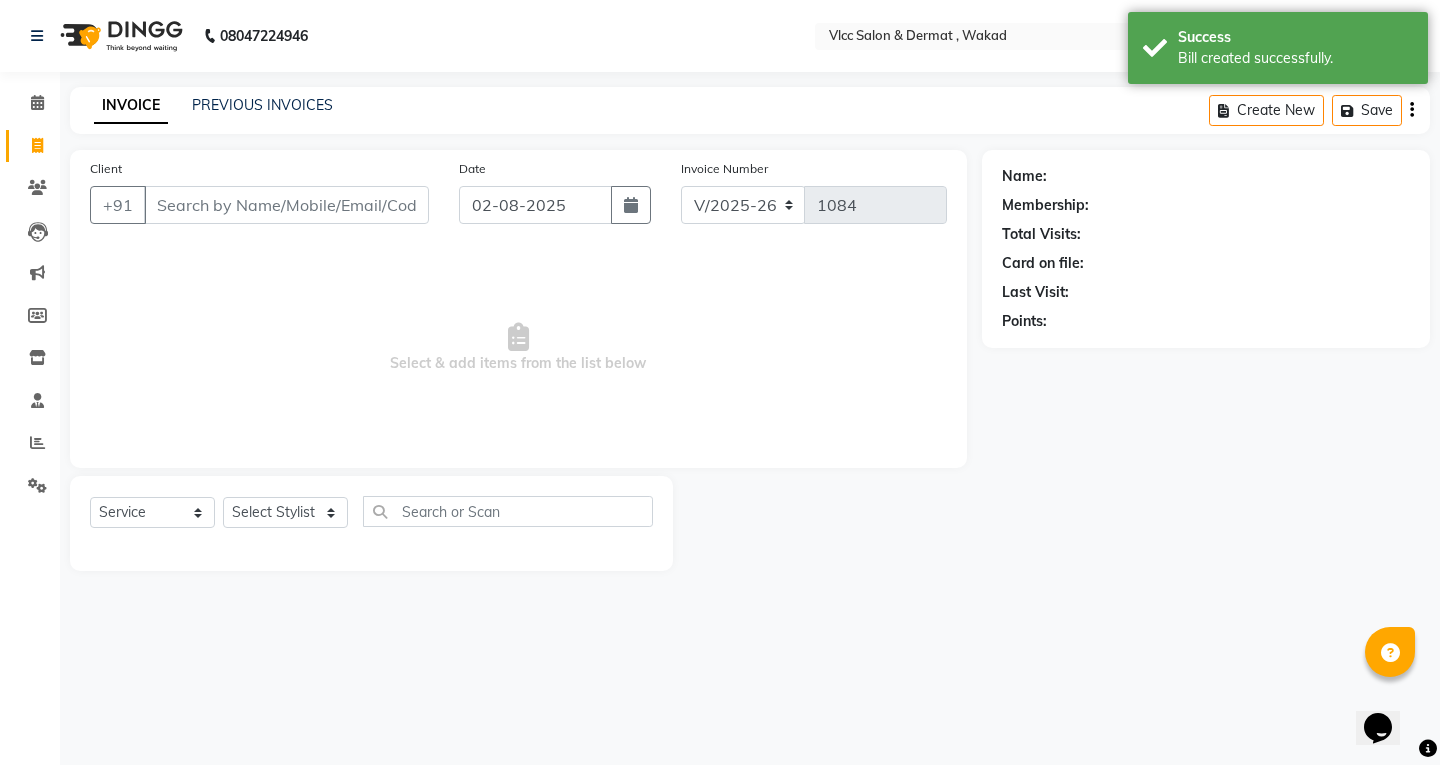 click on "Client" at bounding box center [286, 205] 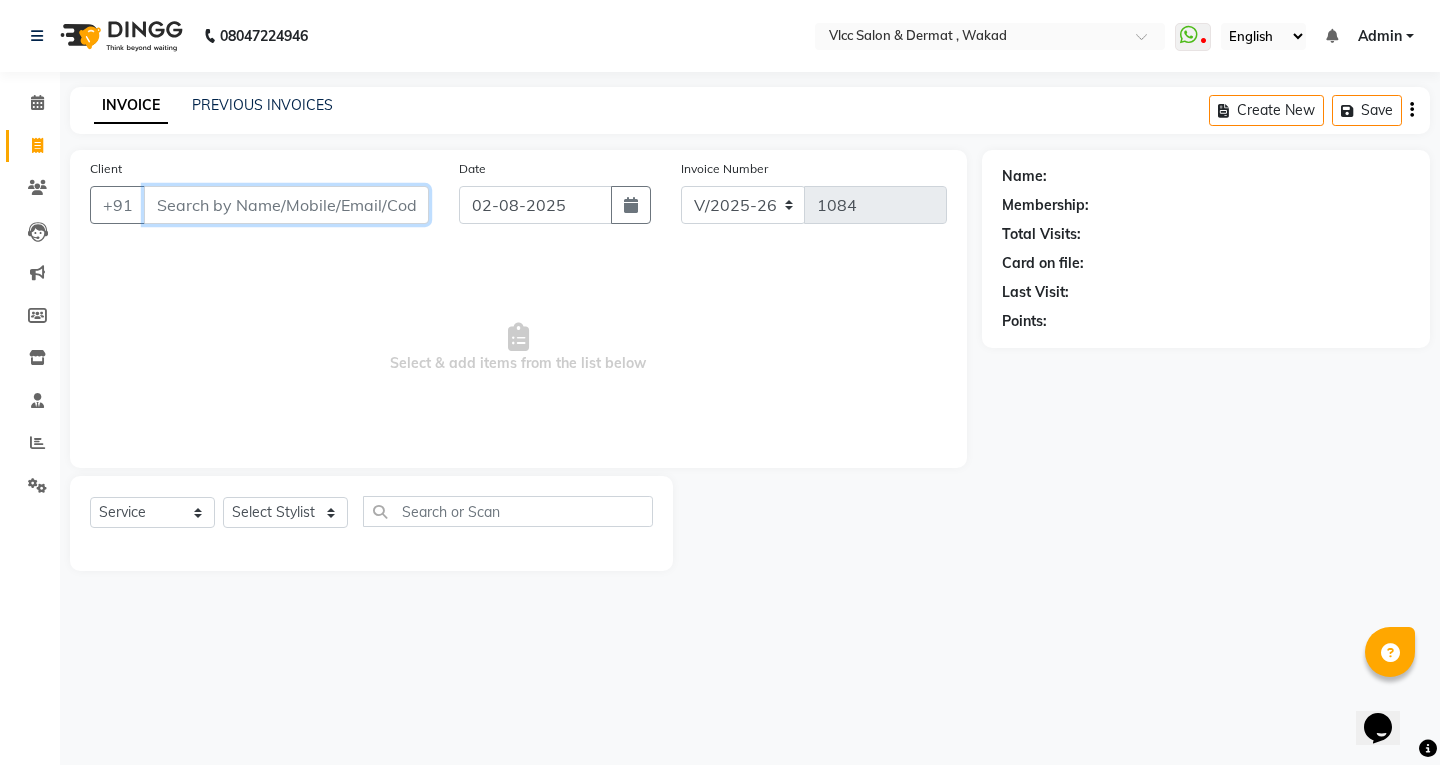 click on "Client" at bounding box center [286, 205] 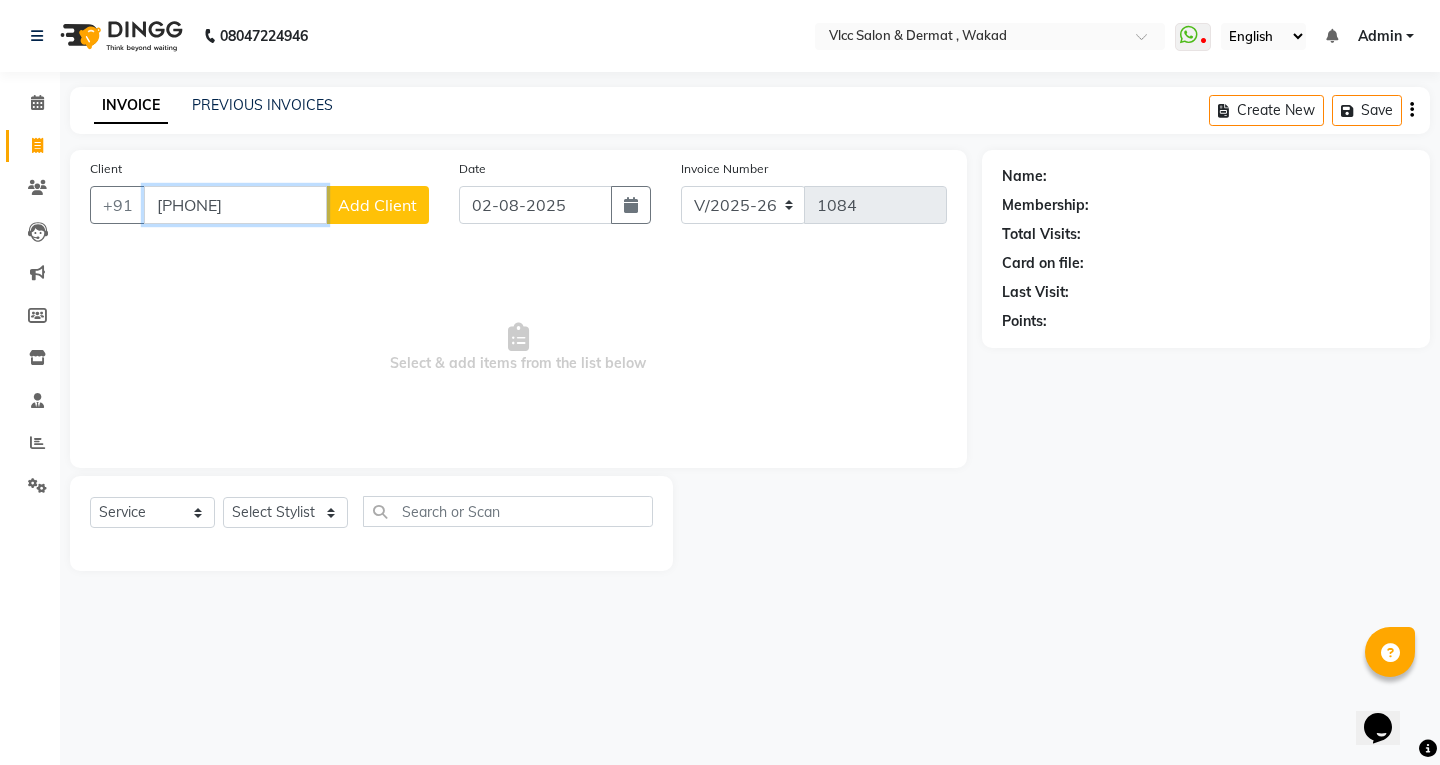 type on "[PHONE]" 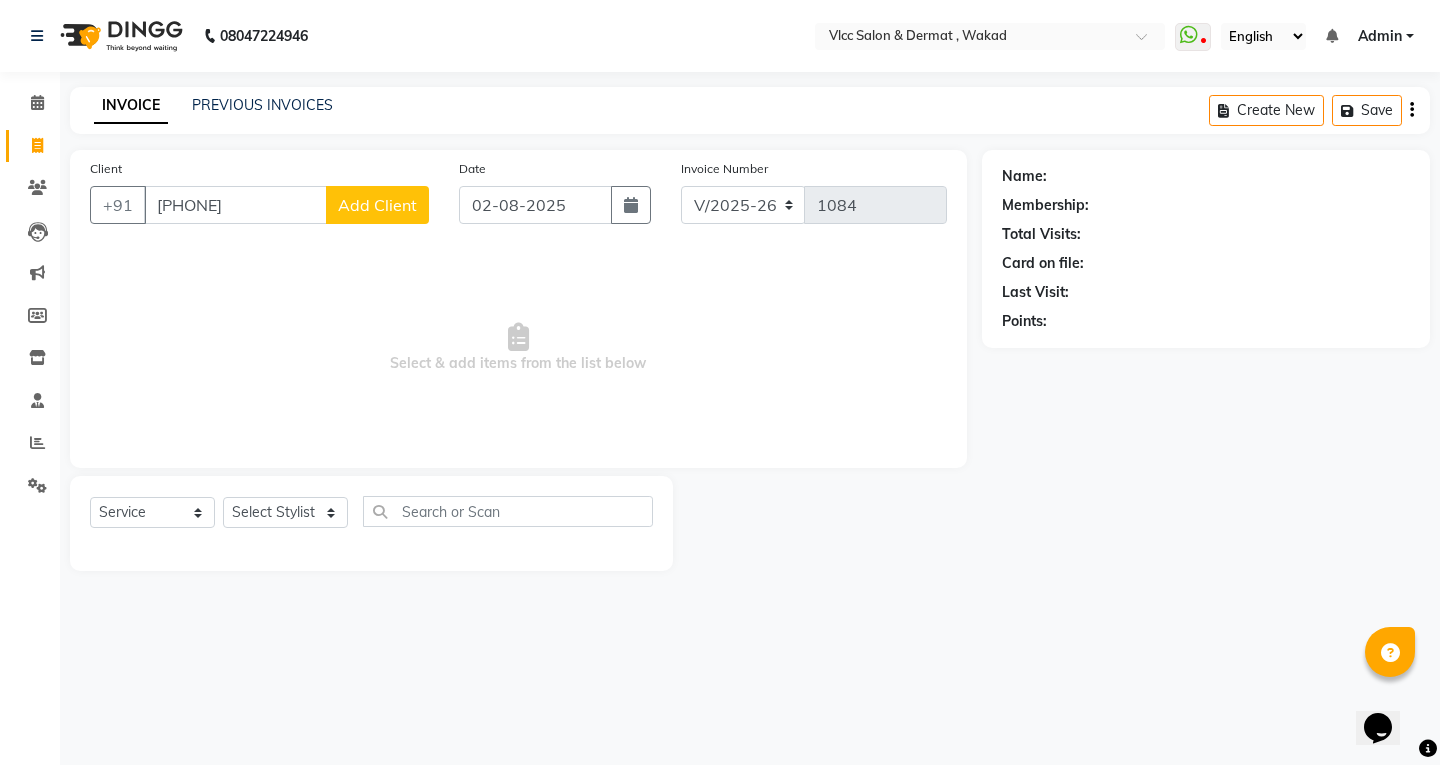 click on "Add Client" 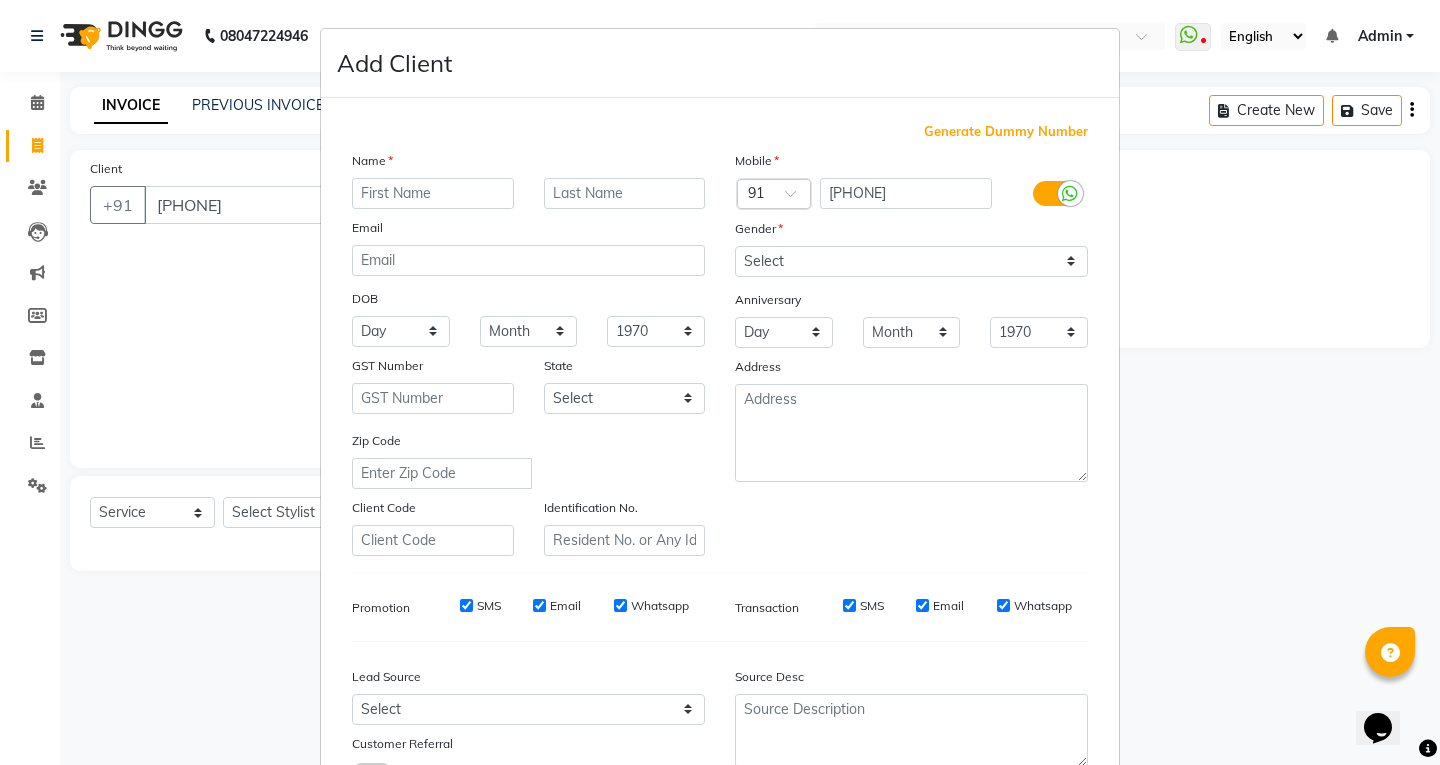 click at bounding box center (433, 193) 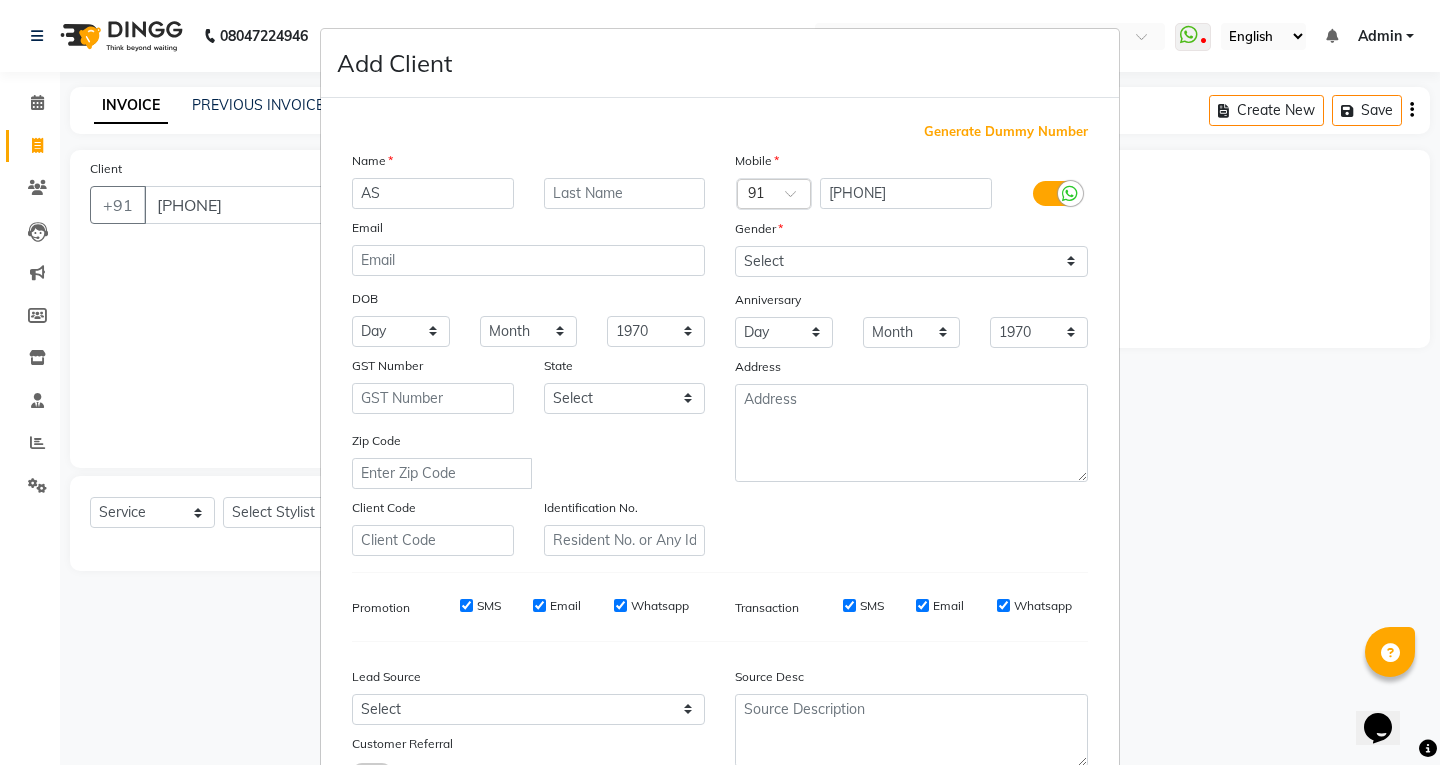 type on "A" 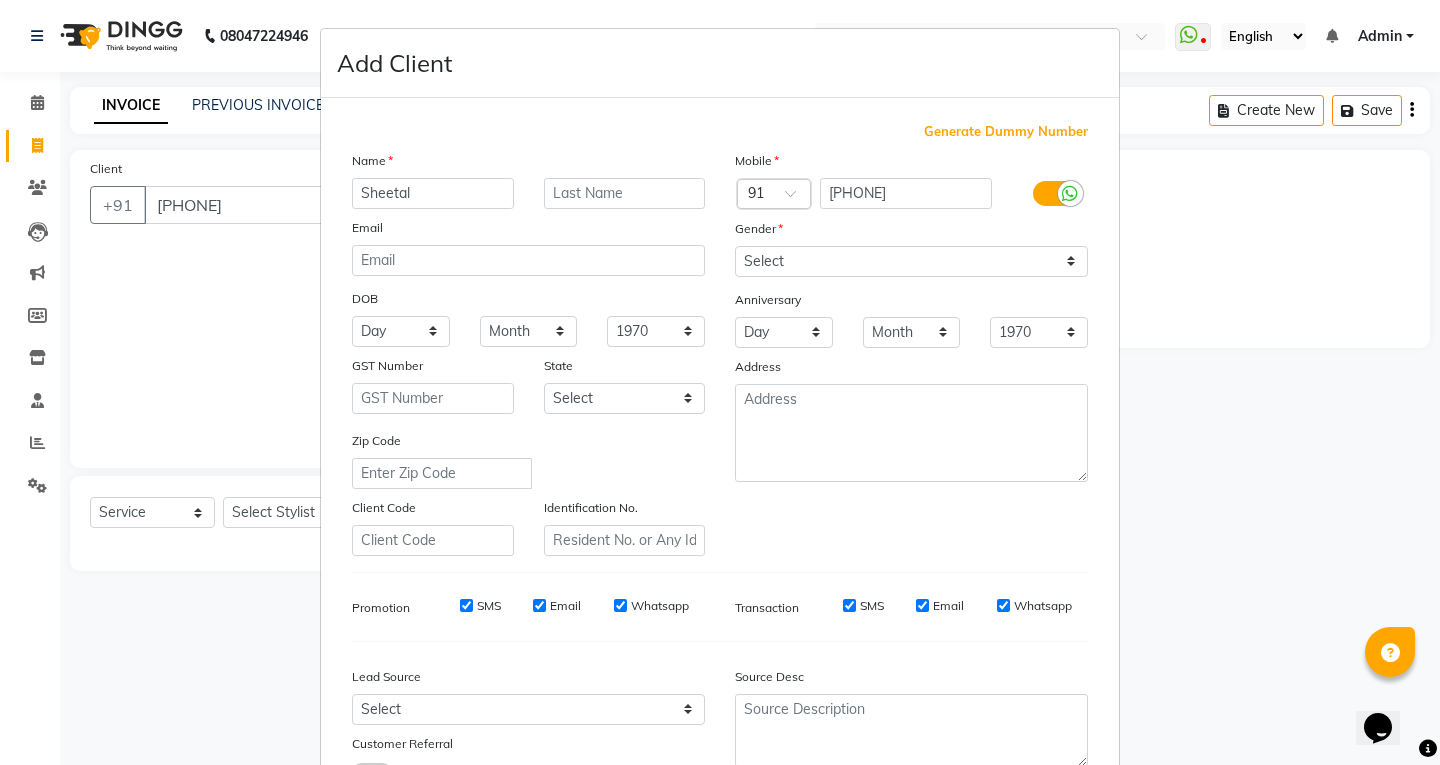 type on "Sheetal" 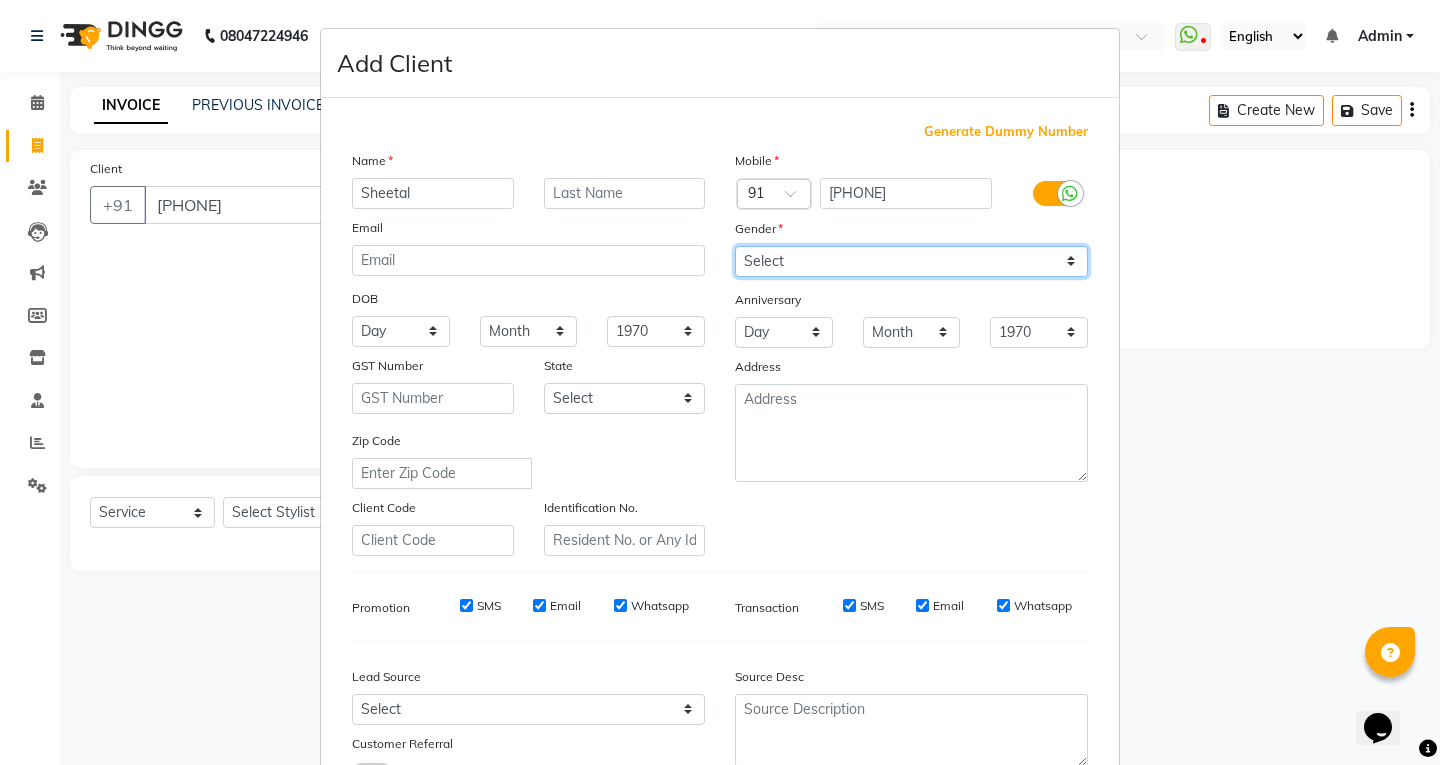 drag, startPoint x: 754, startPoint y: 255, endPoint x: 761, endPoint y: 274, distance: 20.248457 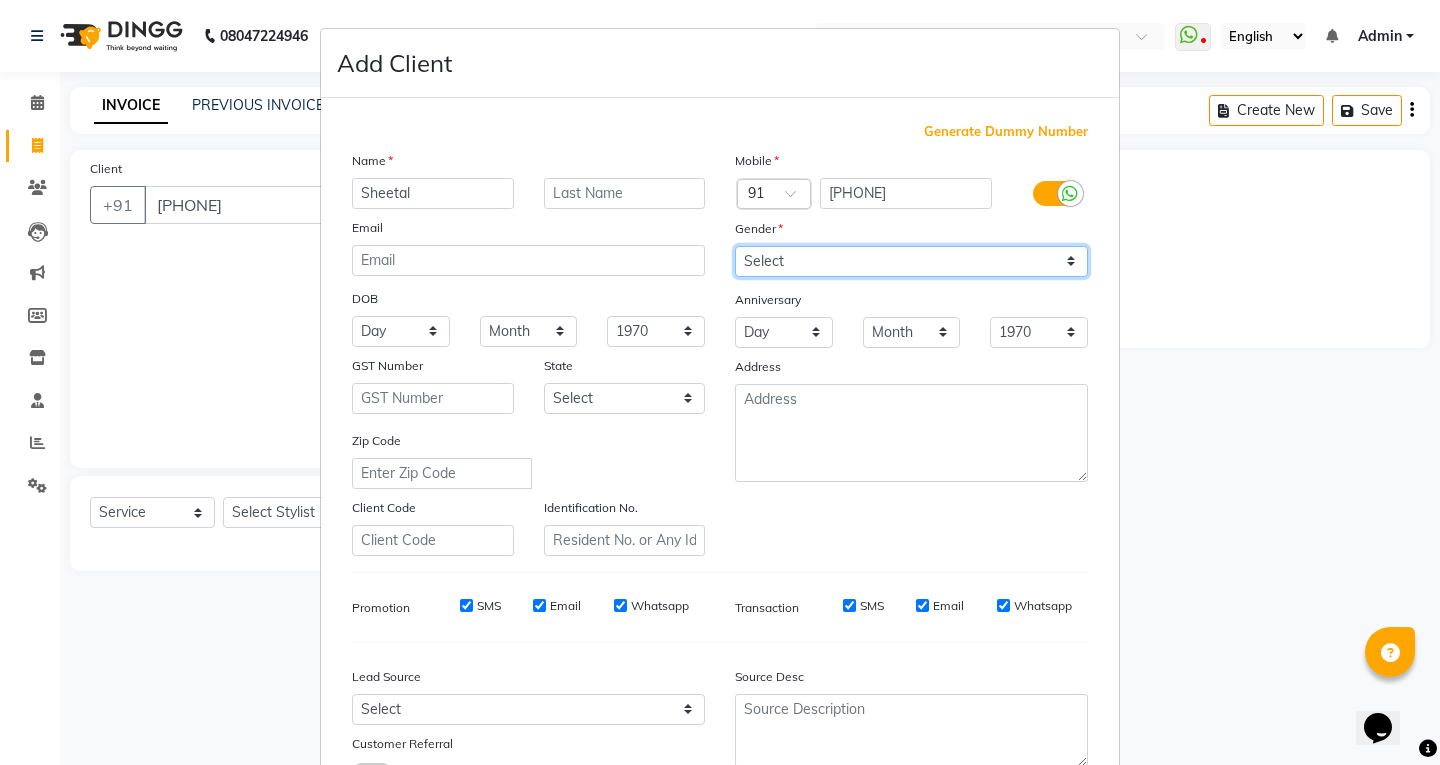 select on "female" 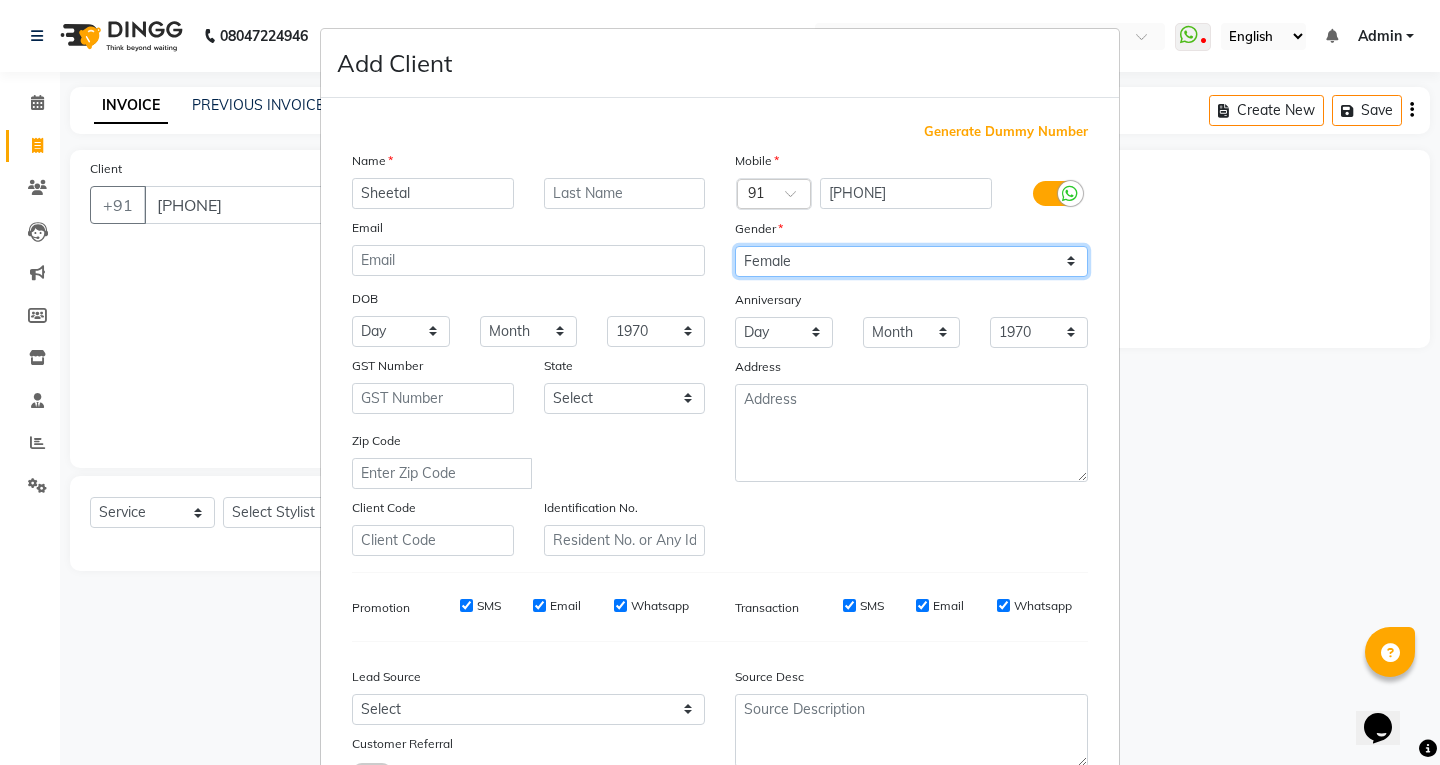 click on "Select Male Female Other Prefer Not To Say" at bounding box center [911, 261] 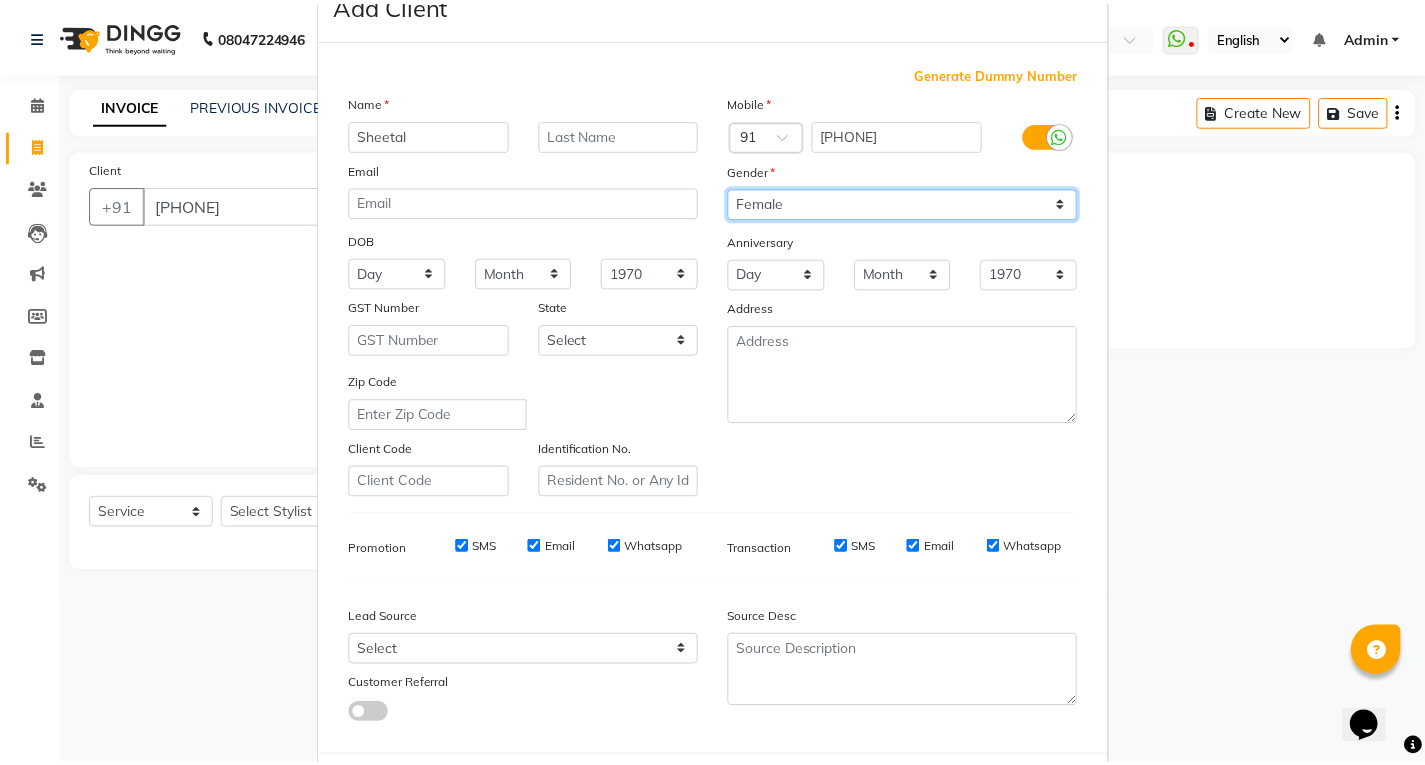 scroll, scrollTop: 158, scrollLeft: 0, axis: vertical 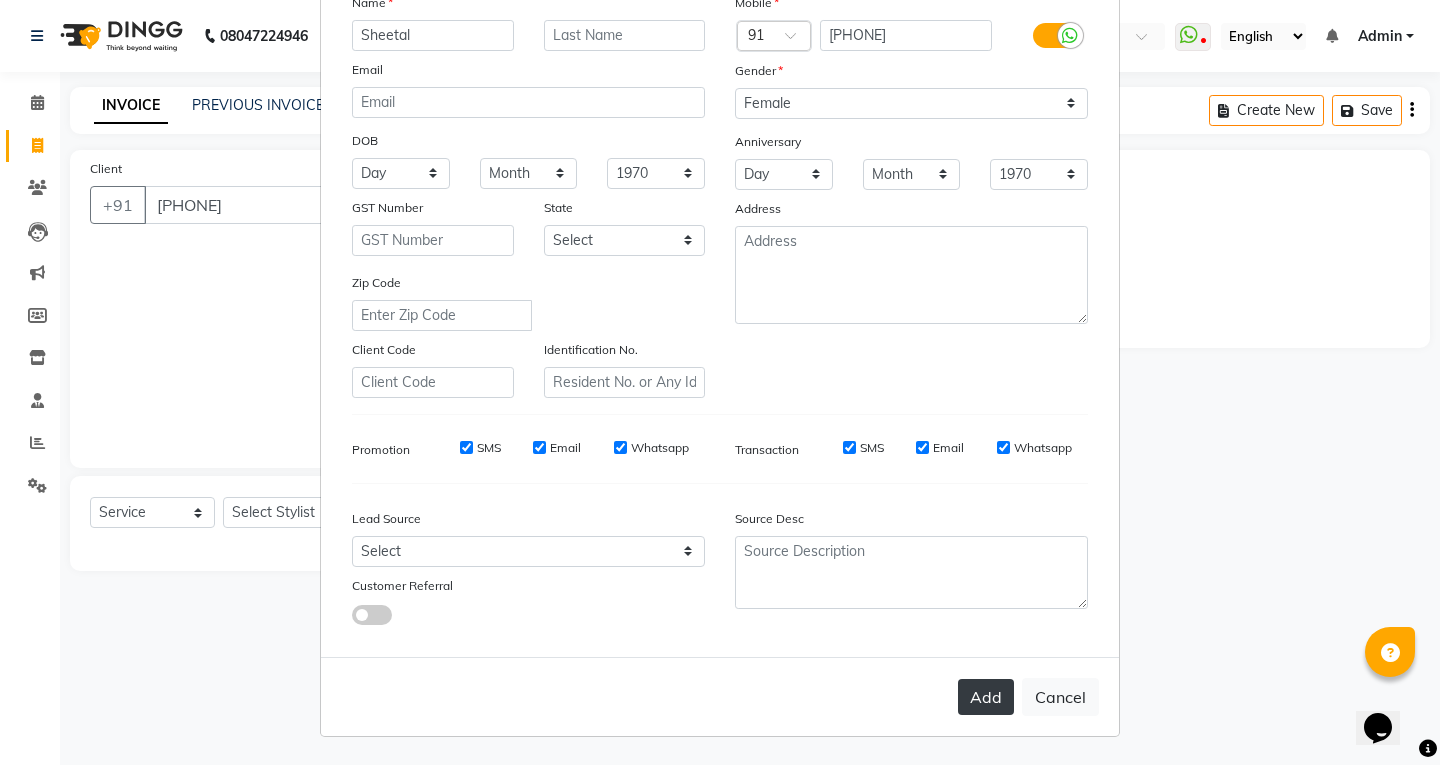 click on "Add" at bounding box center (986, 697) 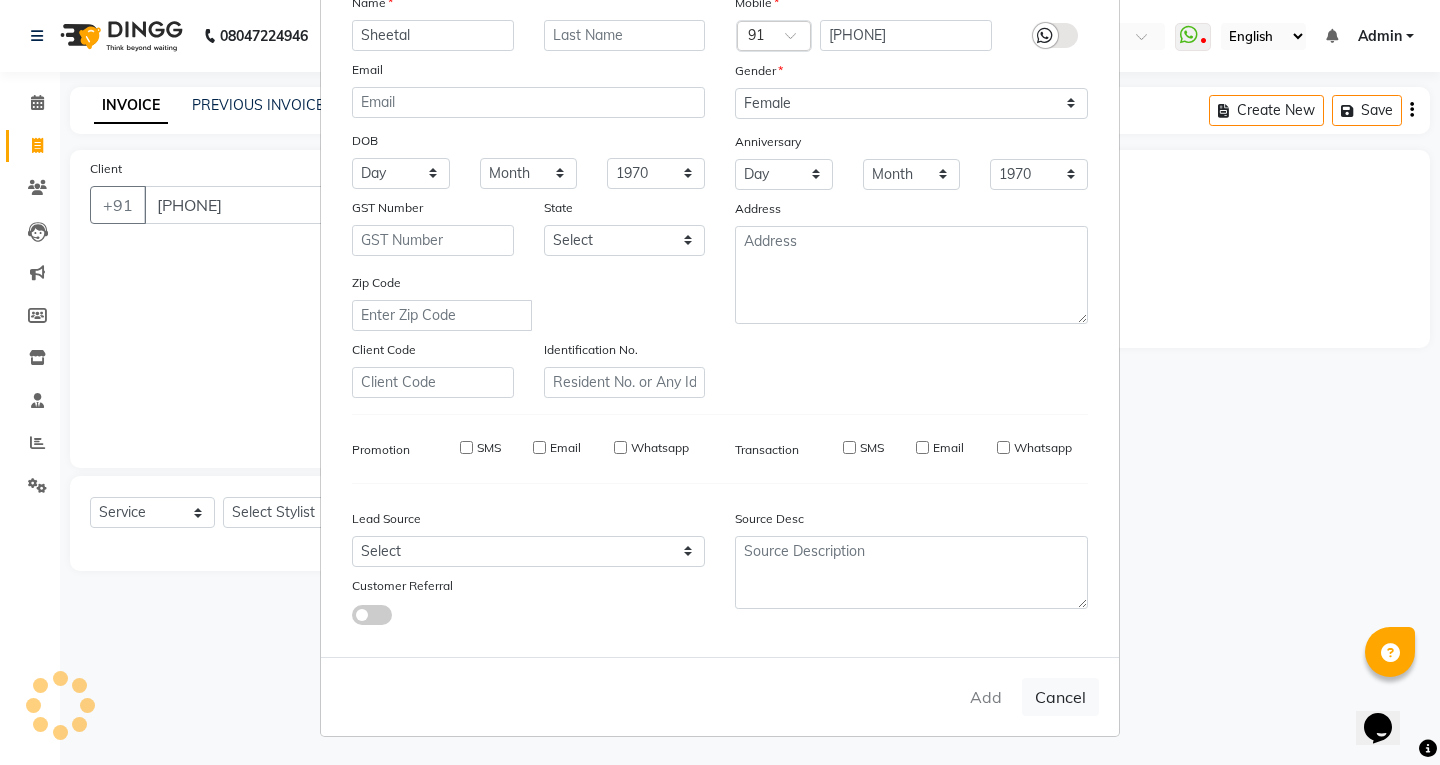 type 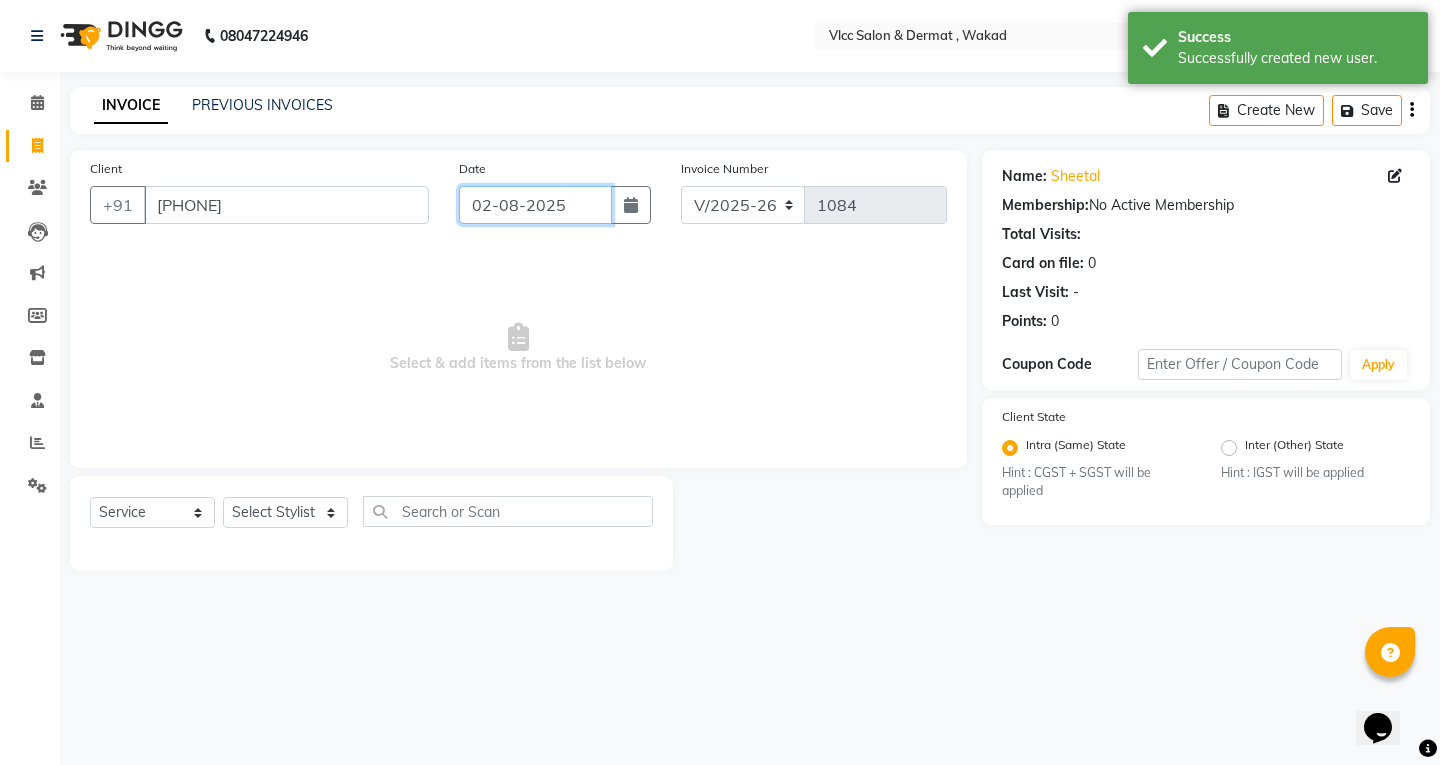 click on "02-08-2025" 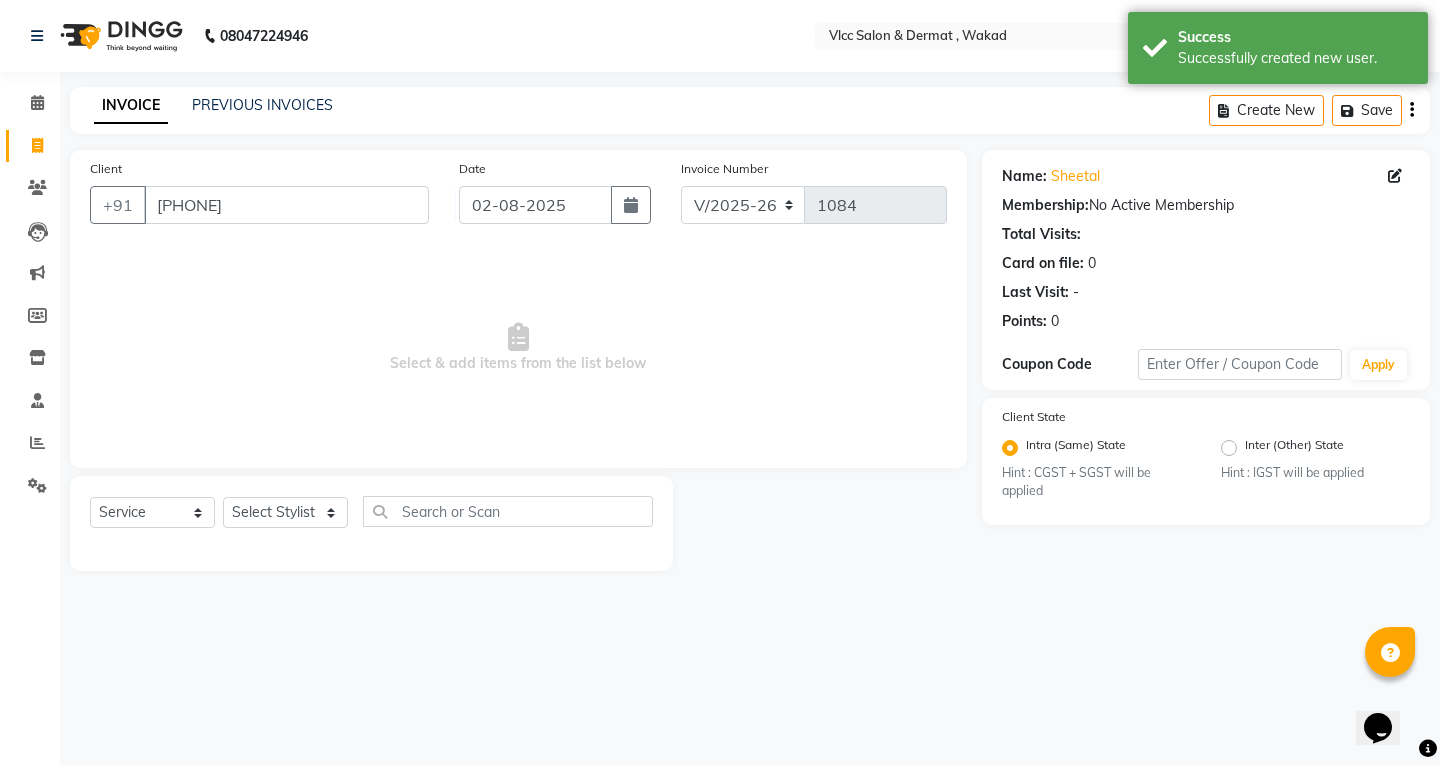select on "8" 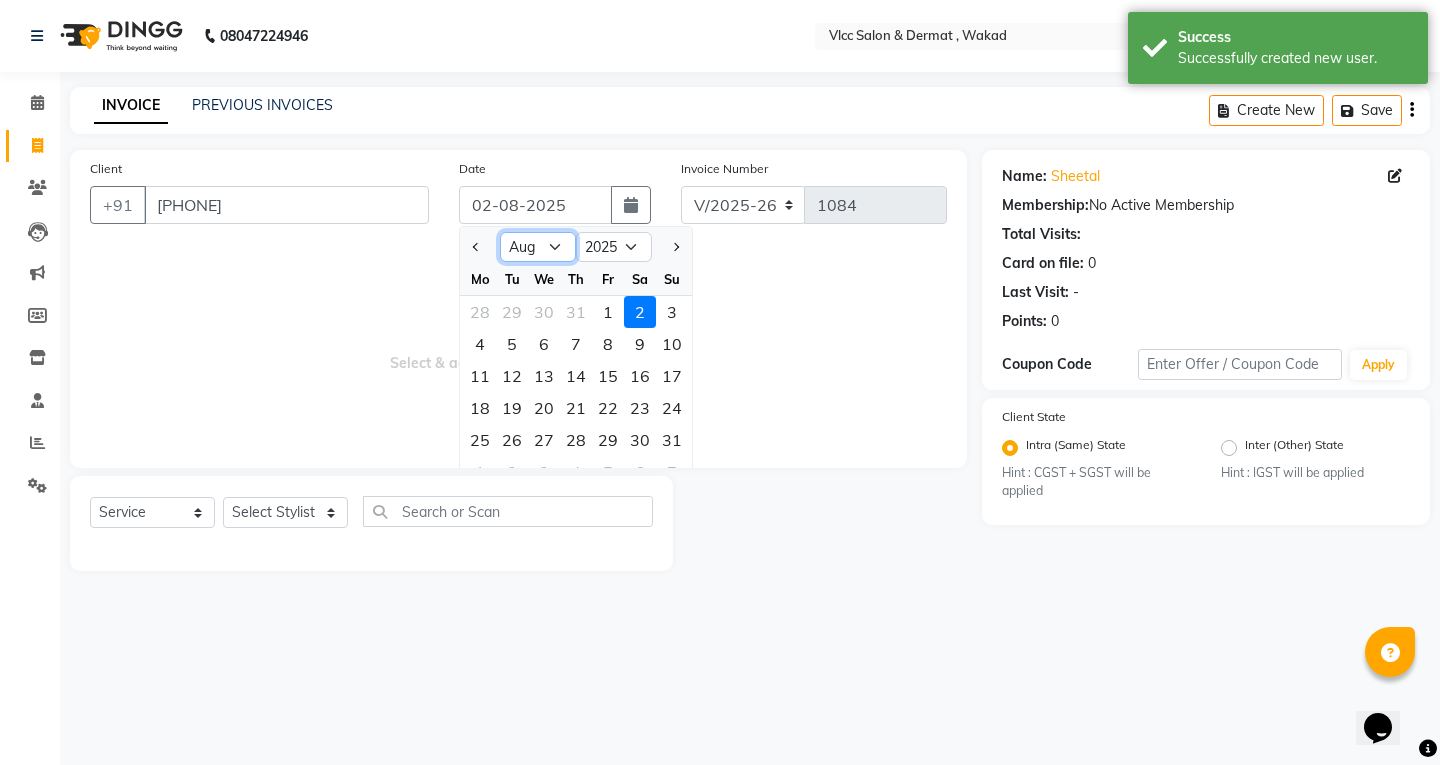click on "Jan Feb Mar Apr May Jun Jul Aug Sep Oct Nov Dec" 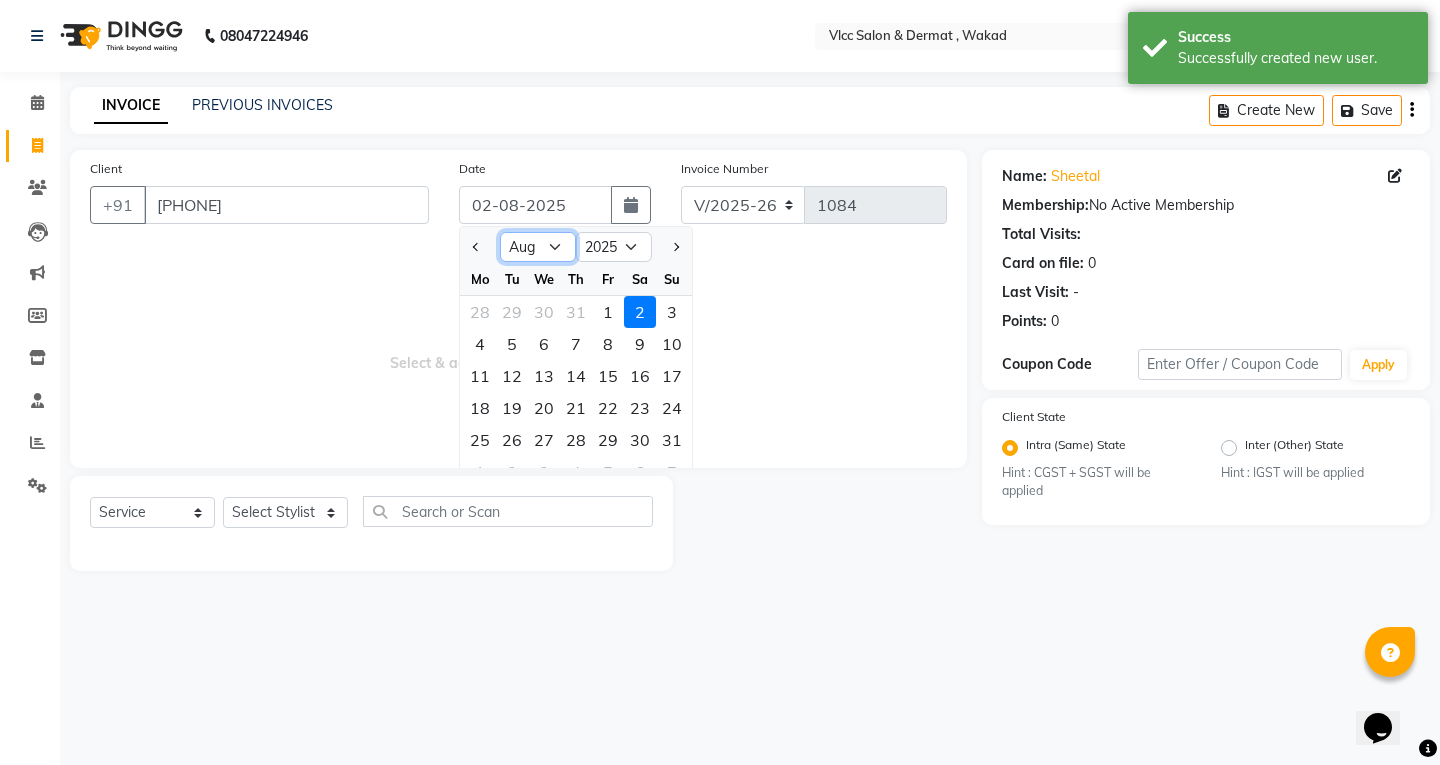 select on "7" 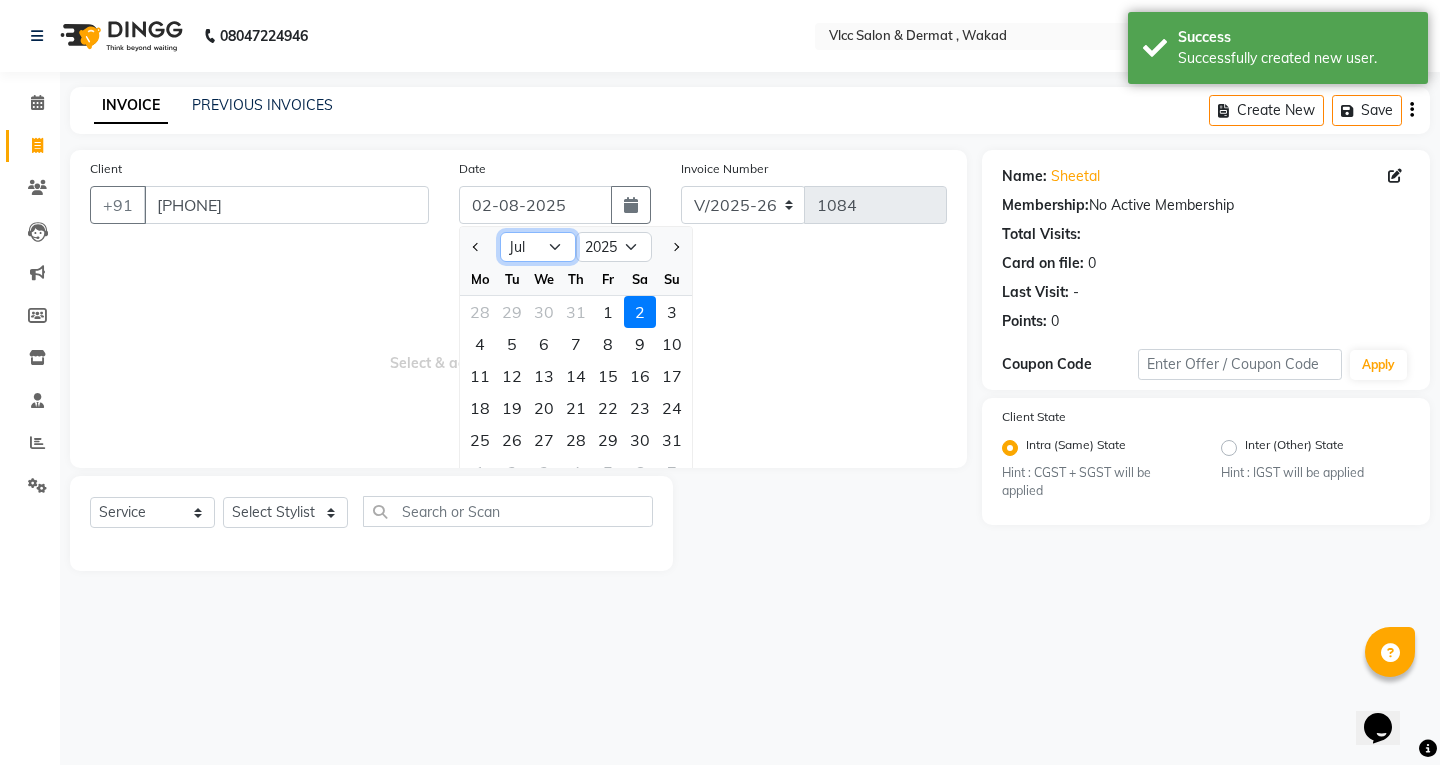 click on "Jan Feb Mar Apr May Jun Jul Aug Sep Oct Nov Dec" 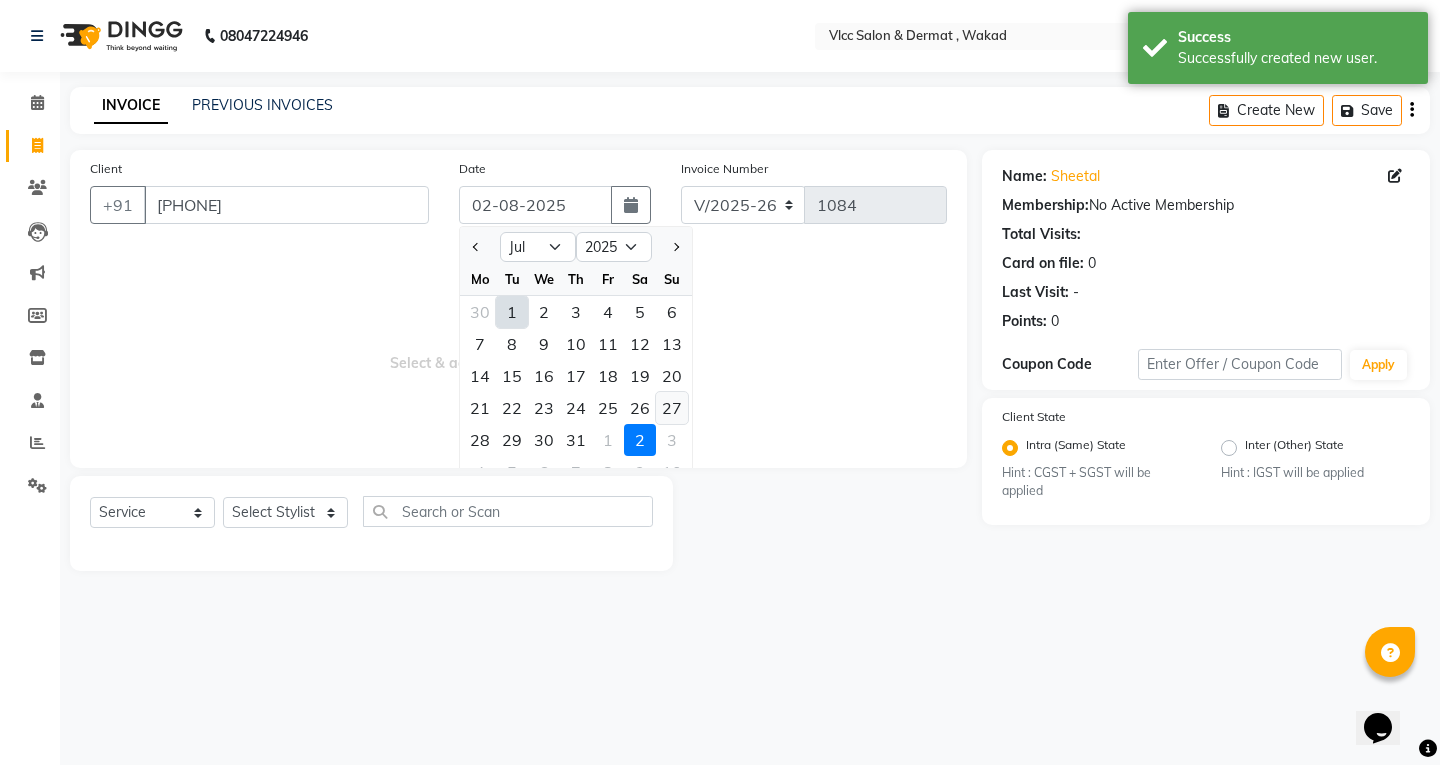 click on "27" 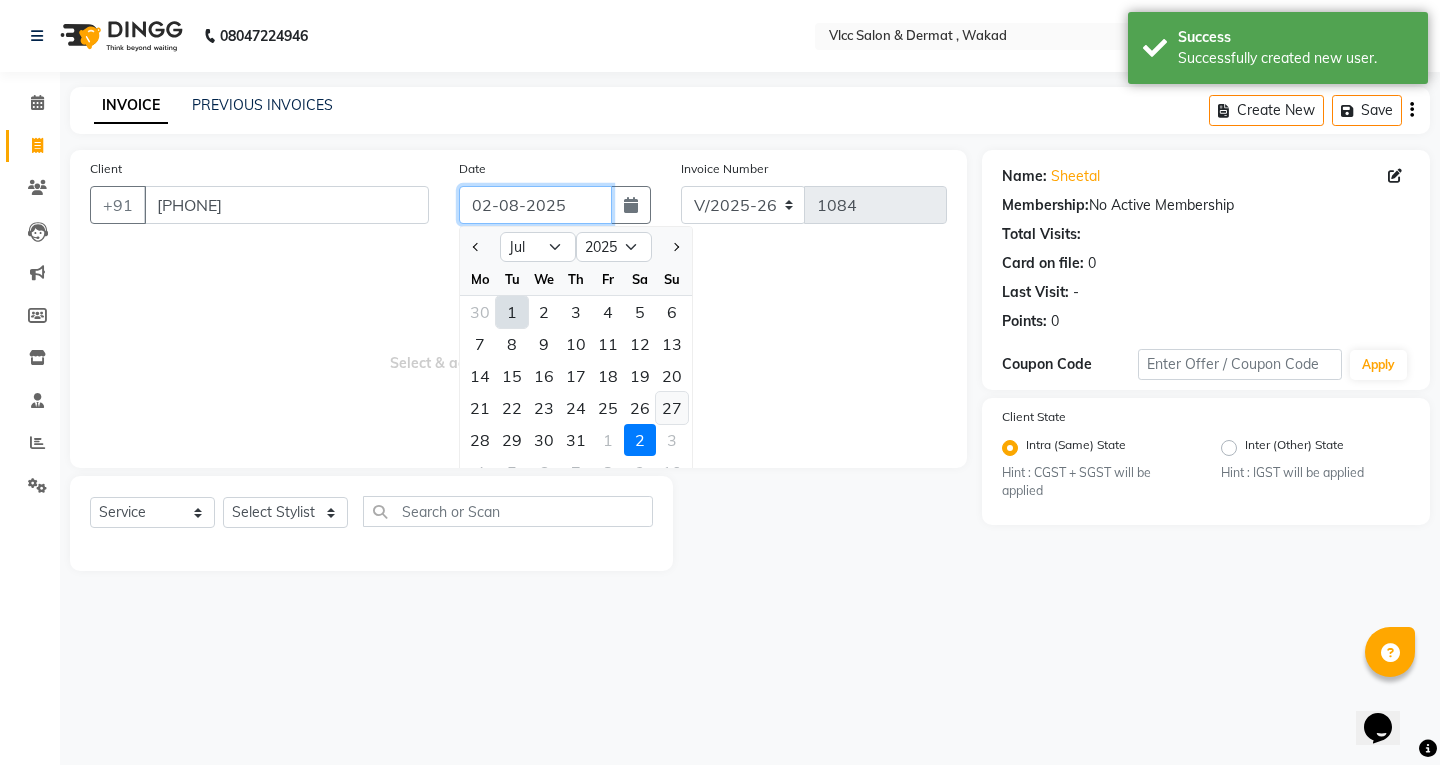 type on "27-07-2025" 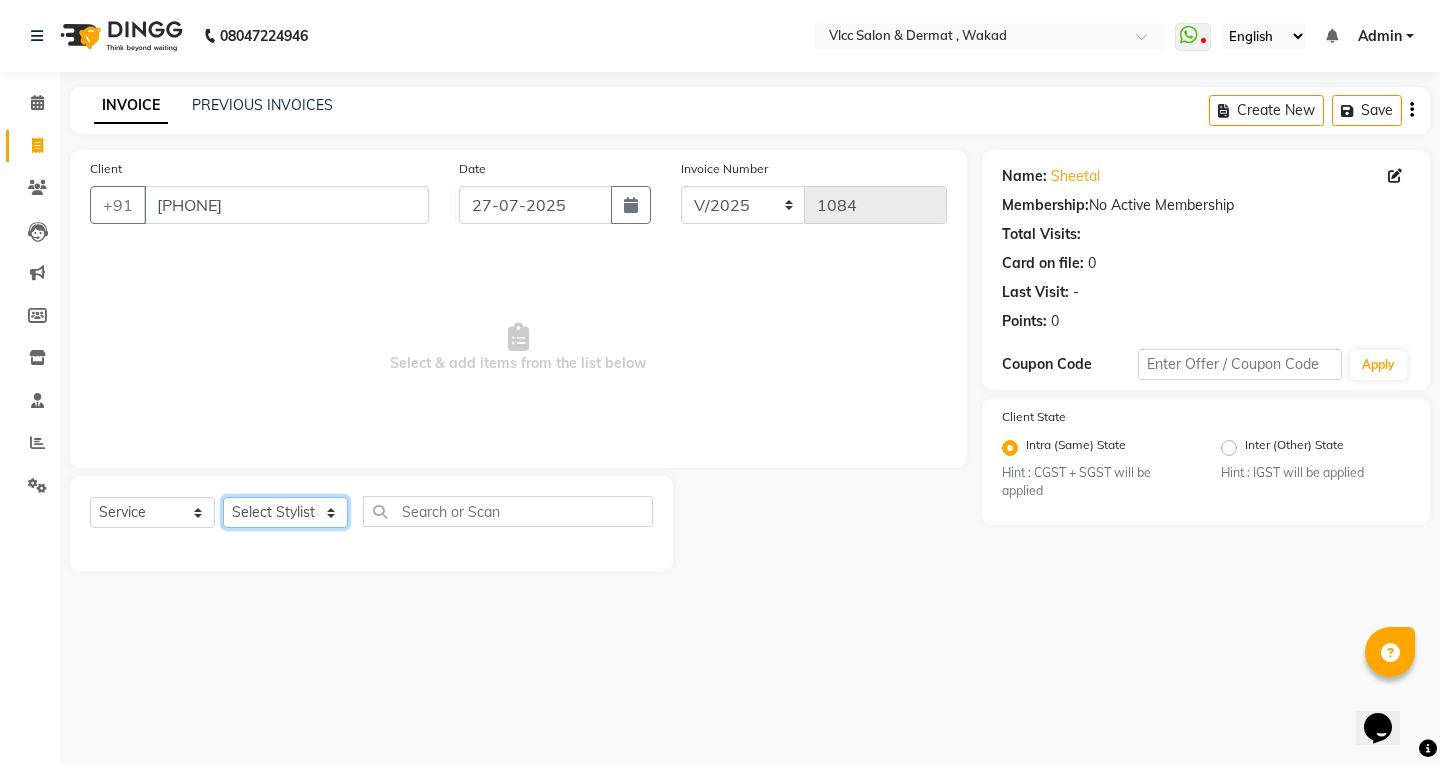 click on "Select Stylist Anagha Aniket Anil Dr nupur Junaid Karishma Payal Pranjali Prema Birajdar Radha Radhika Sakshi Shivani Shravan Varsha Malpote Vidya" 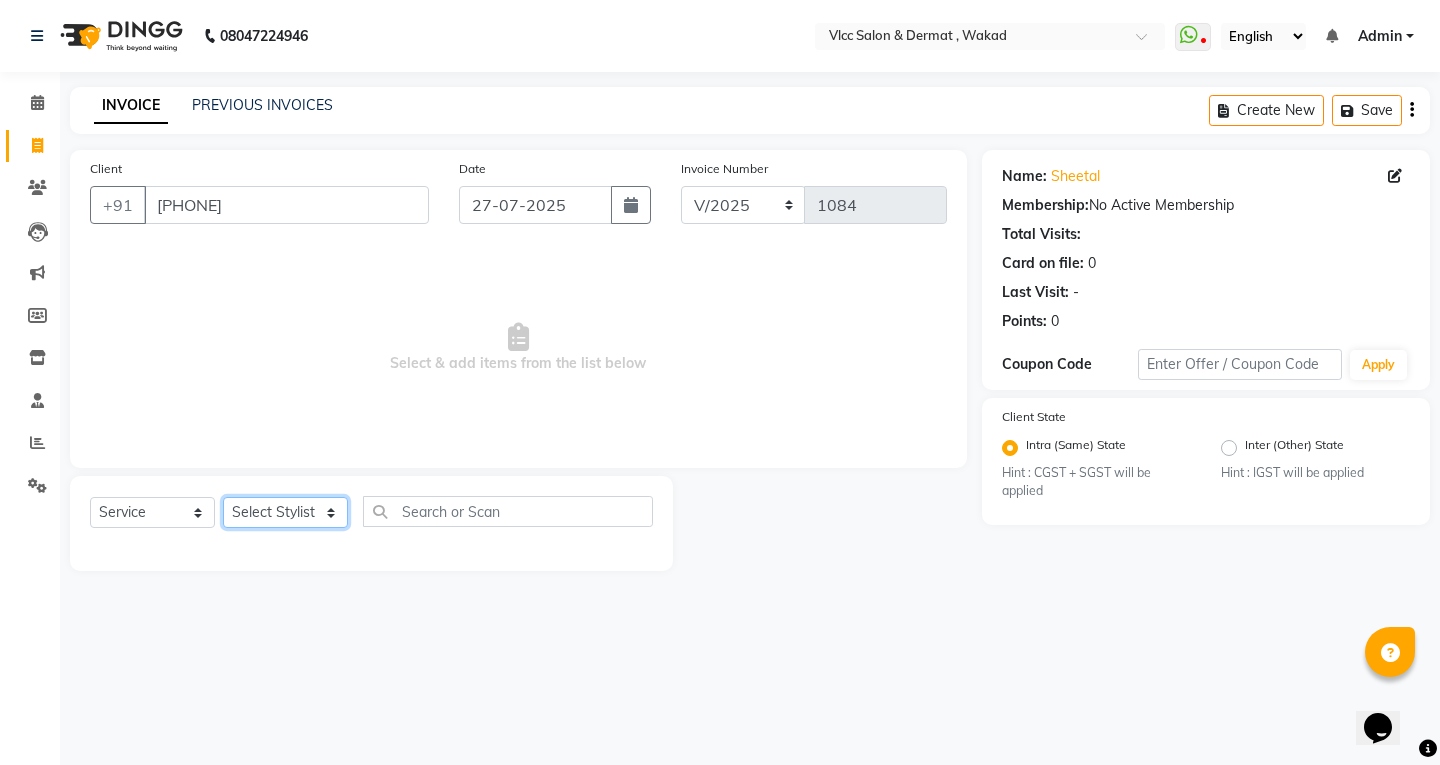select on "87879" 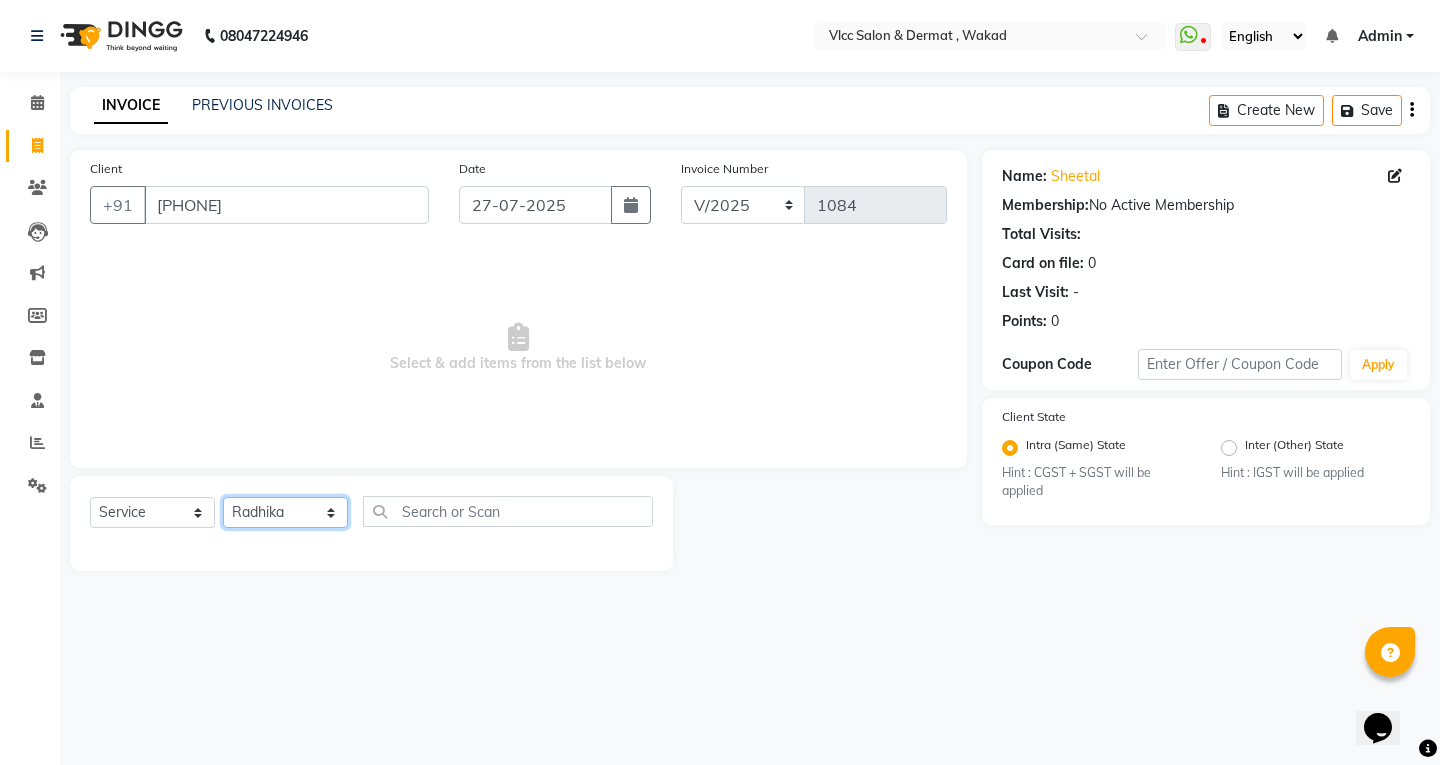 click on "Select Stylist Anagha Aniket Anil Dr nupur Junaid Karishma Payal Pranjali Prema Birajdar Radha Radhika Sakshi Shivani Shravan Varsha Malpote Vidya" 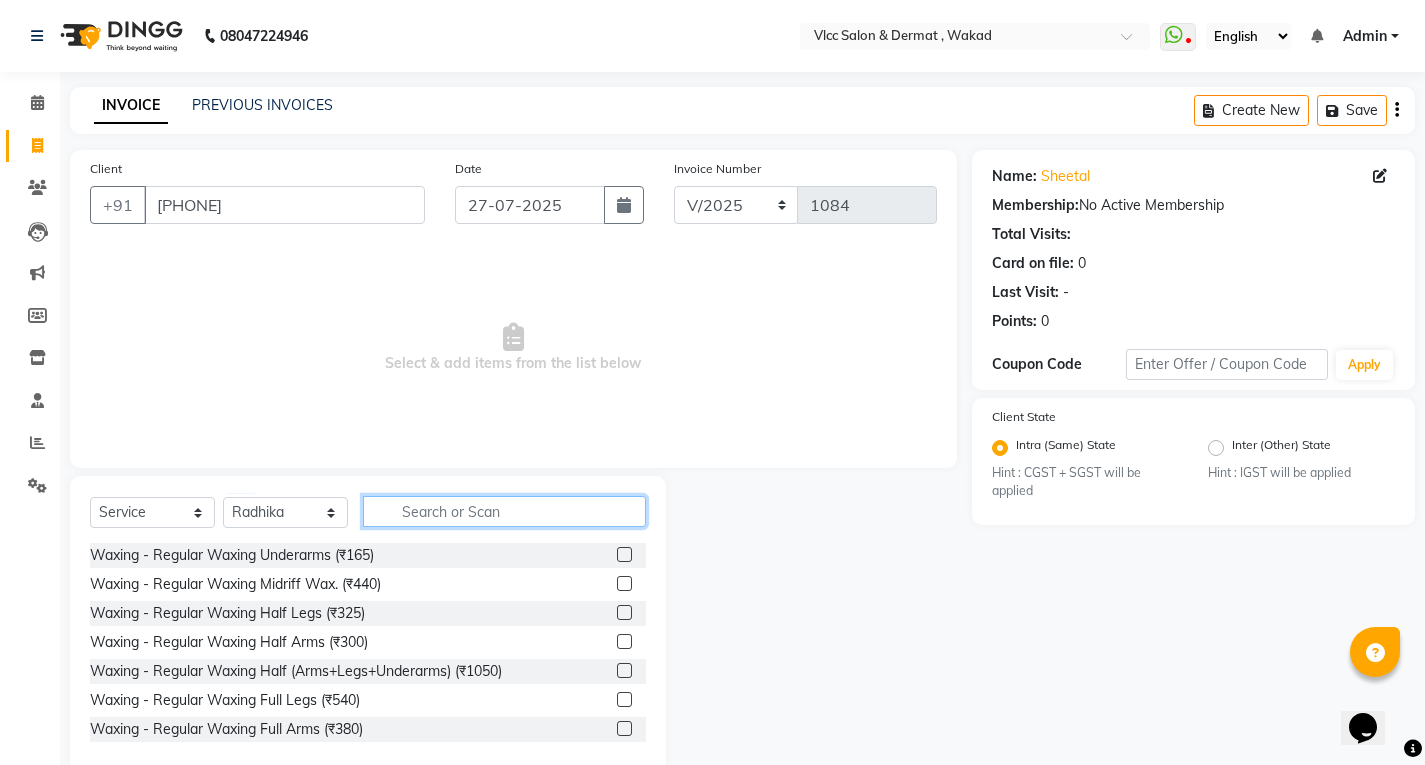click 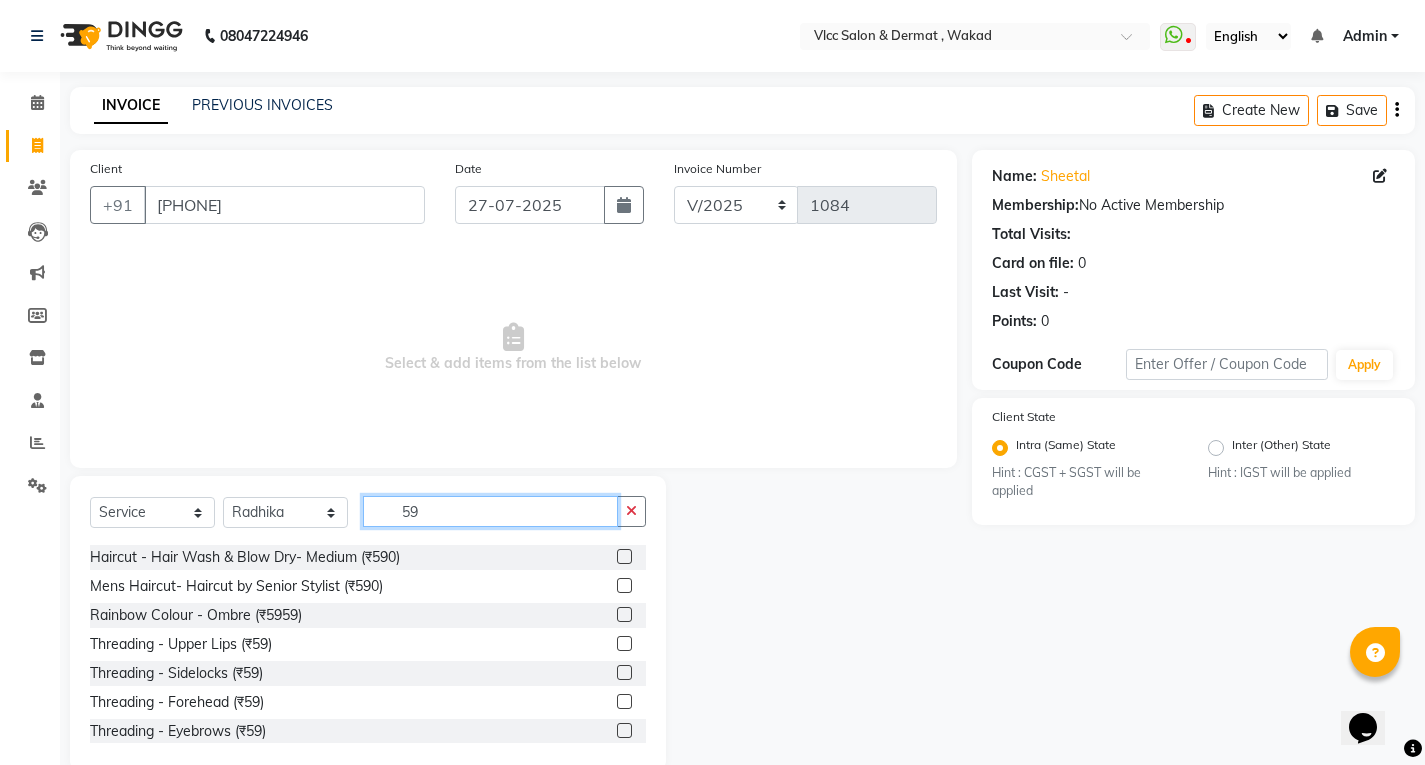 scroll, scrollTop: 100, scrollLeft: 0, axis: vertical 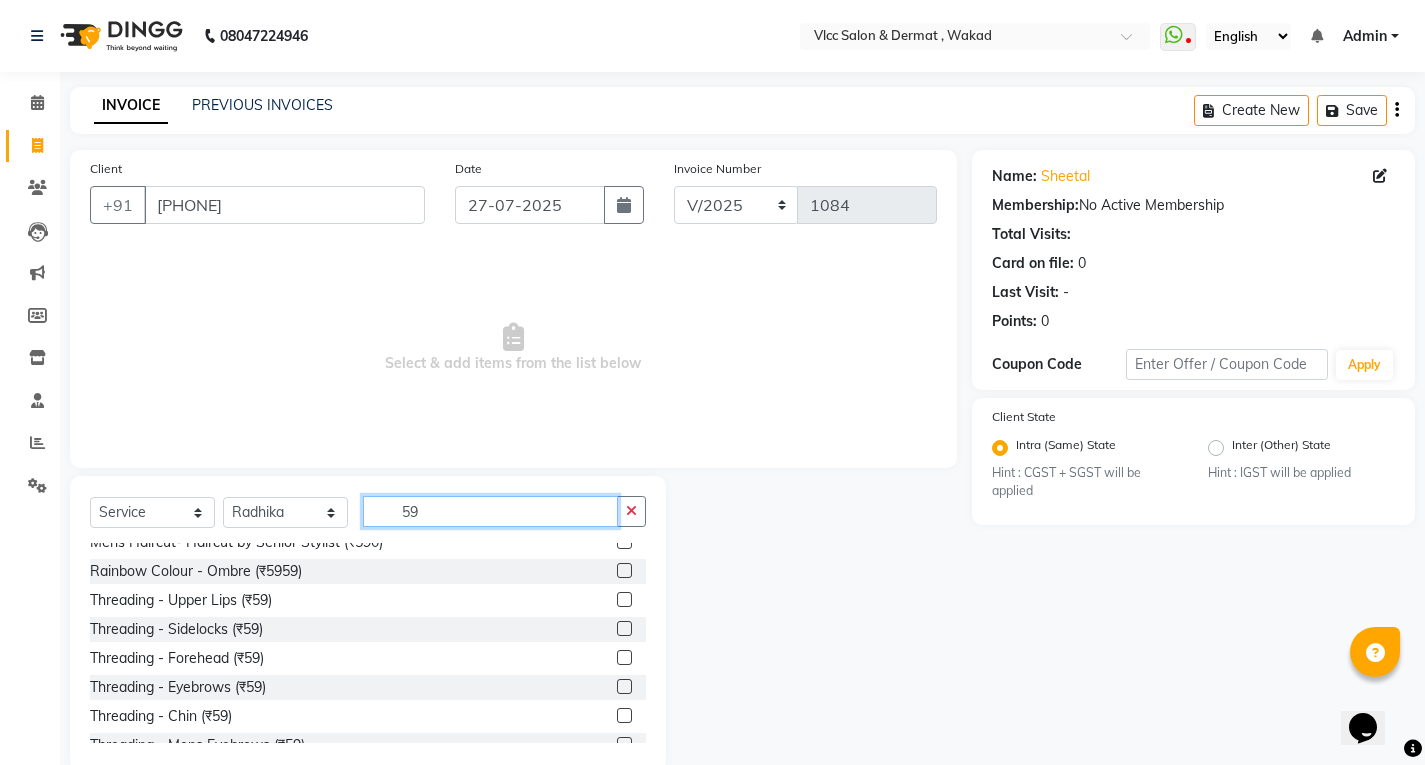type on "59" 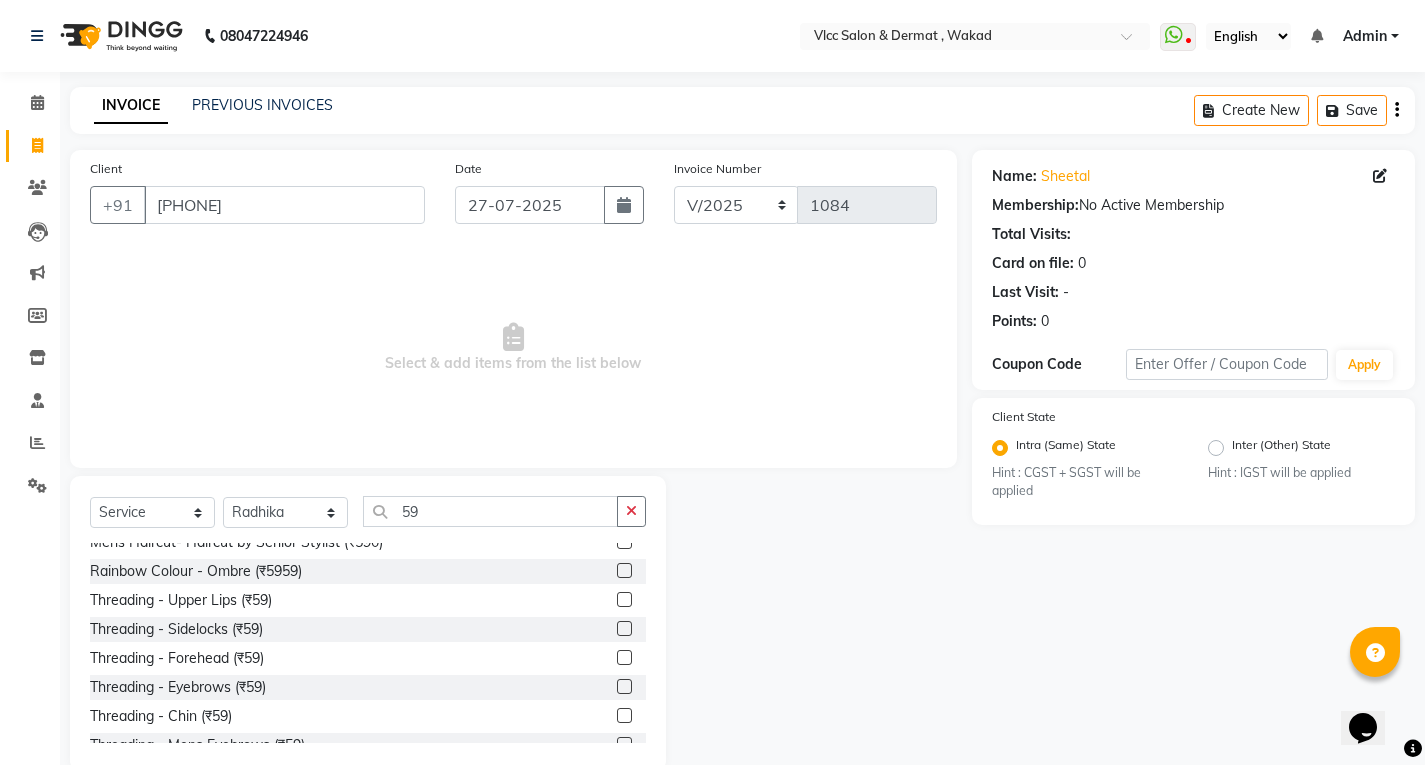 click 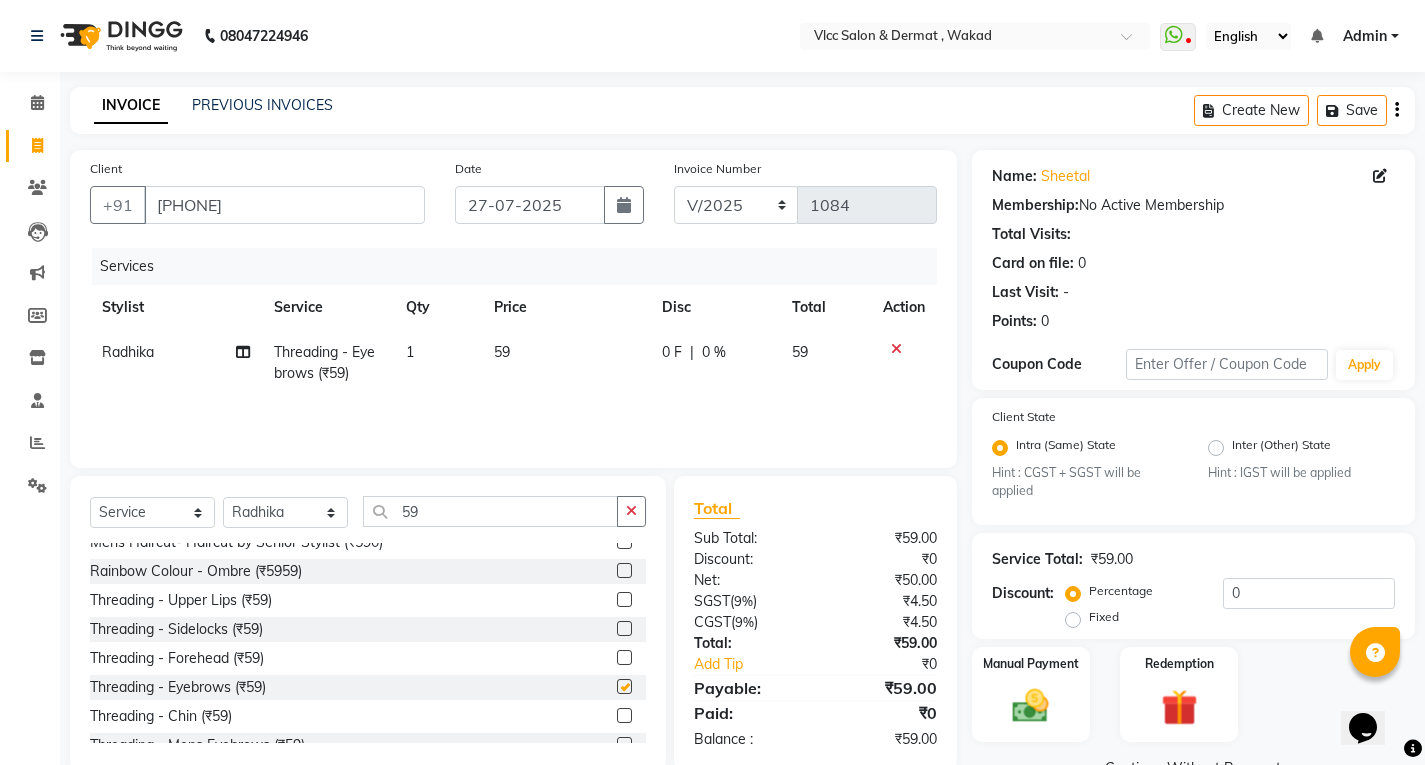 checkbox on "false" 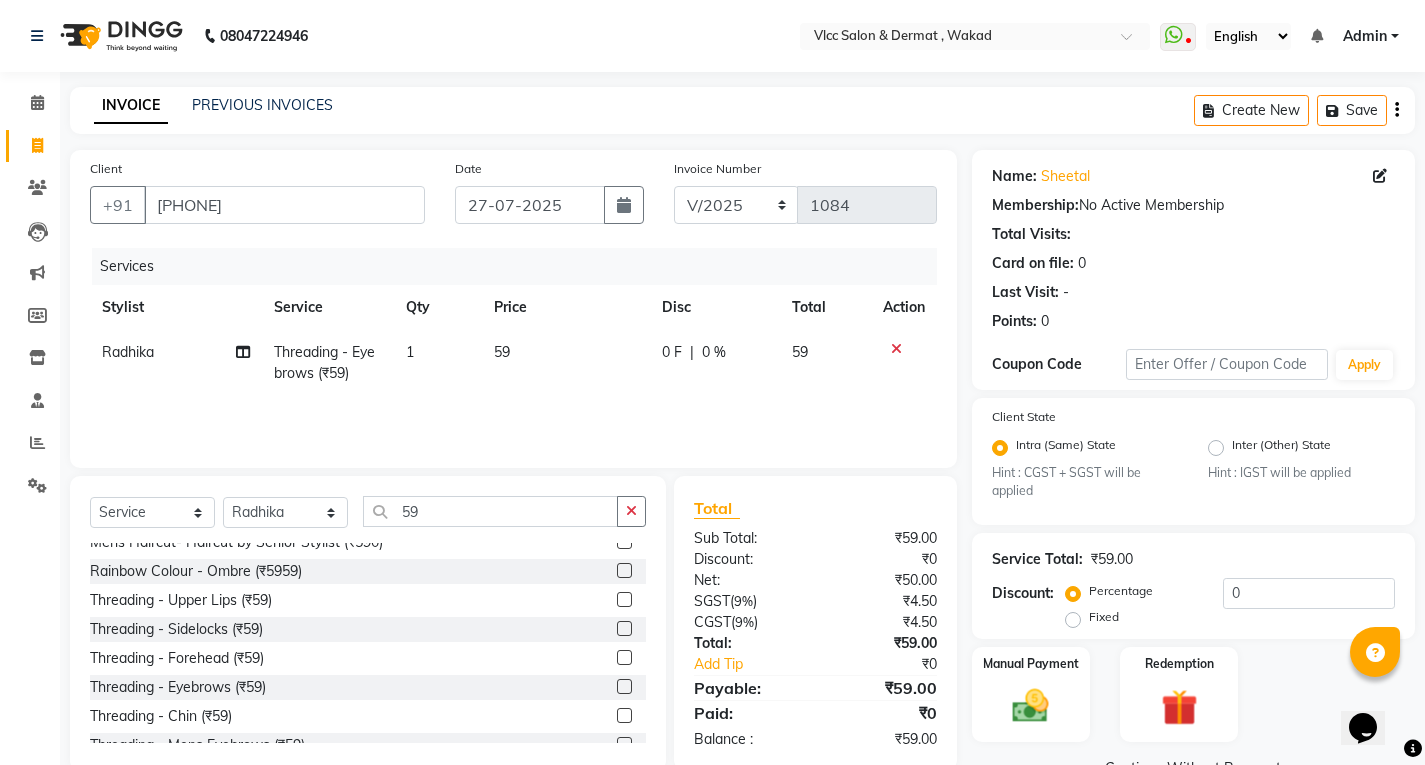 click on "Services Stylist Service Qty Price Disc Total Action Radhika Threading - Eyebrows (₹59) 1 59 0 F | 0 % 59" 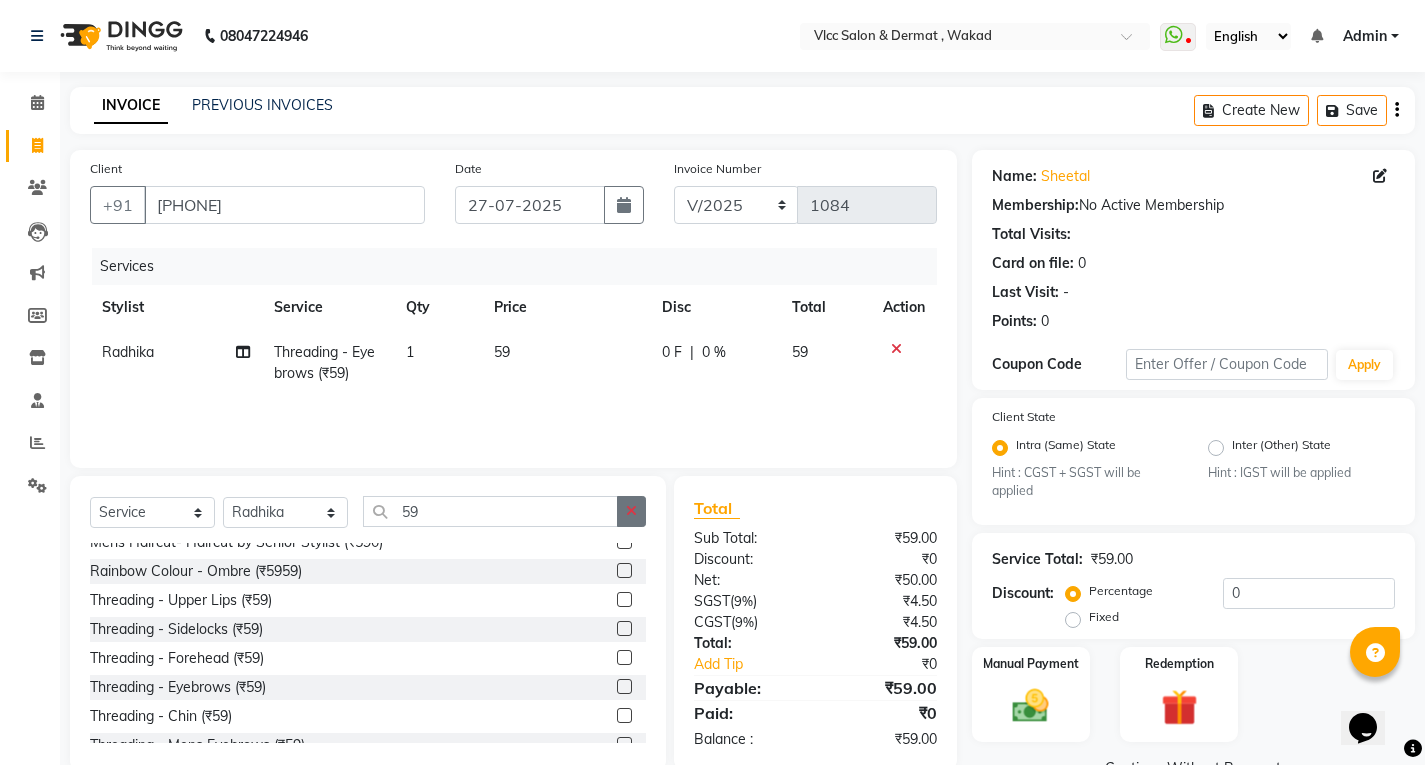 click 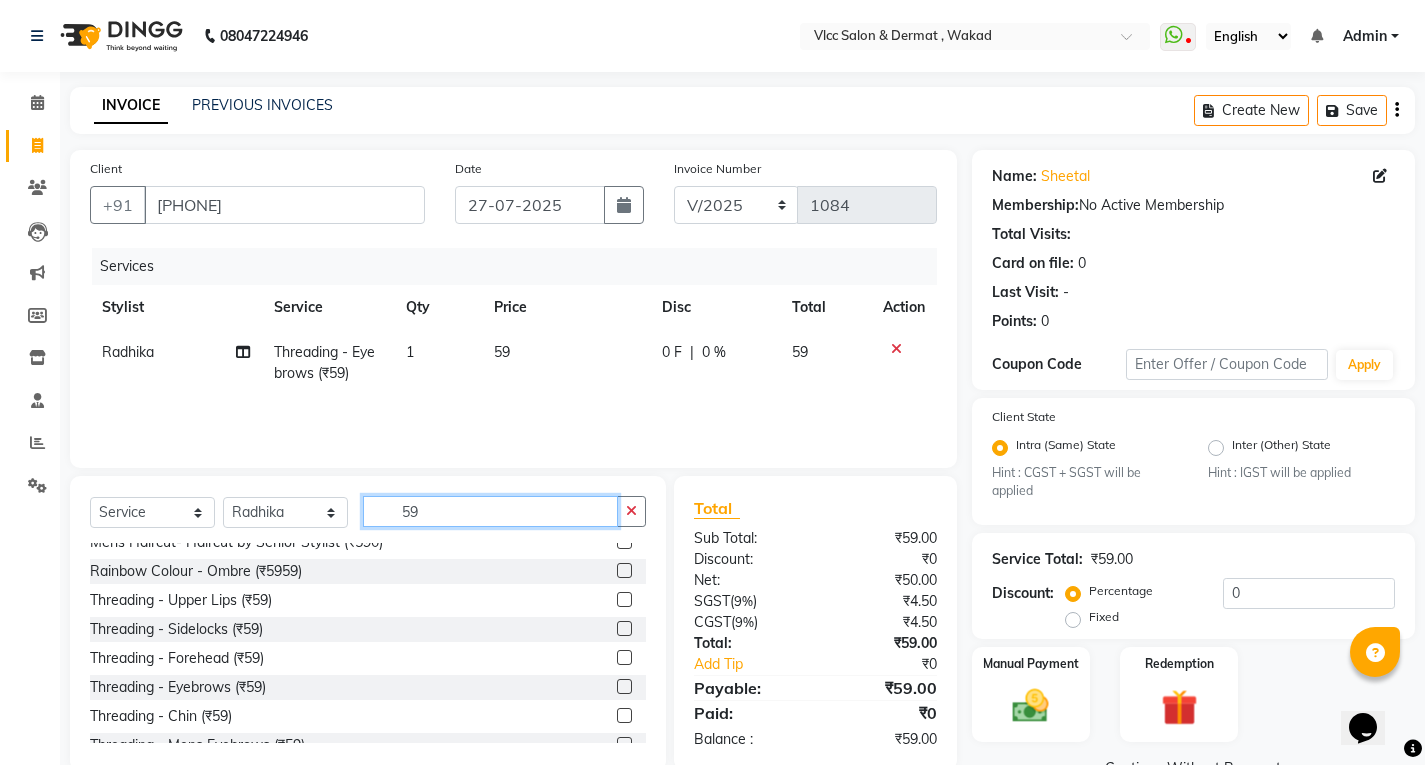 type 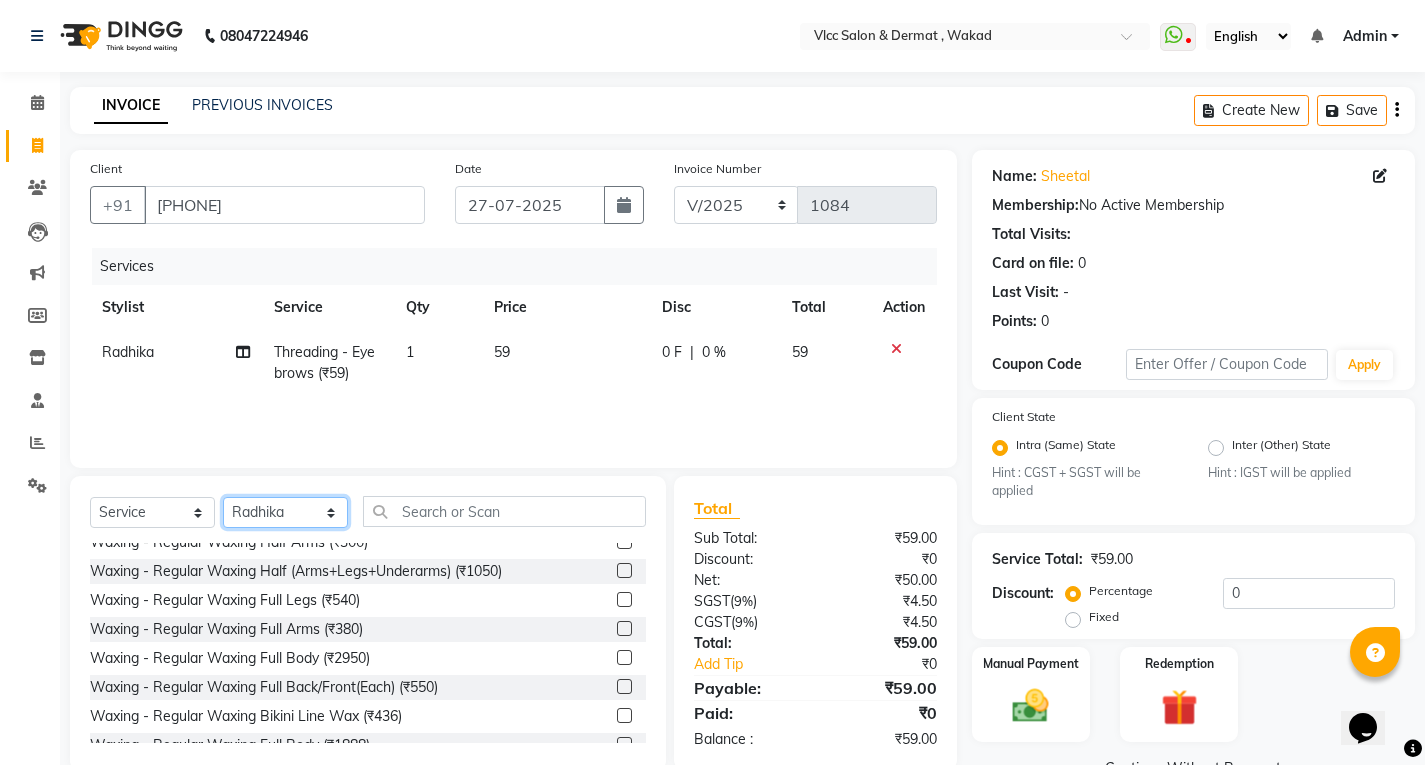 click on "Select Stylist Anagha Aniket Anil Dr nupur Junaid Karishma Payal Pranjali Prema Birajdar Radha Radhika Sakshi Shivani Shravan Varsha Malpote Vidya" 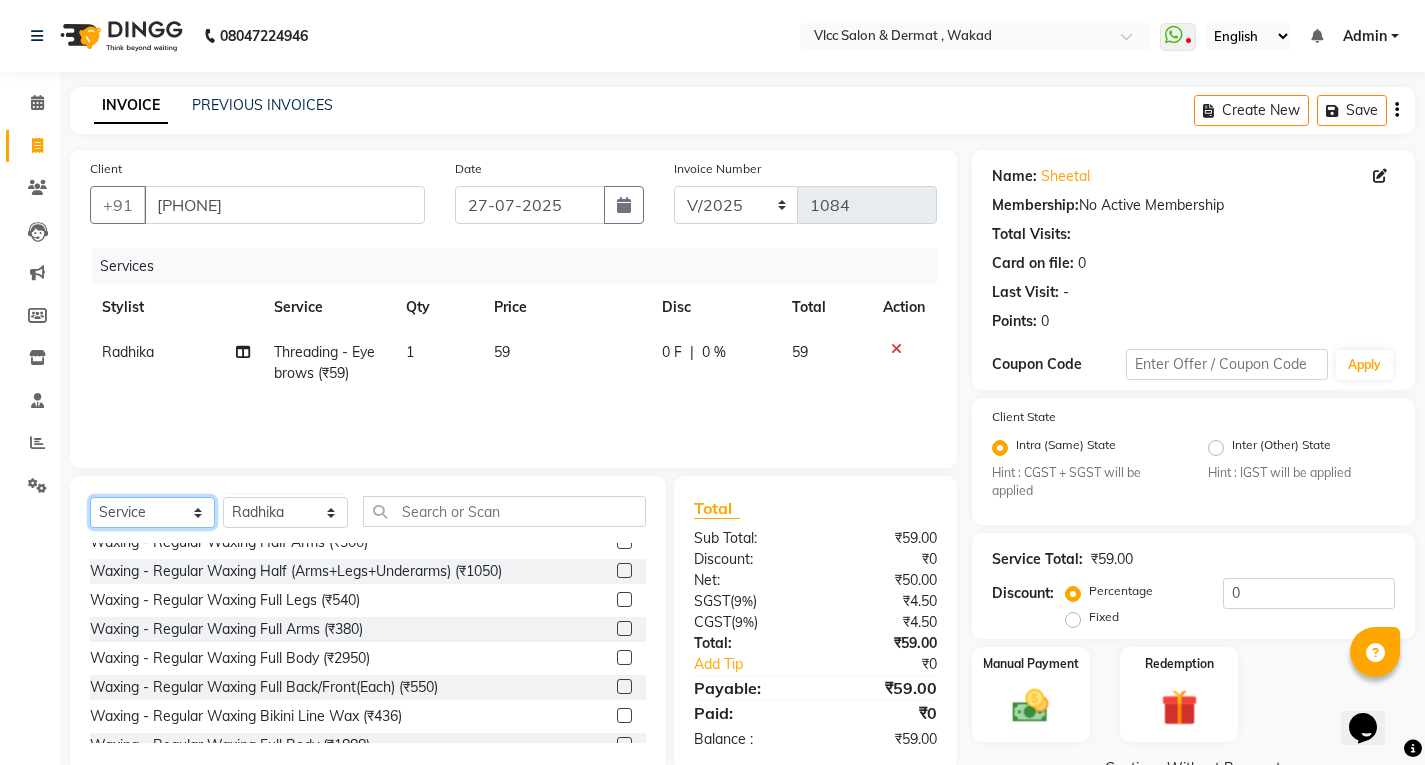 drag, startPoint x: 147, startPoint y: 508, endPoint x: 142, endPoint y: 522, distance: 14.866069 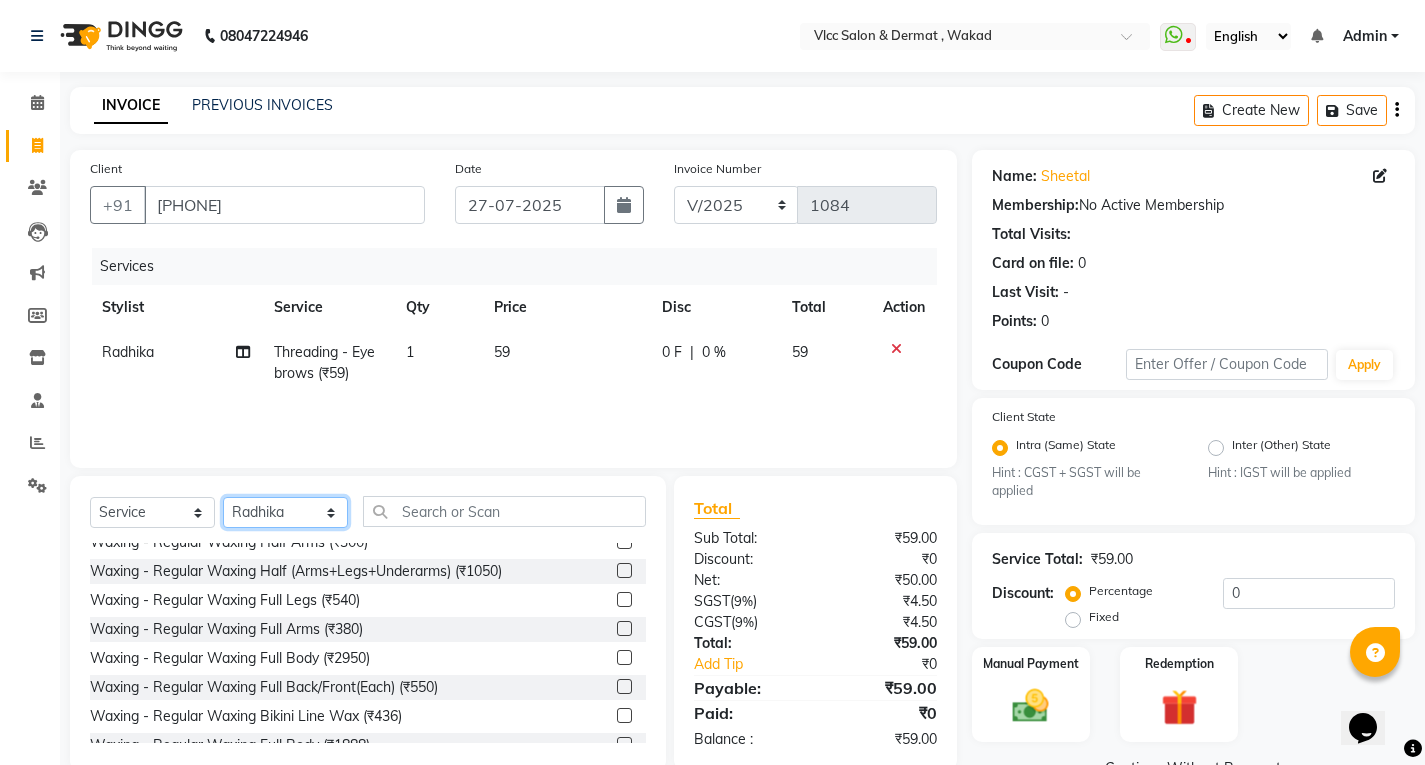 click on "Select Stylist Anagha Aniket Anil Dr nupur Junaid Karishma Payal Pranjali Prema Birajdar Radha Radhika Sakshi Shivani Shravan Varsha Malpote Vidya" 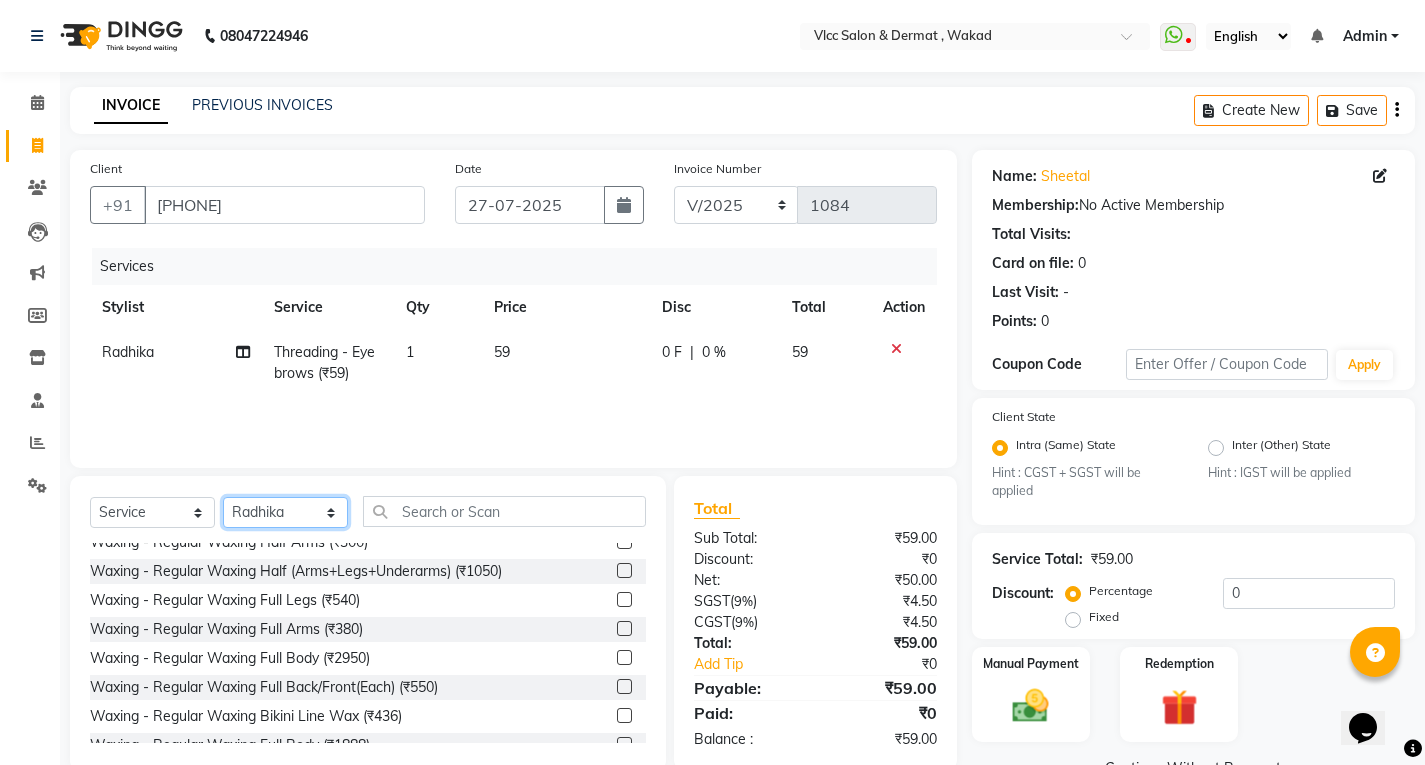 select on "72795" 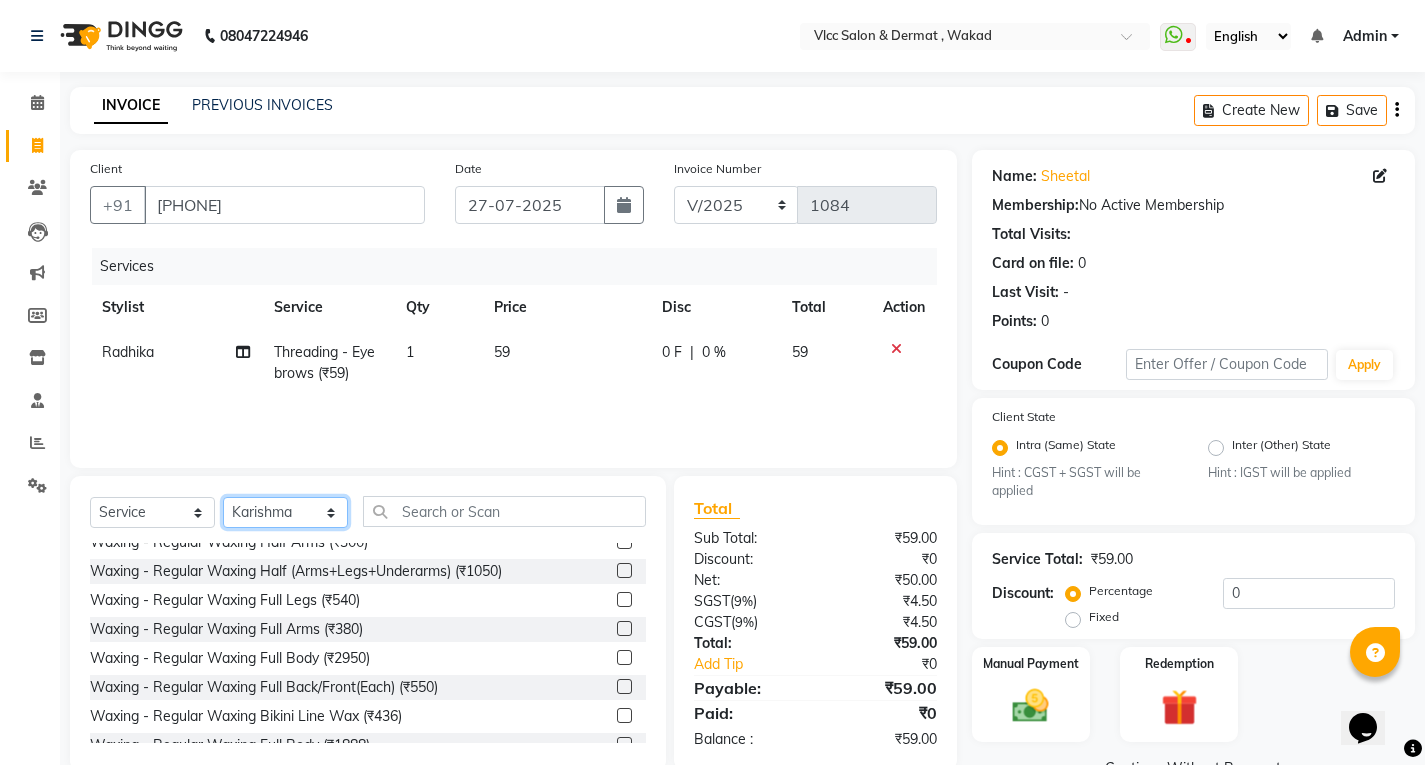 click on "Select Stylist Anagha Aniket Anil Dr nupur Junaid Karishma Payal Pranjali Prema Birajdar Radha Radhika Sakshi Shivani Shravan Varsha Malpote Vidya" 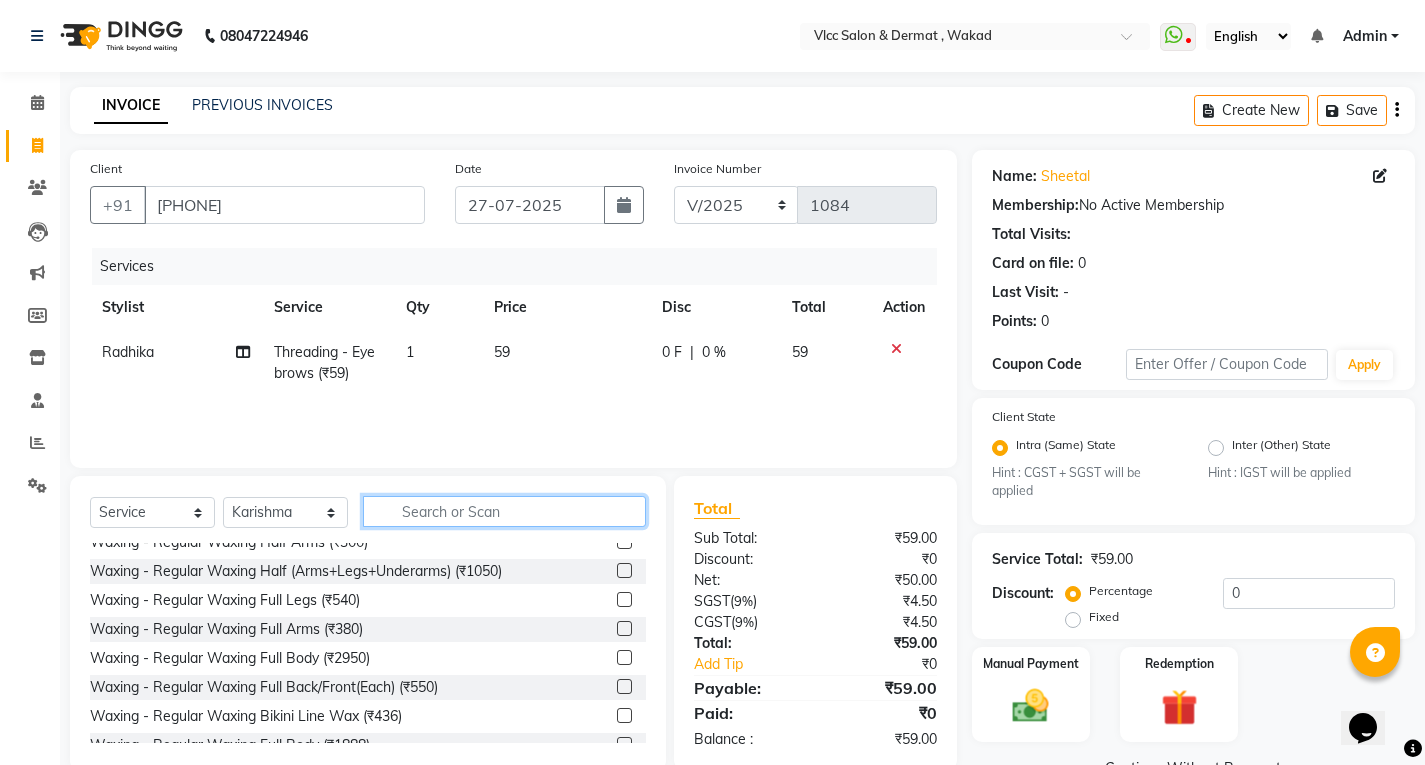 click 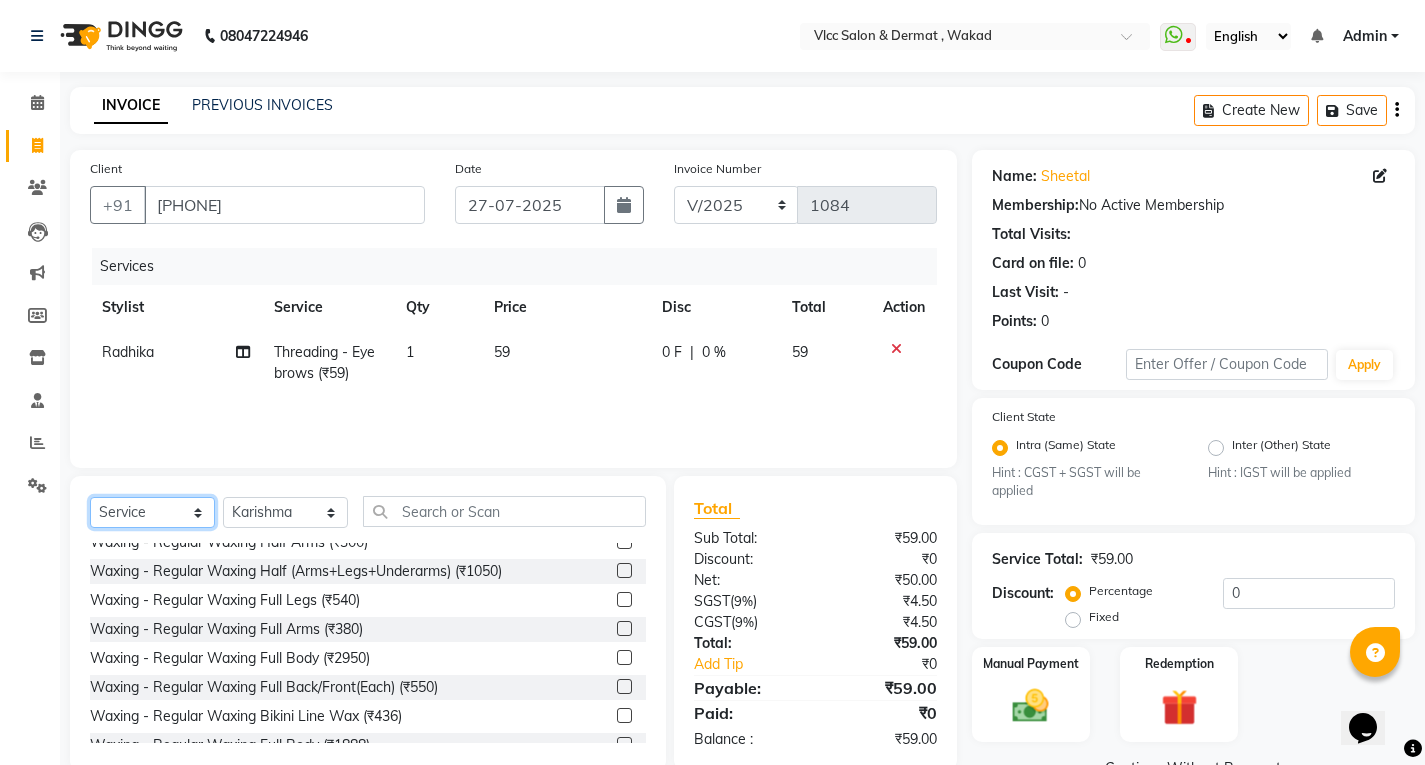 click on "Select  Service  Product  Membership  Package Voucher Prepaid Gift Card" 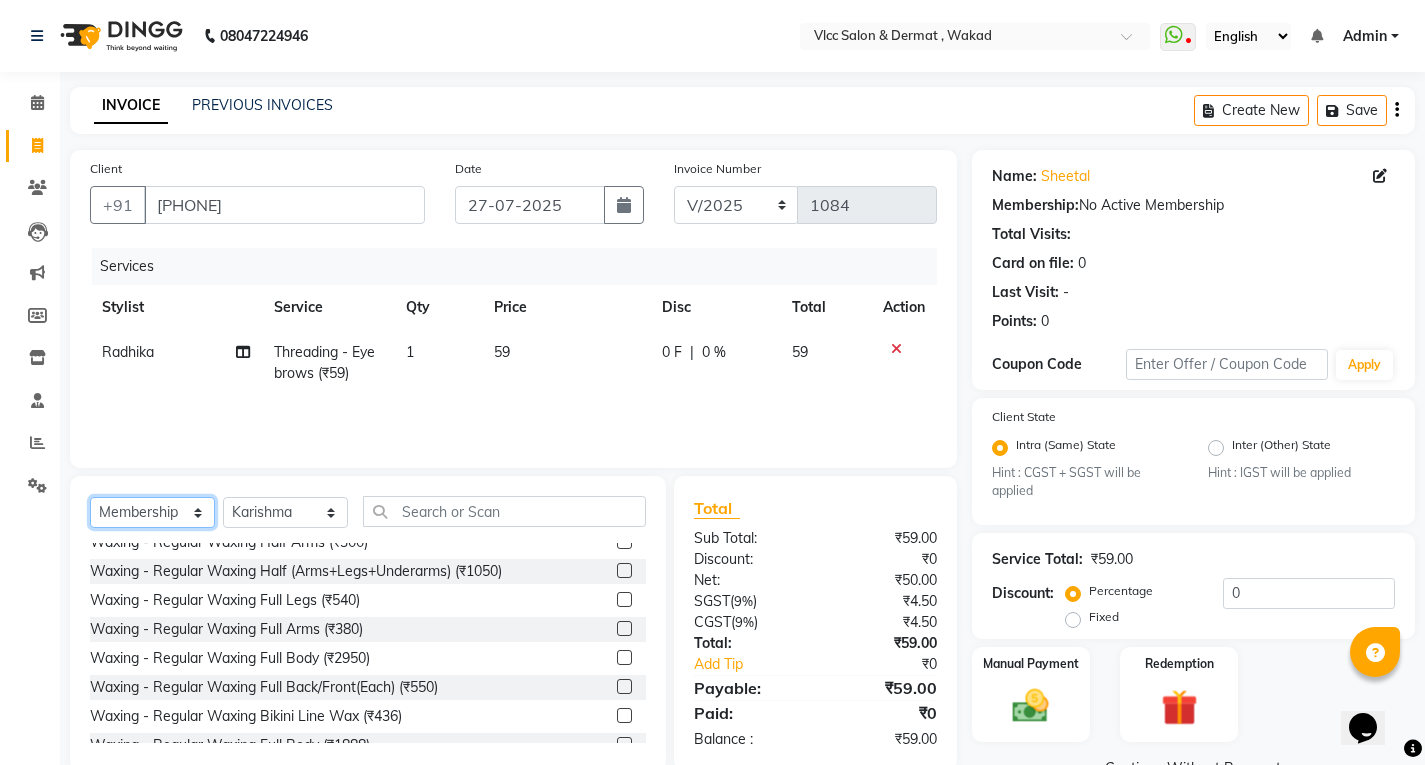 click on "Select  Service  Product  Membership  Package Voucher Prepaid Gift Card" 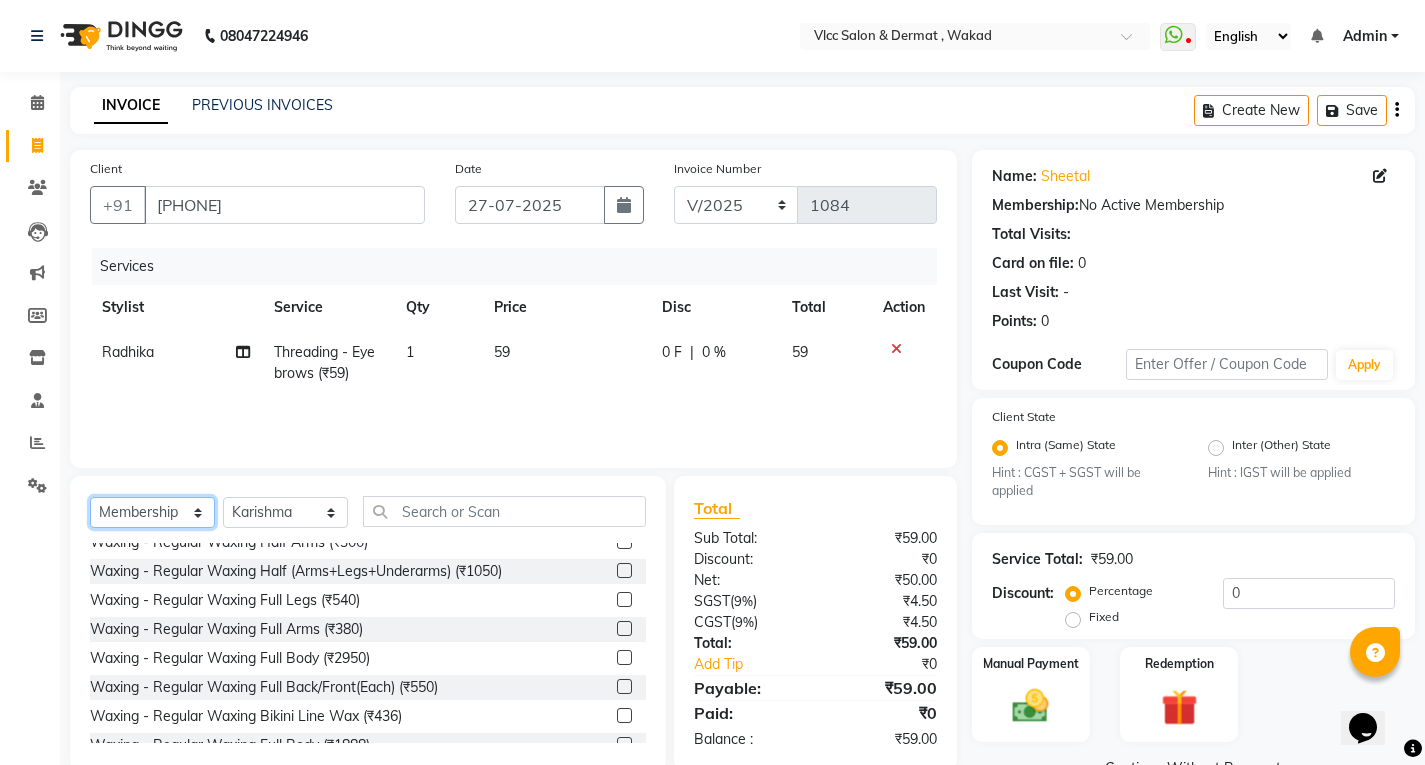 scroll, scrollTop: 0, scrollLeft: 0, axis: both 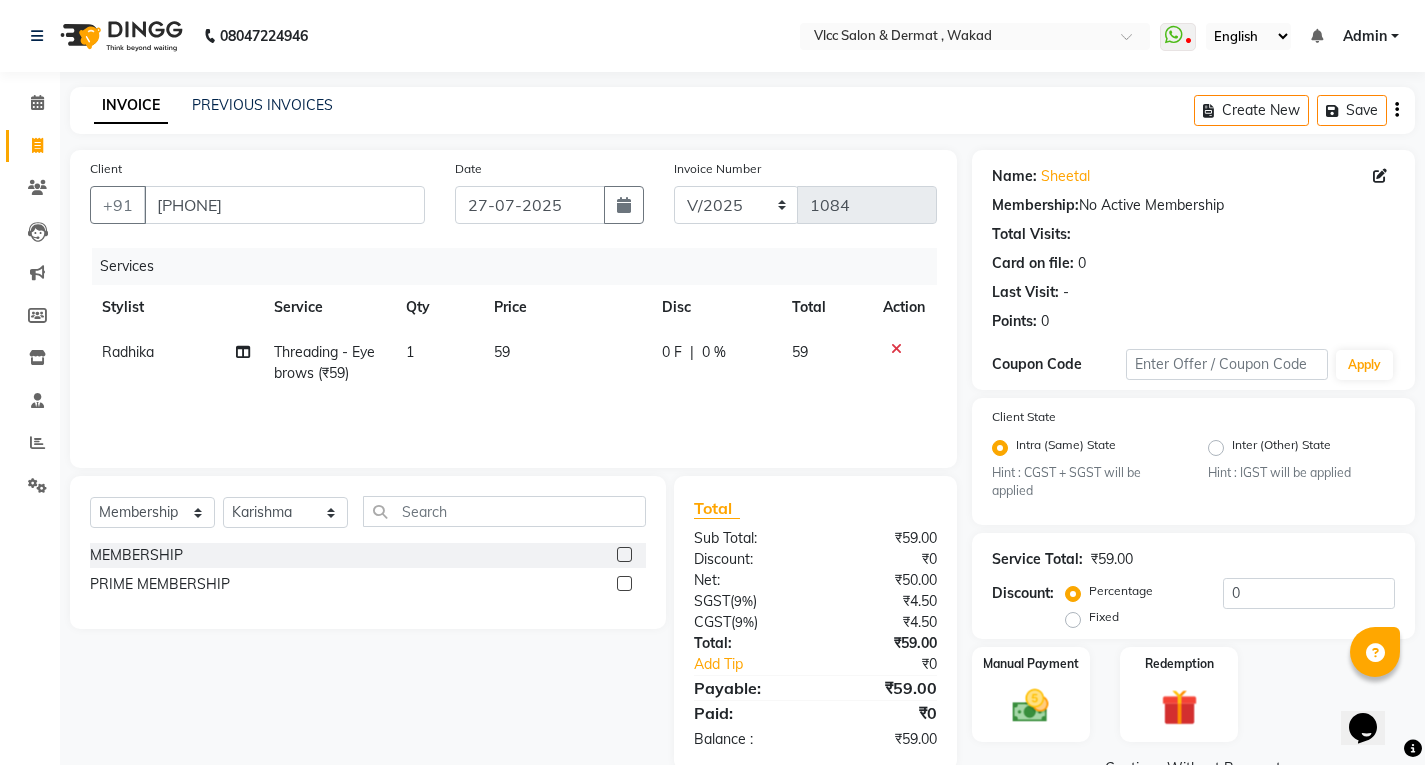 click 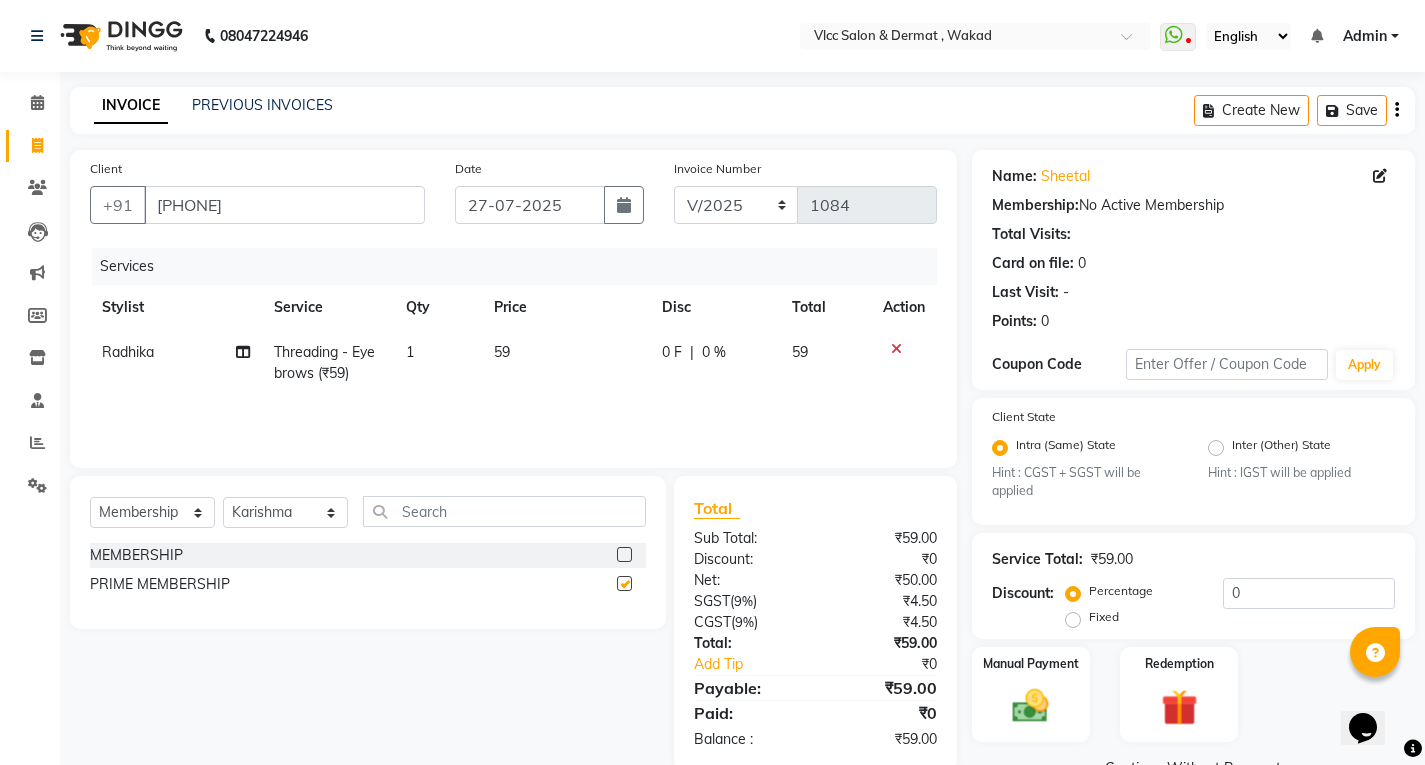 select on "select" 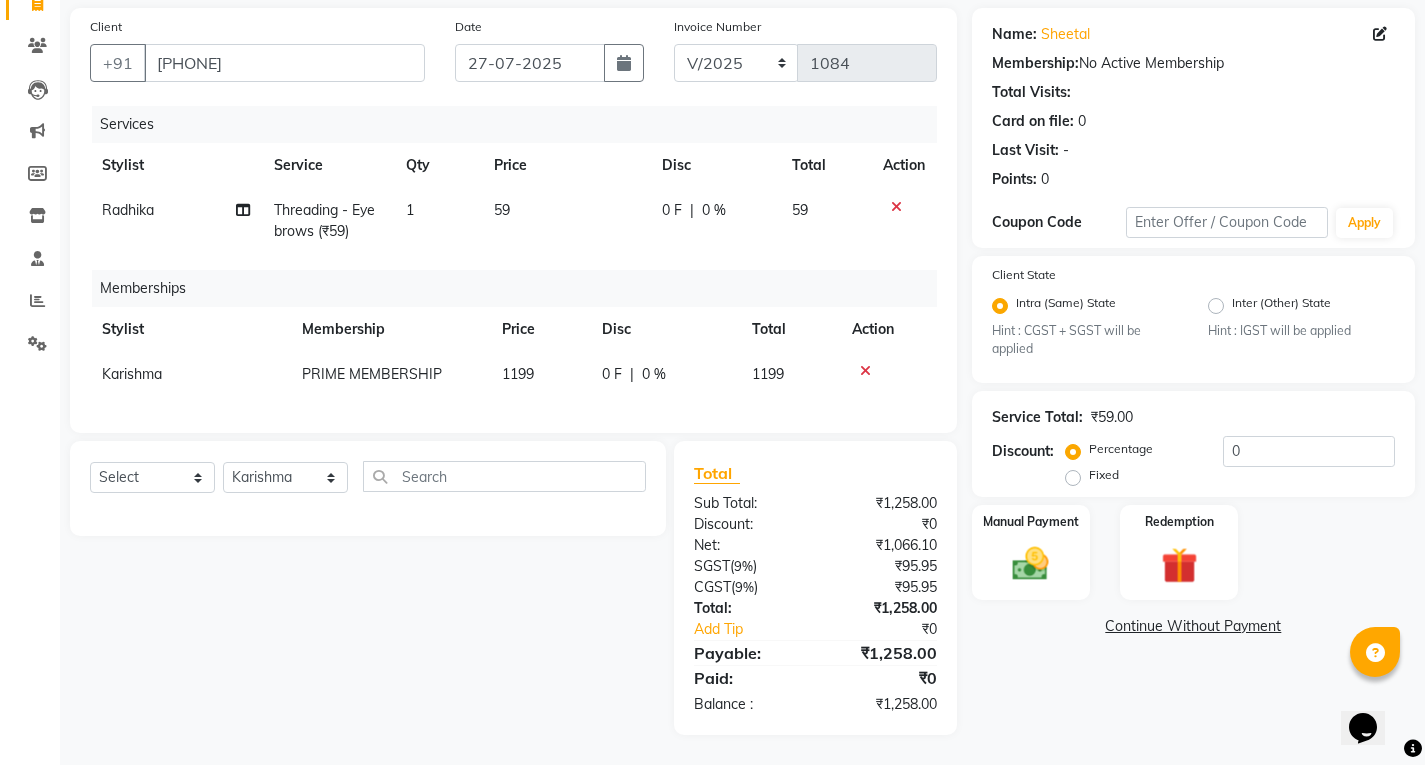 scroll, scrollTop: 157, scrollLeft: 0, axis: vertical 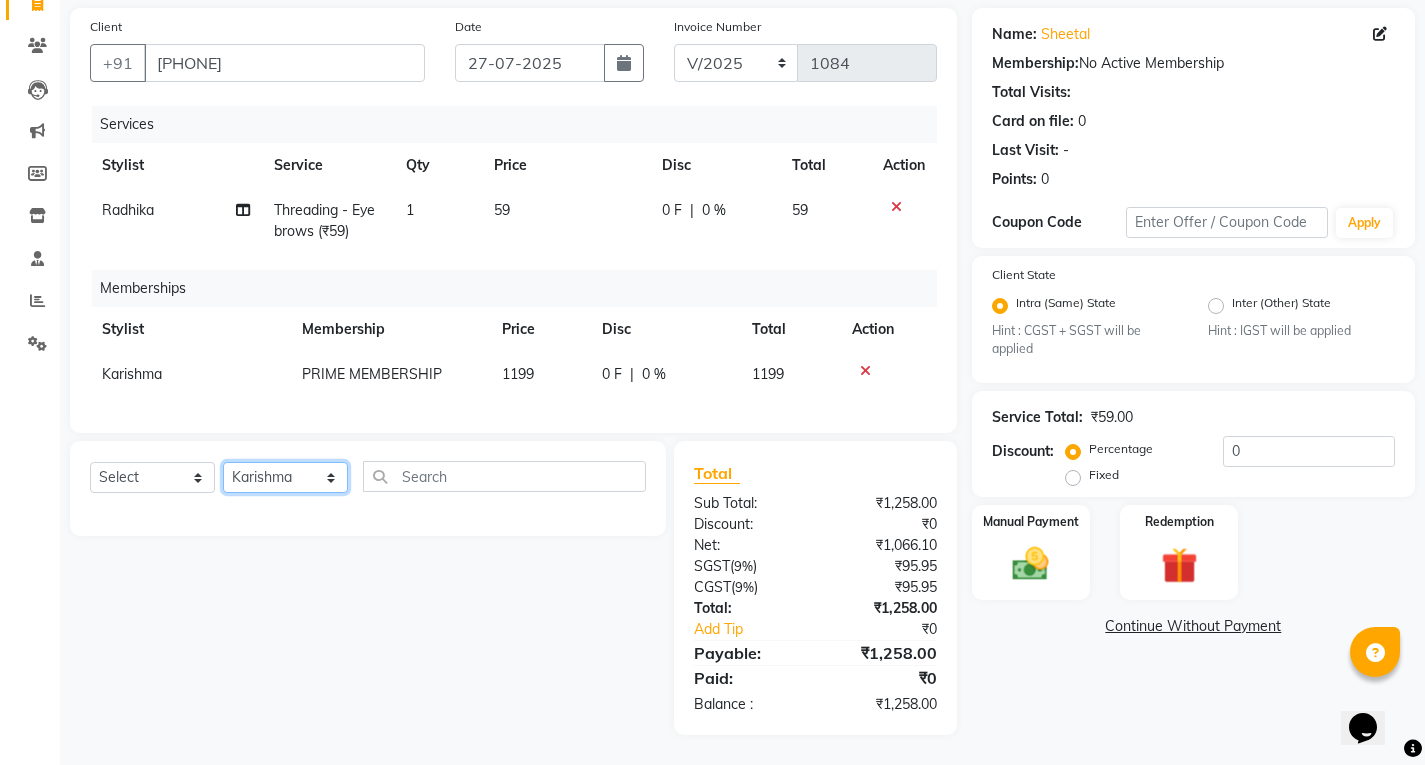 click on "Select Stylist Anagha Aniket Anil Dr nupur Junaid Karishma Payal Pranjali Prema Birajdar Radha Radhika Sakshi Shivani Shravan Varsha Malpote Vidya" 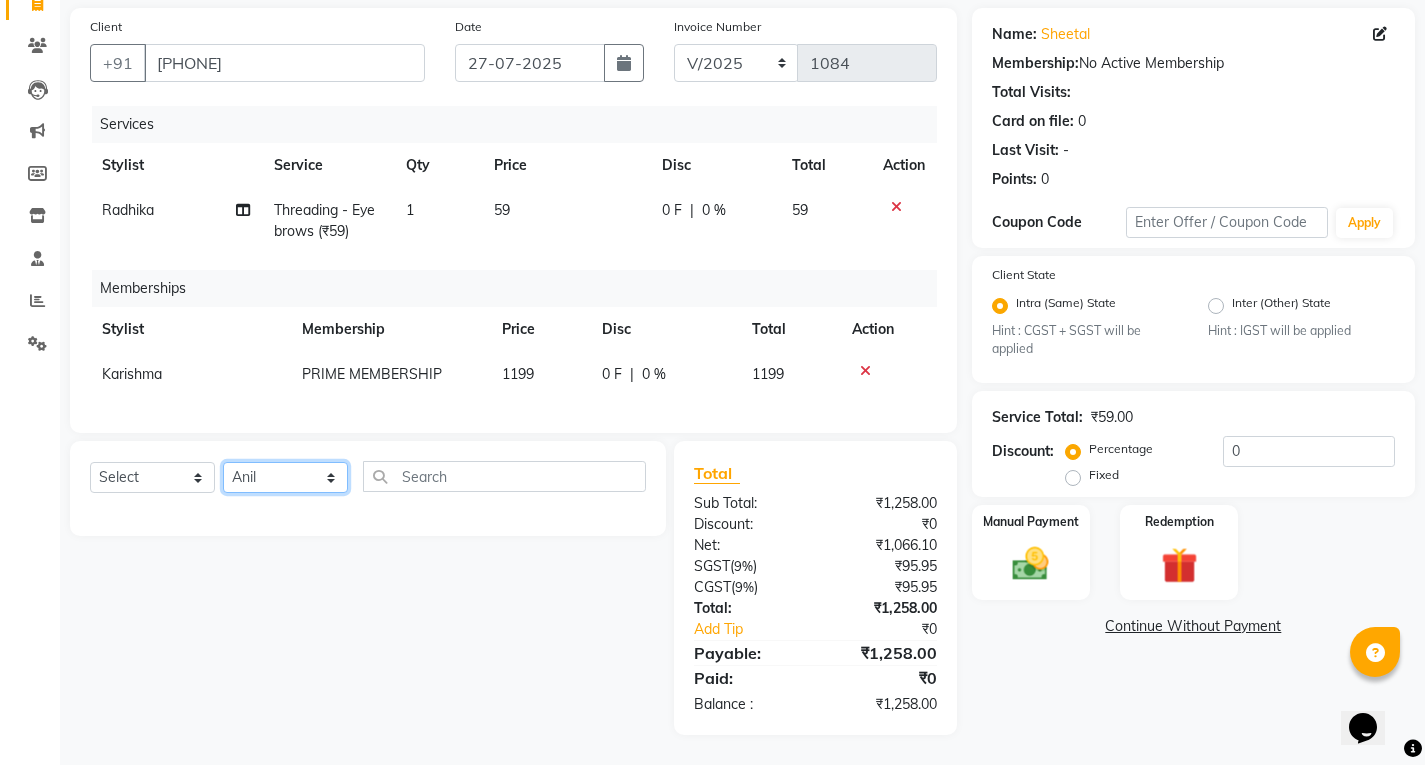 click on "Select Stylist Anagha Aniket Anil Dr nupur Junaid Karishma Payal Pranjali Prema Birajdar Radha Radhika Sakshi Shivani Shravan Varsha Malpote Vidya" 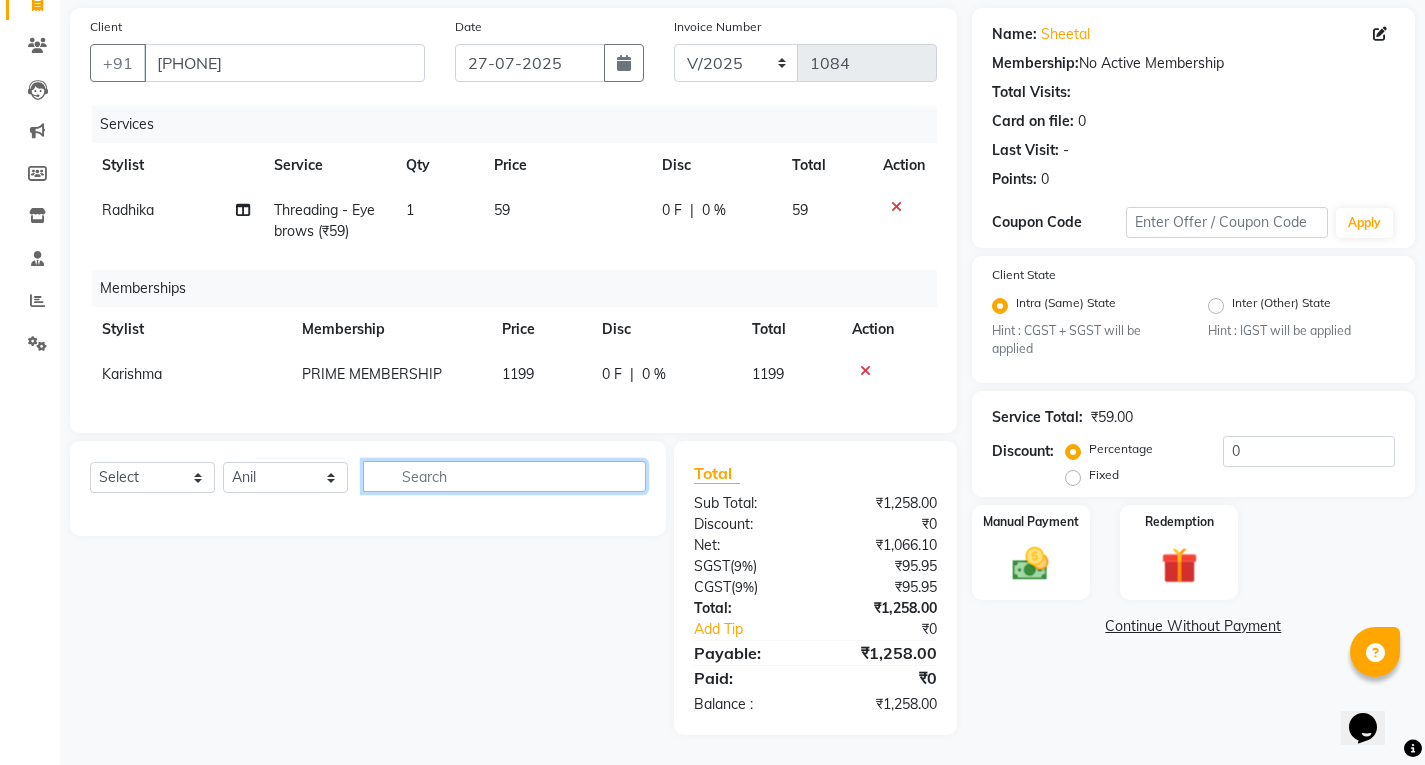 click 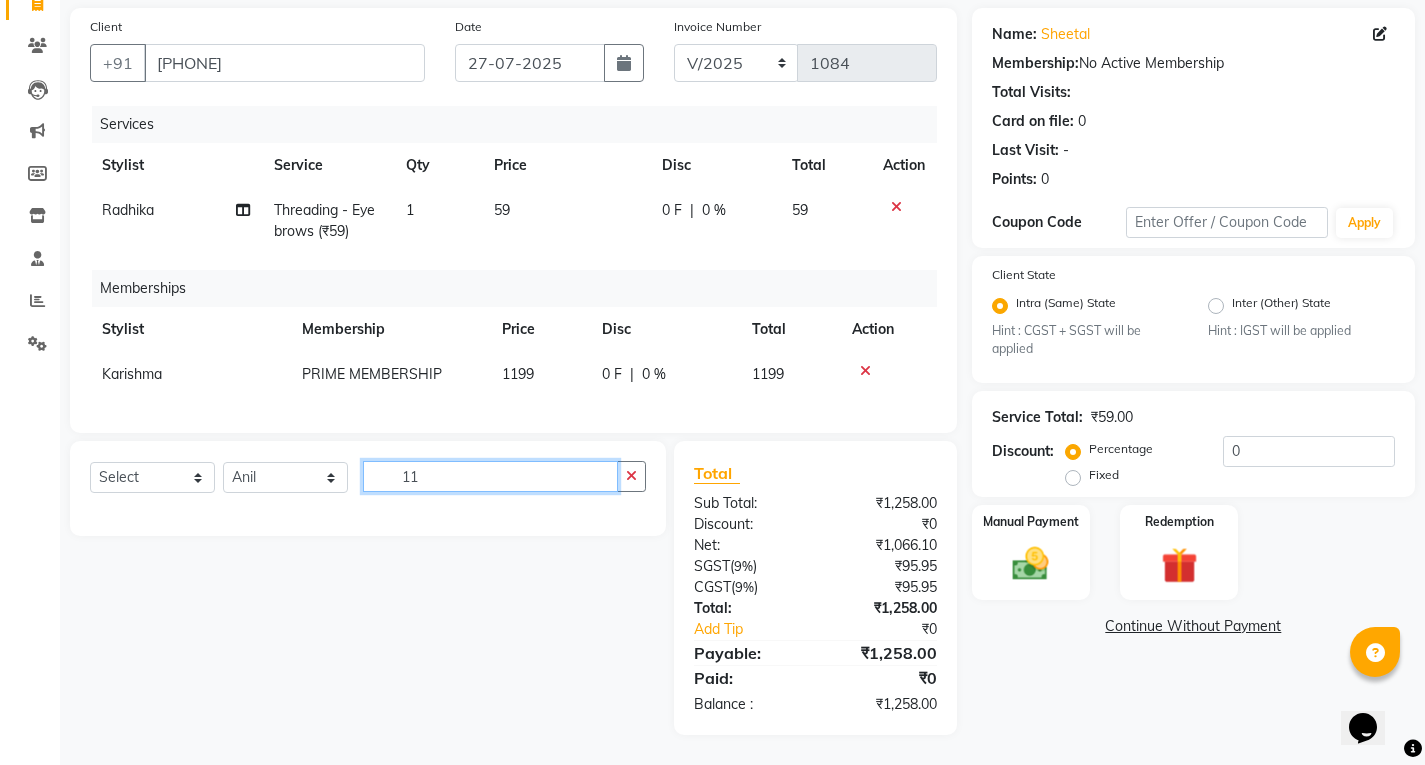 type on "1" 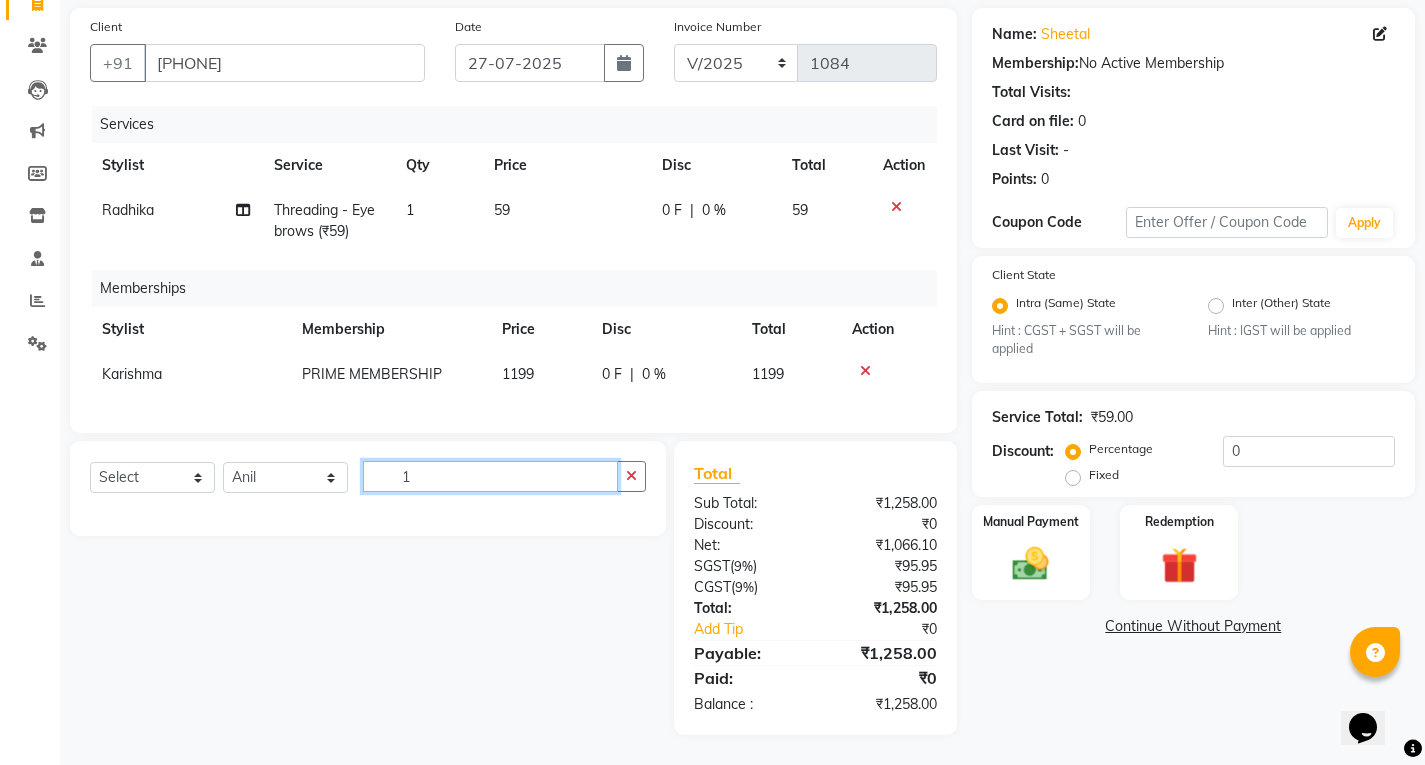 type 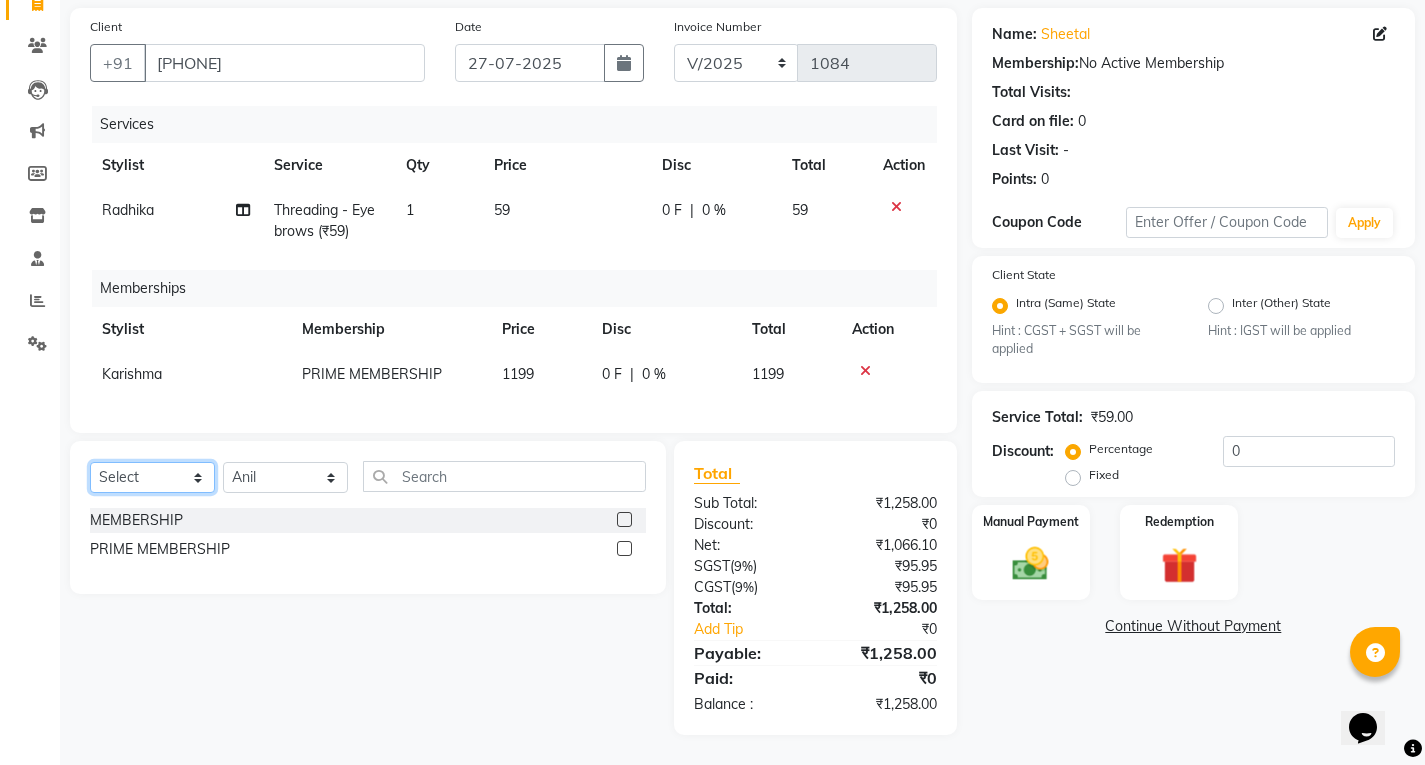 drag, startPoint x: 104, startPoint y: 462, endPoint x: 114, endPoint y: 490, distance: 29.732138 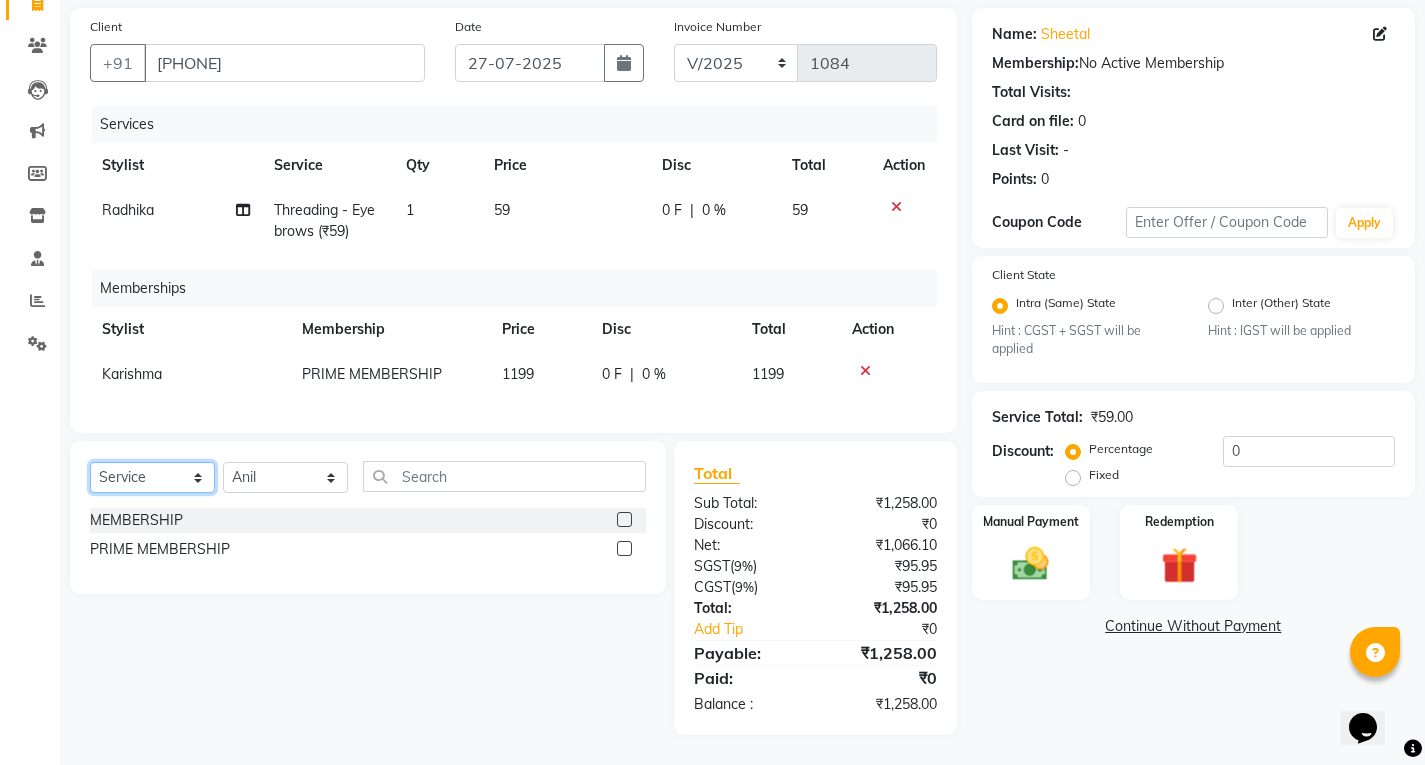 click on "Select  Service  Product  Package Voucher Prepaid Gift Card" 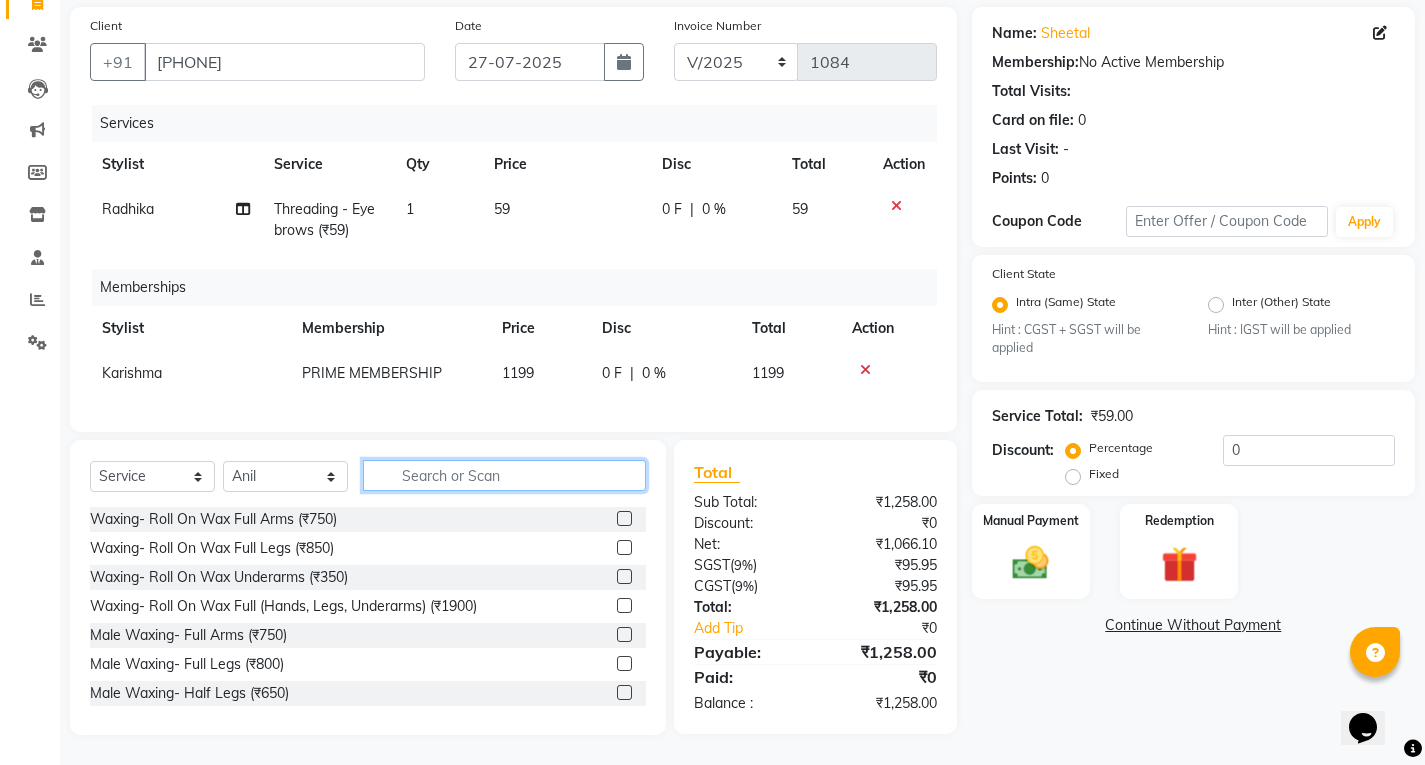 click 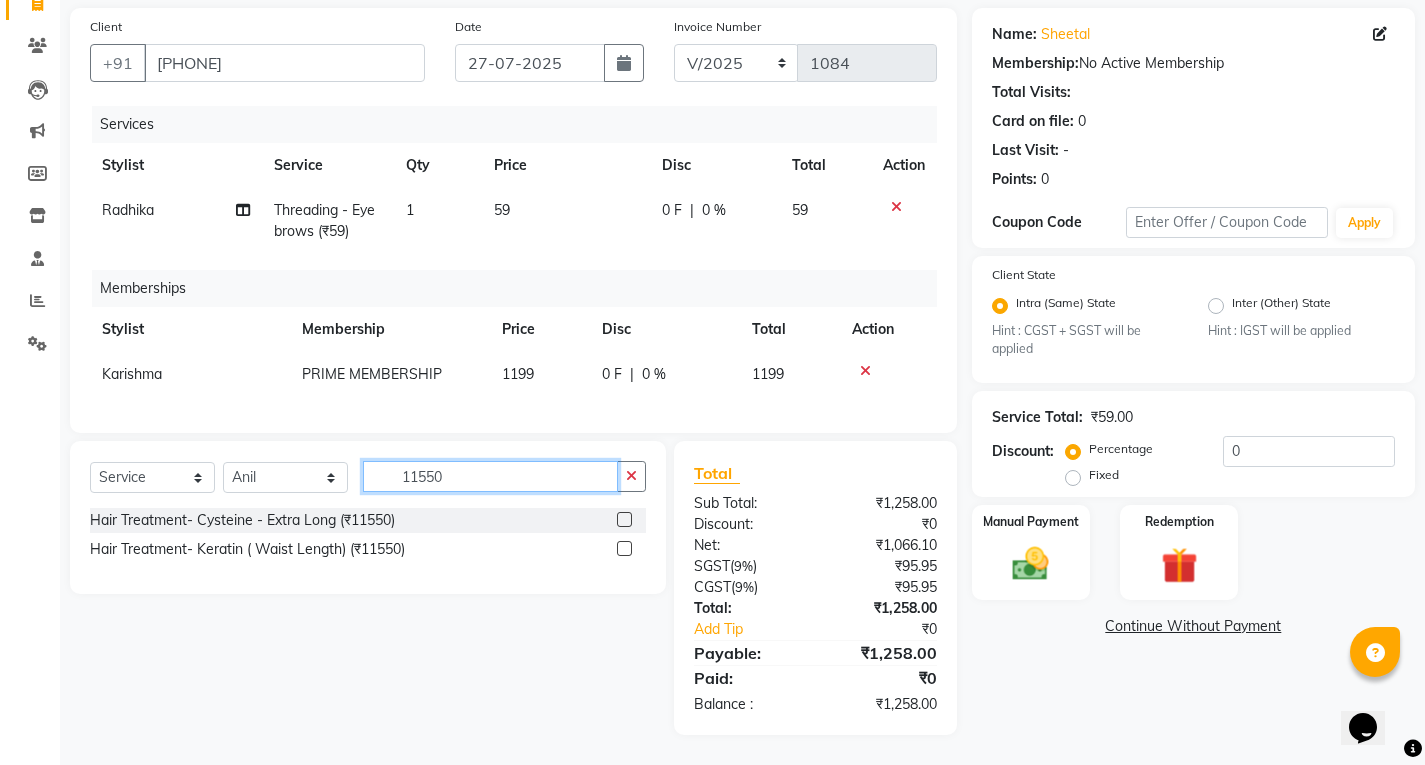 type on "11550" 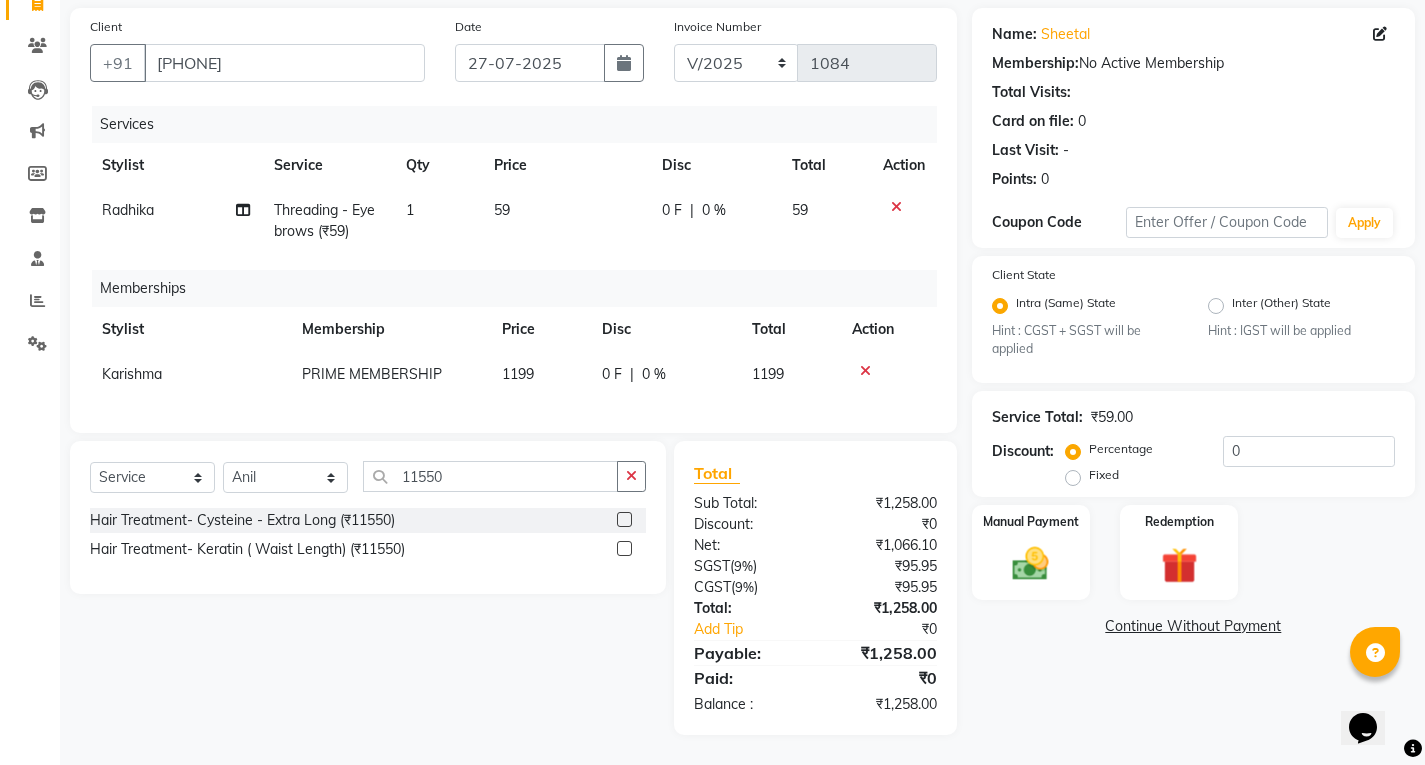 click 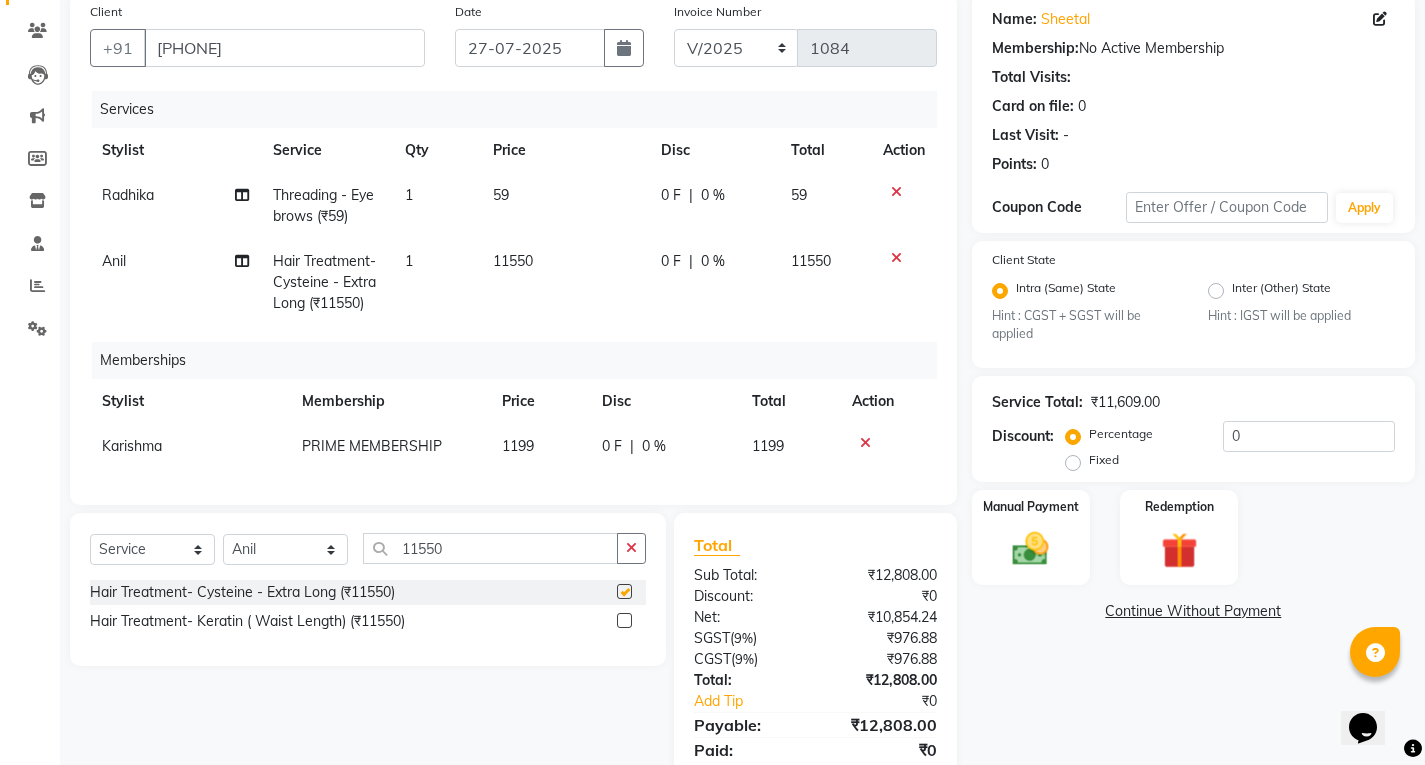 checkbox on "false" 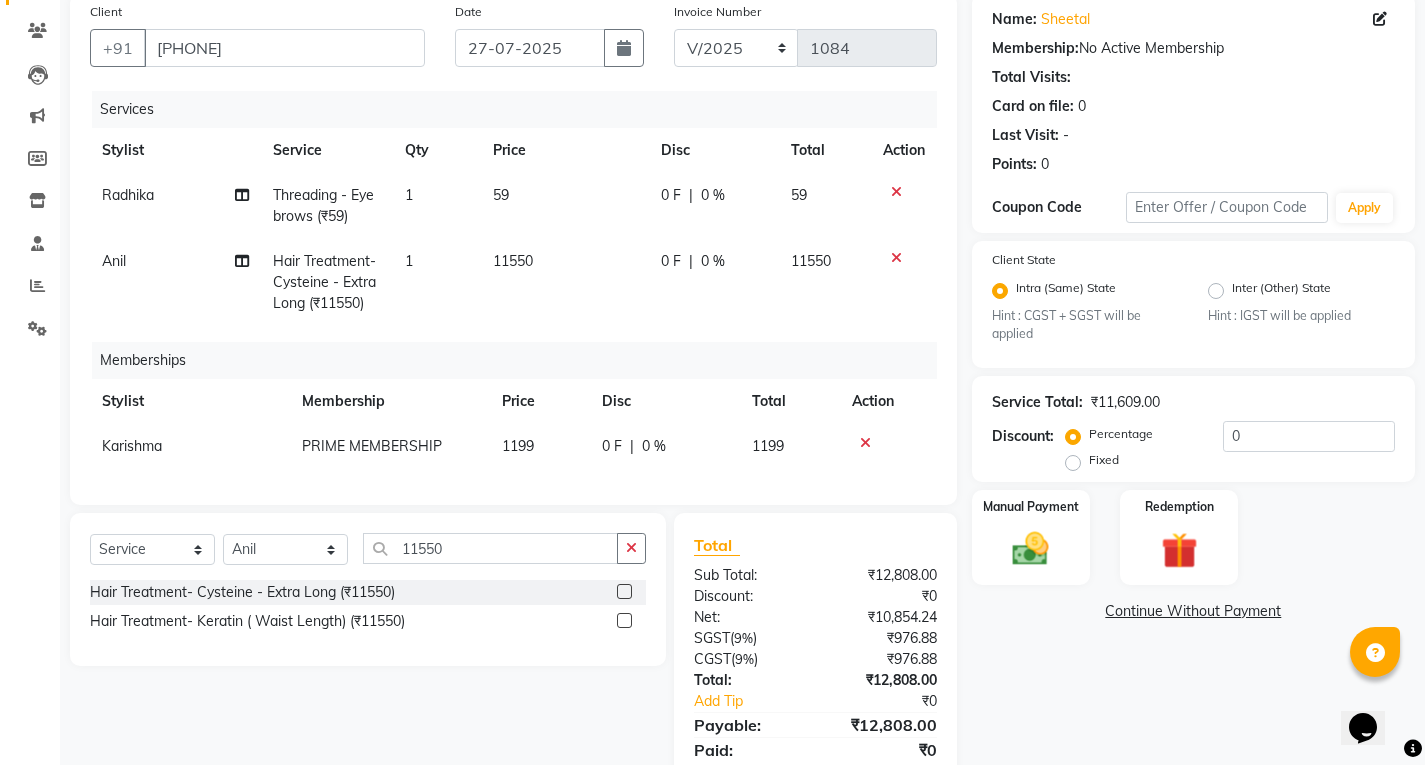 click on "11550" 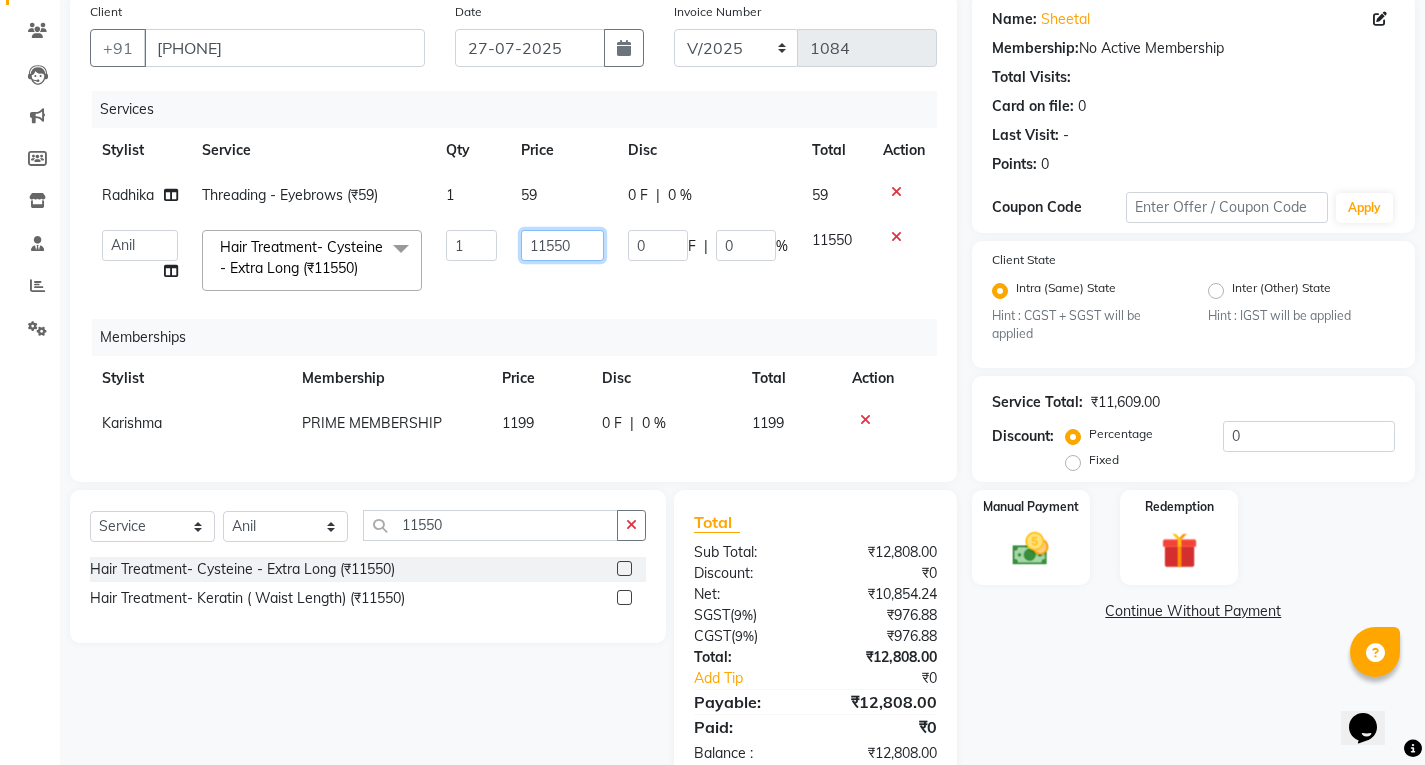 drag, startPoint x: 599, startPoint y: 247, endPoint x: 581, endPoint y: 242, distance: 18.681541 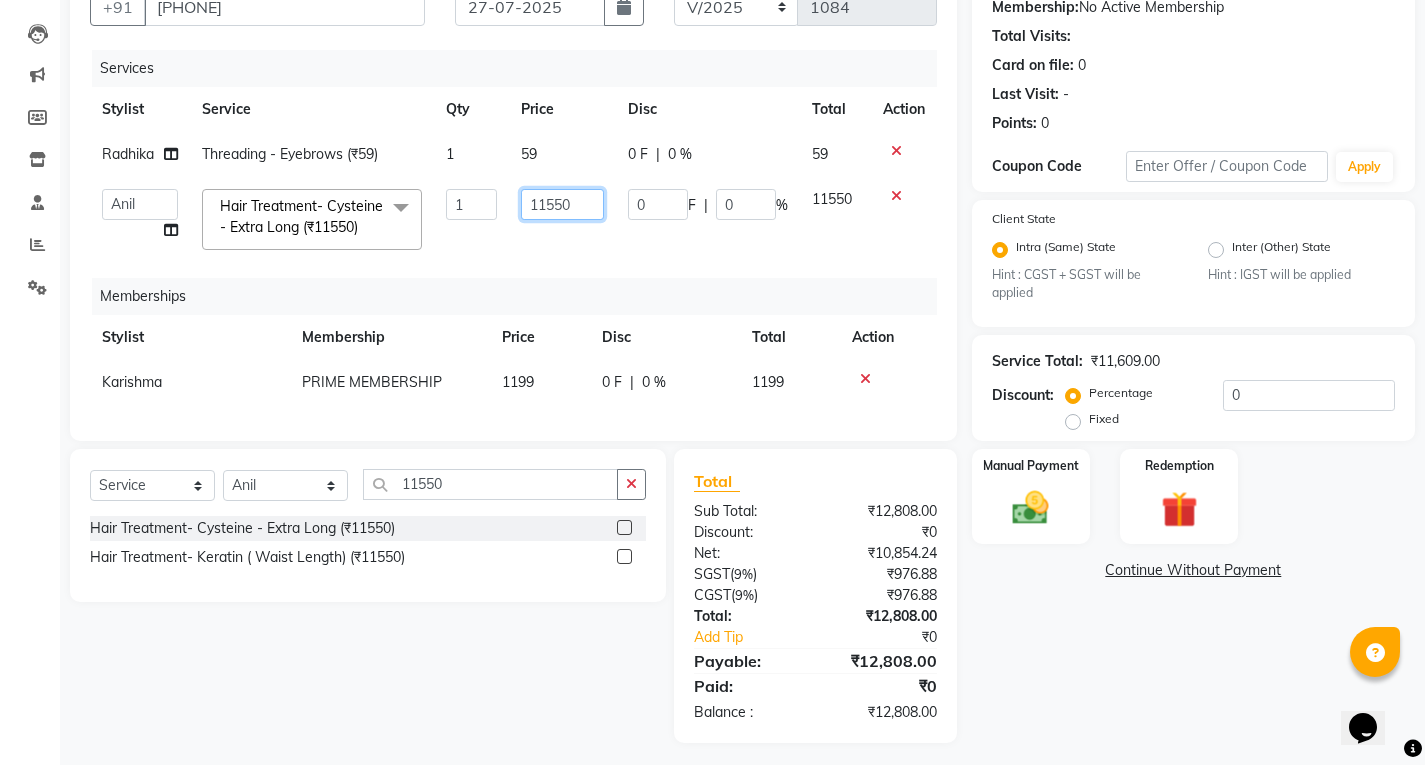 scroll, scrollTop: 221, scrollLeft: 0, axis: vertical 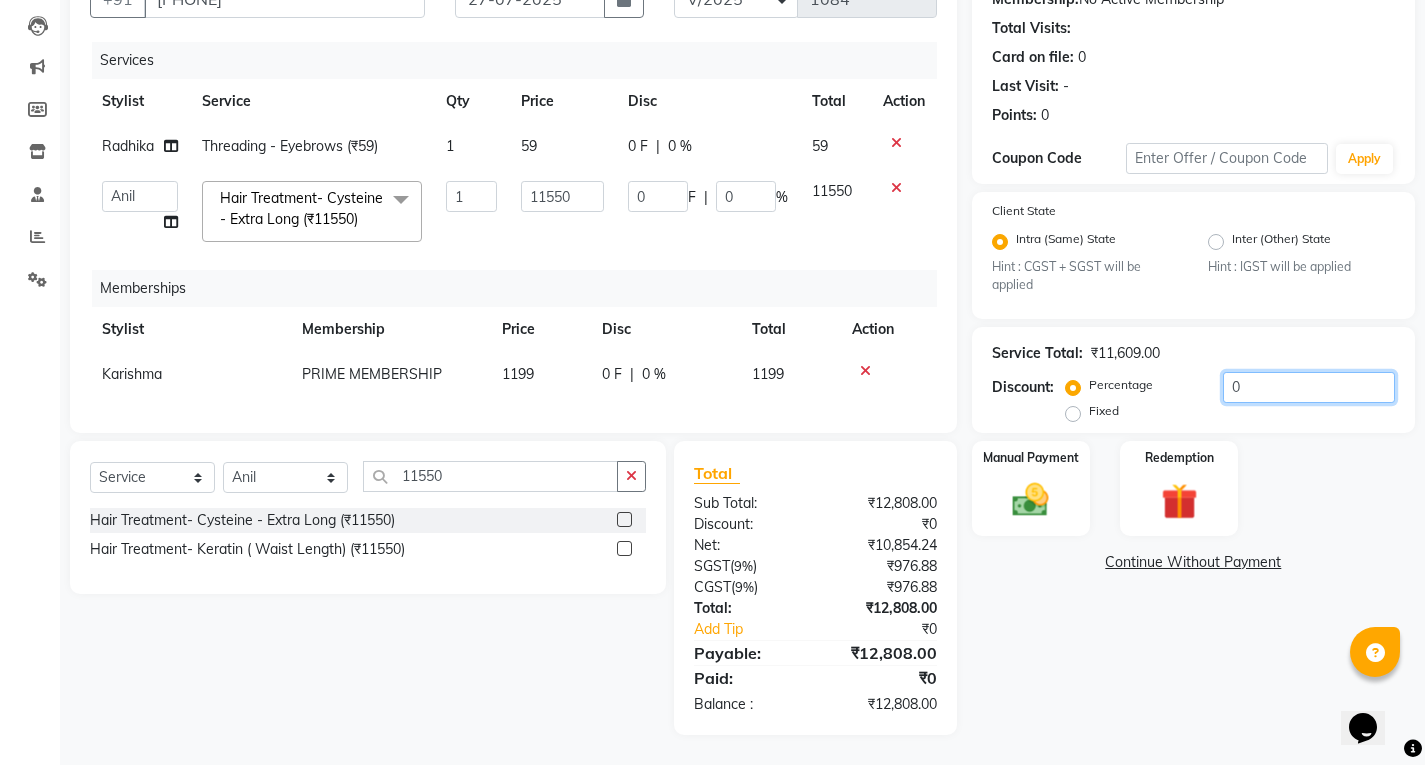 click on "0" 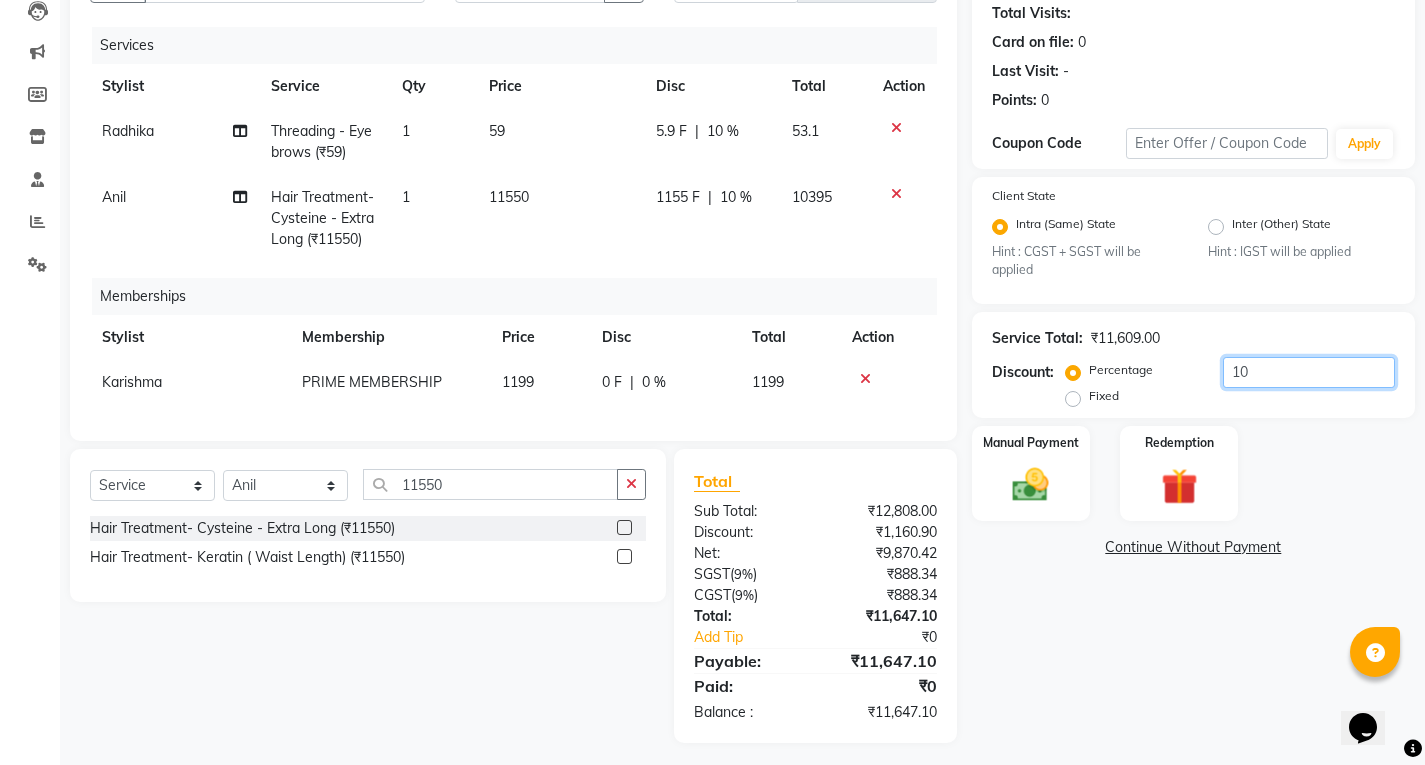type on "1" 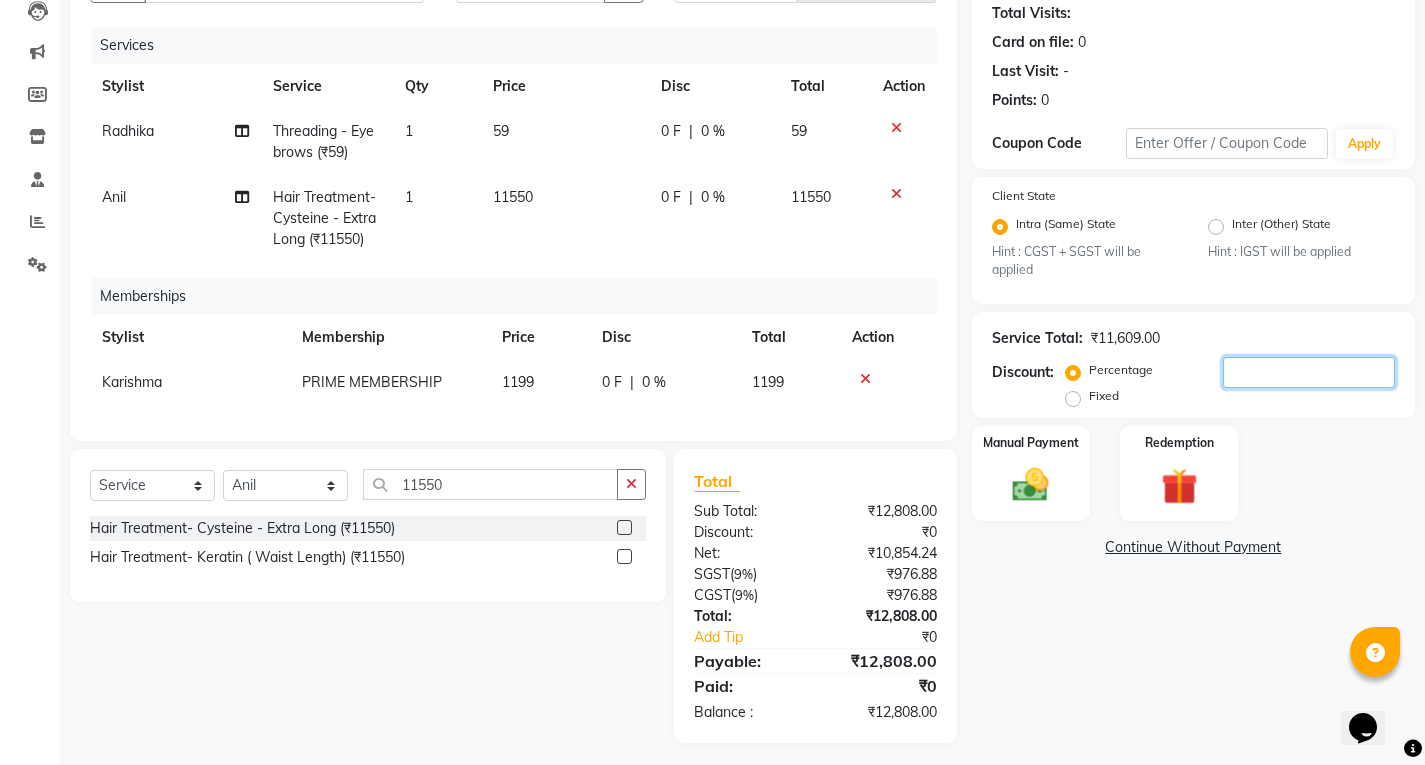 type 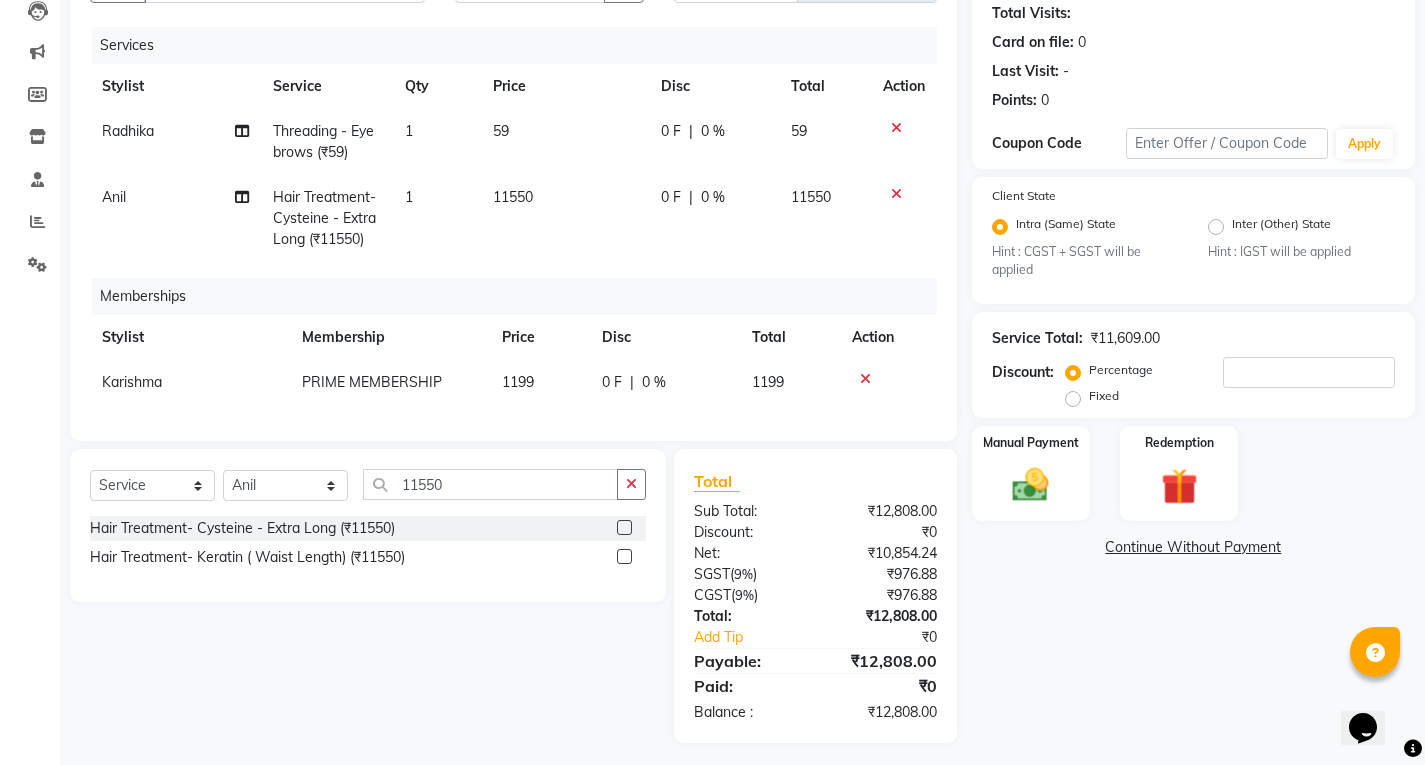 click on "Fixed" 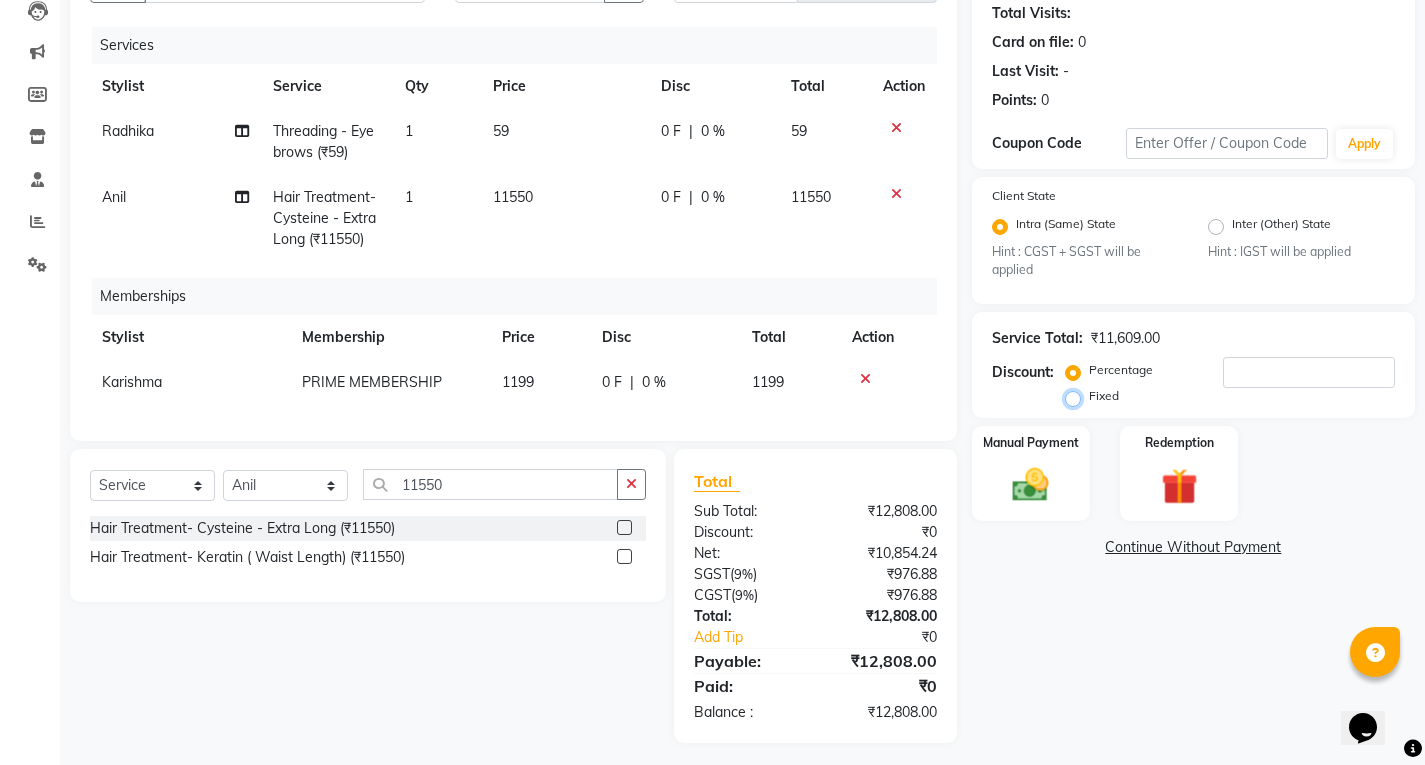 click on "Fixed" at bounding box center (1077, 396) 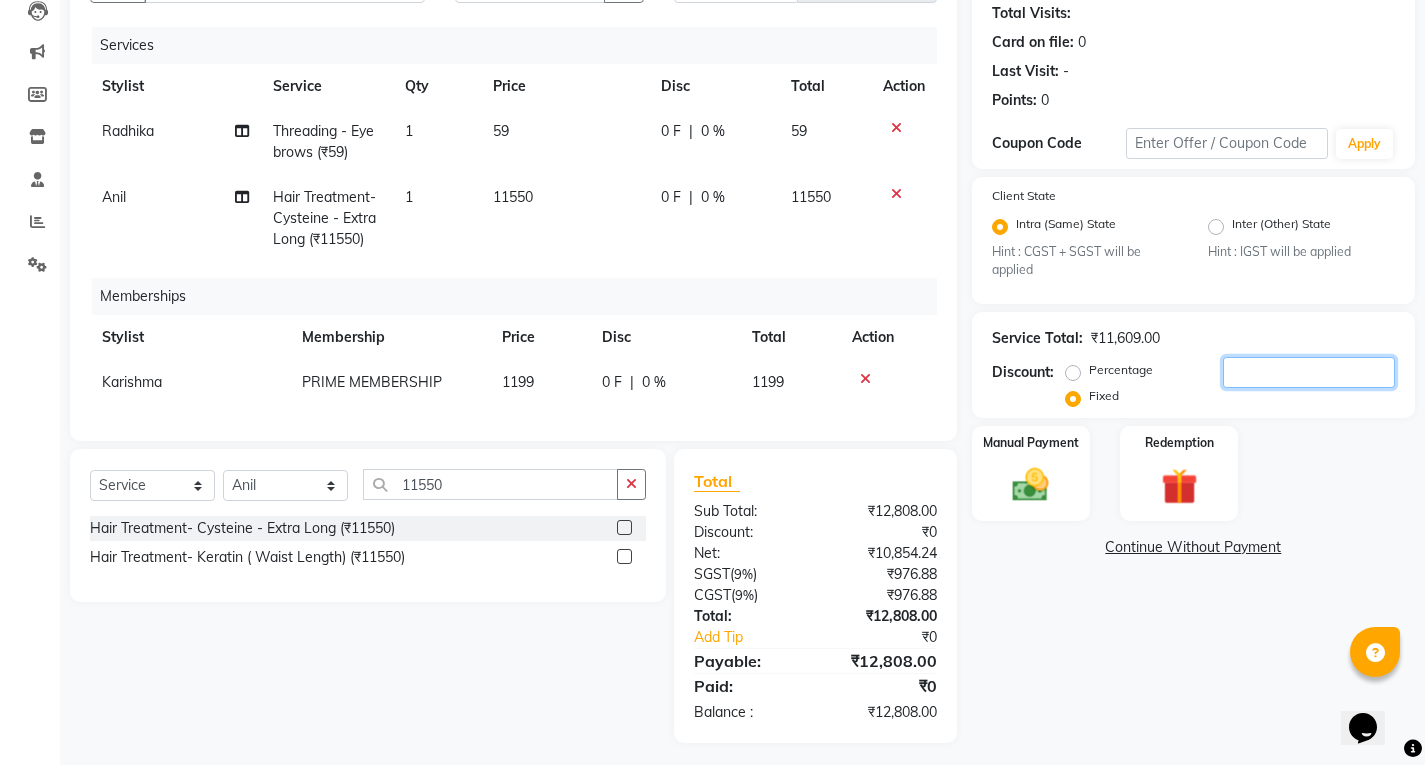 click 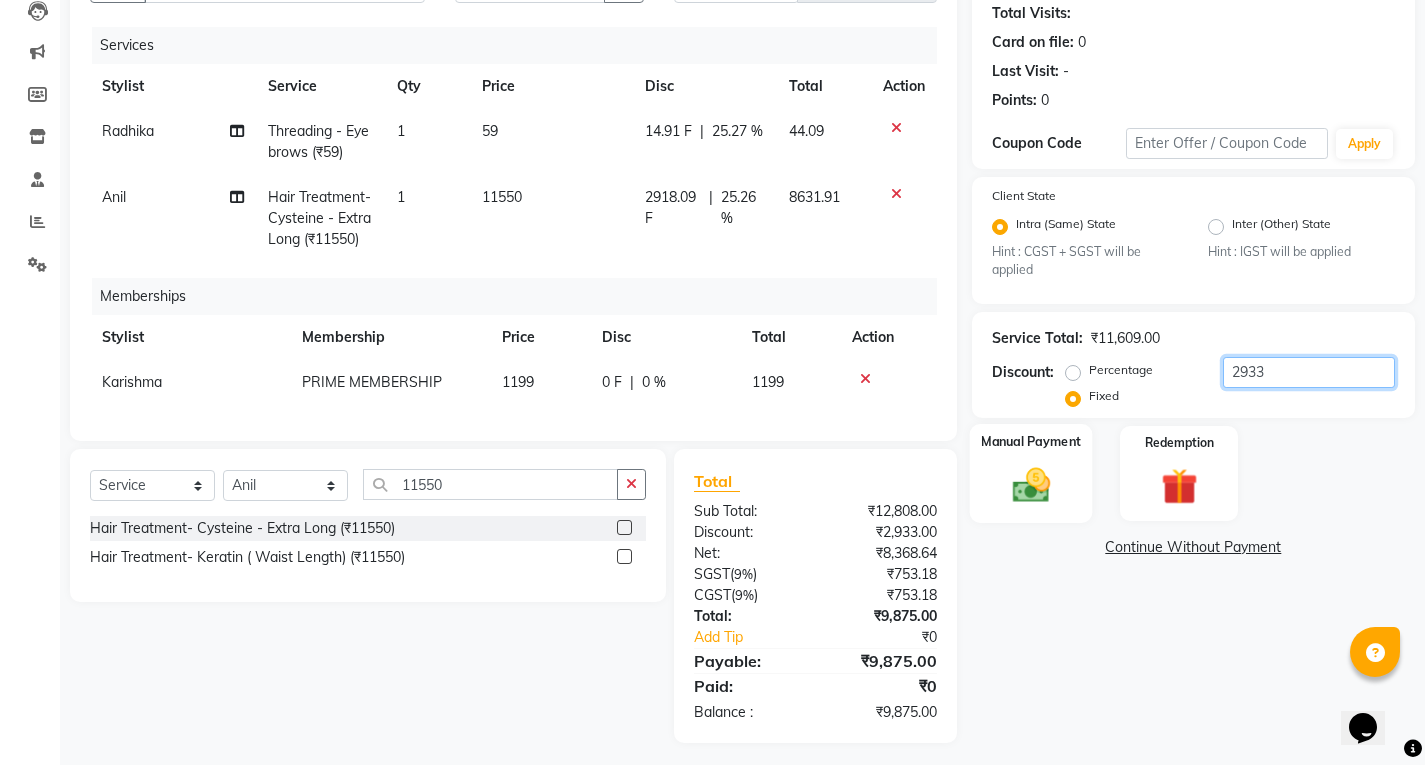 type on "2933" 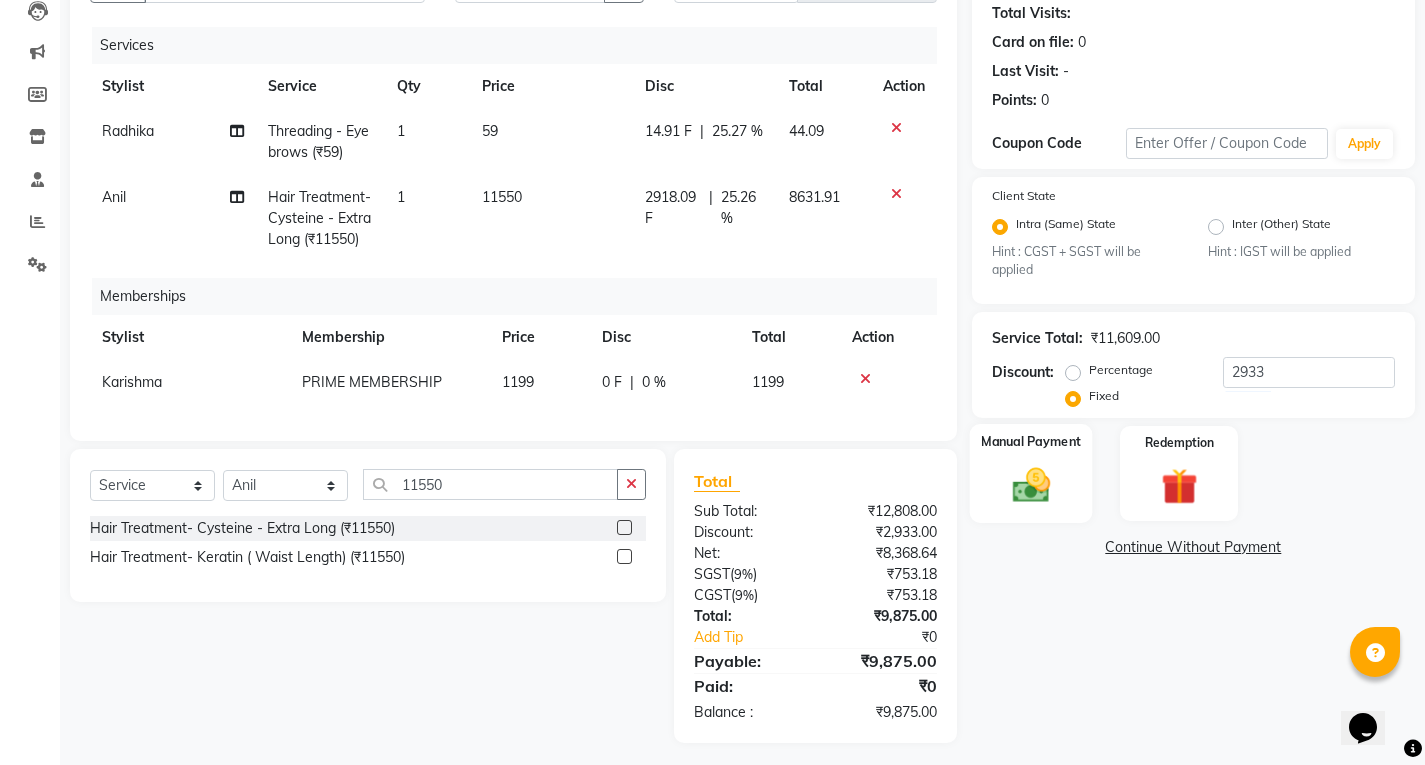 click 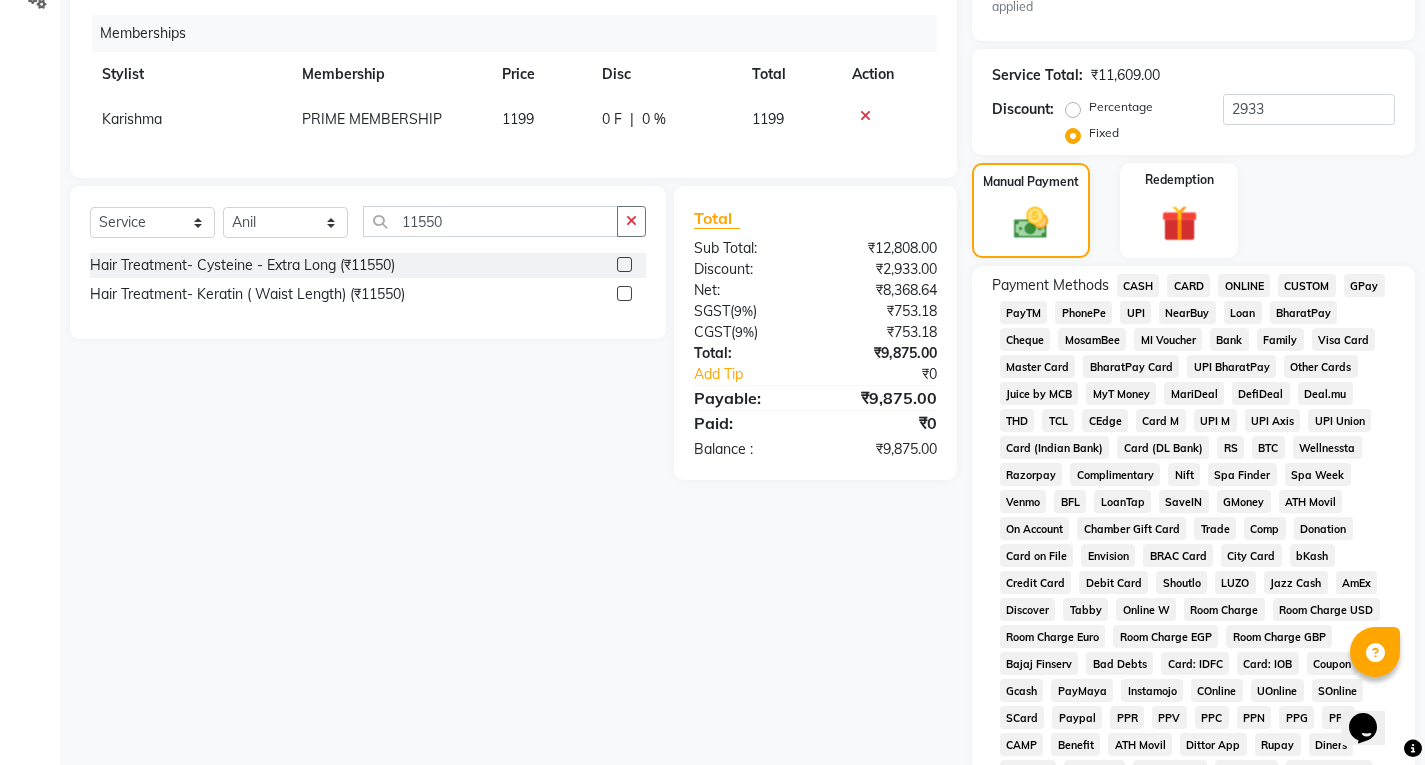 scroll, scrollTop: 500, scrollLeft: 0, axis: vertical 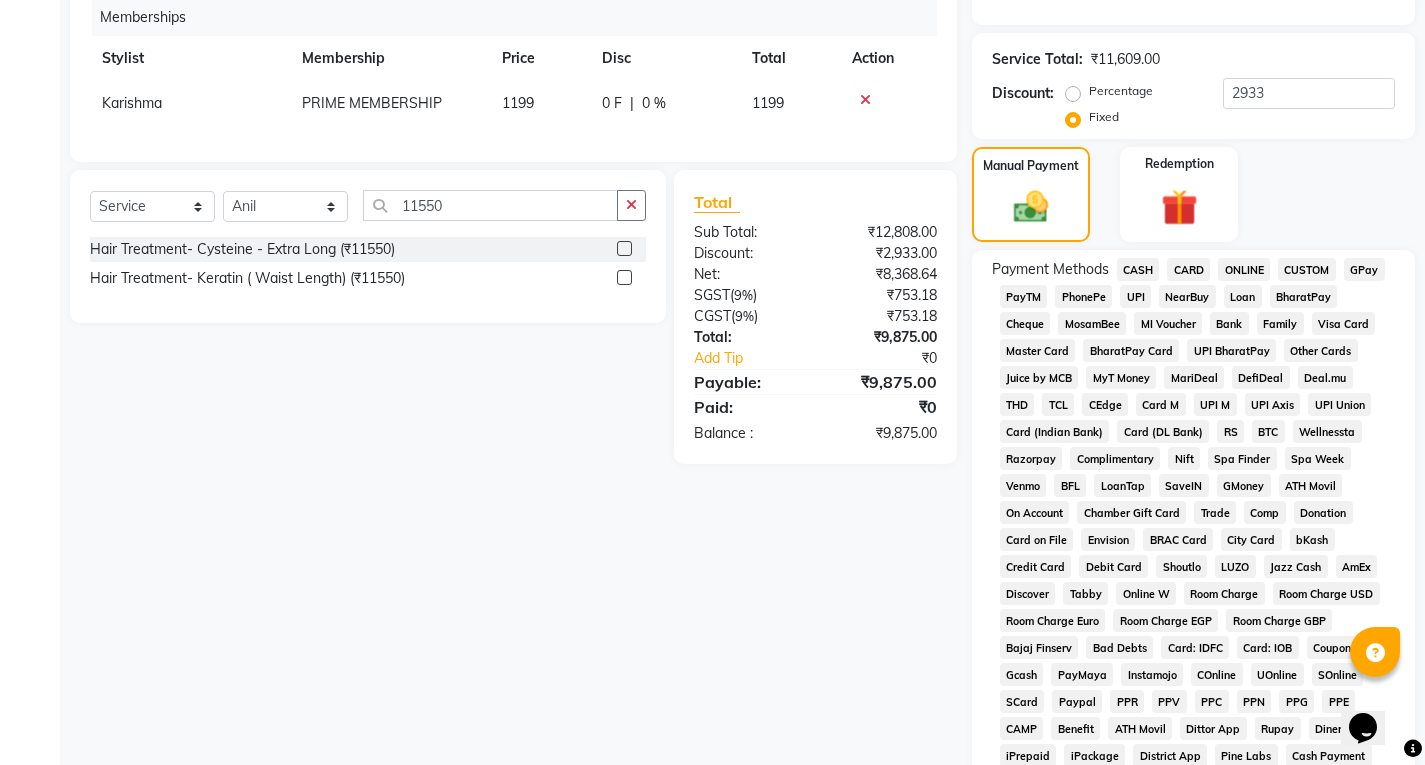 click on "CARD" 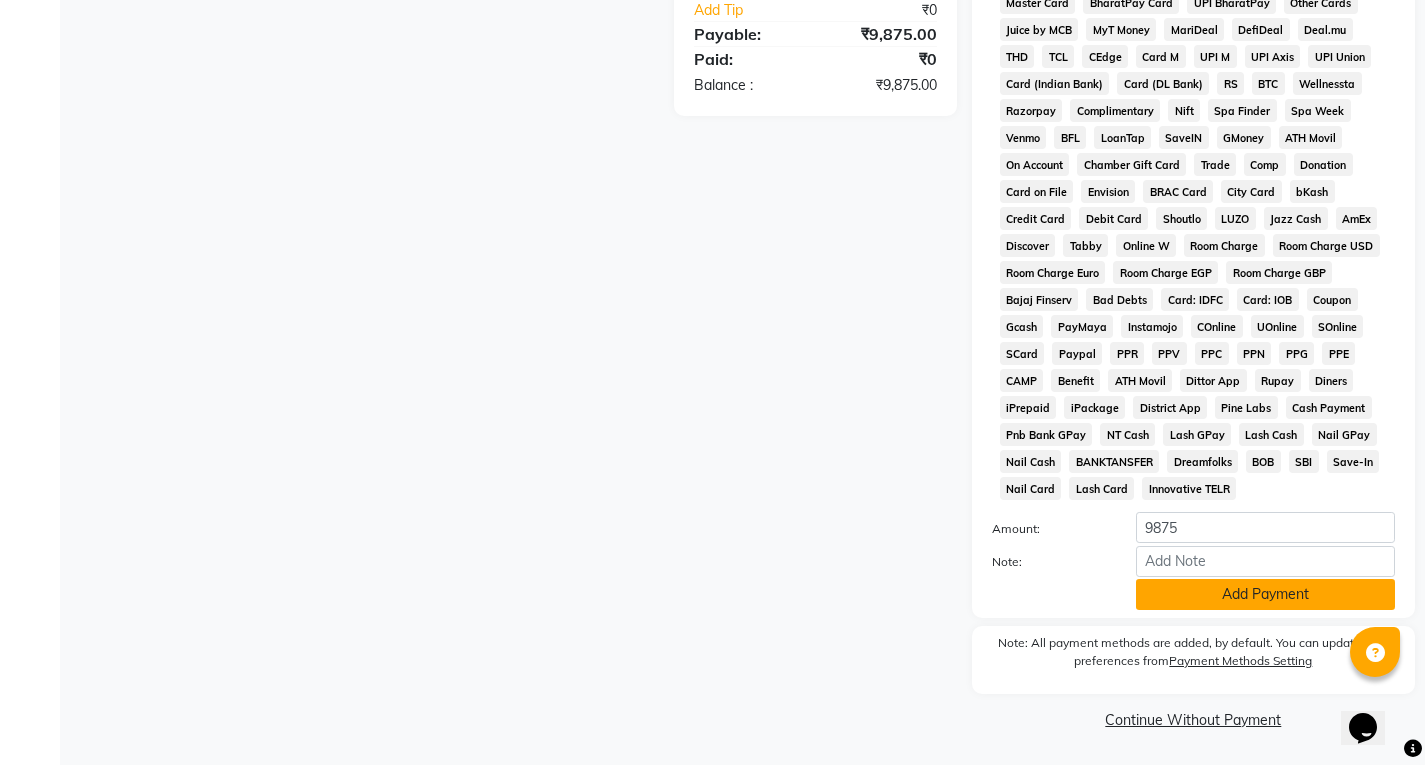 click on "Add Payment" 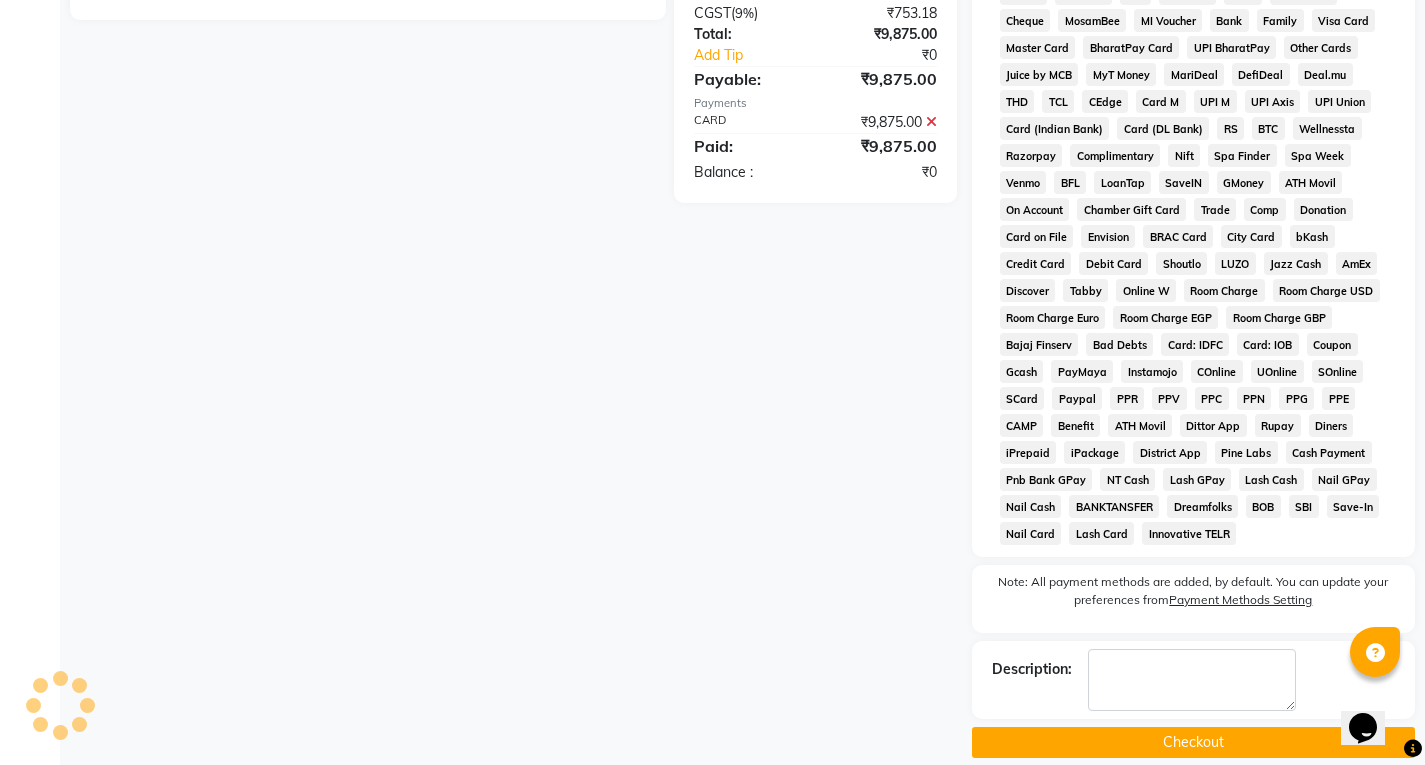 scroll, scrollTop: 826, scrollLeft: 0, axis: vertical 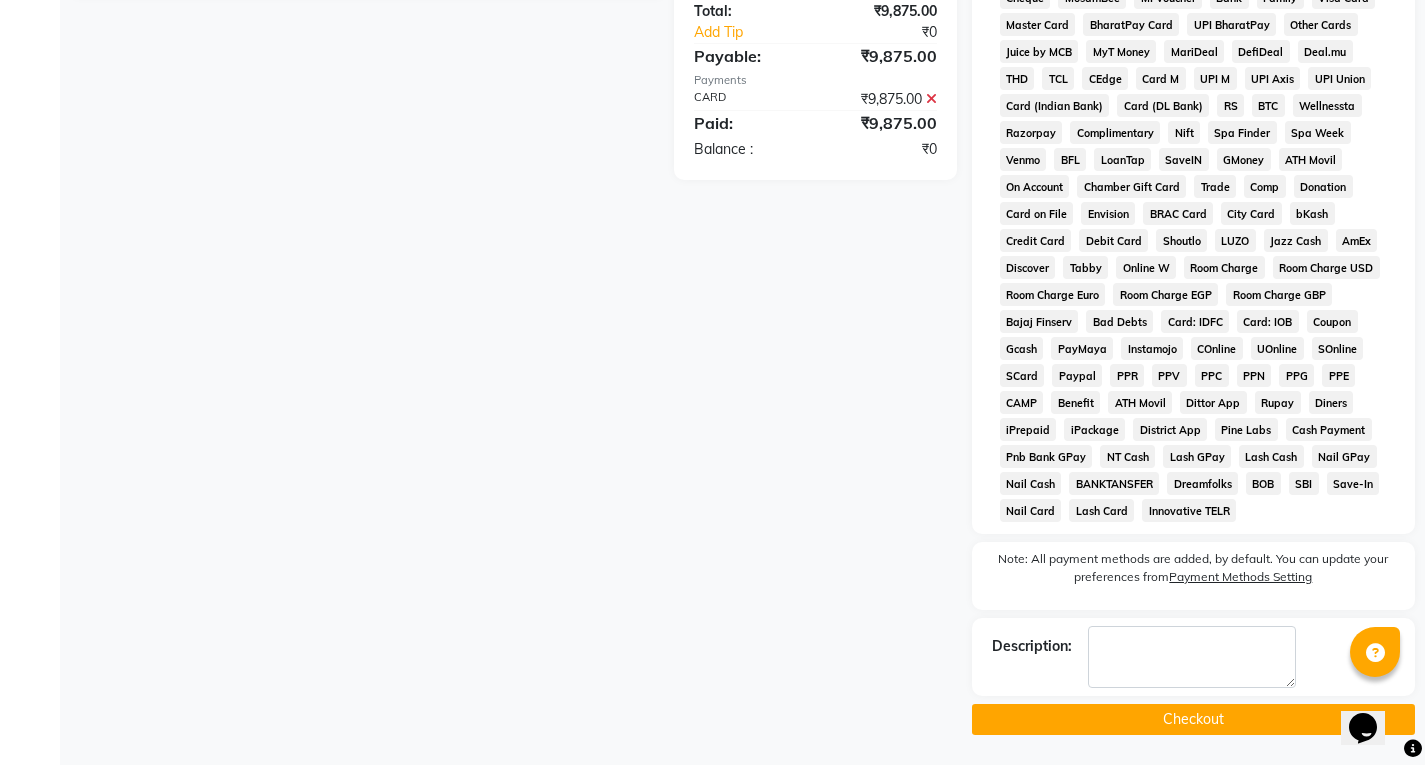 click on "Checkout" 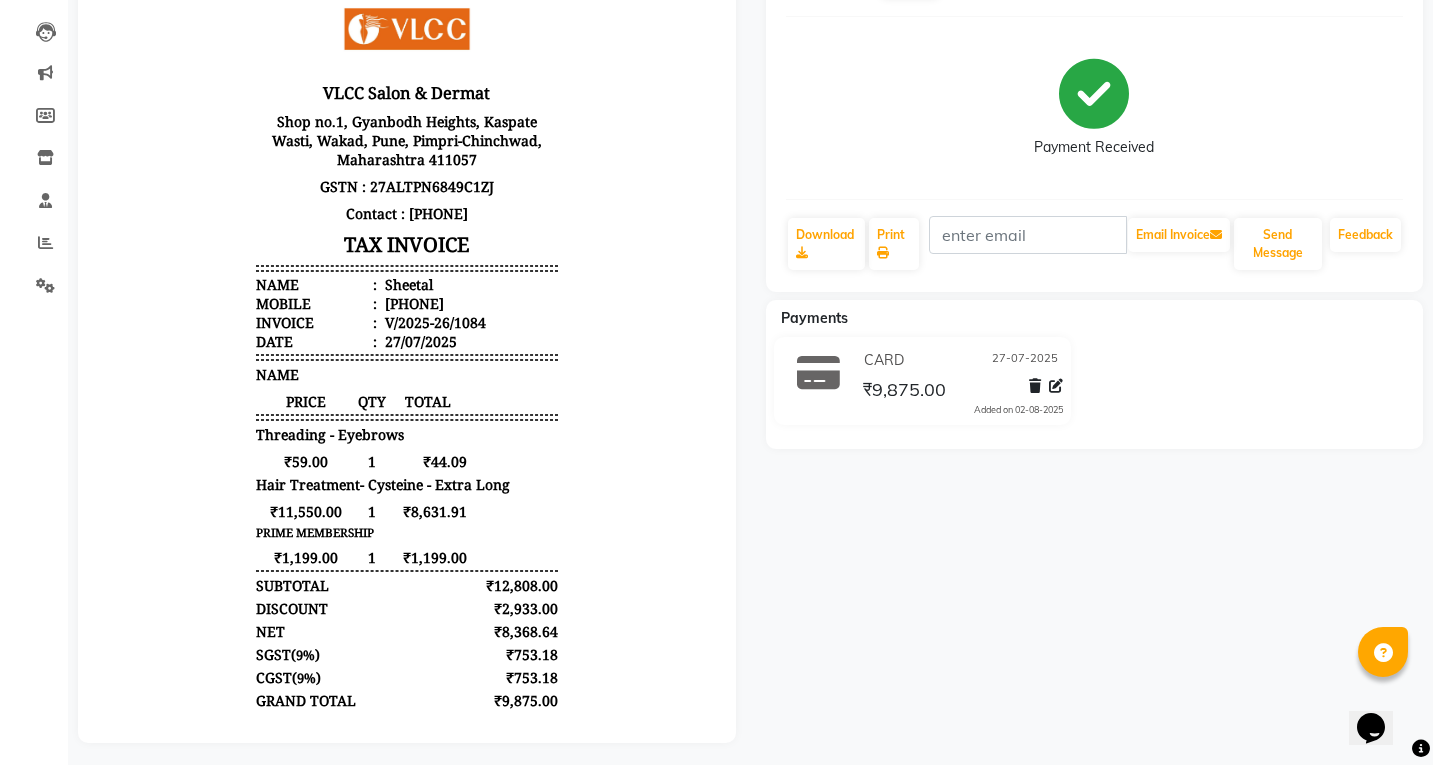 scroll, scrollTop: 0, scrollLeft: 0, axis: both 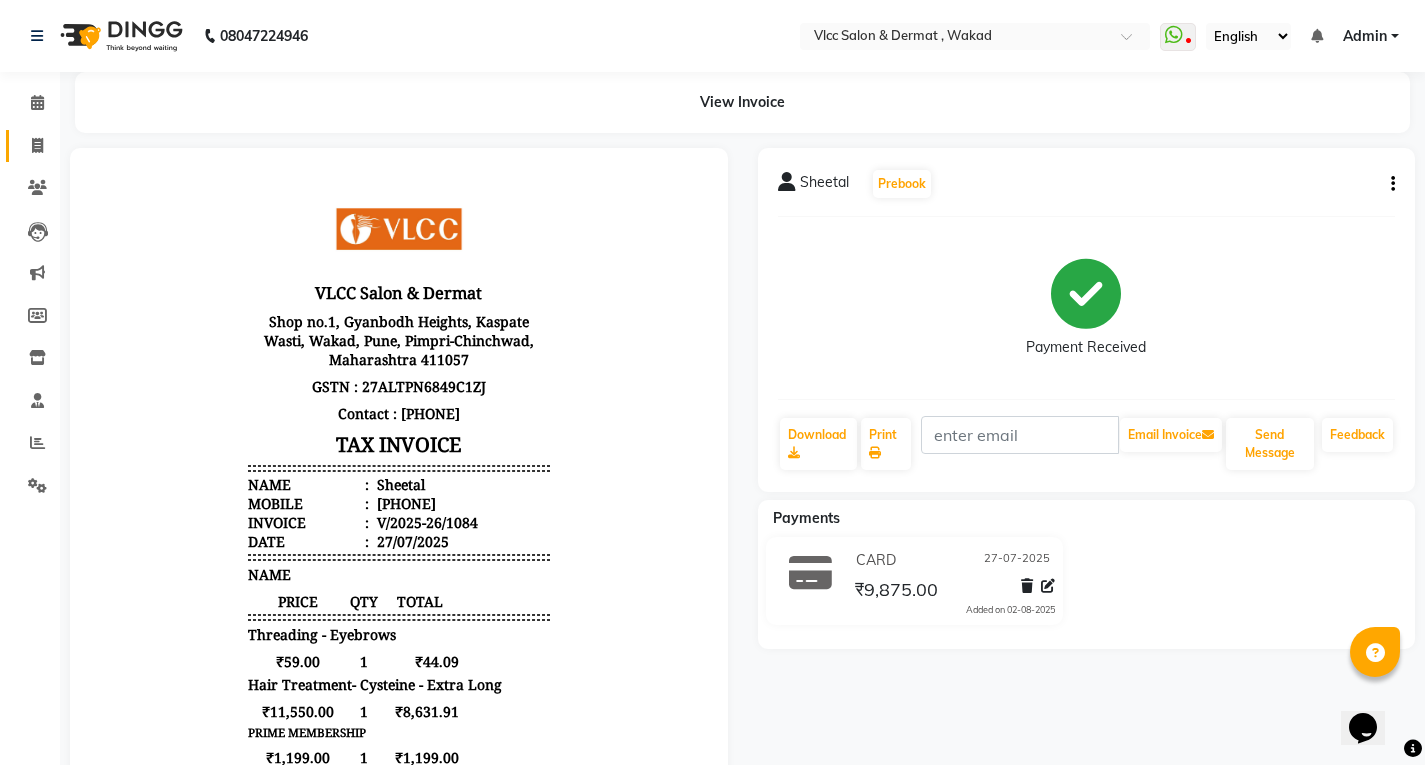 click 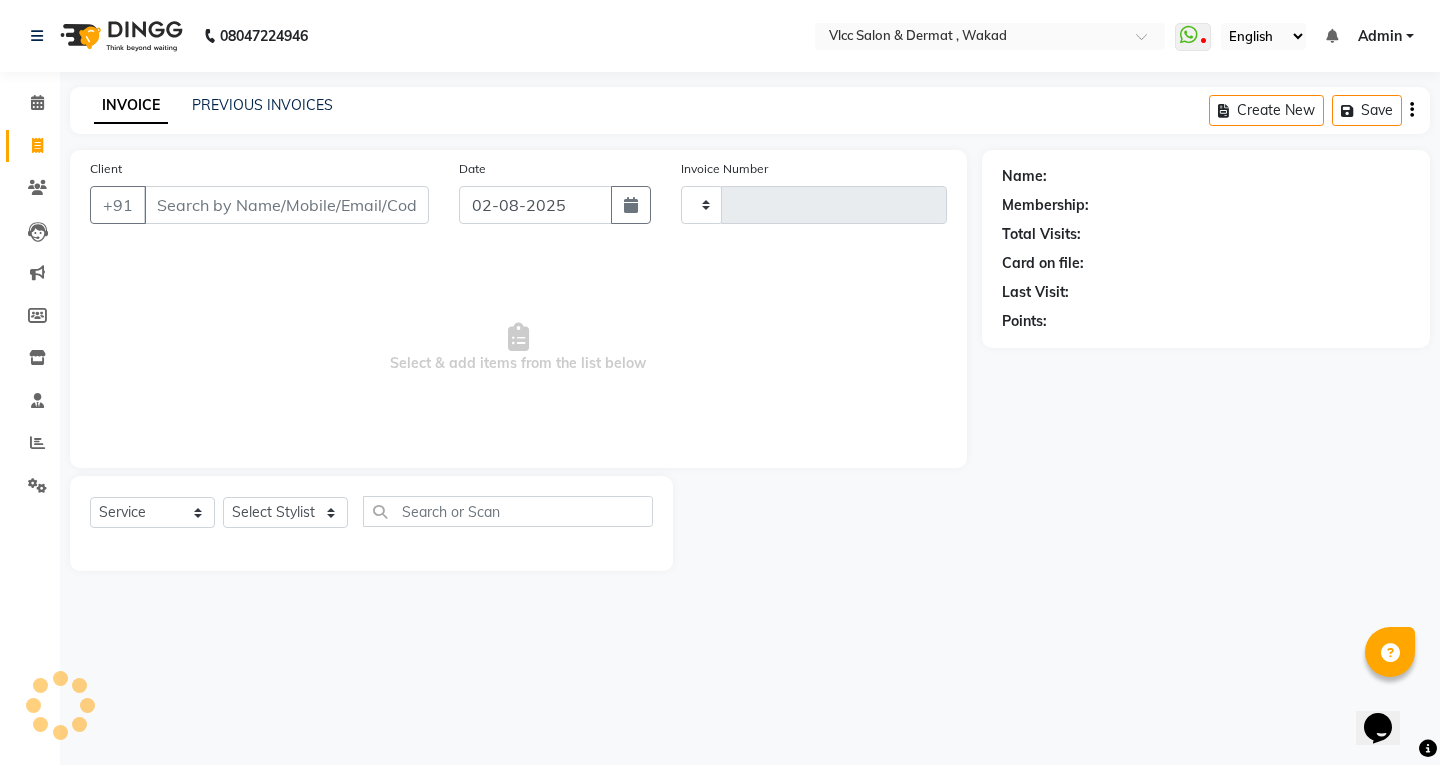 type on "1085" 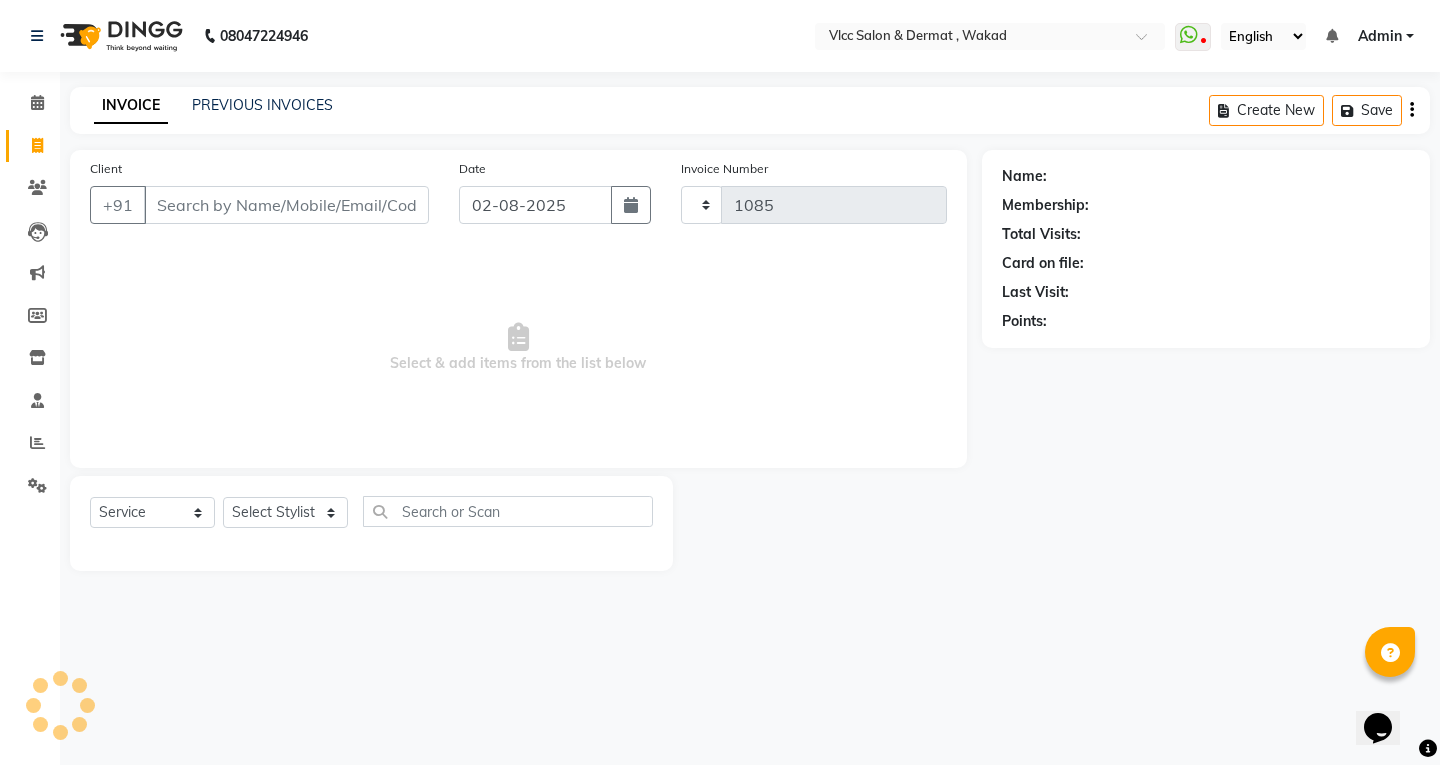 select on "5256" 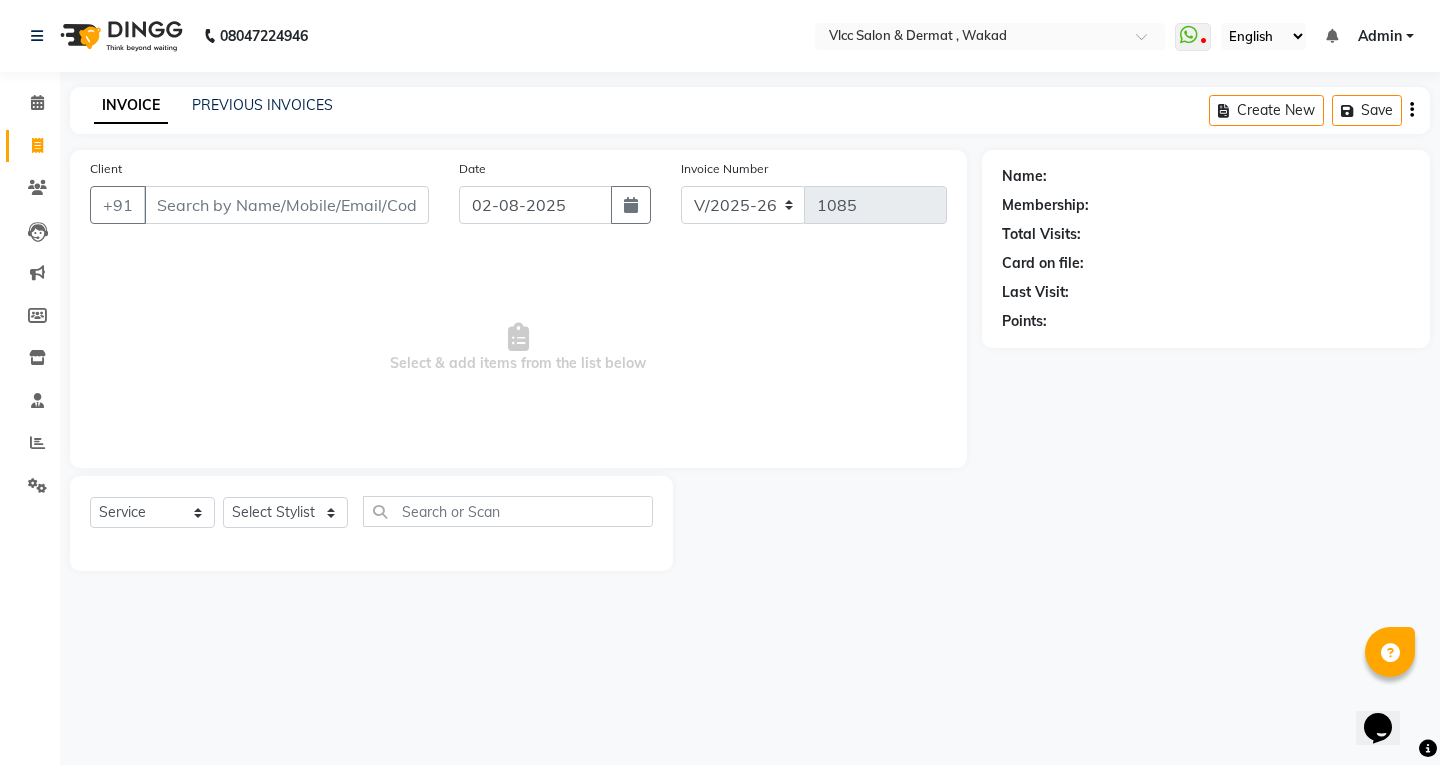 drag, startPoint x: 695, startPoint y: 735, endPoint x: 673, endPoint y: 197, distance: 538.44965 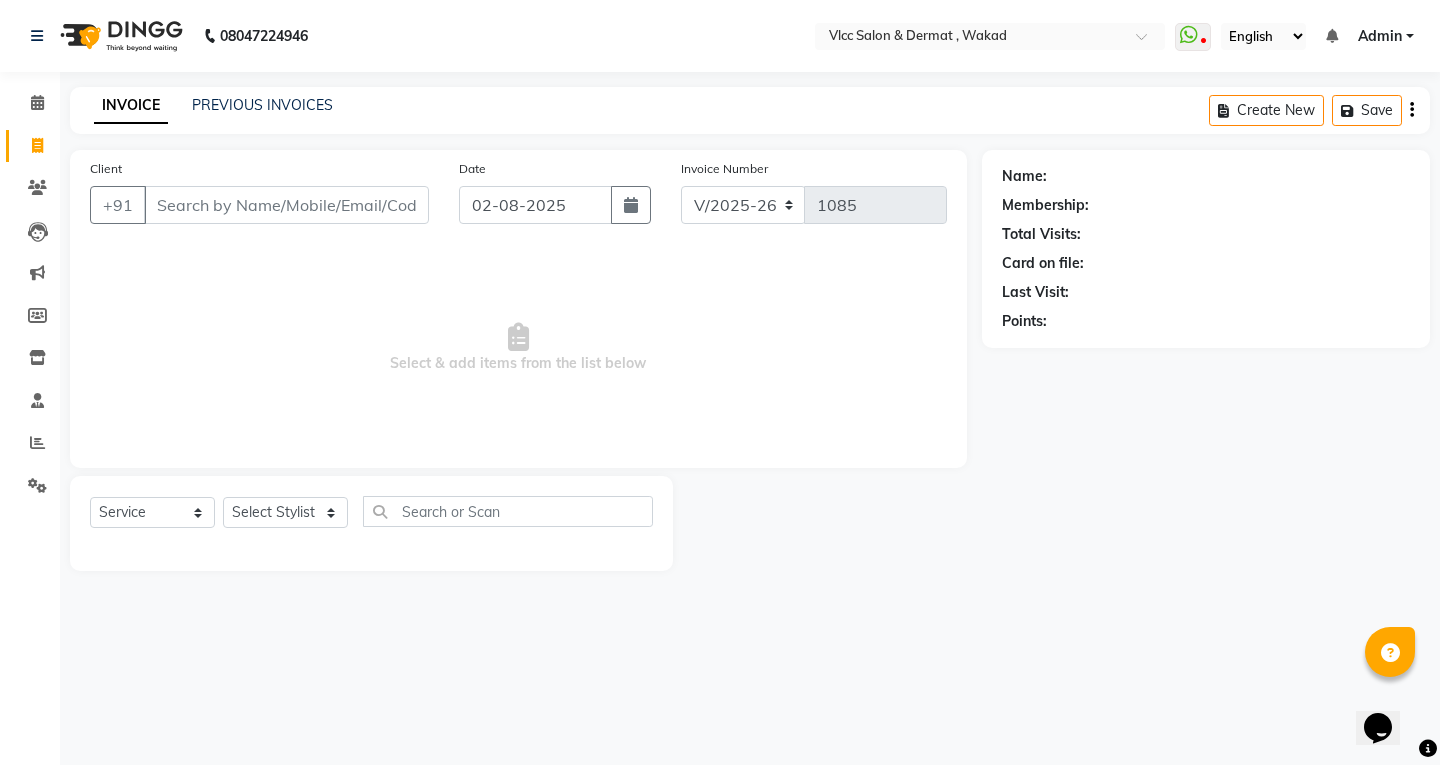 click on "Card on file:" 